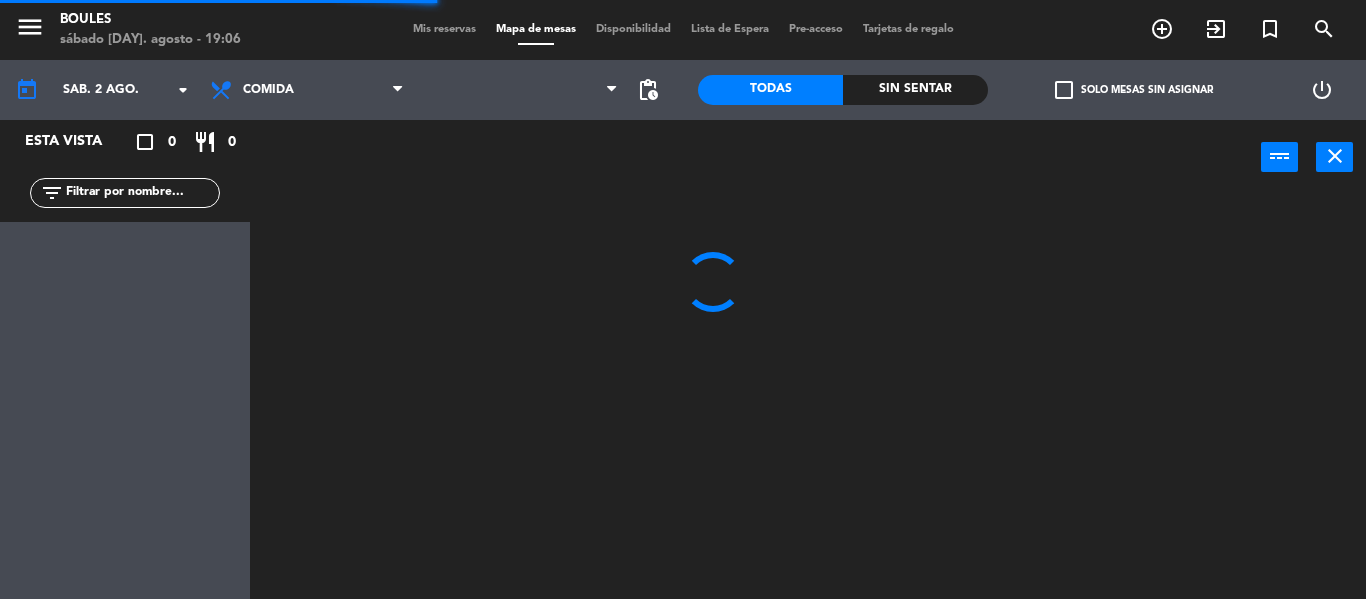 scroll, scrollTop: 0, scrollLeft: 0, axis: both 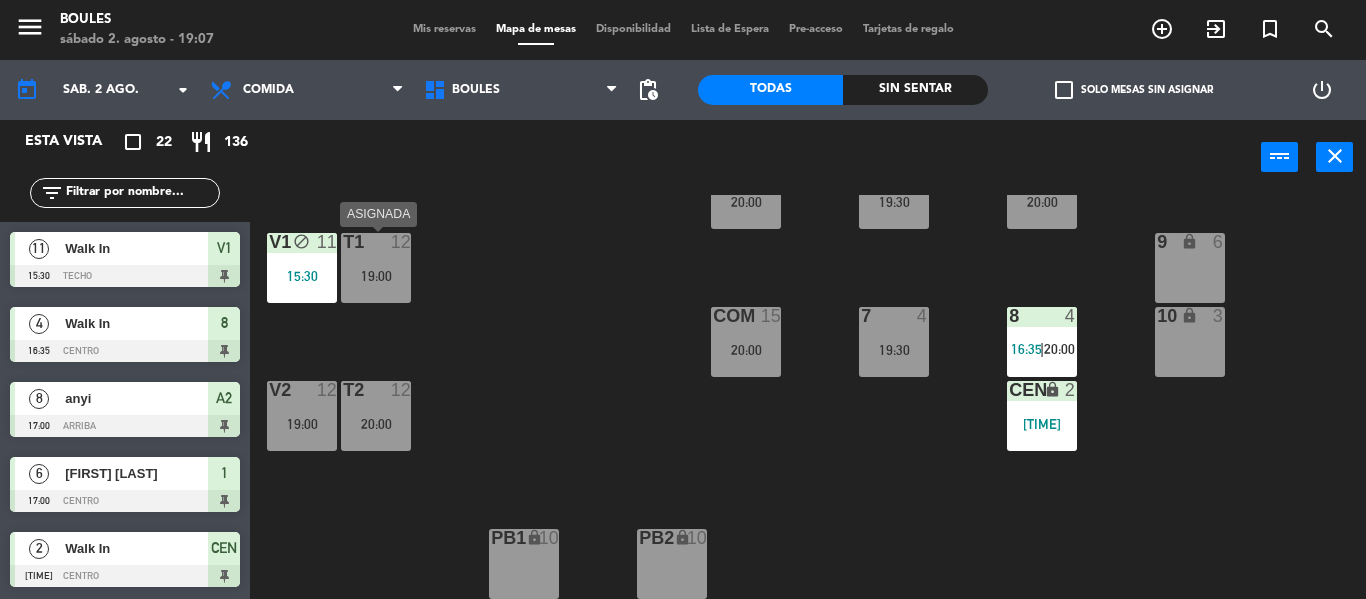 click on "T1  12   19:00" at bounding box center (376, 268) 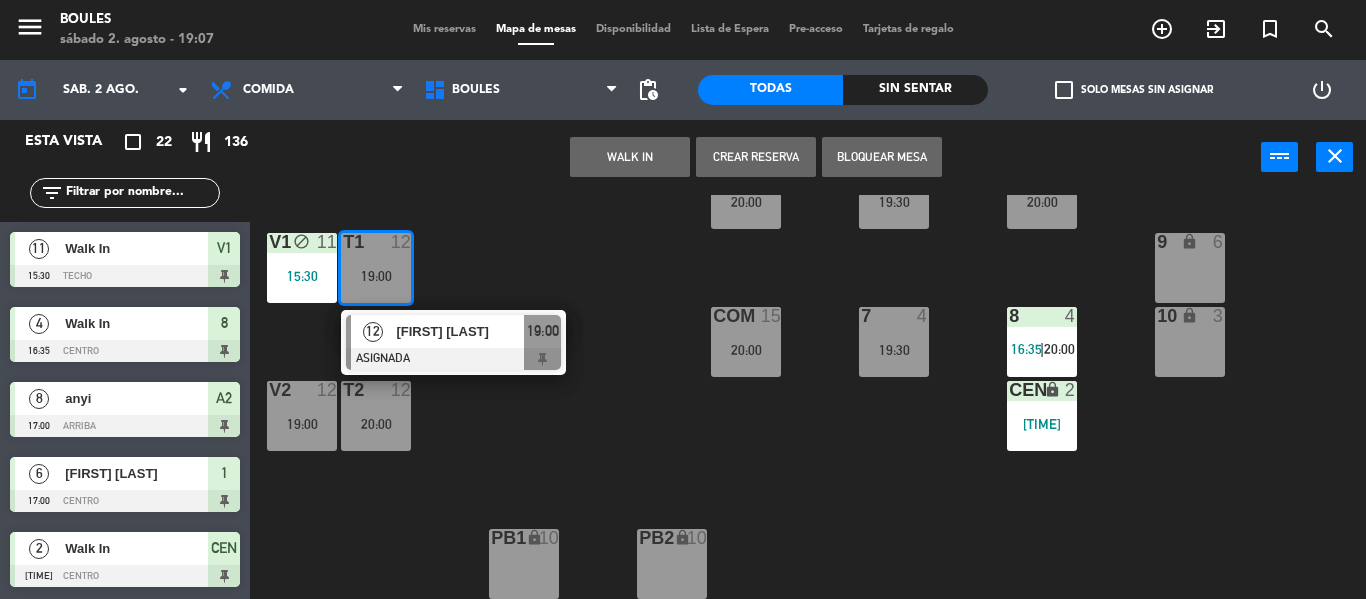 click on "[FIRST] [LAST]" at bounding box center (460, 331) 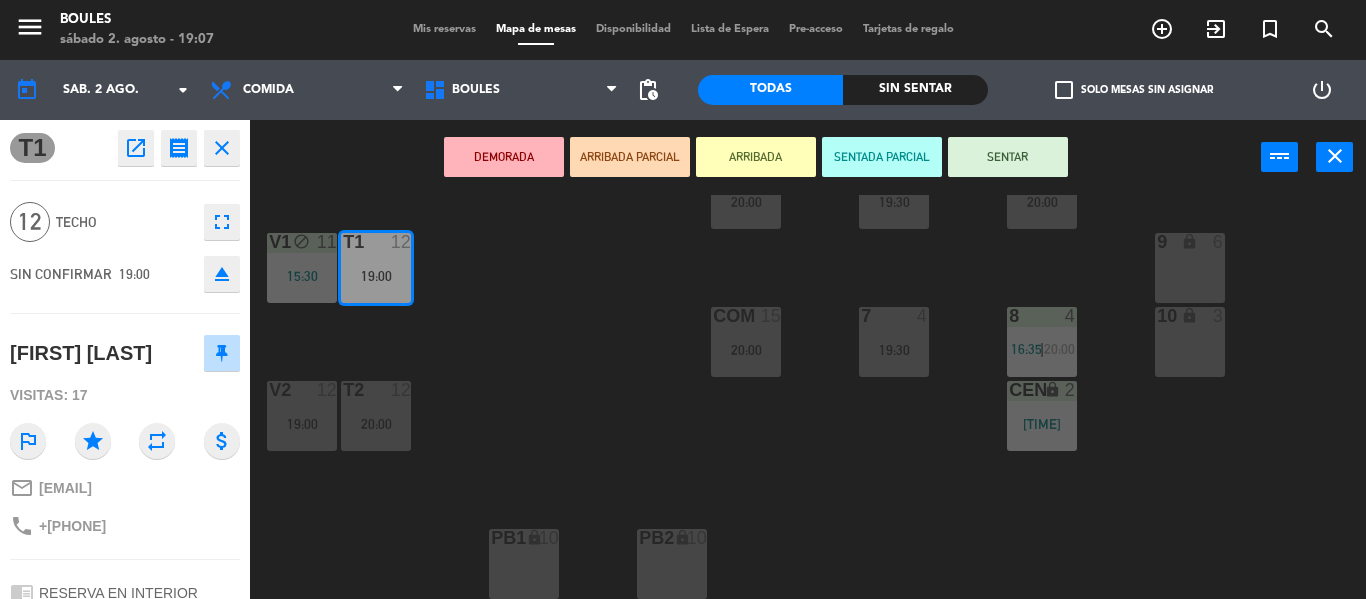 click on "SENTAR" at bounding box center (1008, 157) 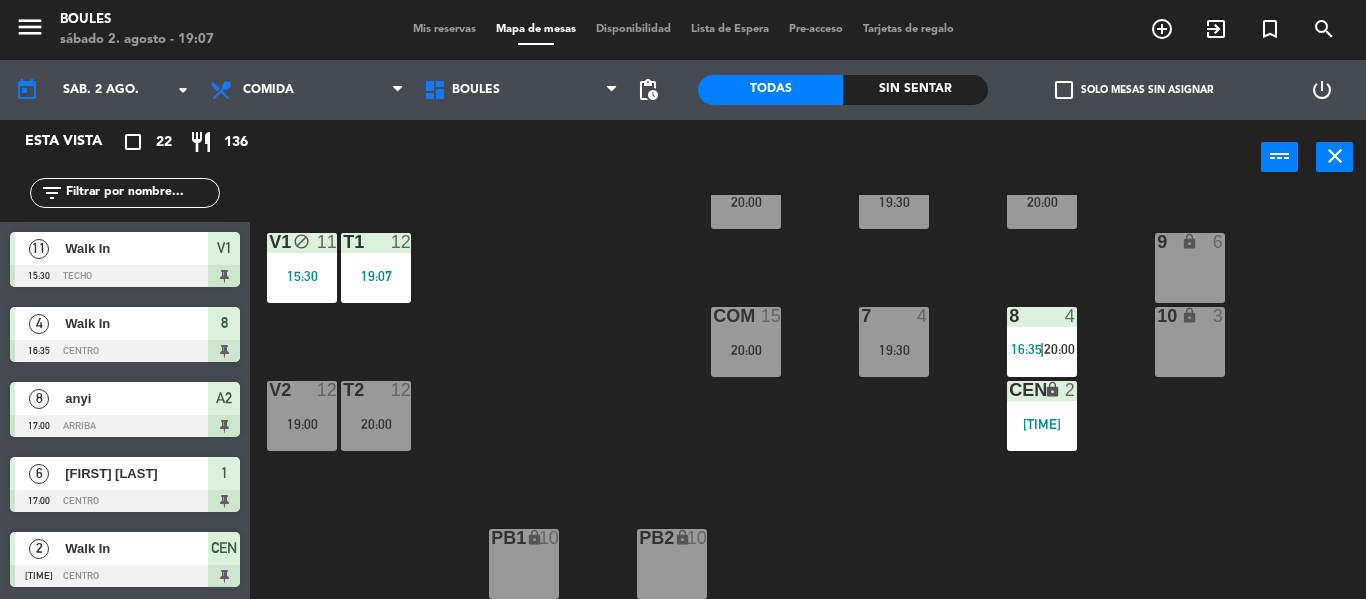 scroll, scrollTop: 0, scrollLeft: 0, axis: both 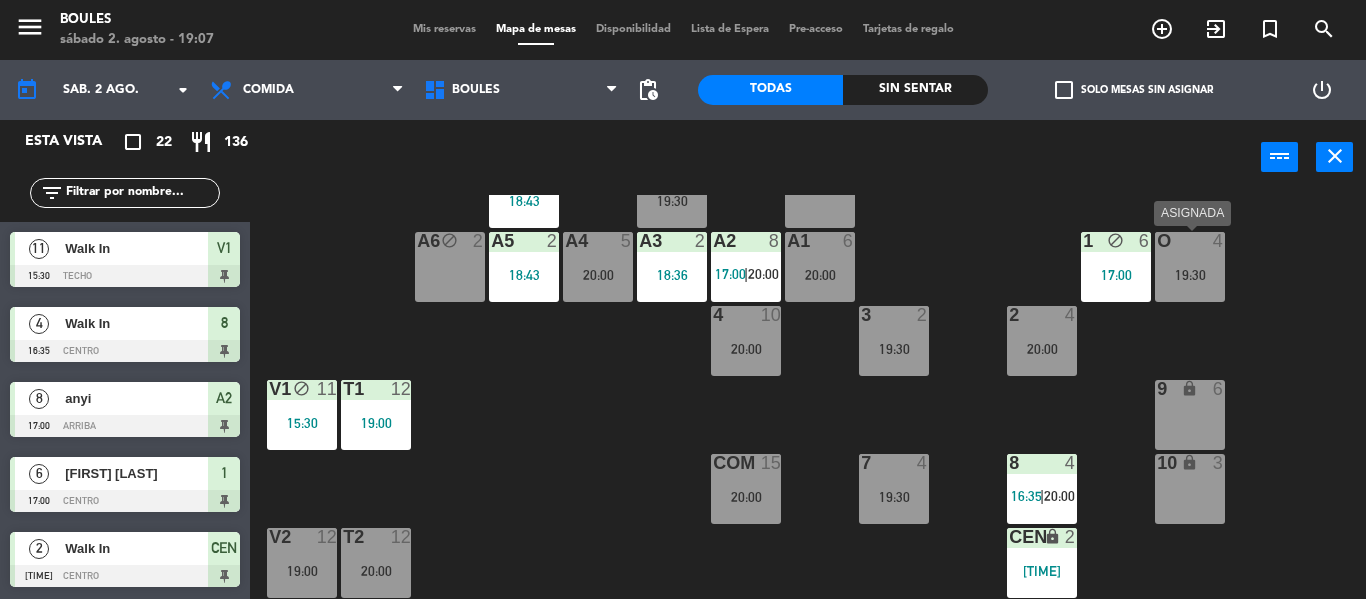 click on "4" at bounding box center (1219, 241) 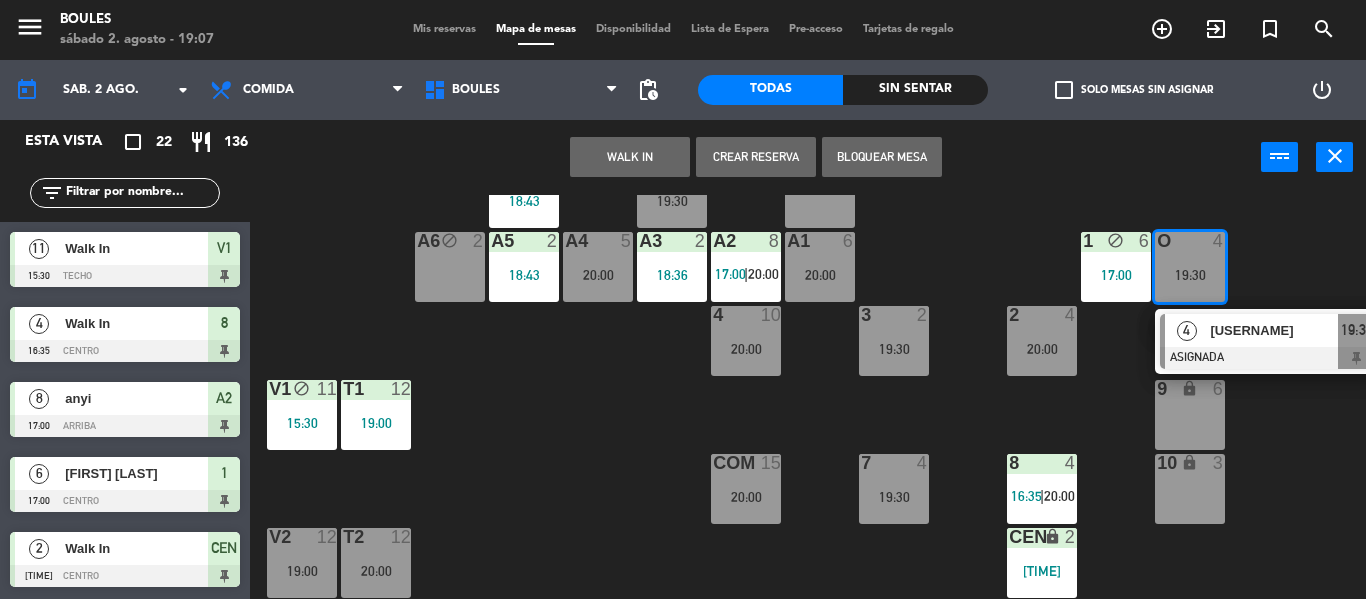 click on "P1  2   19:30  P2  2   18:43  A11 lock  2  A5  2   18:43  A6 block  2  A4  5   20:00  A3  2   18:36  A2  8   17:00    |    20:00     A1  6   20:00  1 block  6   17:00  O  4   19:30   4   [NAME]  ASIGNADA  19:30 4  10   20:00  3  2   19:30  2  4   20:00  V1 block  11   15:30  T1  12   19:00  9 lock  6  COM  15   20:00  7  4   19:30  8  4   16:35    |    20:00     10 lock  3  V2  12   19:00  T2  12   20:00  CEN lock  2   18:32  PB1 lock  10  PB2 lock  10" 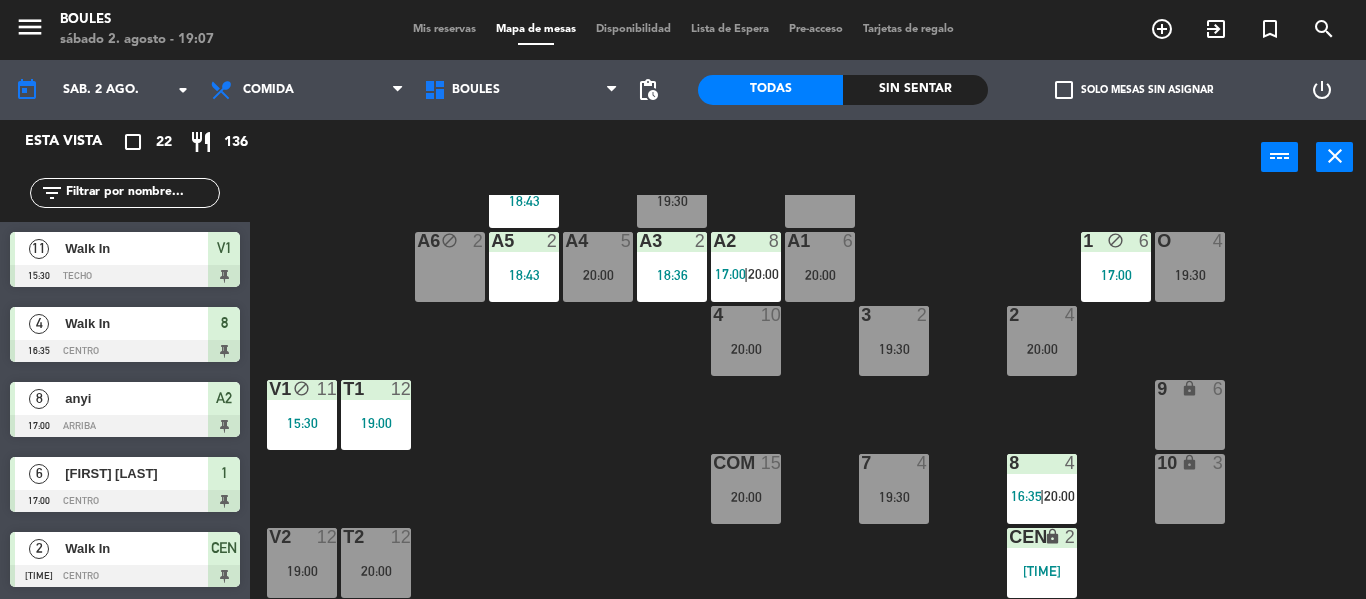 click on "O  4   [TIME]" at bounding box center [1190, 267] 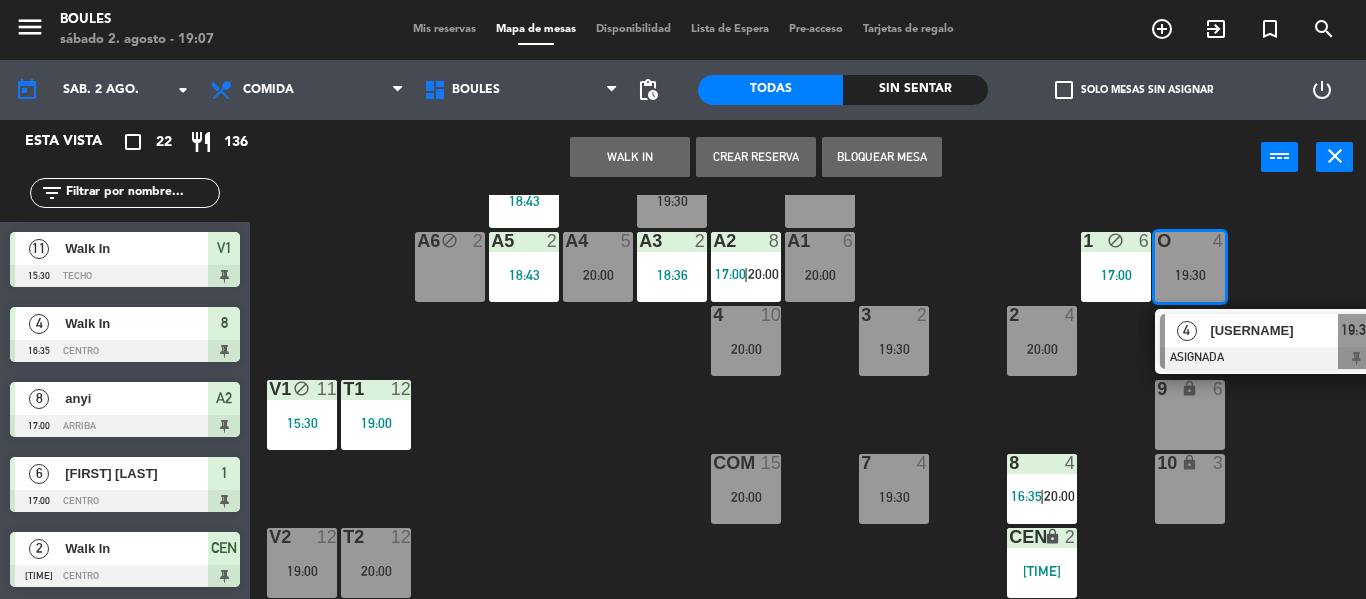click on "[USERNAME]" at bounding box center (1274, 330) 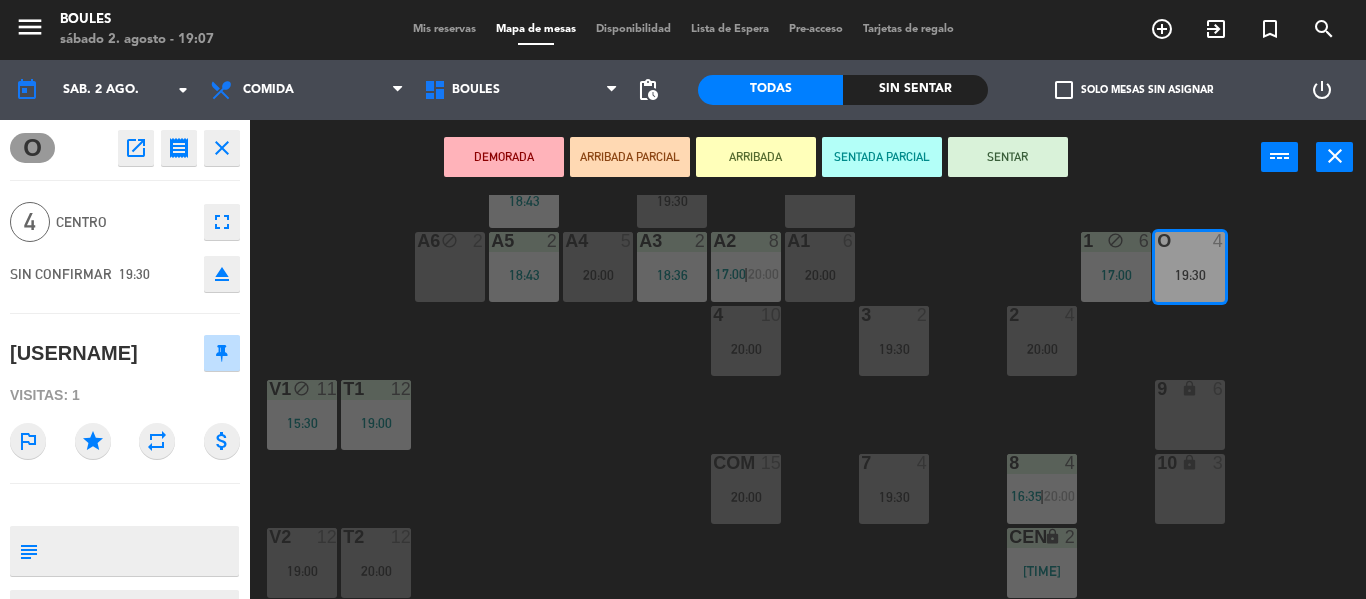 click on "fullscreen" 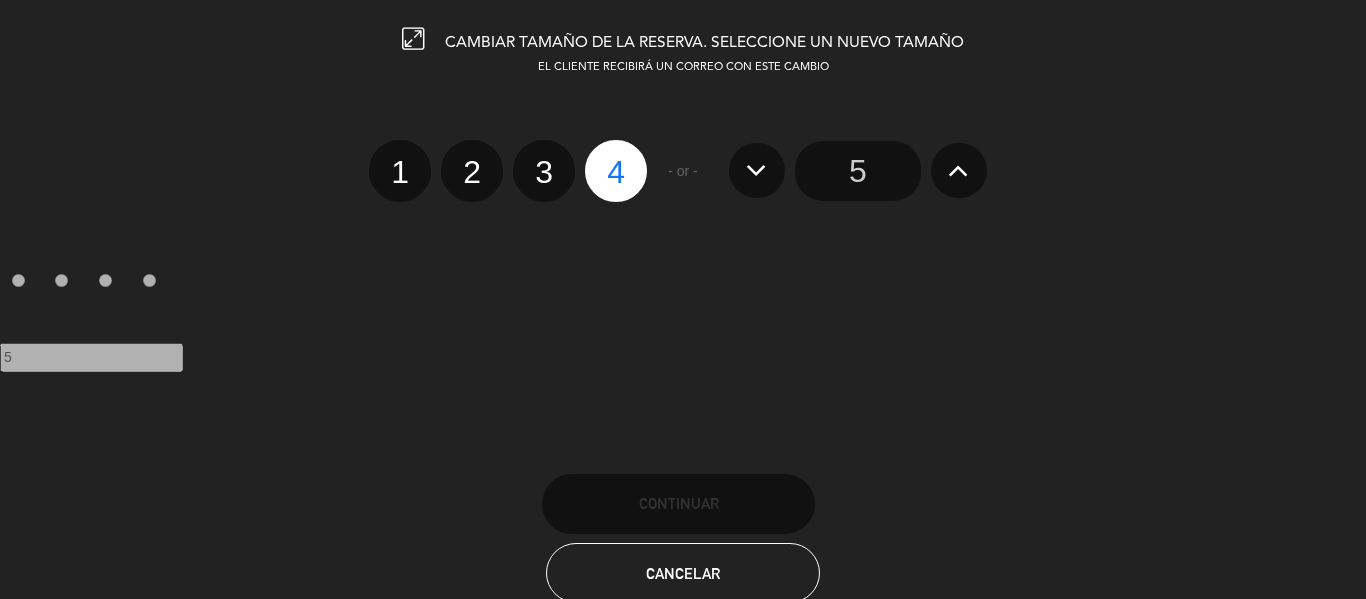 click on "3" 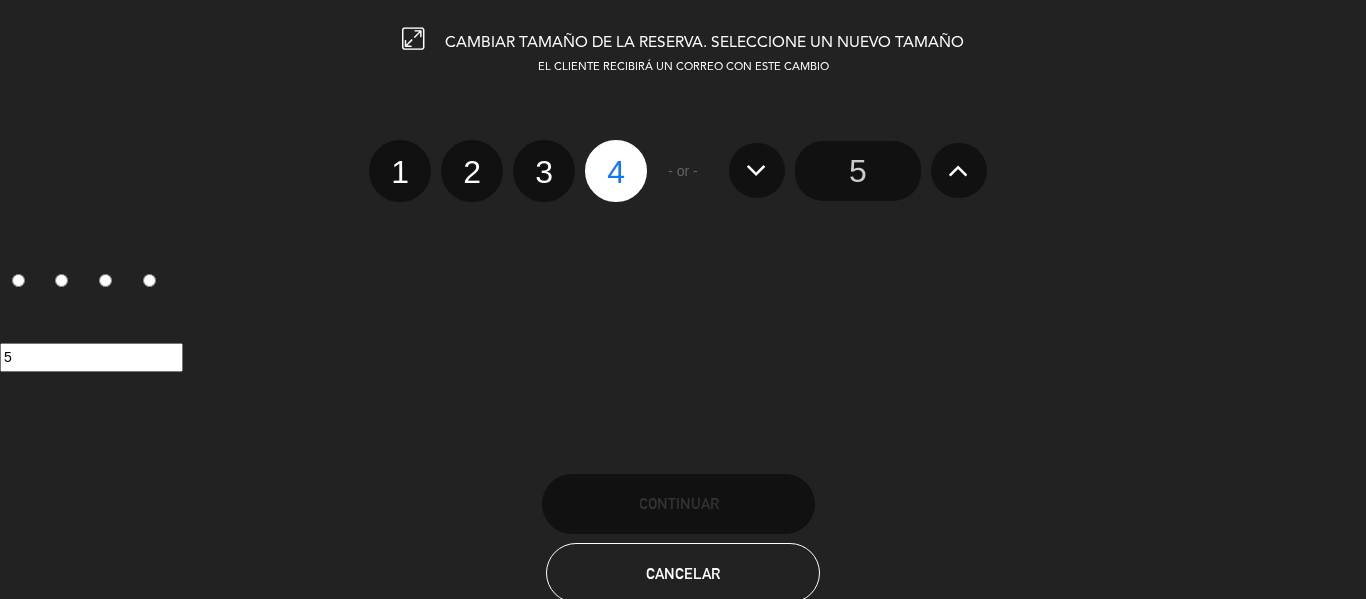 click on "3" 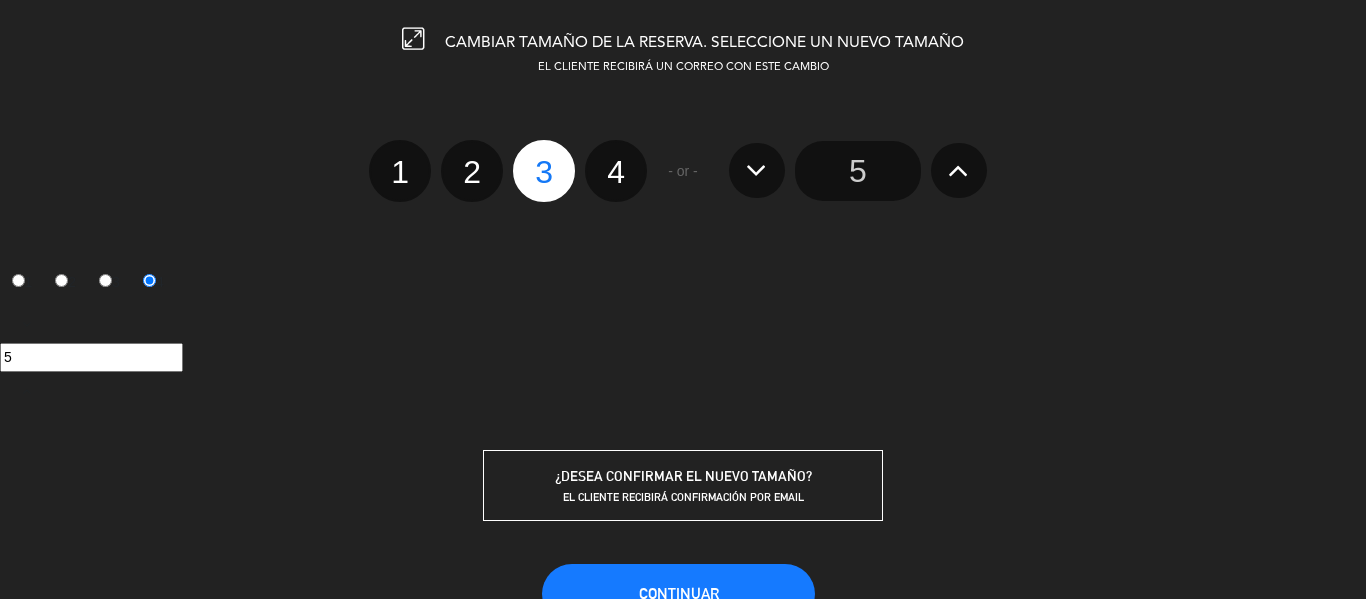 scroll, scrollTop: 137, scrollLeft: 0, axis: vertical 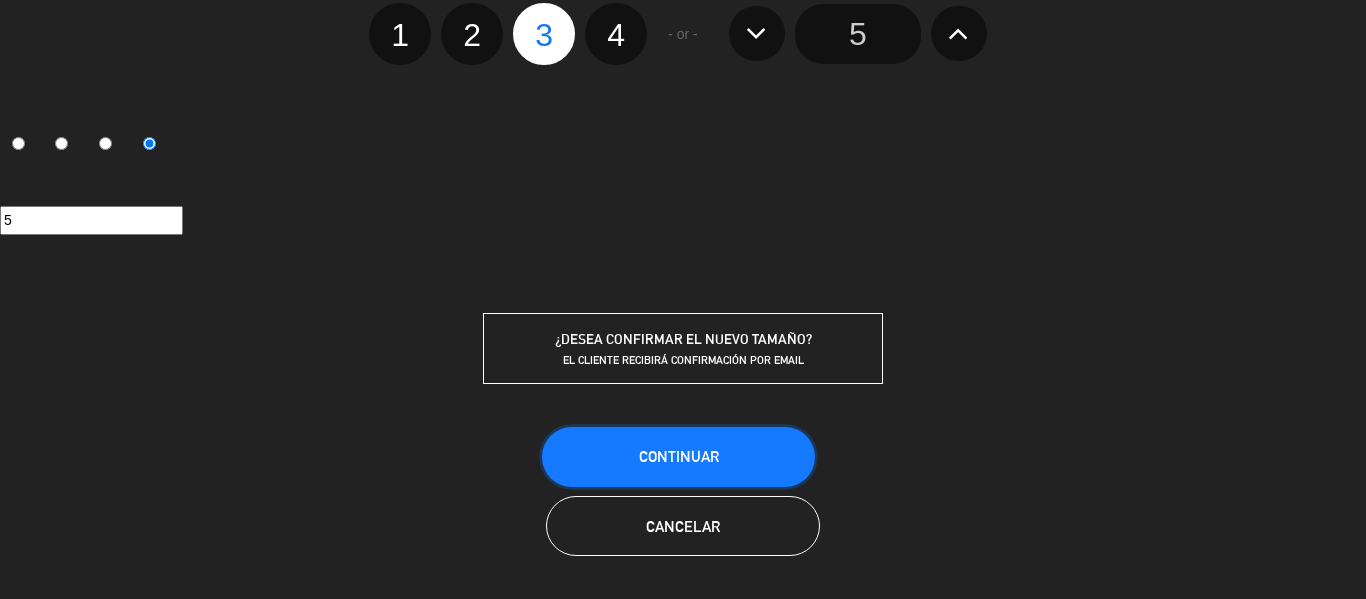 click on "Continuar" at bounding box center (678, 457) 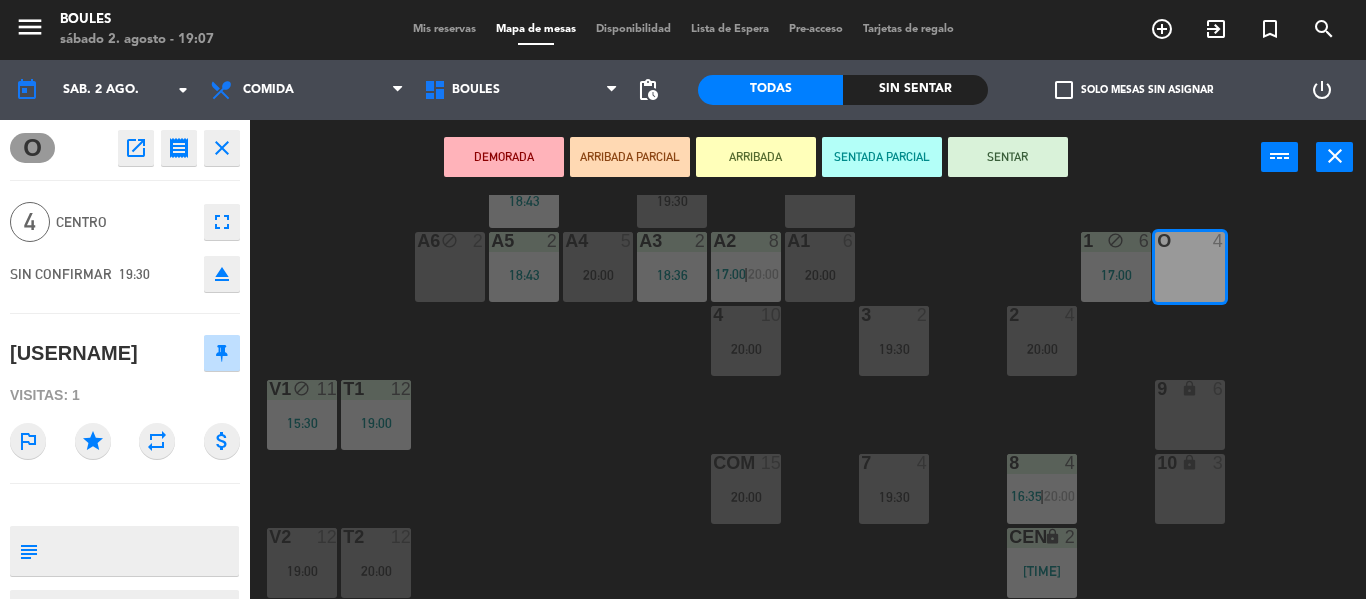 click on "P1  2   [TIME]  P2  2   [TIME]  A11 lock  2  A5  2   [TIME]  A6 block  2  A4  5   [TIME]  A3  2   [TIME]  A2  8   [TIME]    |    [TIME]     A1  6   [TIME]  1 block  6   [TIME]  O  4  4  10   [TIME]  3  2   [TIME]  2  4   [TIME]  V1 block  11   [TIME]  T1  12   [TIME]  9 lock  6  COM  15   [TIME]  7  4   [TIME]  8  4   [TIME]    |    [TIME]     10 lock  3  V2  12   [TIME]  T2  12   [TIME]  CEN lock  2   [TIME]  PB1 lock  10  PB2 lock  10" 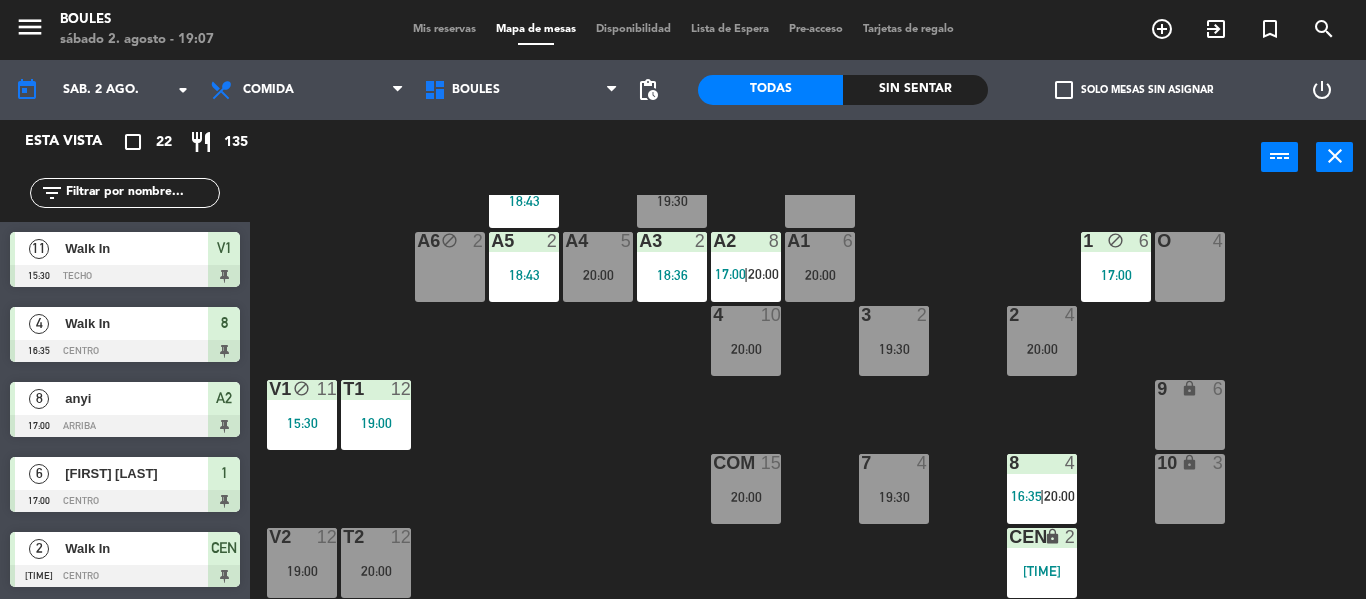 scroll, scrollTop: 0, scrollLeft: 0, axis: both 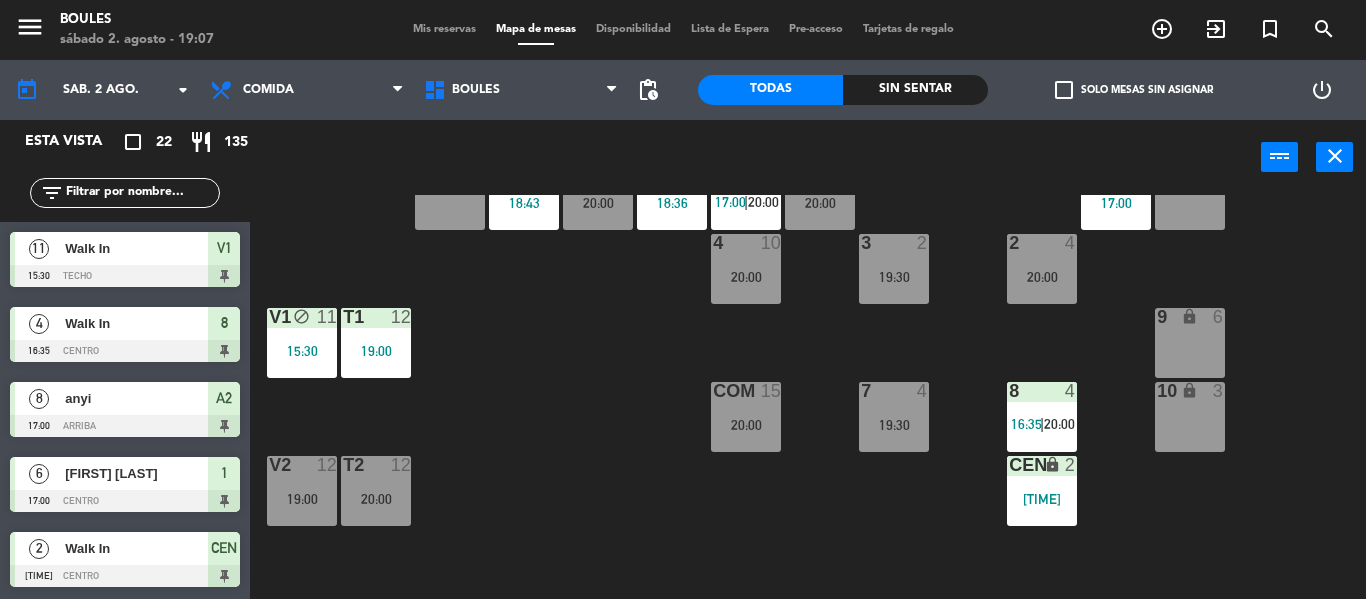 click on "COM  15   [TIME]" at bounding box center [746, 417] 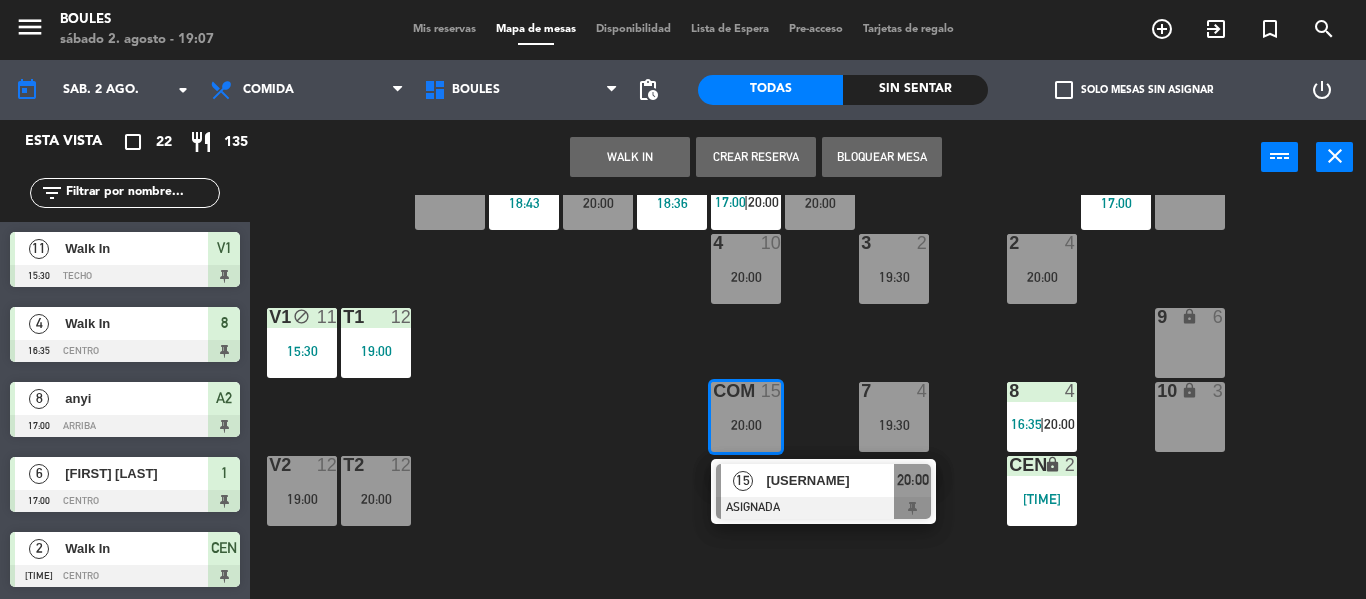 click on "P1  2   19:30  P2  2   18:43  A11 lock  2  A5  2   18:43  A6 block  2  A4  5   20:00  A3  2   18:36  A2  8   17:00    |    20:00     A1  6   20:00  1 block  6   17:00  O  4  4  10   20:00  3  2   19:30  2  4   20:00  V1 block  11   15:30  T1  12   19:00  9 lock  6  COM  15   20:00   15   [FIRST] [LAST]   ASIGNADA  20:00 7  4   19:30  8  4   16:35    |    20:00     10 lock  3  V2  12   19:00  T2  12   20:00  CEN lock  2   18:32  PB1 lock  10  PB2 lock  10" 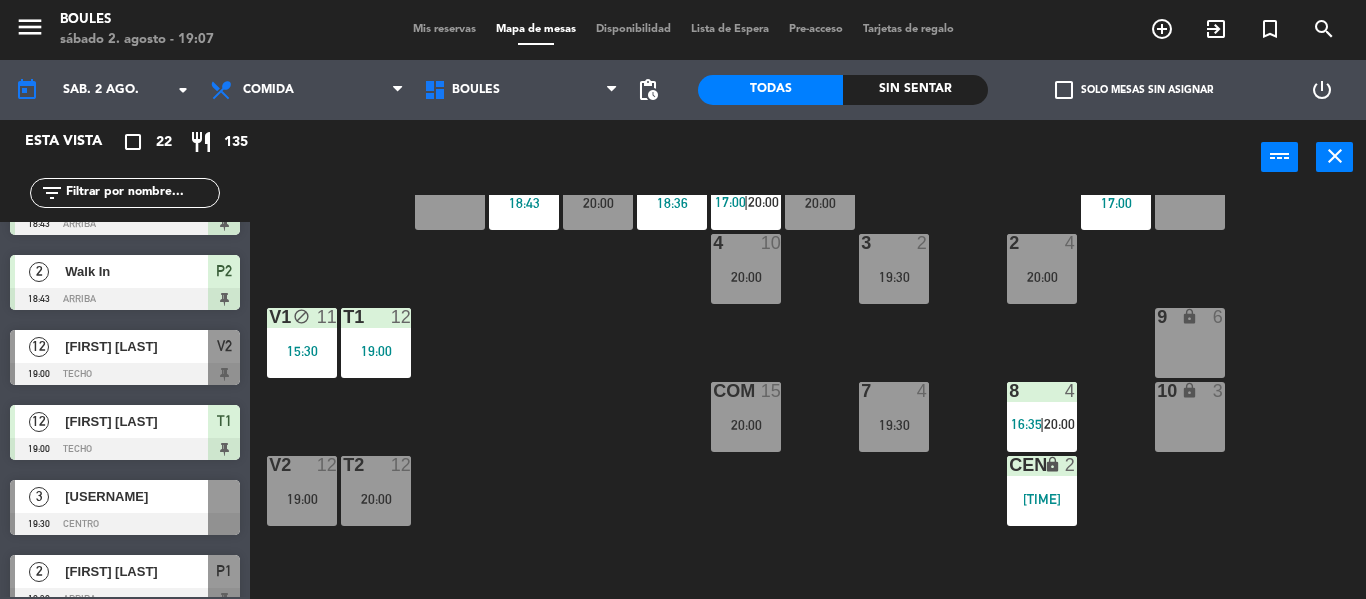 scroll, scrollTop: 512, scrollLeft: 0, axis: vertical 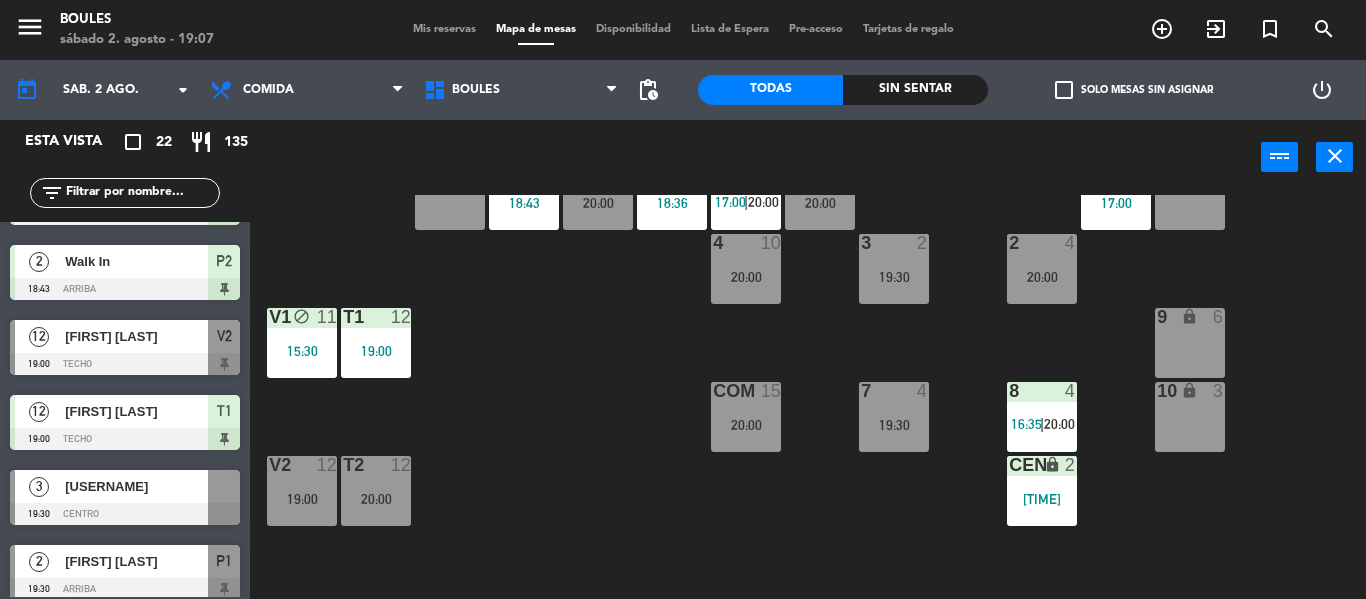 click at bounding box center [125, 514] 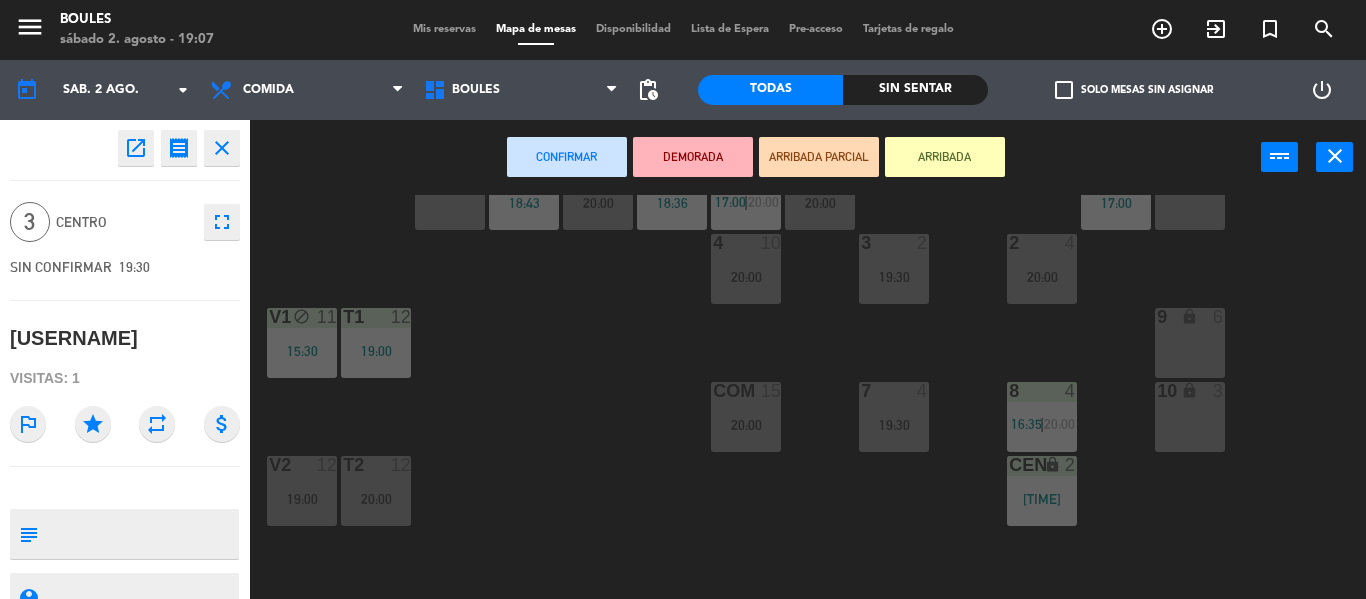 click on "O  4" at bounding box center (1190, 195) 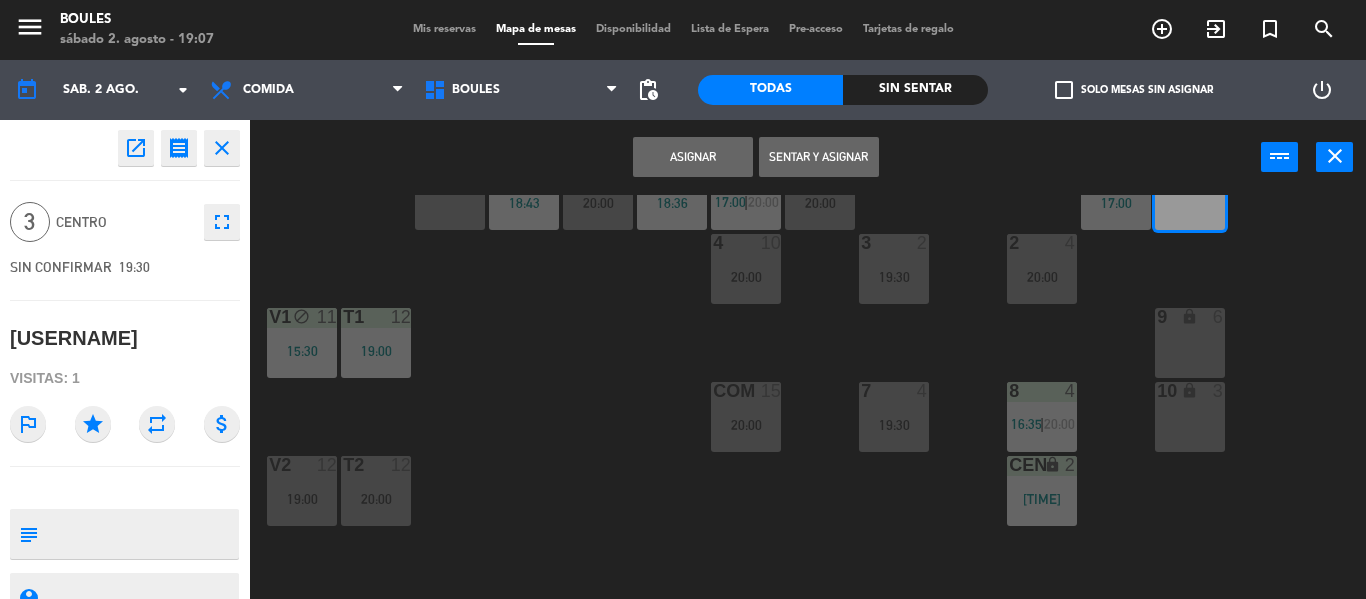 click on "Asignar" at bounding box center (693, 157) 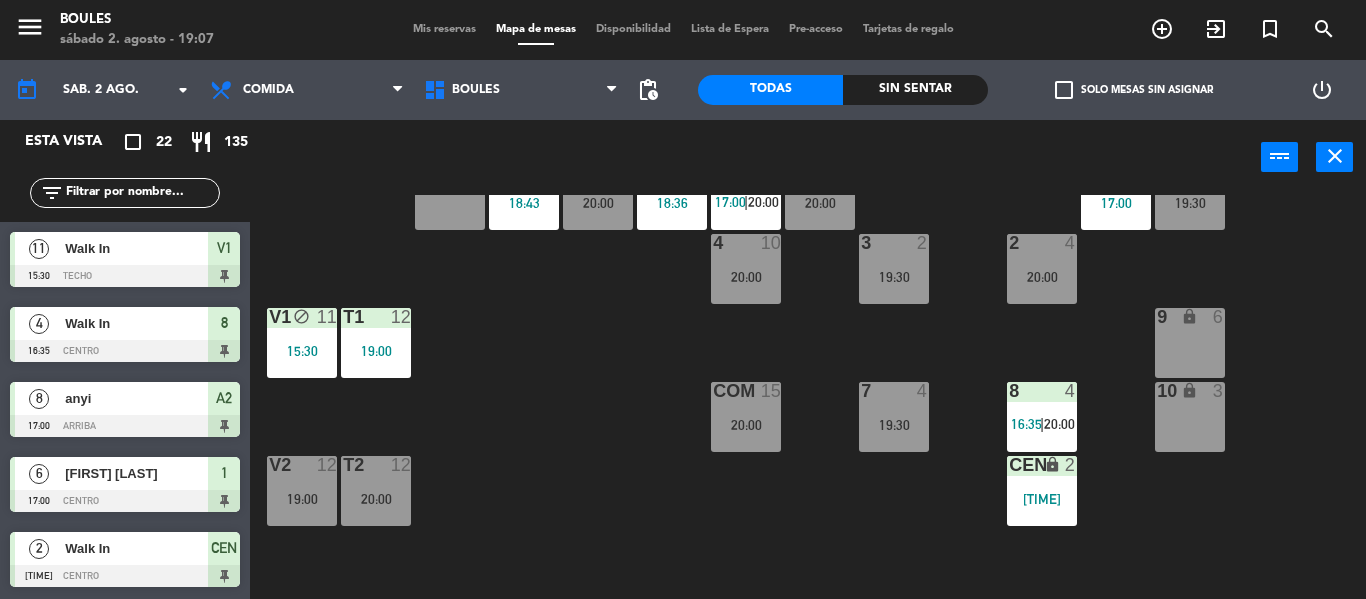 scroll, scrollTop: 0, scrollLeft: 0, axis: both 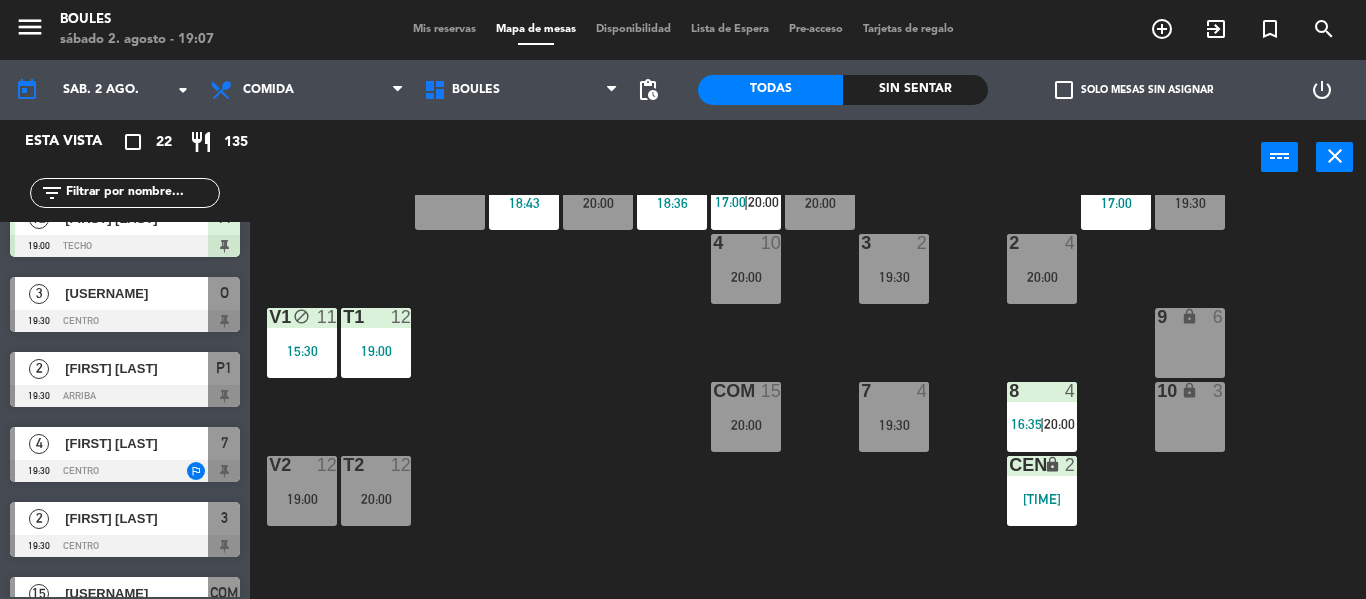 click on "[FIRST] [LAST]" at bounding box center (136, 443) 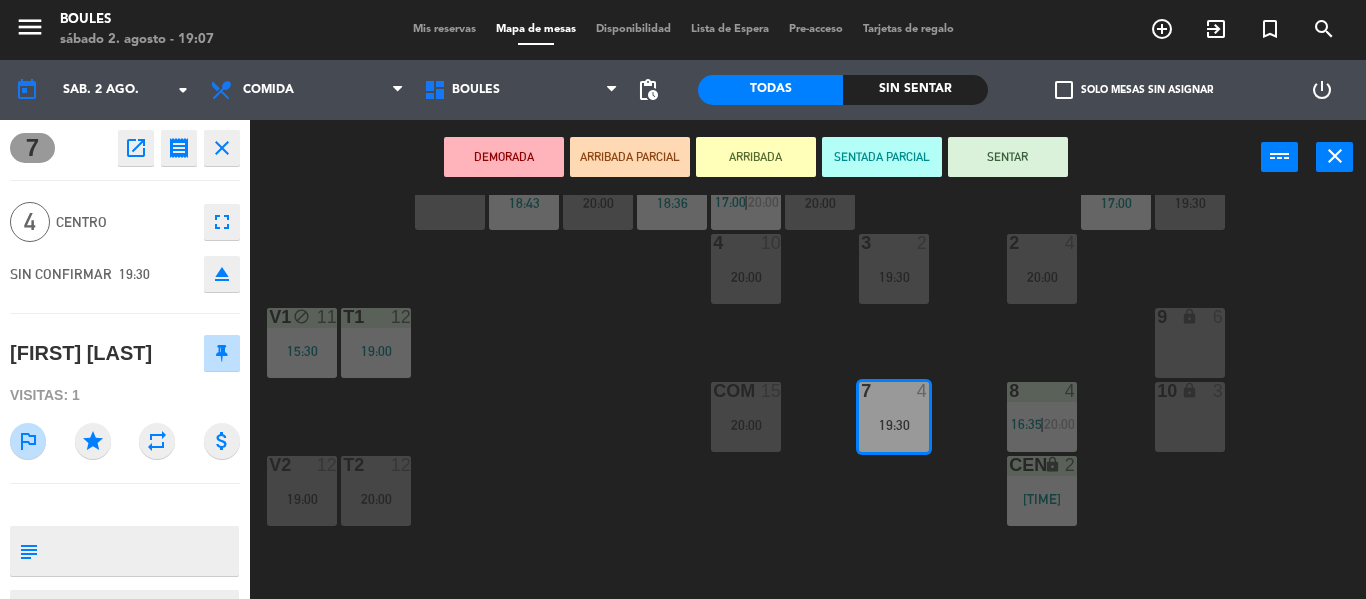 click on "SENTAR" at bounding box center (1008, 157) 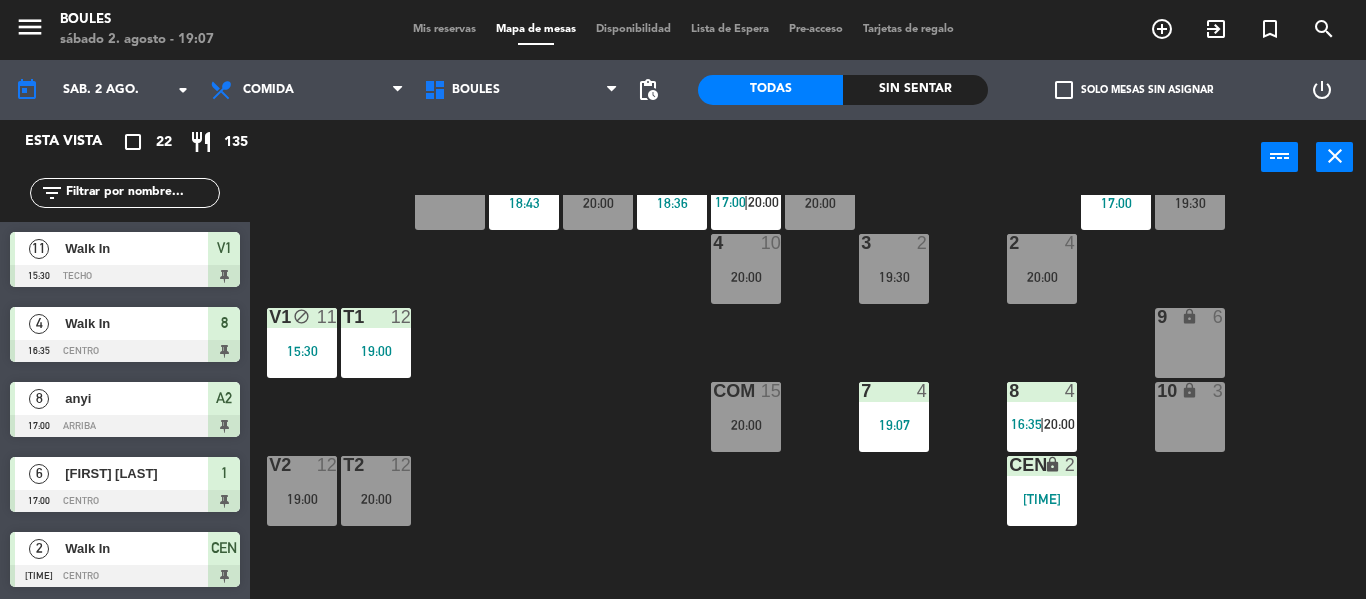 scroll, scrollTop: 0, scrollLeft: 0, axis: both 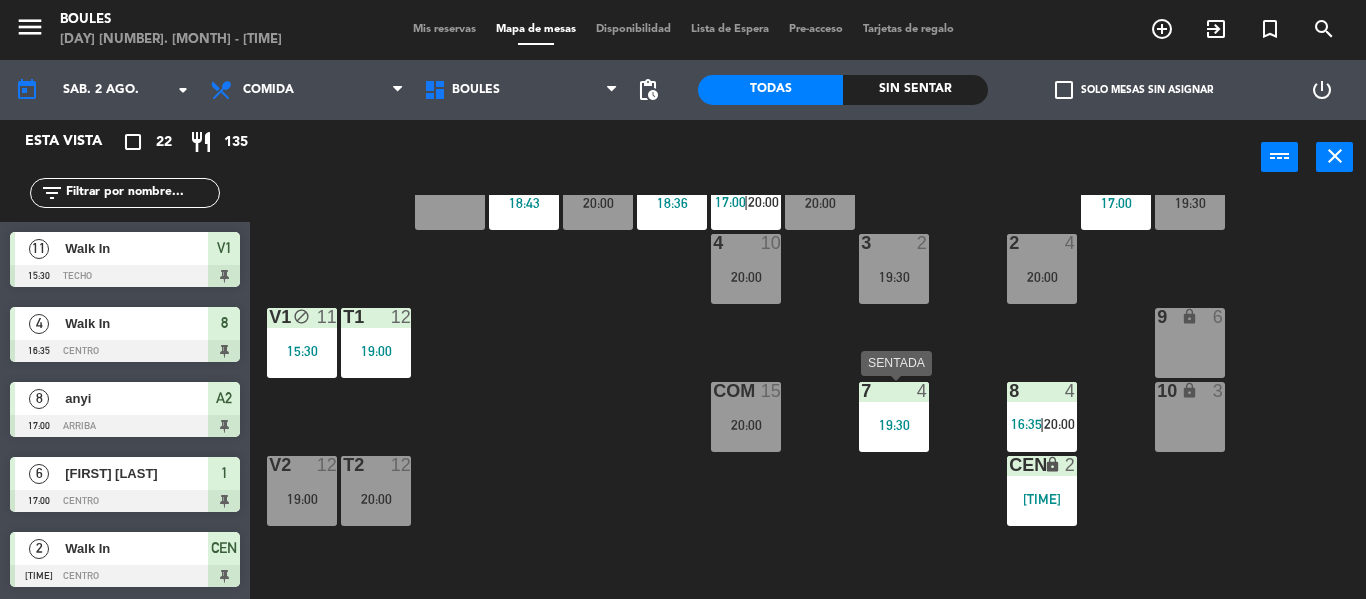click on "7  4" at bounding box center (894, 392) 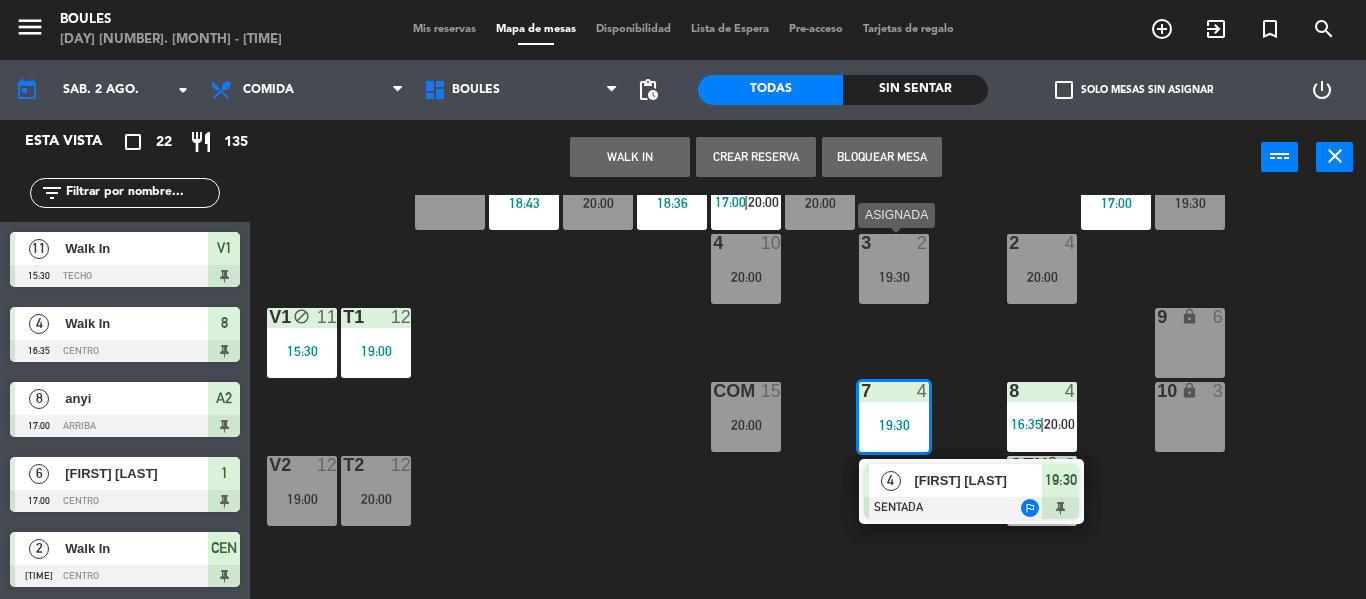 click on "3  2   19:30" at bounding box center (894, 269) 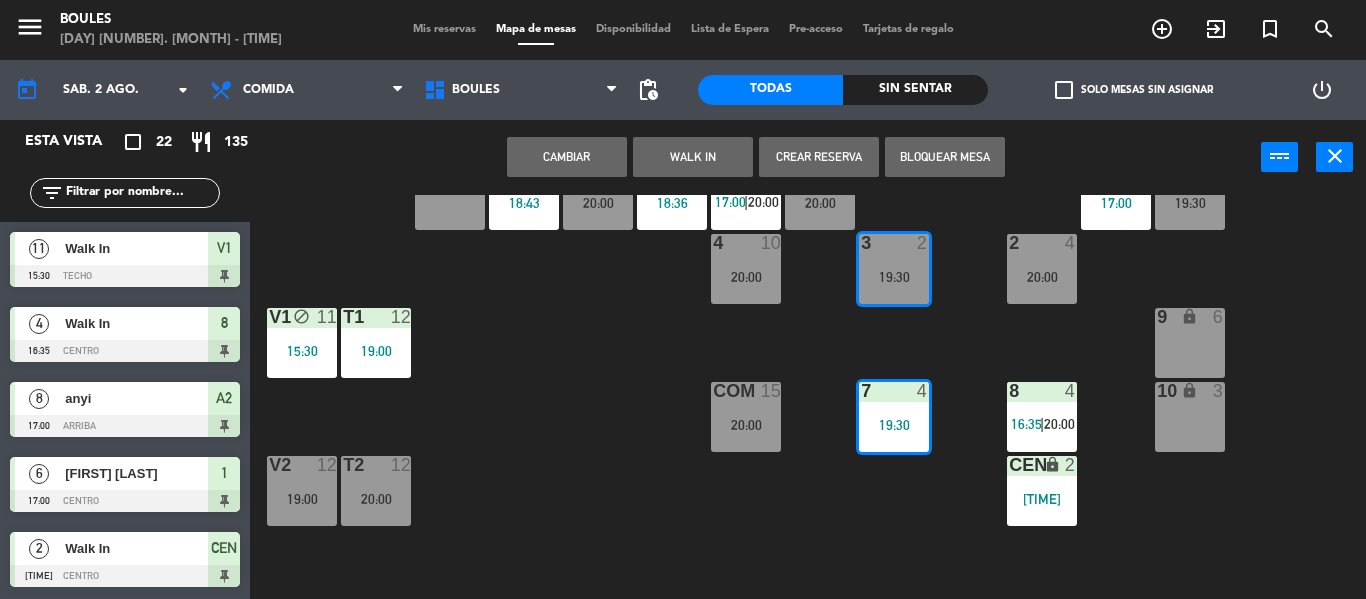 click on "Cambiar" at bounding box center [567, 157] 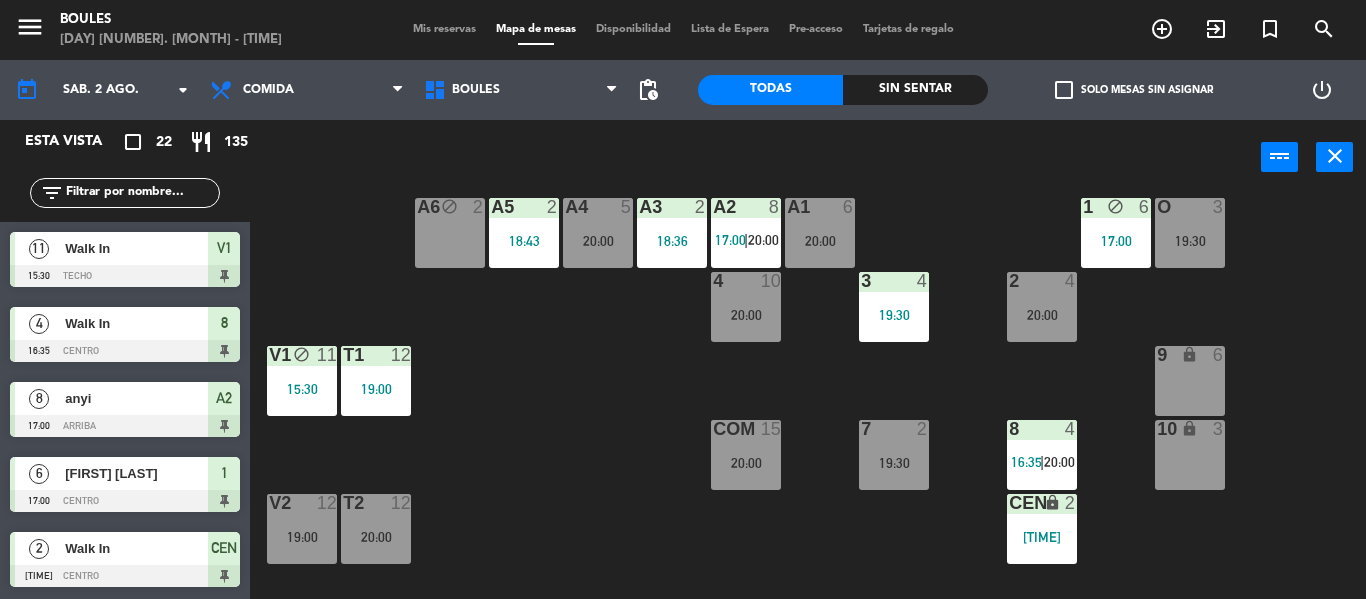 scroll, scrollTop: 92, scrollLeft: 0, axis: vertical 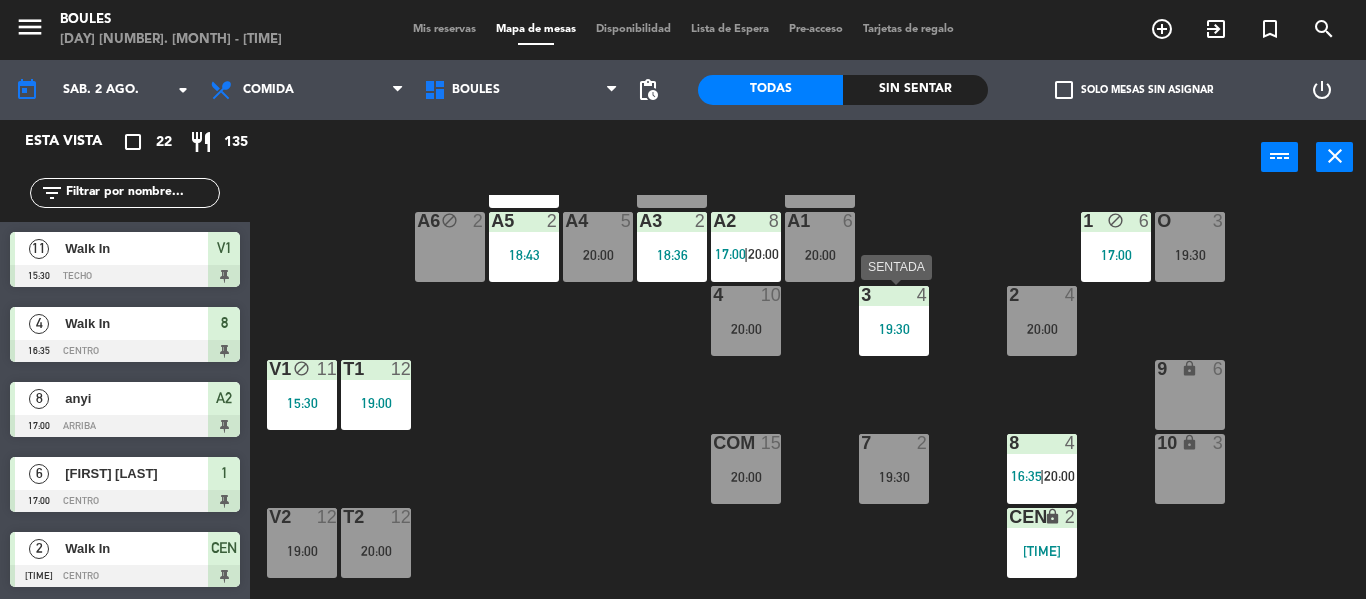 click on "3  4   19:30" at bounding box center [894, 321] 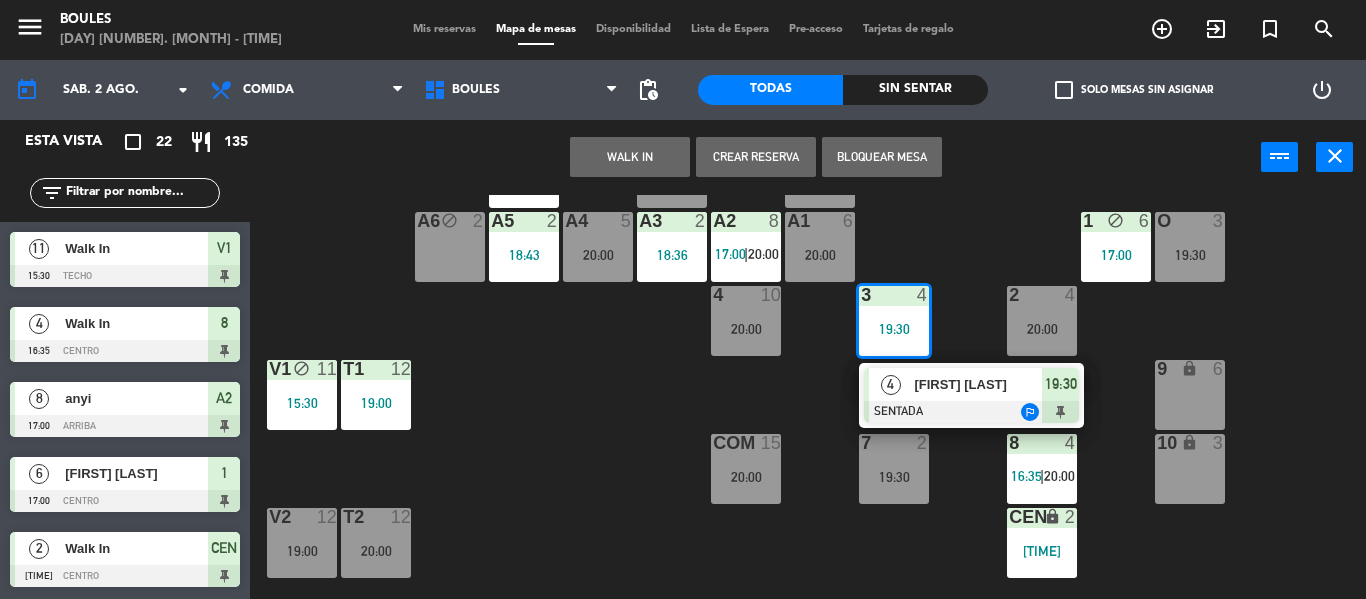 click on "P1  2   [TIME]  P2  2   [TIME]  A11 lock  2  A5  2   [TIME]  A6 block  2  A4  5   [TIME]  A3  2   [TIME]  A2  8   [TIME]    |    [TIME]     A1  6   [TIME]  1 block  6   [TIME]  O  3   [TIME]  4  10   [TIME]  3  4   [TIME]   4   [NAME]   SENTADA  outlined_flag [TIME] 2  4   [TIME]  V1 block  11   [TIME]  T1  12   [TIME]  9 lock  6  COM  15   [TIME]  7  2   [TIME]  8  4   [TIME]    |    [TIME]     10 lock  3  V2  12   [TIME]  T2  12   [TIME]  CEN lock  2   [TIME]  PB1 lock  10  PB2 lock  10" 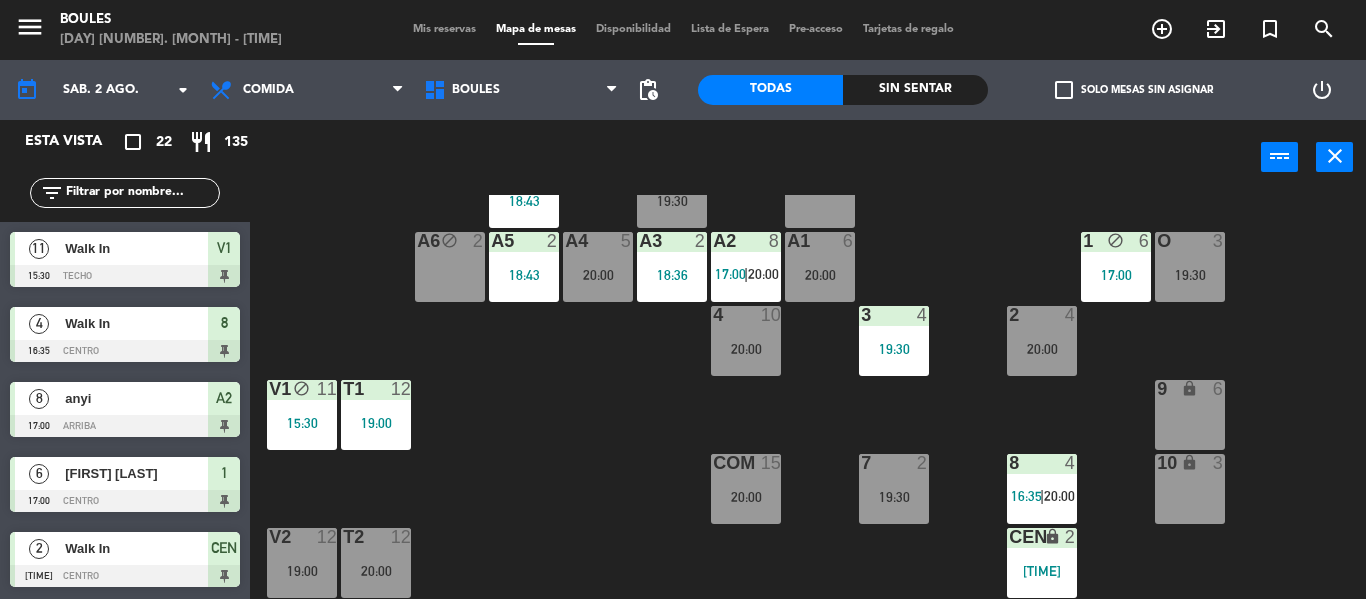scroll, scrollTop: 69, scrollLeft: 0, axis: vertical 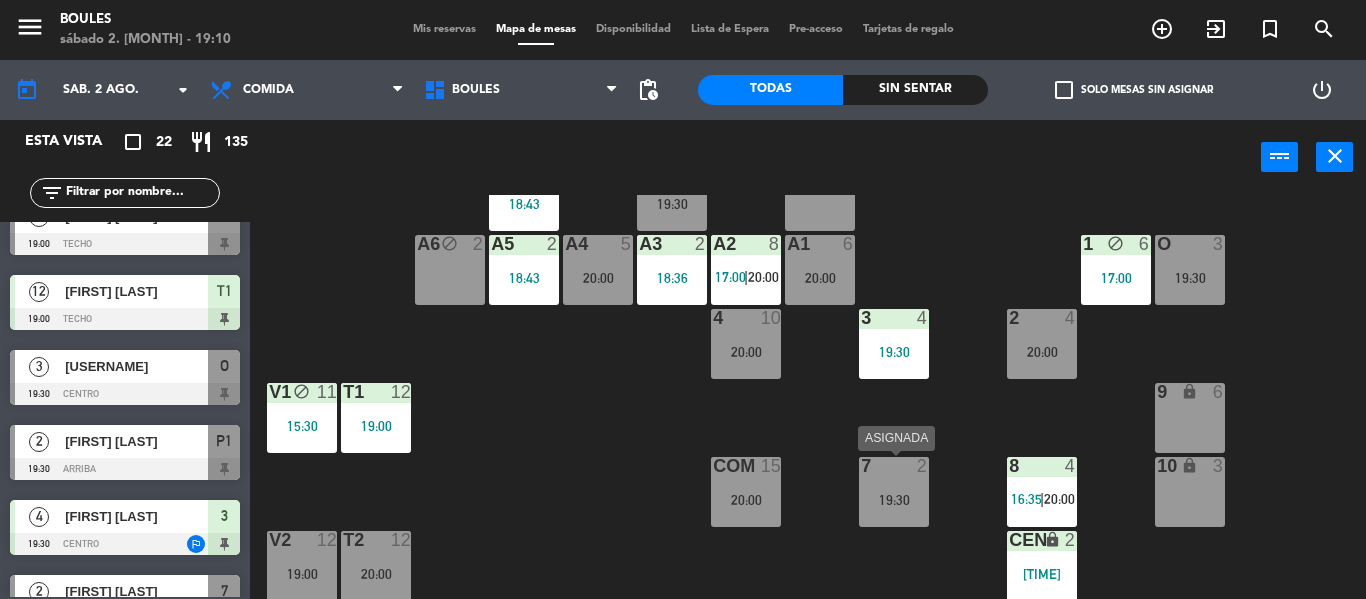 click on "[NUMBER] [NUMBER] [TIME]" at bounding box center [894, 492] 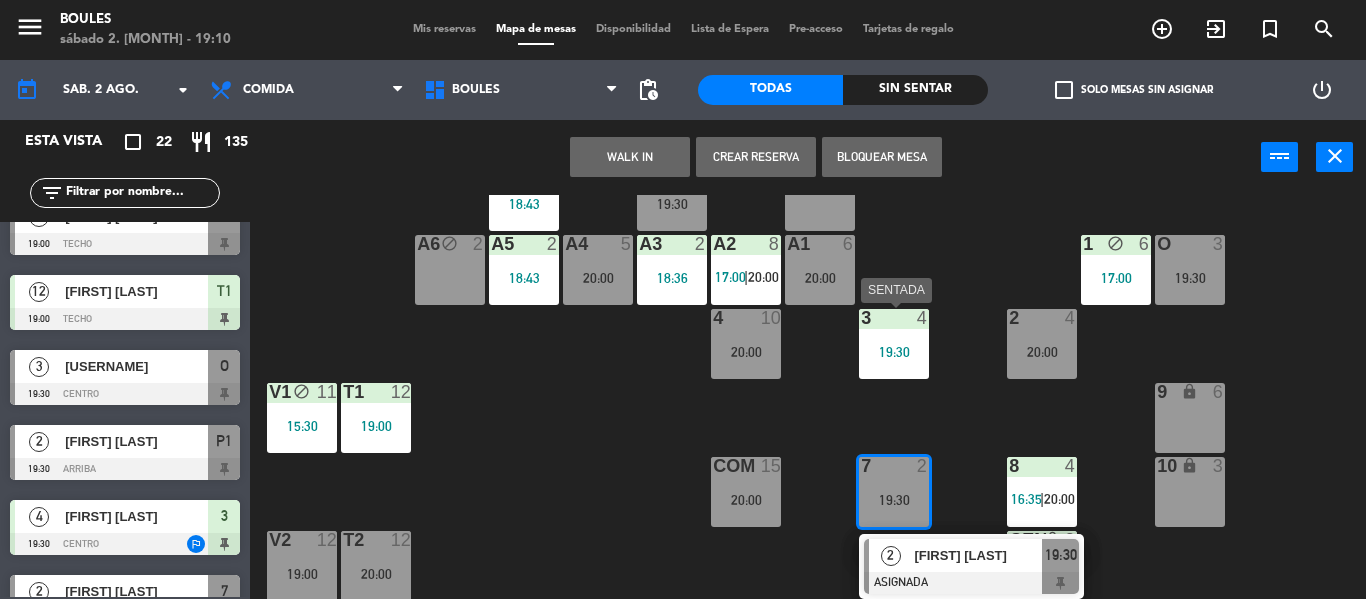 click on "3  4   19:30" at bounding box center (894, 344) 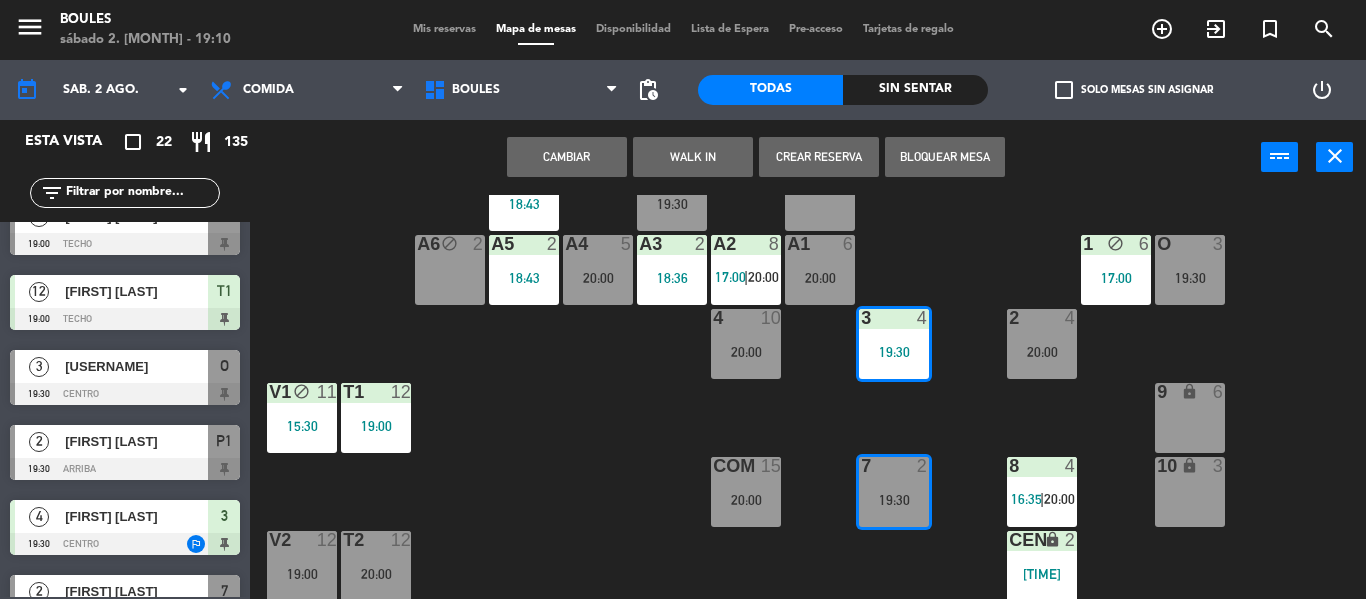click on "Cambiar" at bounding box center [567, 157] 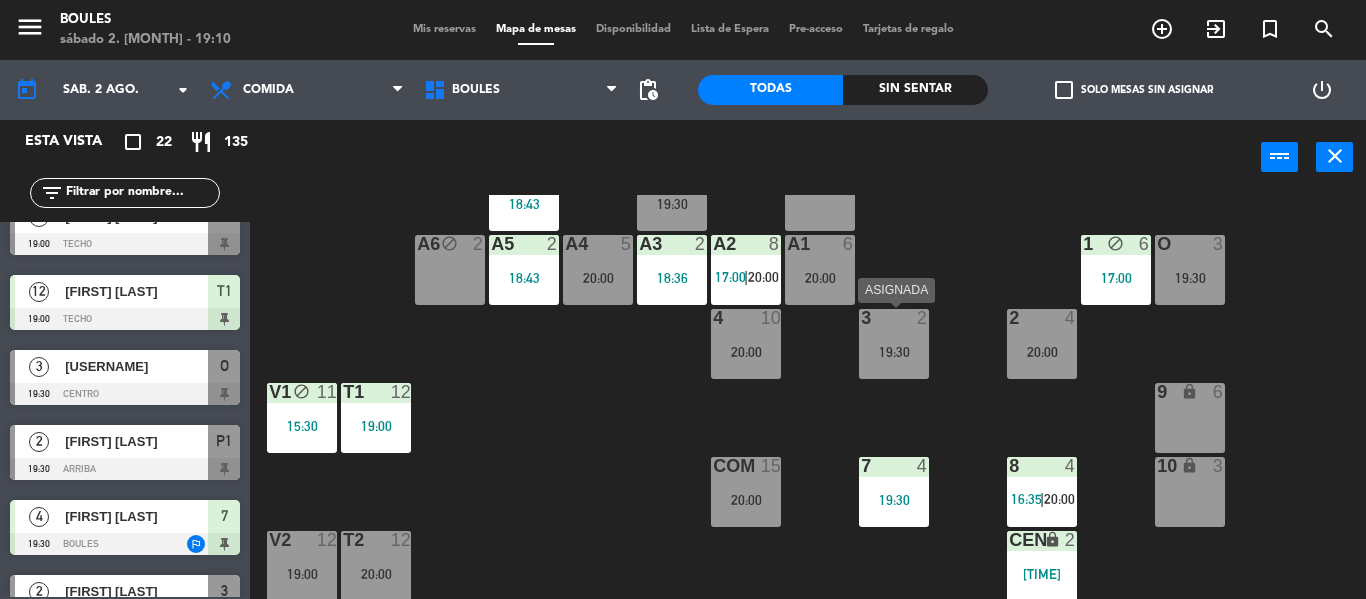 click on "19:30" at bounding box center [894, 352] 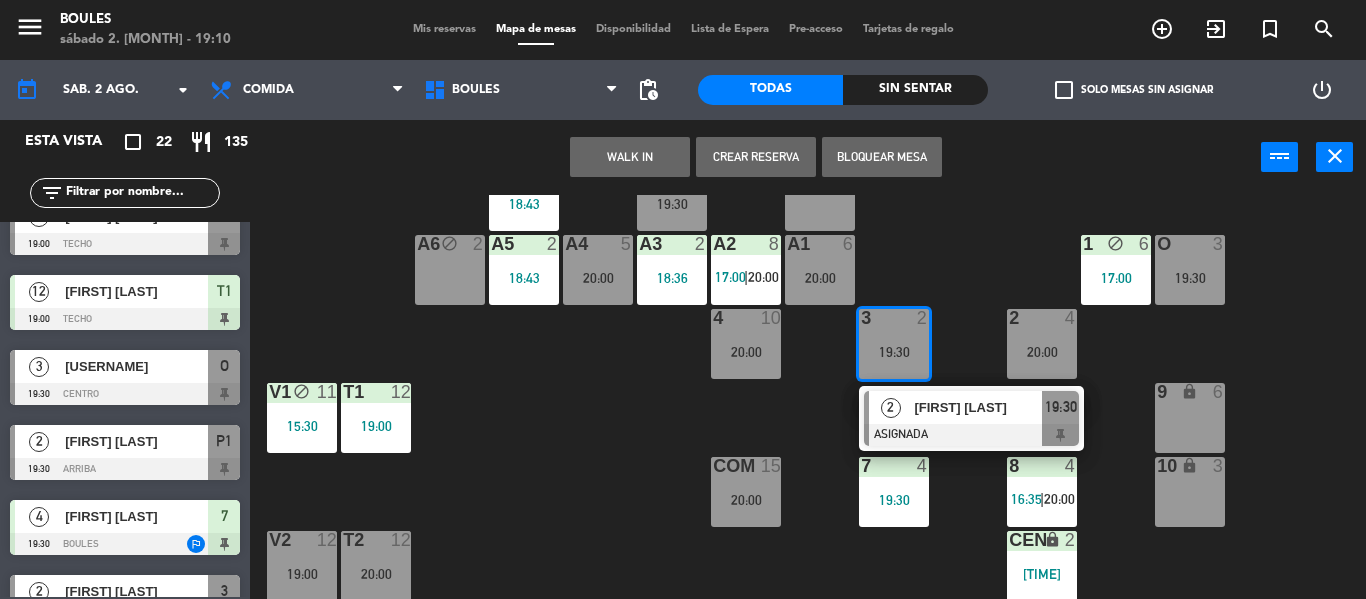click on "9 lock  6" at bounding box center (1190, 418) 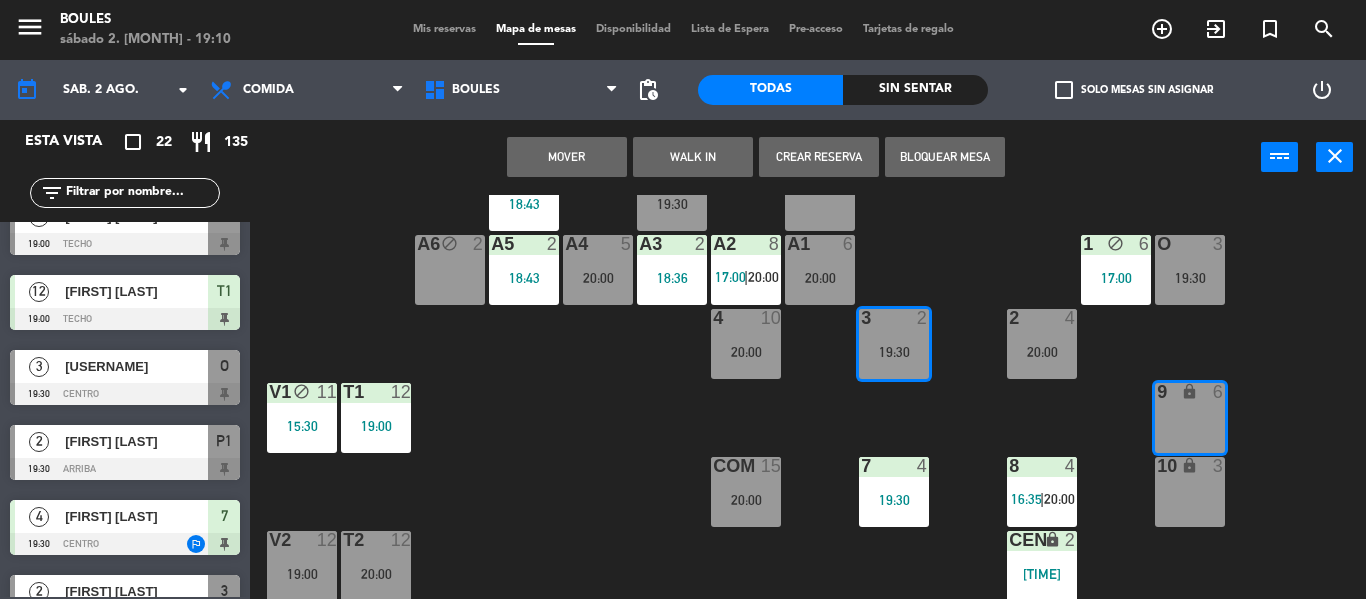 click on "Mover" at bounding box center [567, 157] 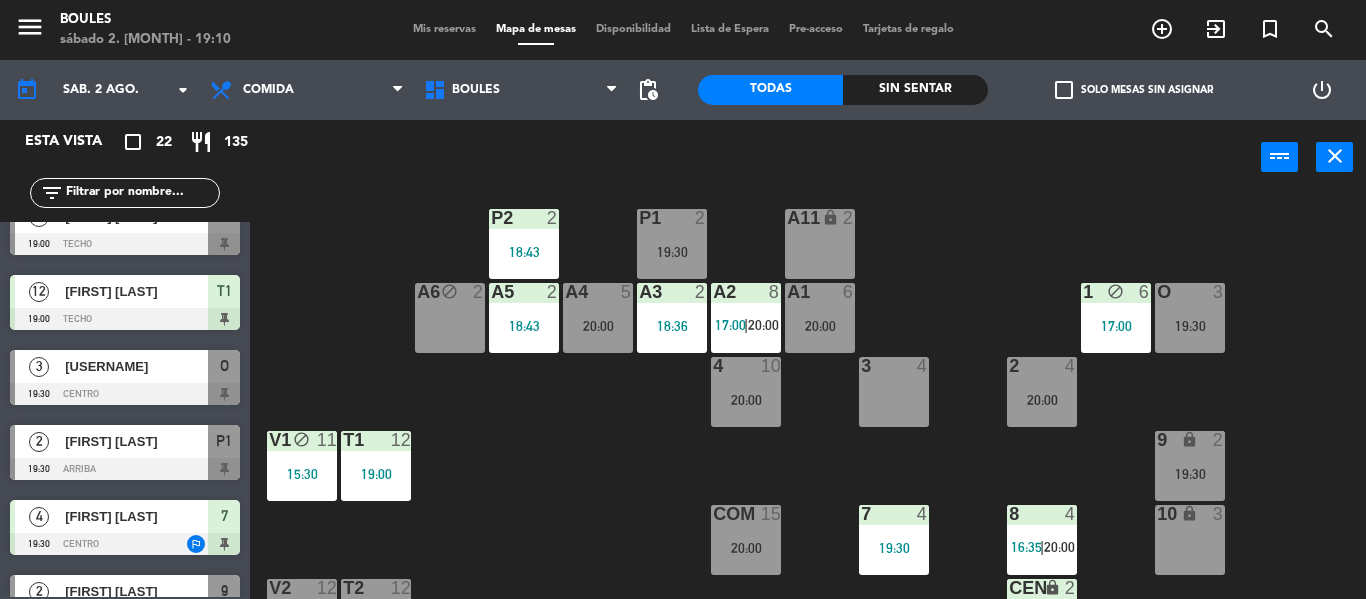 scroll, scrollTop: 20, scrollLeft: 0, axis: vertical 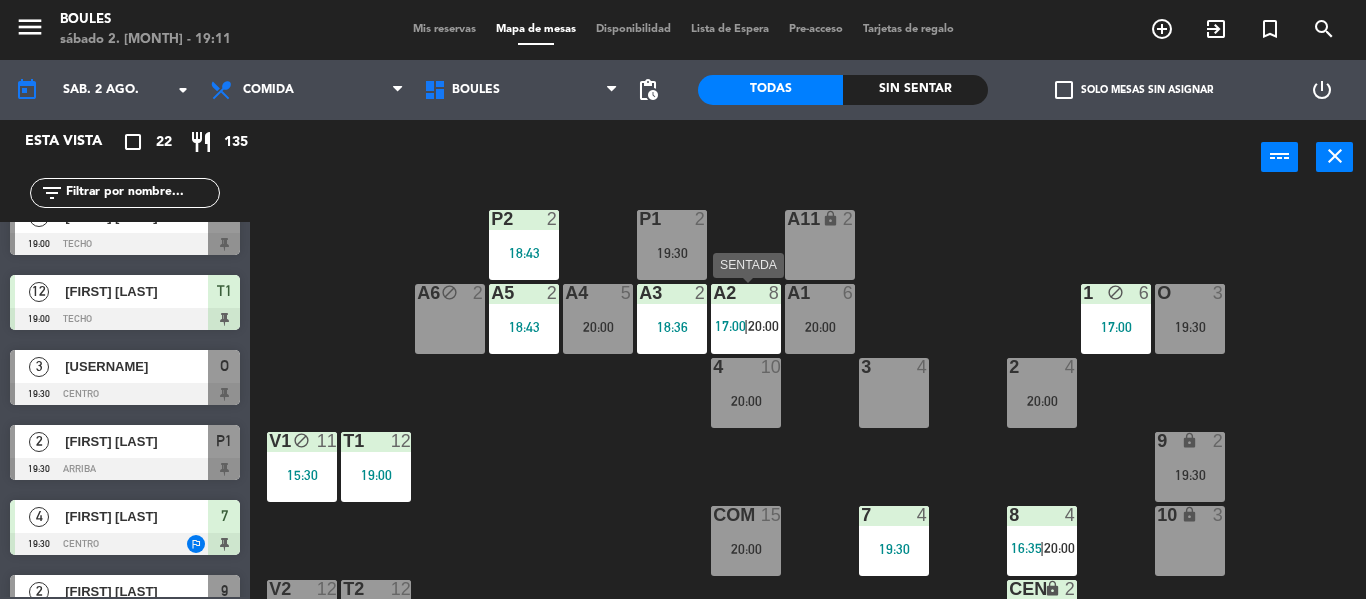 click on "A2  8   [TIME]    |    [TIME]" at bounding box center (746, 319) 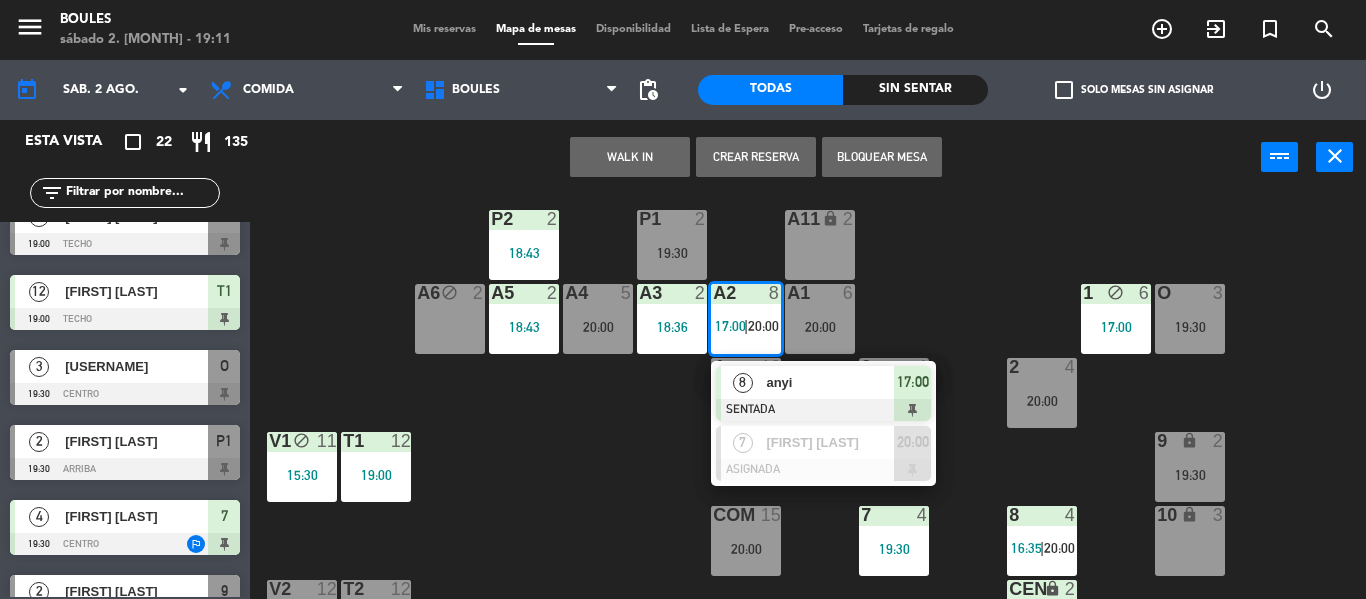 click on "P1  2   19:30  P2  2   18:43  A11 lock  2  A5  2   18:43  A6 block  2  A4  5   20:00  A3  2   18:36  A2  8   17:00    |    20:00      8   [FIRST]   SENTADA  17:00  7   [FIRST] [LAST]   ASIGNADA  20:00 A1  6   20:00  1 block  6   17:00  O  3   19:30  4  10   20:00  3  4  2  4   20:00  V1 block  11   15:30  T1  12   19:00  9 lock  2   19:30  COM  15   20:00  7  4   19:30  8  4   16:35    |    20:00     10 lock  3  V2  12   19:00  T2  12   20:00  CEN lock  2   18:32  PB1 lock  10  PB2 lock  10" 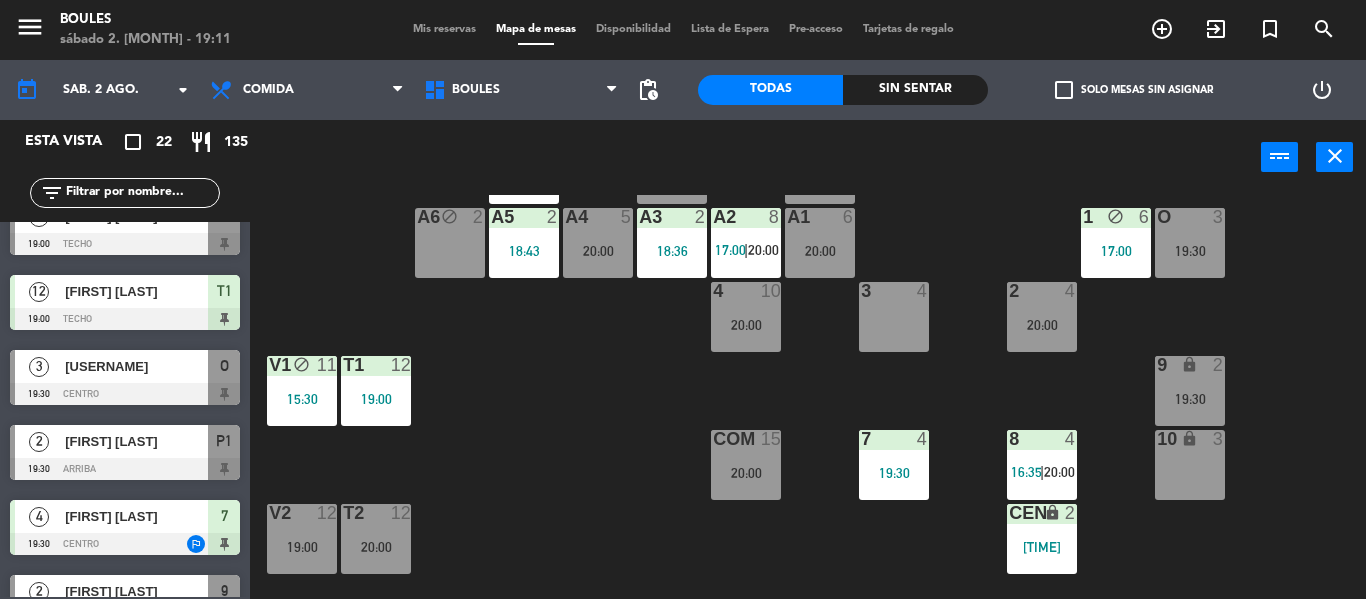 scroll, scrollTop: 98, scrollLeft: 0, axis: vertical 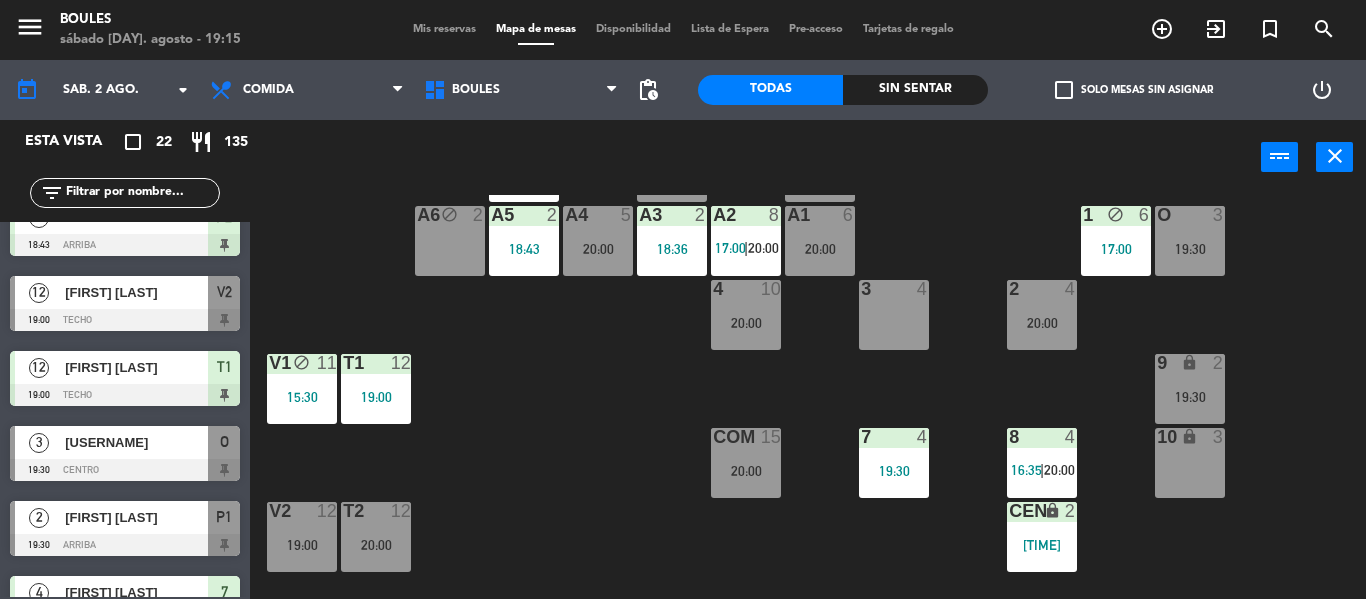 click on "[FIRST] [LAST]" at bounding box center [135, 292] 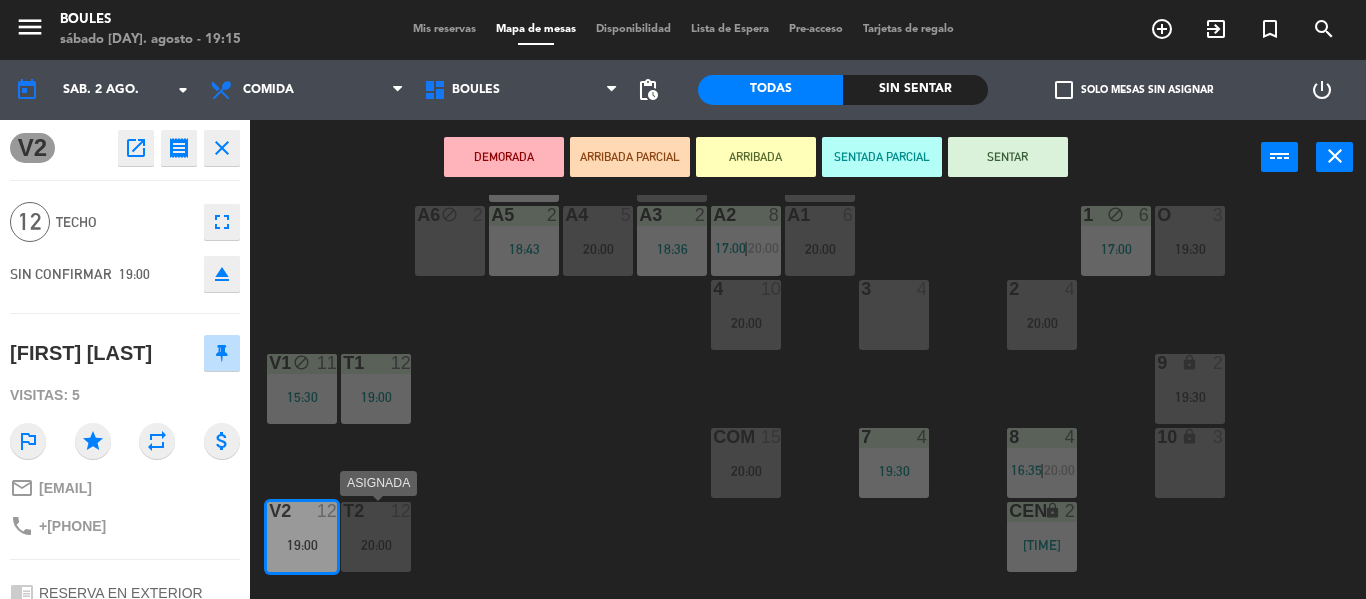 click on "20:00" at bounding box center [376, 545] 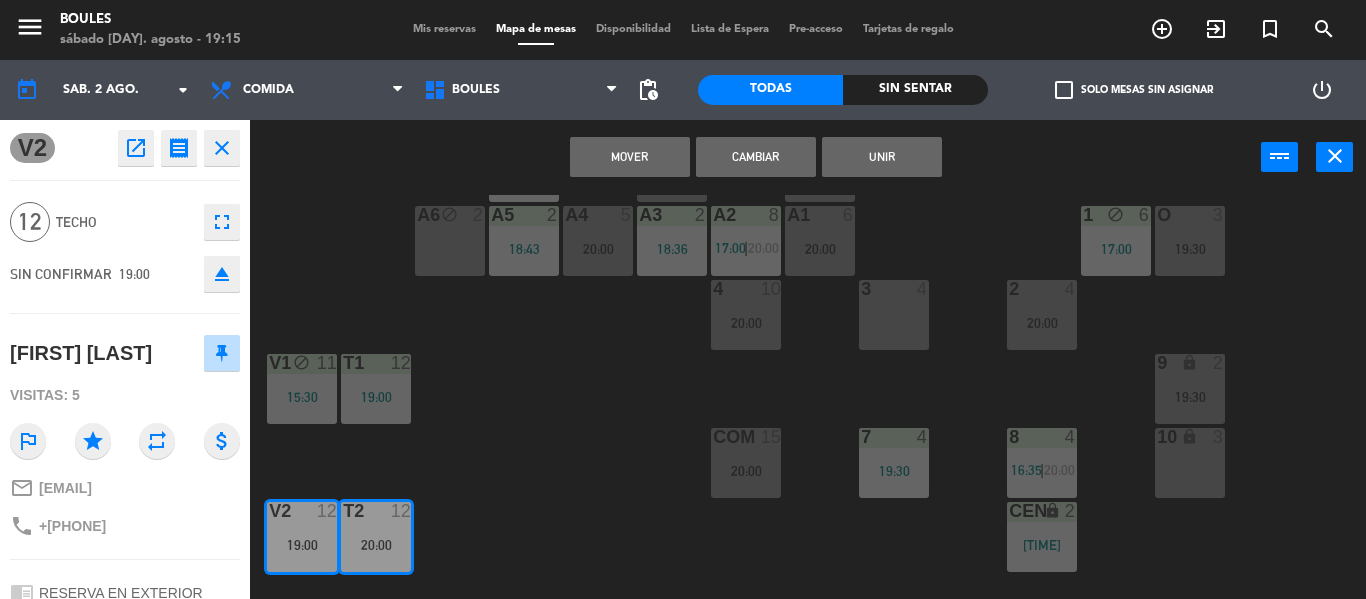 click on "Cambiar" at bounding box center (756, 157) 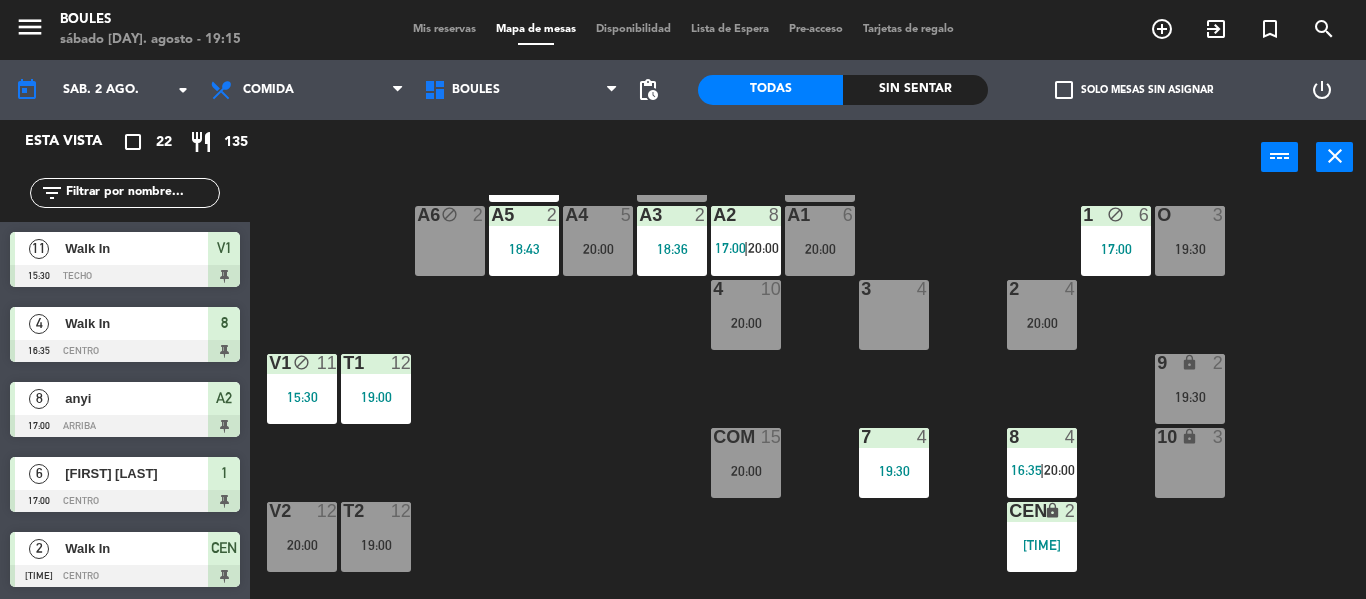 scroll, scrollTop: 0, scrollLeft: 0, axis: both 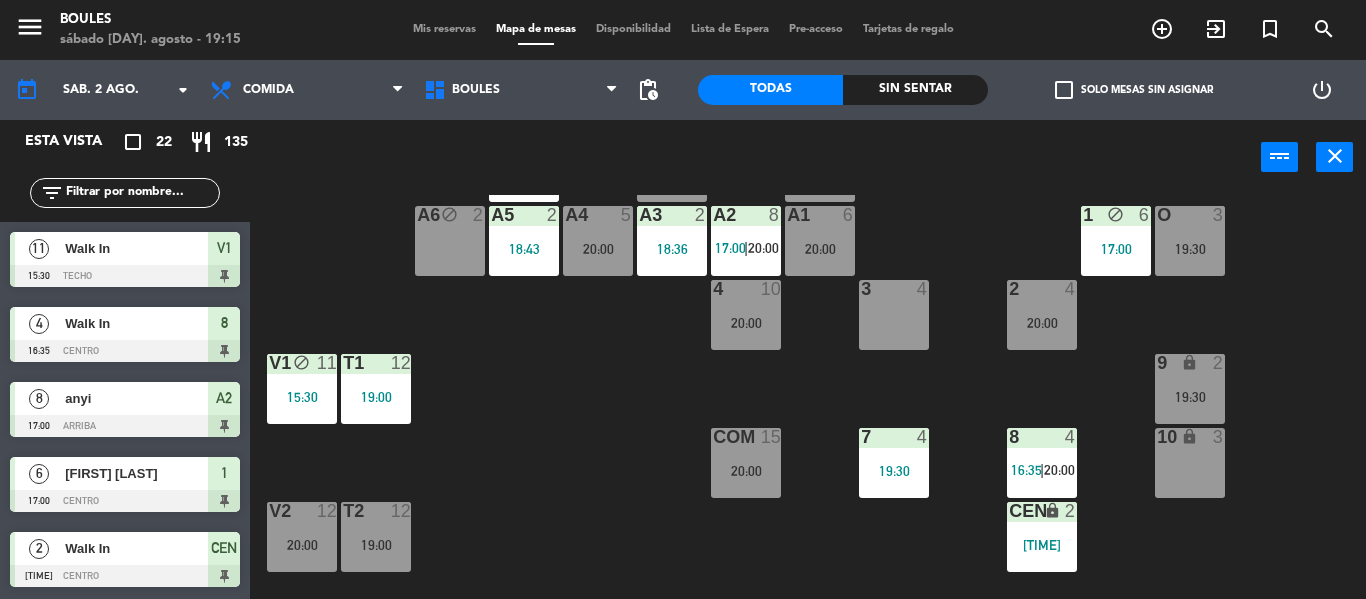 click on "19:00" at bounding box center (376, 545) 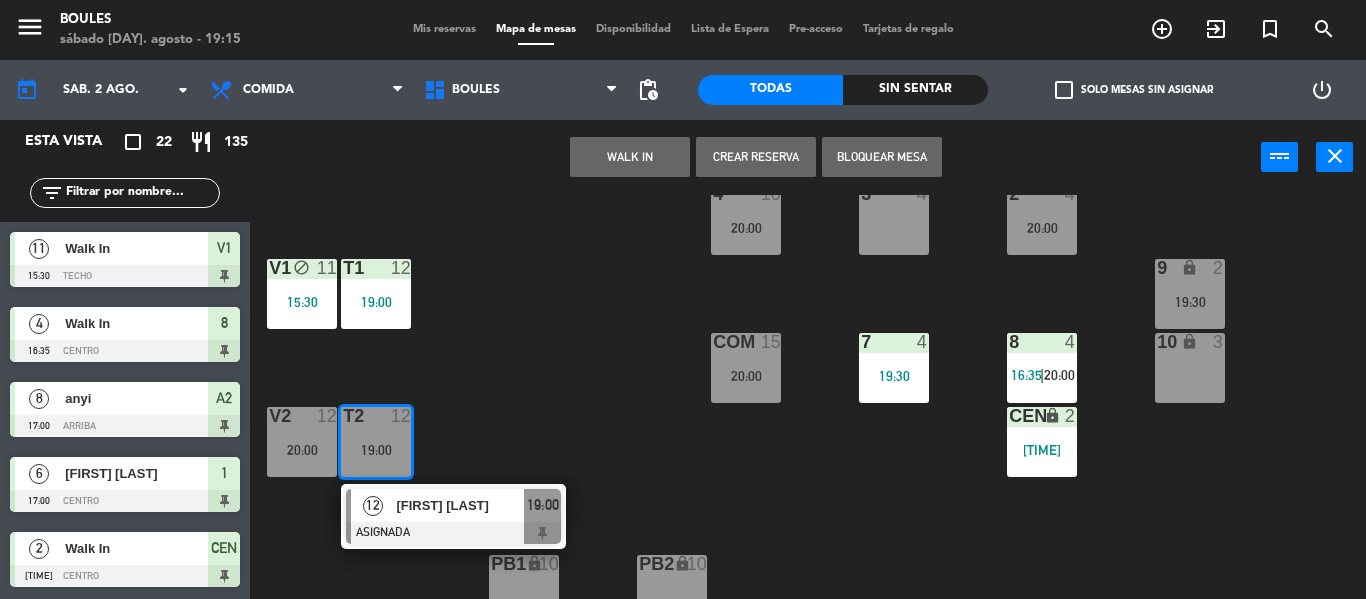 scroll, scrollTop: 199, scrollLeft: 0, axis: vertical 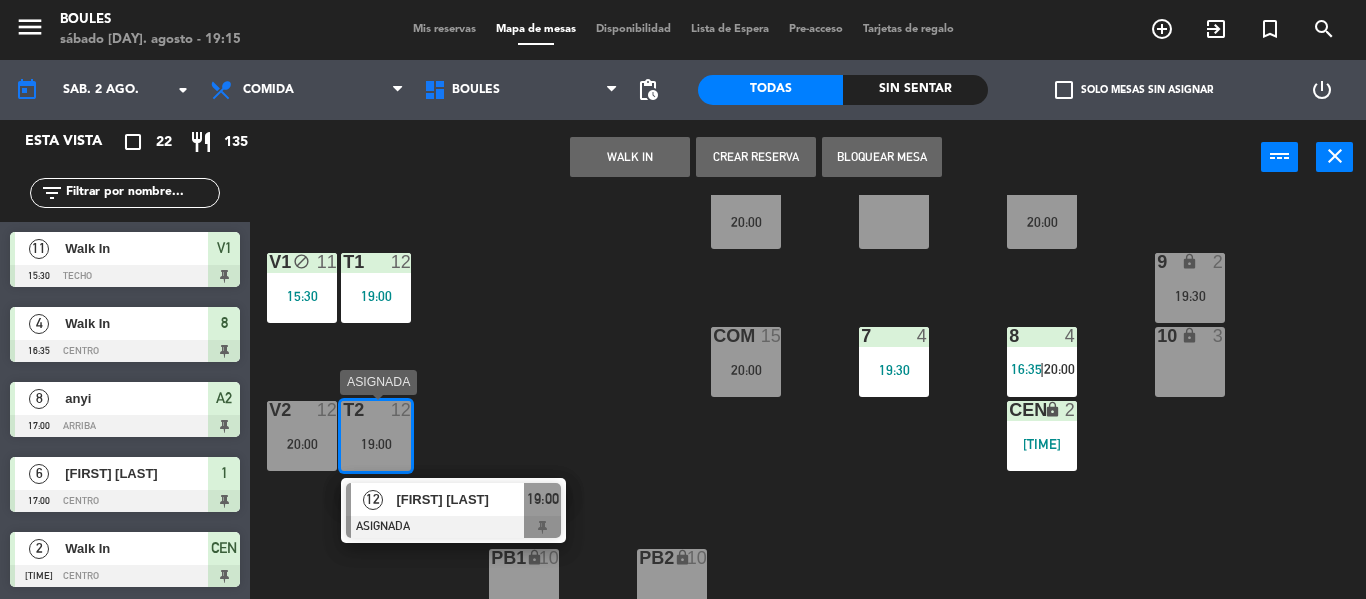 click on "[FIRST] [LAST]" at bounding box center [460, 499] 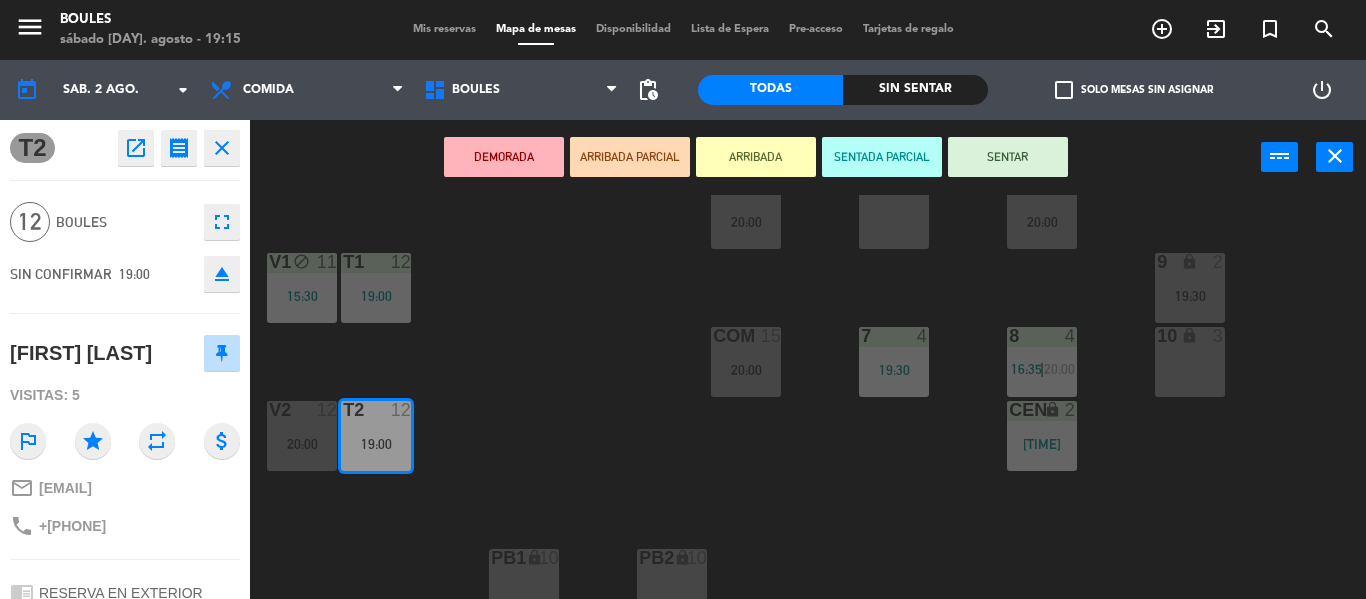 click on "SENTAR" at bounding box center [1008, 157] 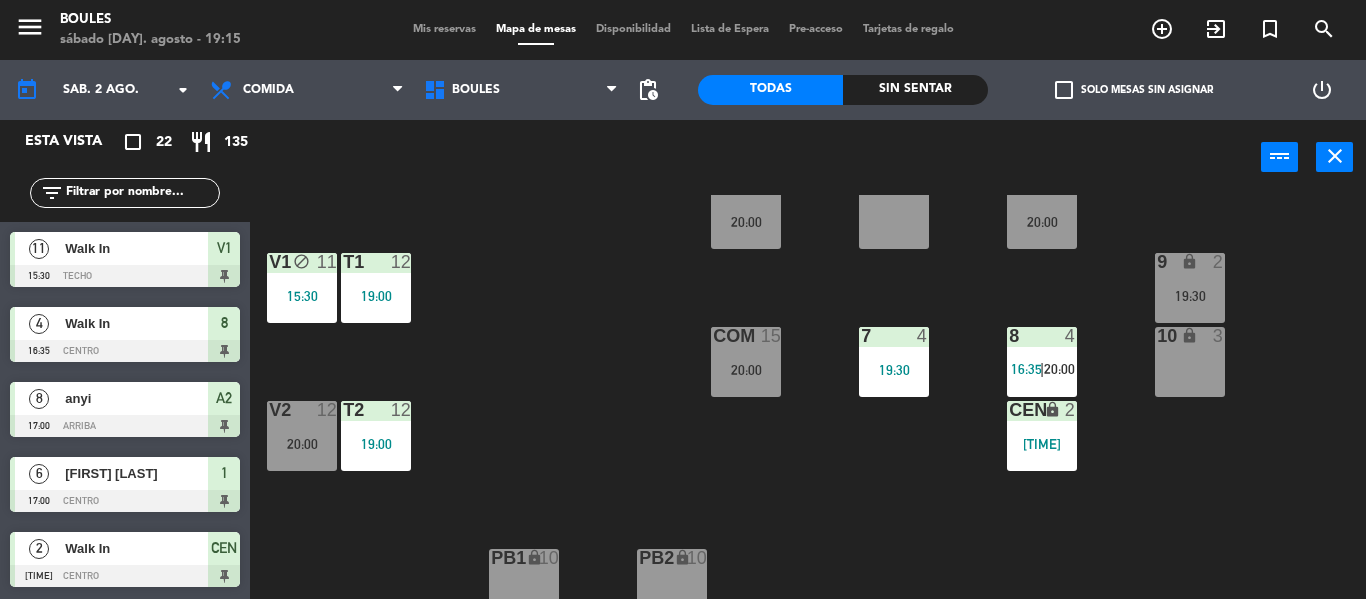 scroll, scrollTop: 0, scrollLeft: 0, axis: both 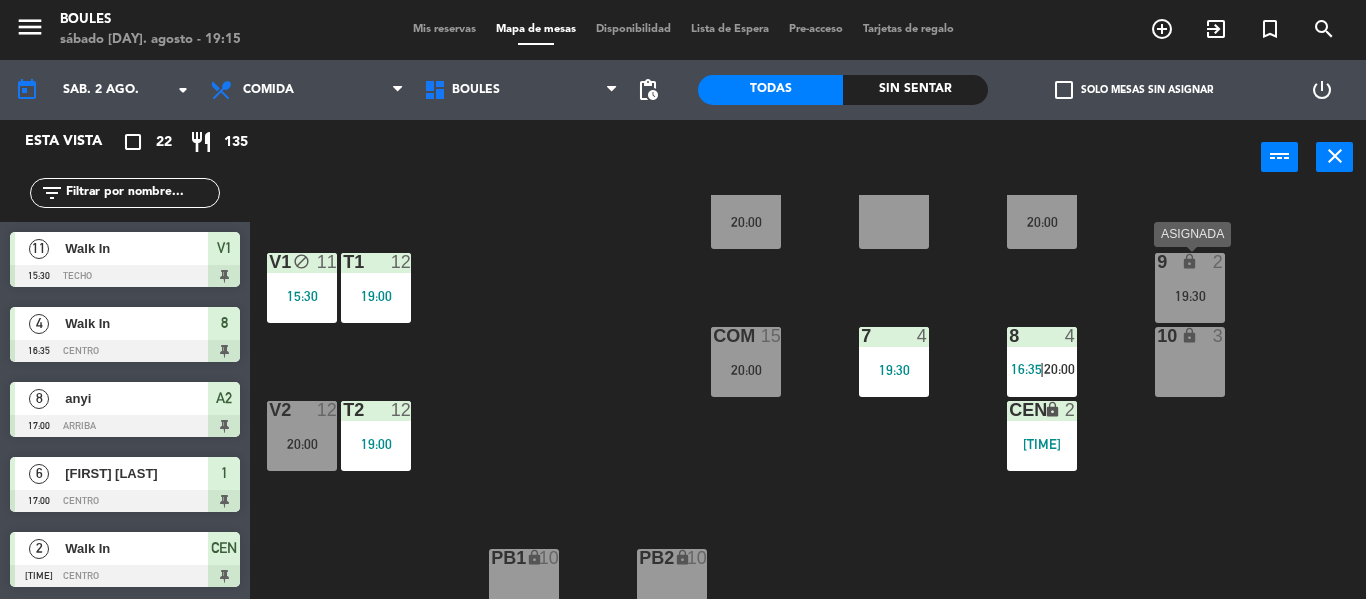 click on "19:30" at bounding box center (1190, 295) 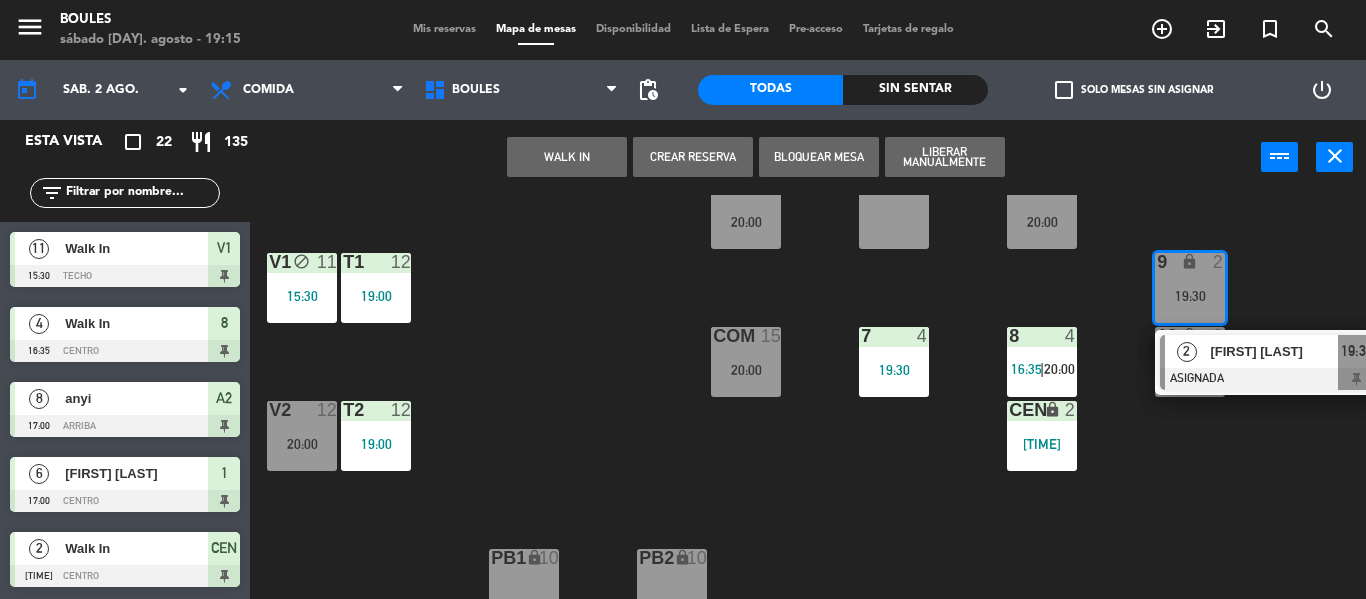 click on "P1  2   [TIME]  P2  2   [TIME]  A11 lock  2  A5  2   [TIME]  A6 block  2  A4  5   [TIME]  A3  2   [TIME]  A2  8   [TIME]    |    [TIME]     A1  6   [TIME]  1 block  6   [TIME]  O  3   [TIME]  4  10   [TIME]  3  4  2  4   [TIME]  V1 block  11   [TIME]  T1  12   [TIME]  9 lock  2   [TIME]   2   [NAME]   ASIGNADA  [TIME] COM  15   [TIME]  7  4   [TIME]  8  4   [TIME]    |    [TIME]     10 lock  3  V2  12   [TIME]  T2  12   [TIME]  CEN lock  2   [TIME]  PB1 lock  10  PB2 lock  10" 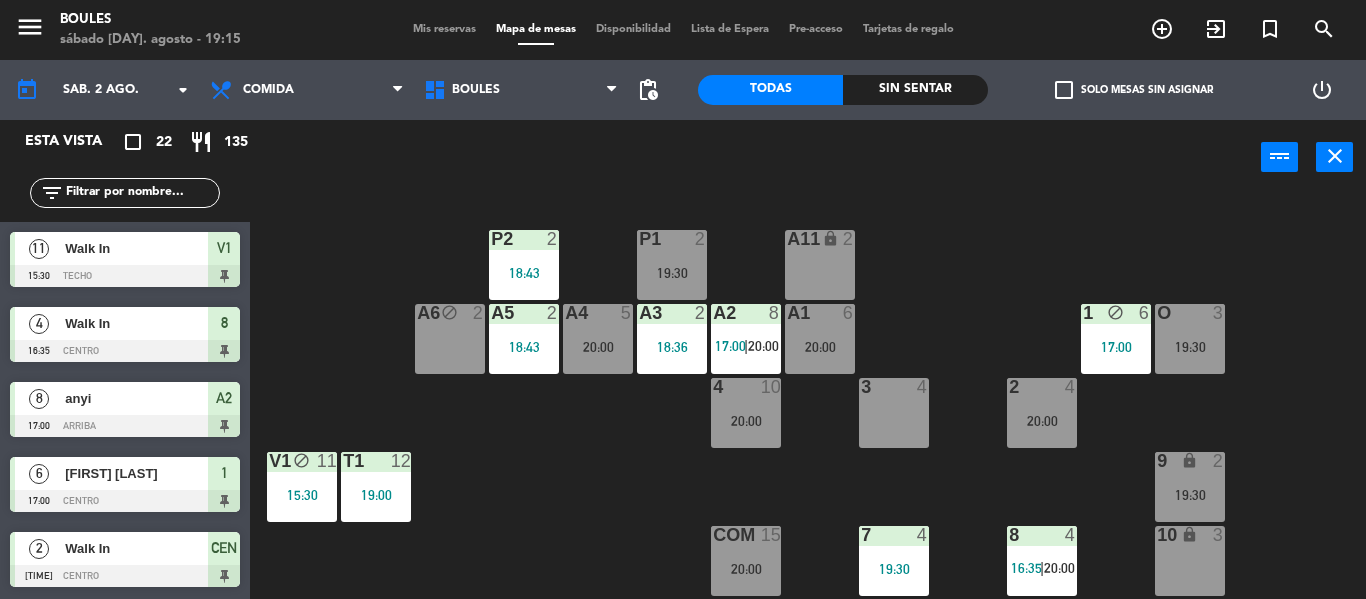 scroll, scrollTop: 0, scrollLeft: 0, axis: both 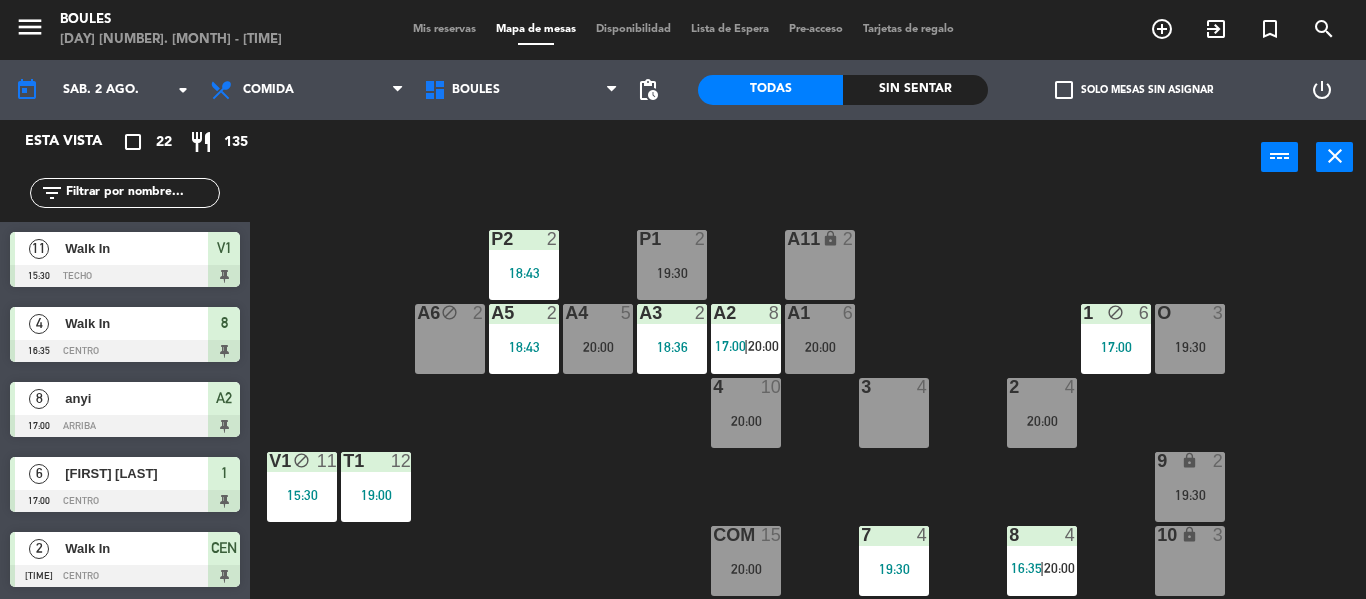 click on "P2  2   [TIME]" at bounding box center [524, 265] 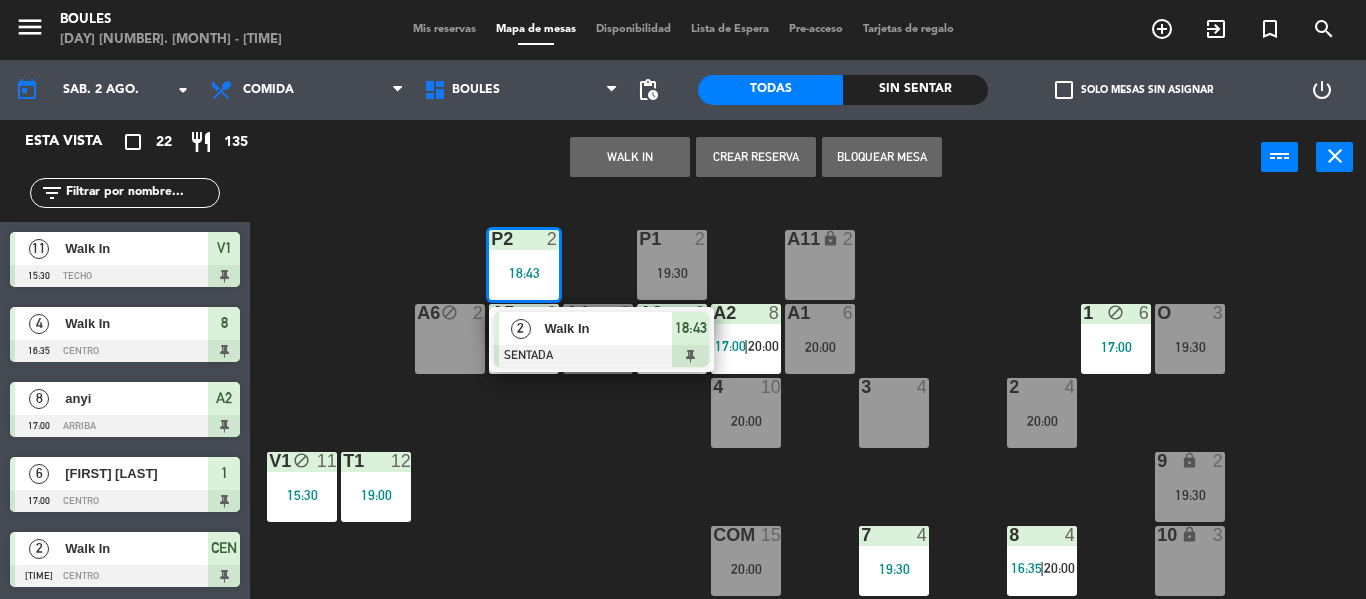 click on "Walk In" at bounding box center [607, 328] 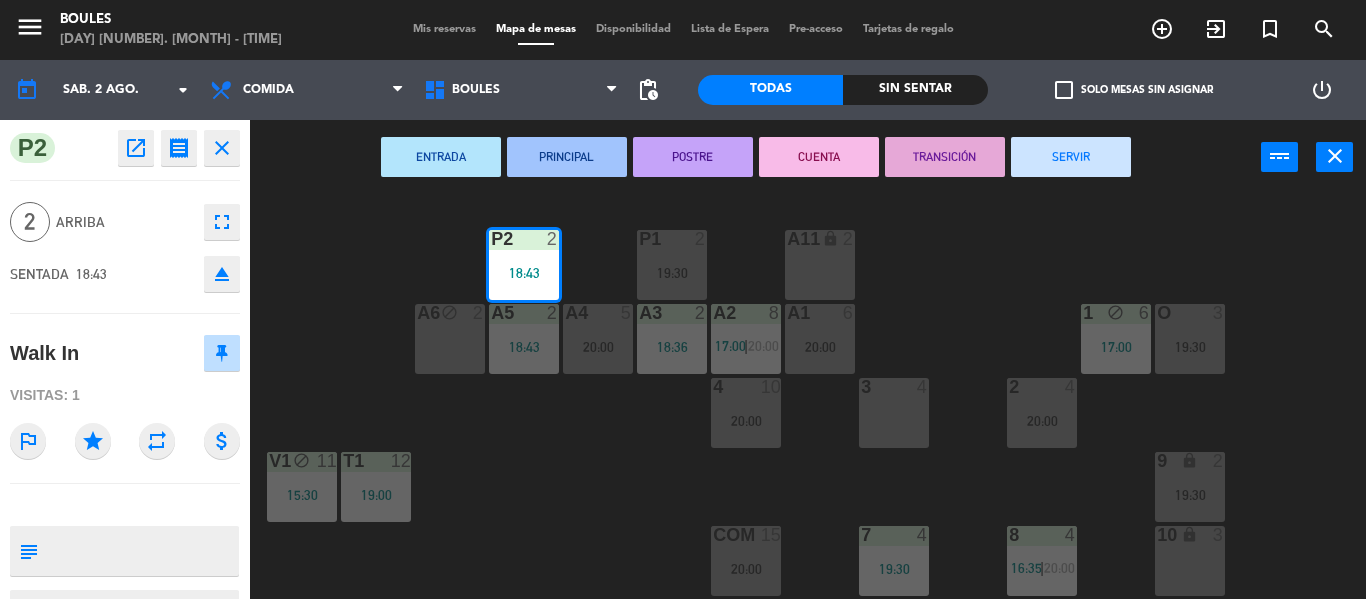 click on "SERVIR" at bounding box center (1071, 157) 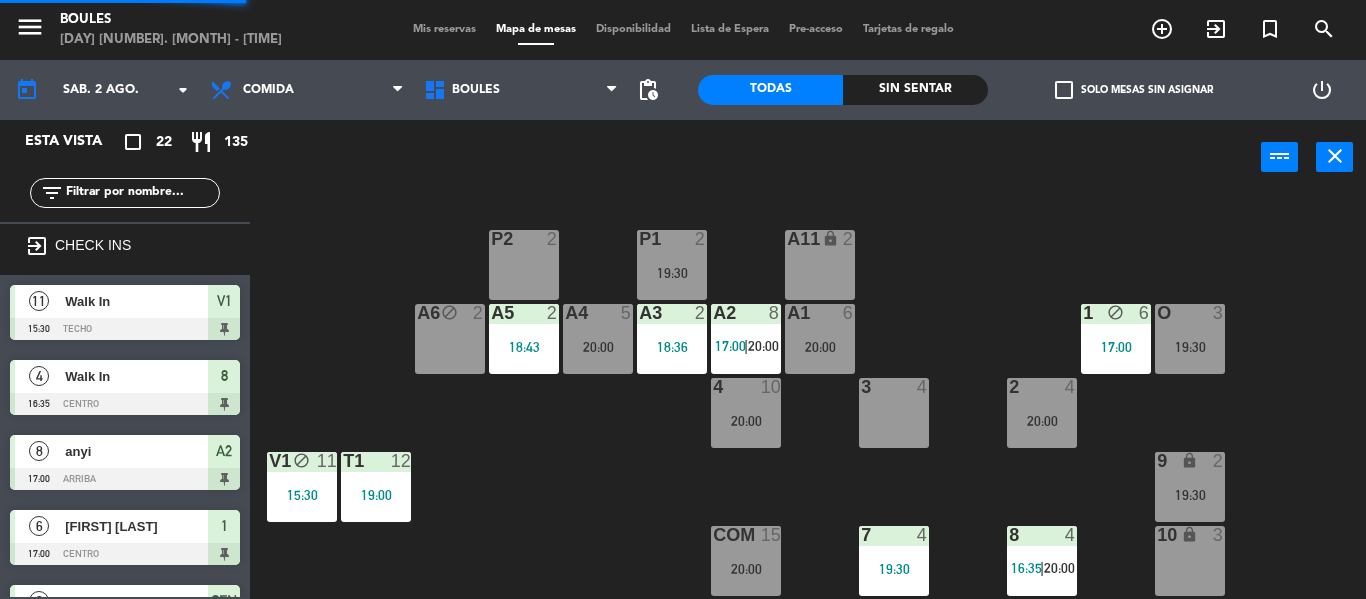 scroll, scrollTop: 0, scrollLeft: 0, axis: both 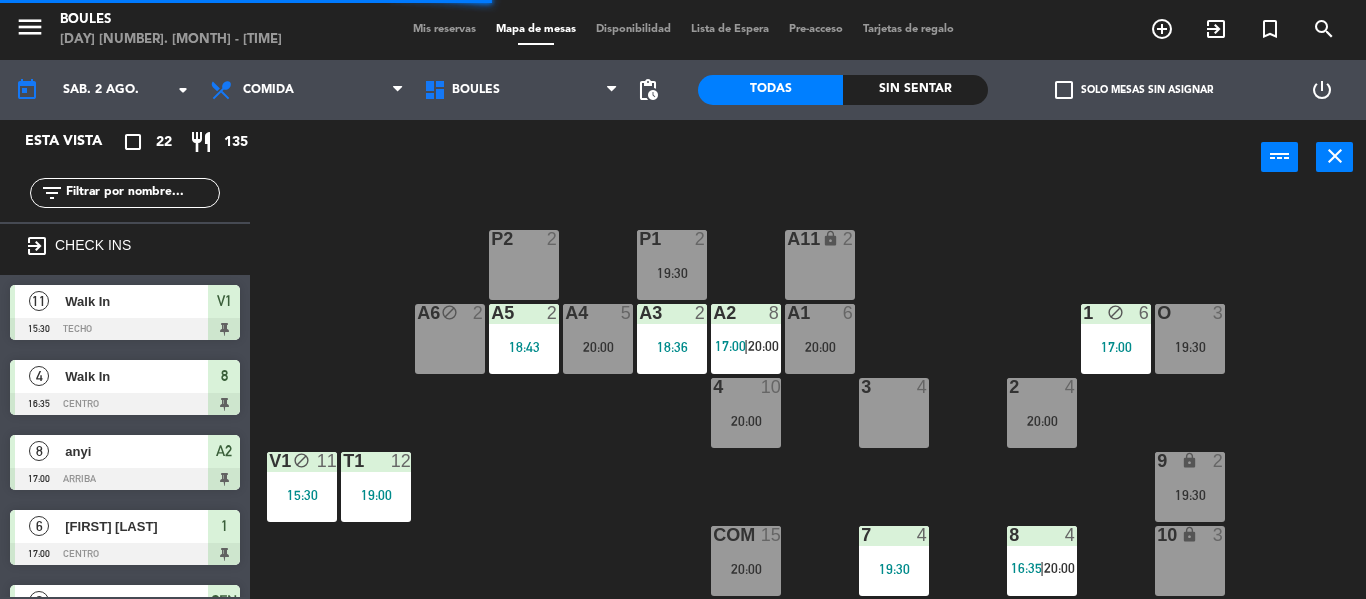 click on "19:30" at bounding box center (1190, 495) 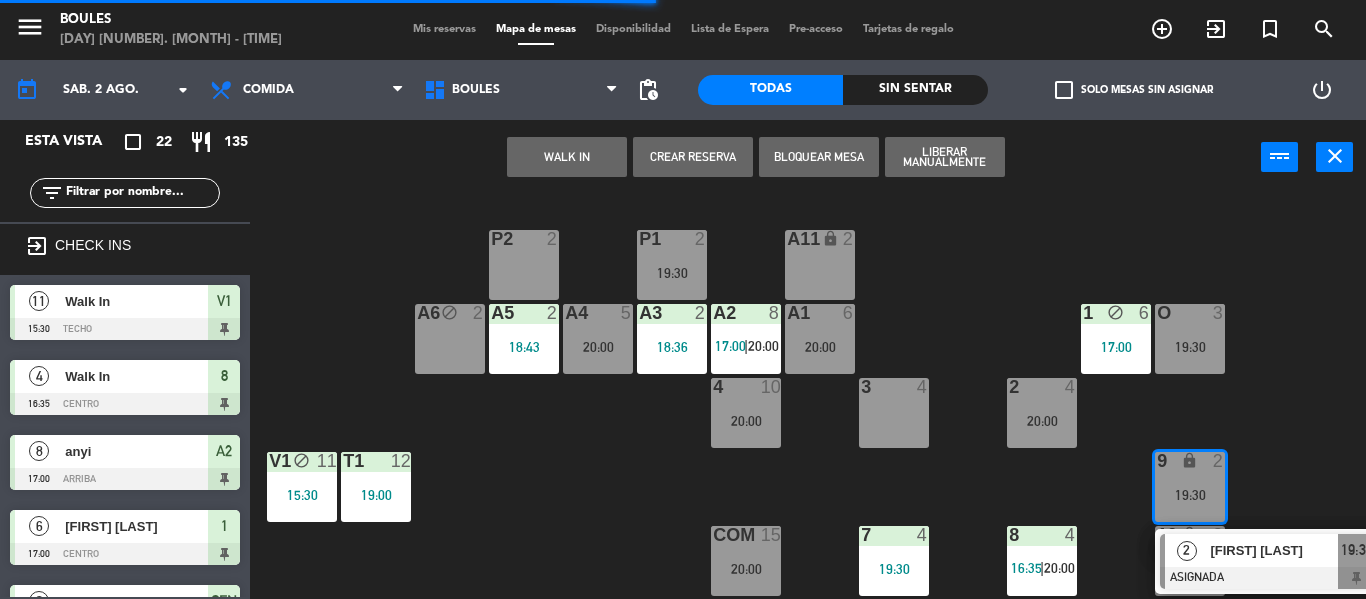 click on "[FIRST] [LAST]" at bounding box center (1274, 550) 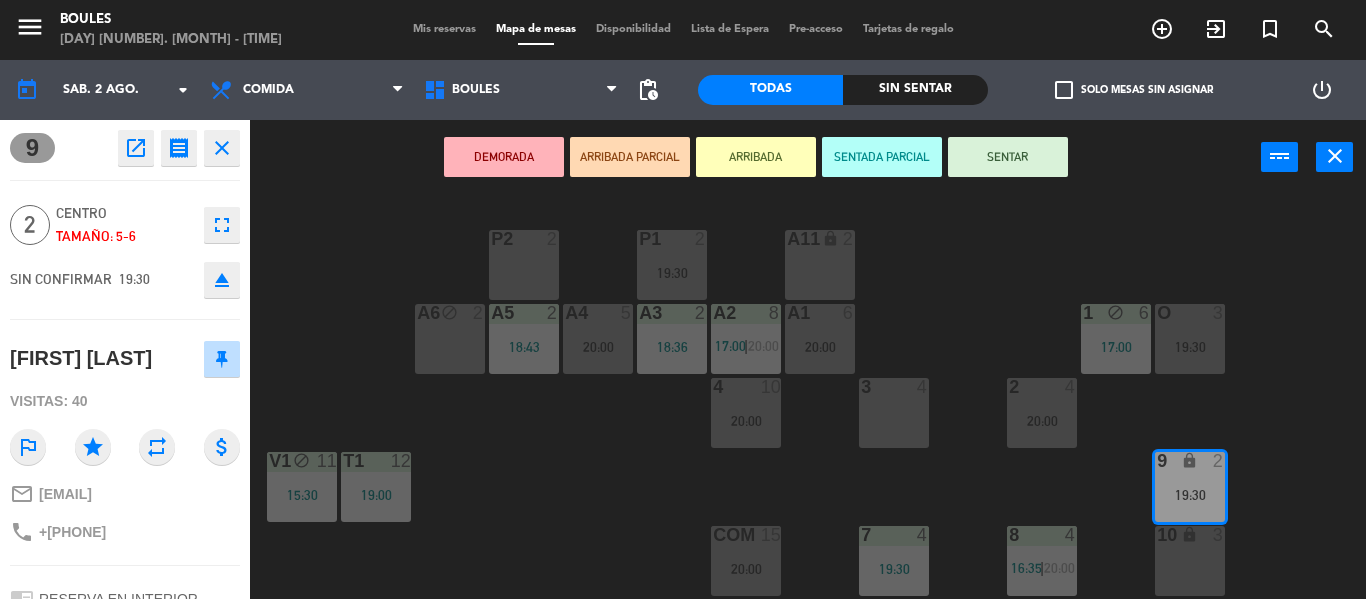 click on "P2  2" at bounding box center [524, 265] 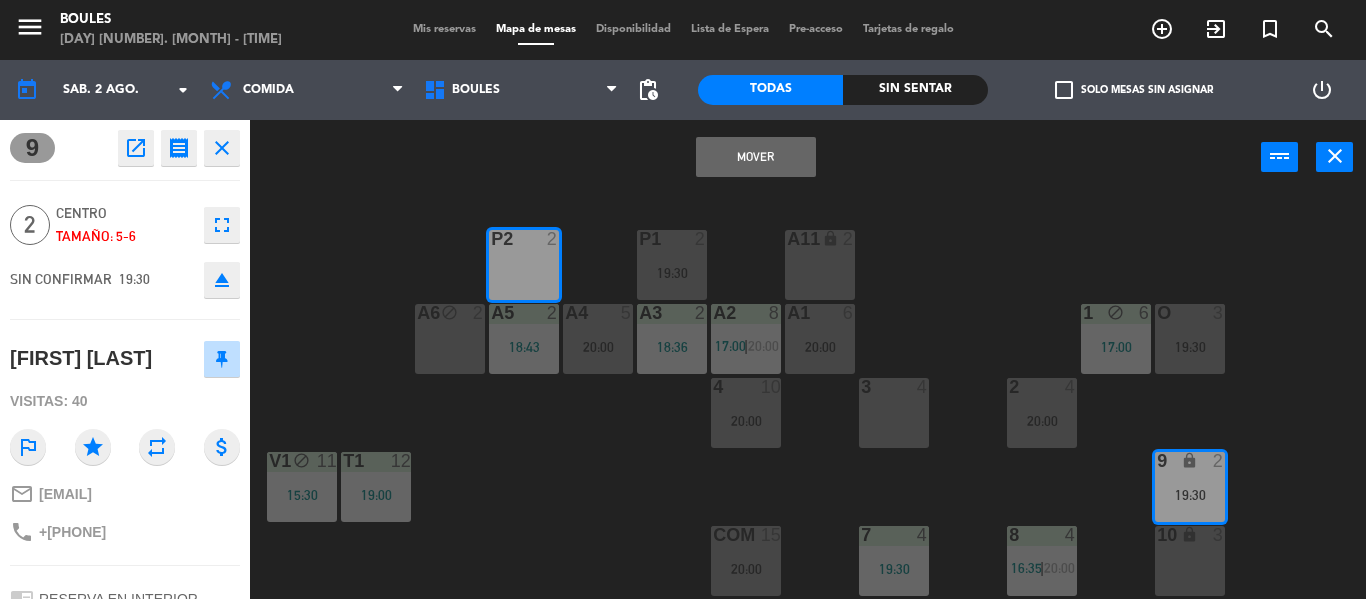 click on "Mover" at bounding box center [756, 157] 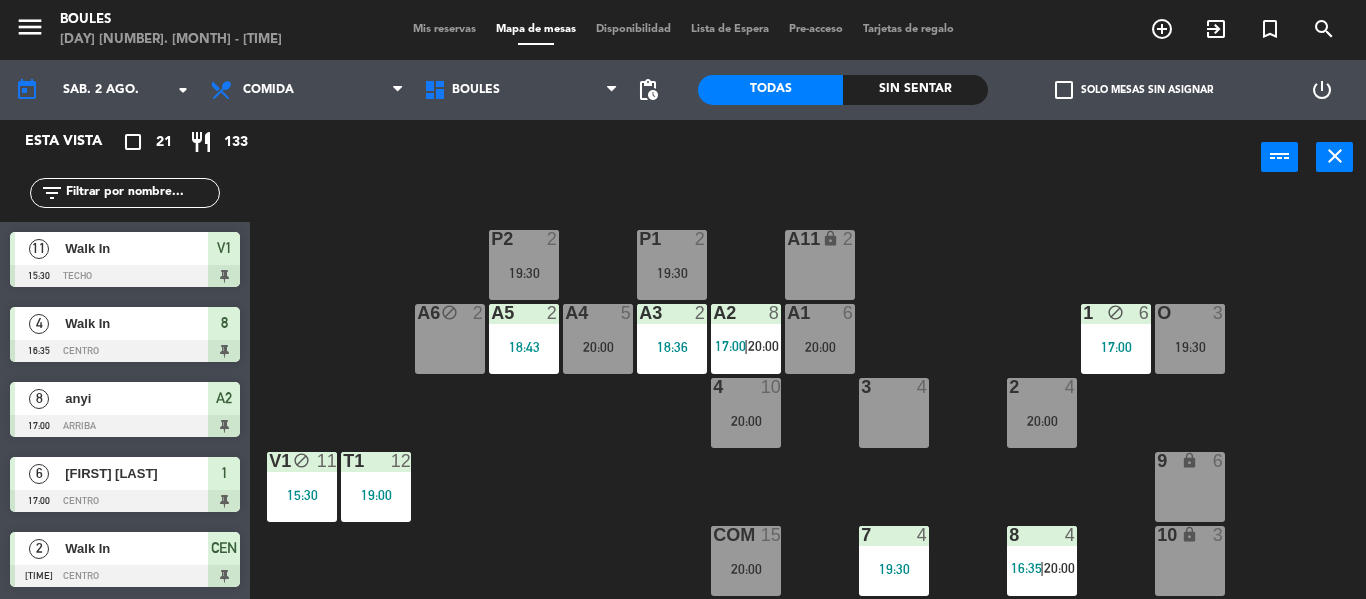 scroll, scrollTop: 0, scrollLeft: 0, axis: both 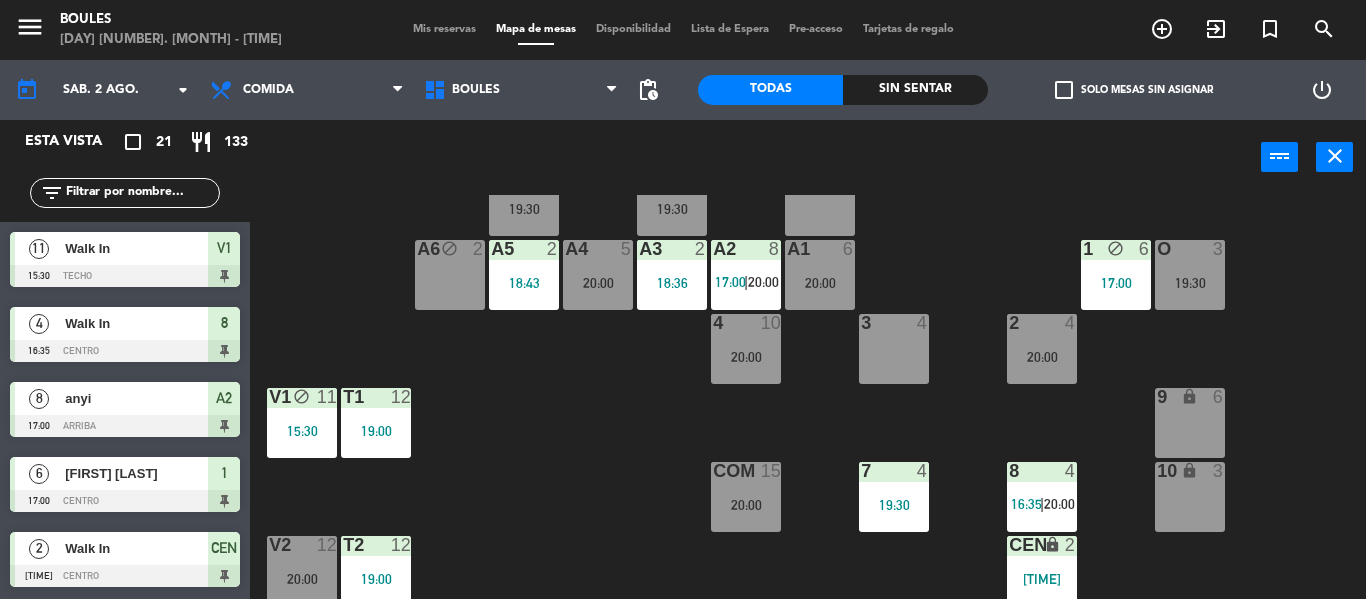 click on "9 lock  6" at bounding box center [1190, 423] 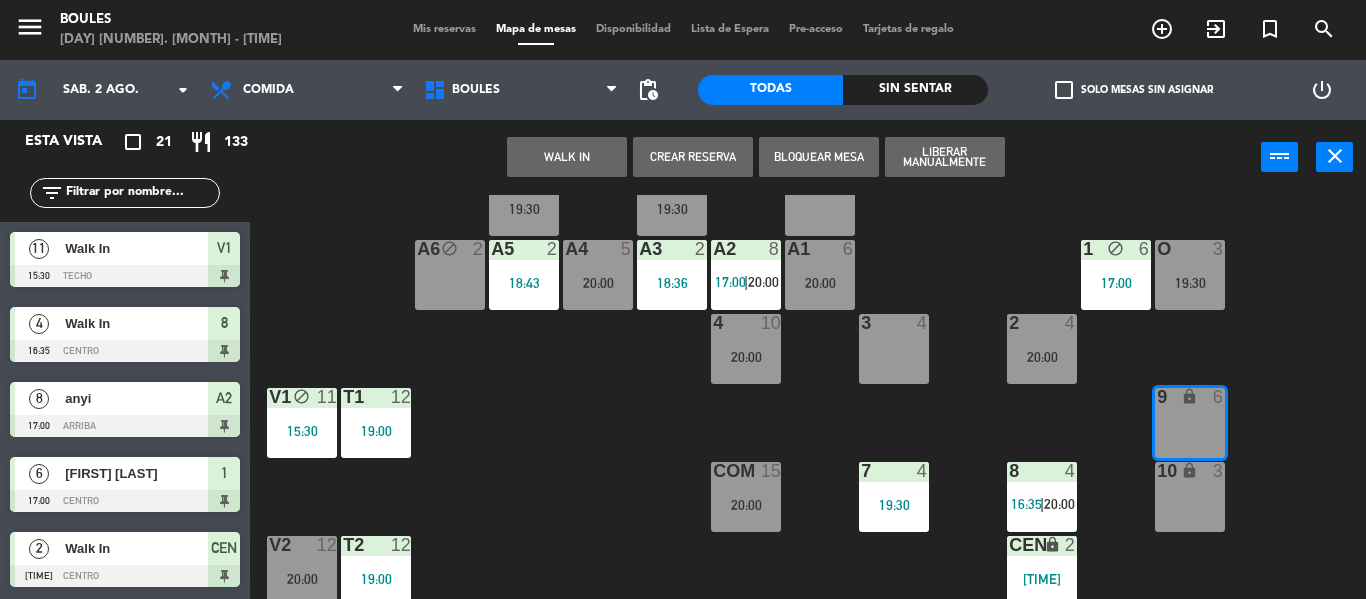 click on "WALK IN" at bounding box center [567, 157] 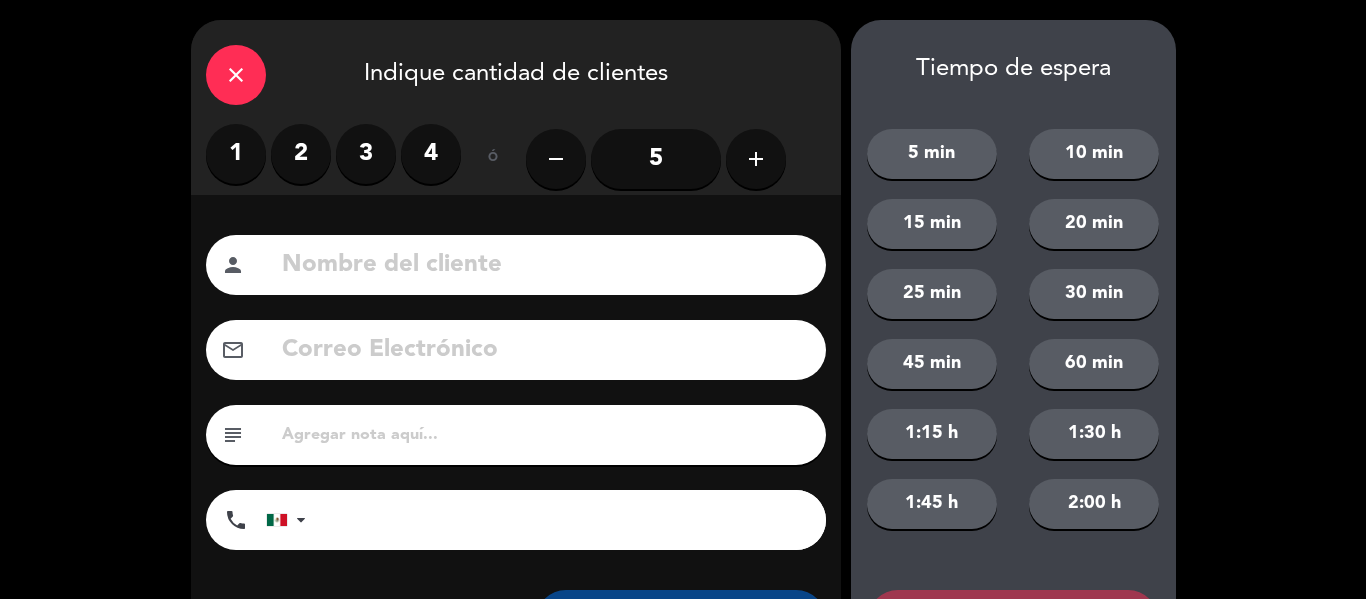 click on "2" at bounding box center [301, 154] 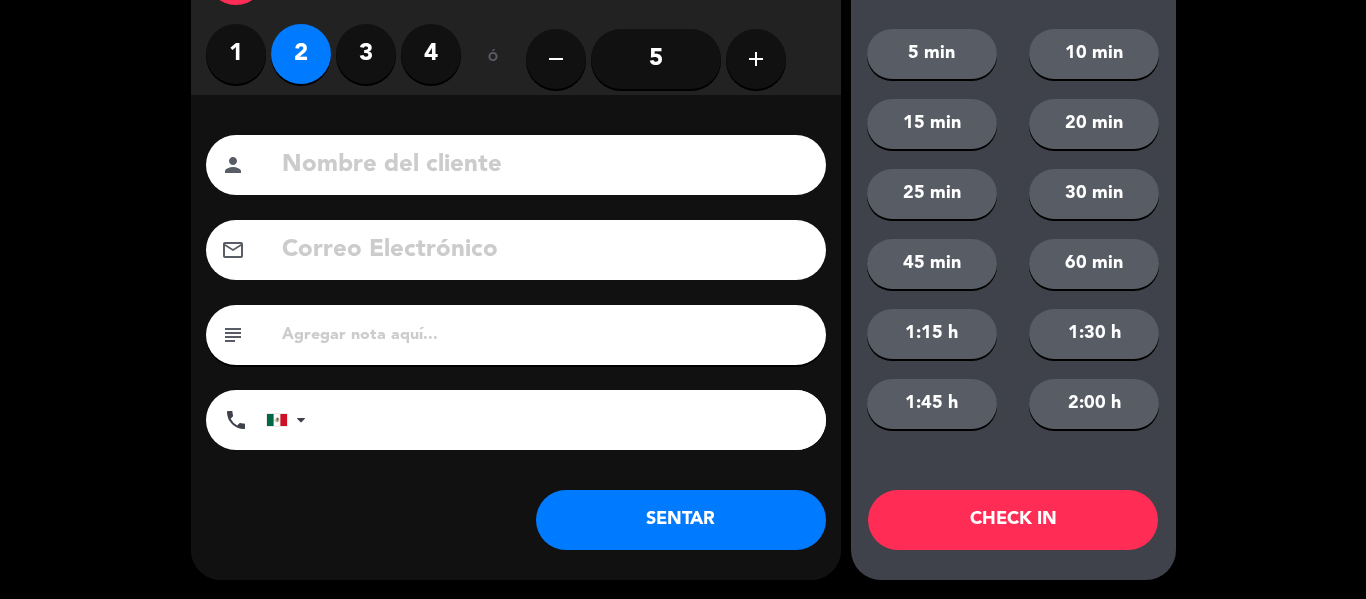 scroll, scrollTop: 101, scrollLeft: 0, axis: vertical 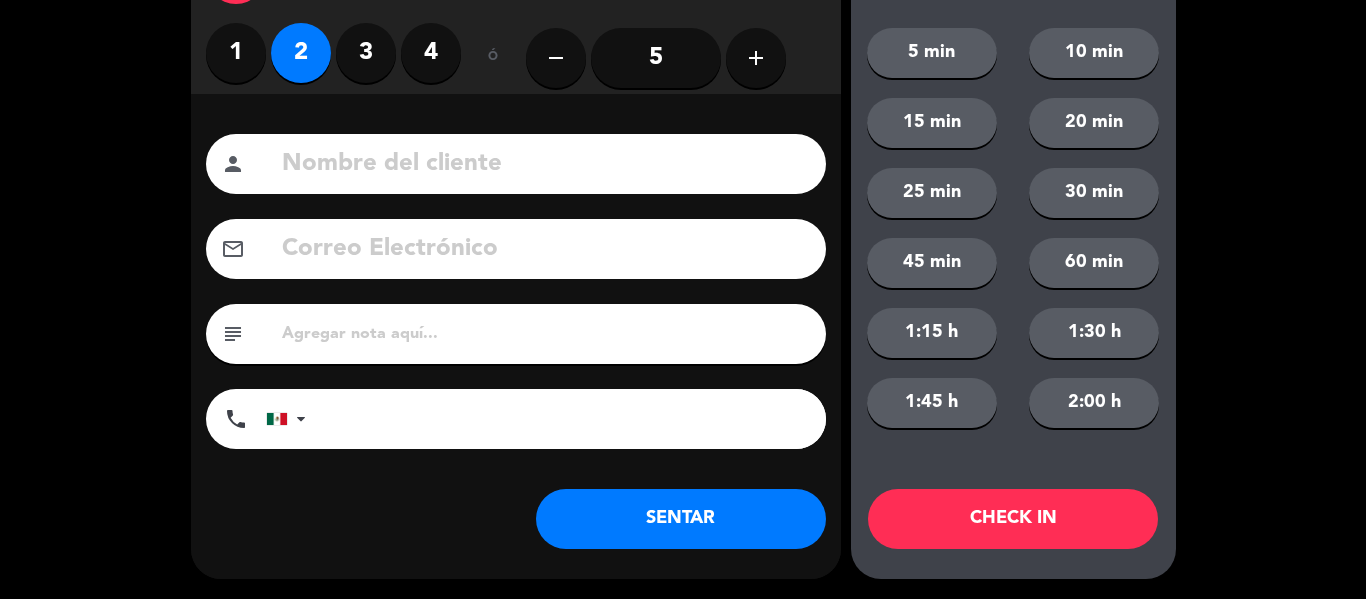 click on "SENTAR" 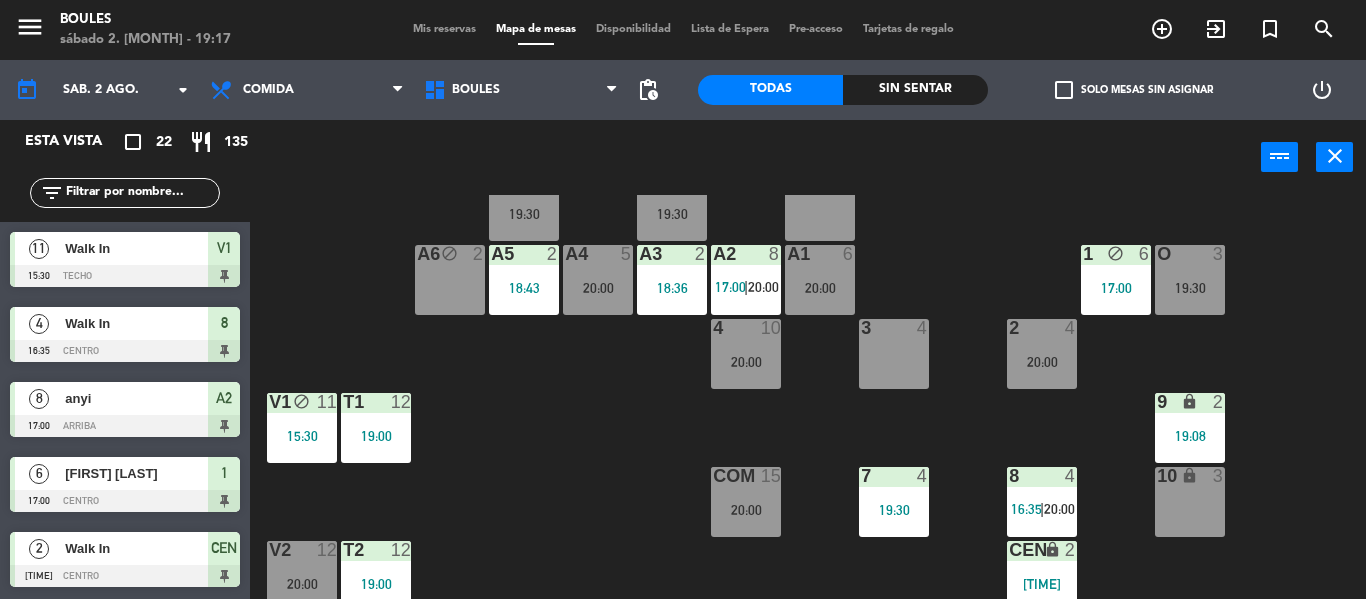 scroll, scrollTop: 57, scrollLeft: 0, axis: vertical 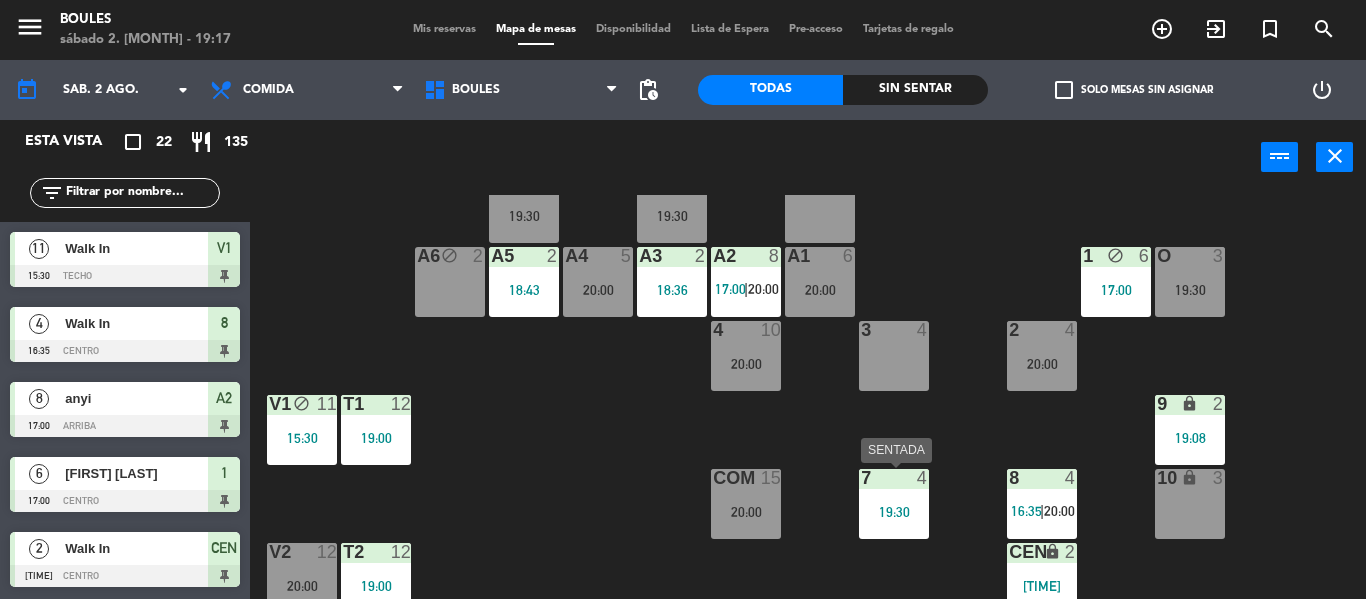 click on "7  4   19:30" at bounding box center [894, 504] 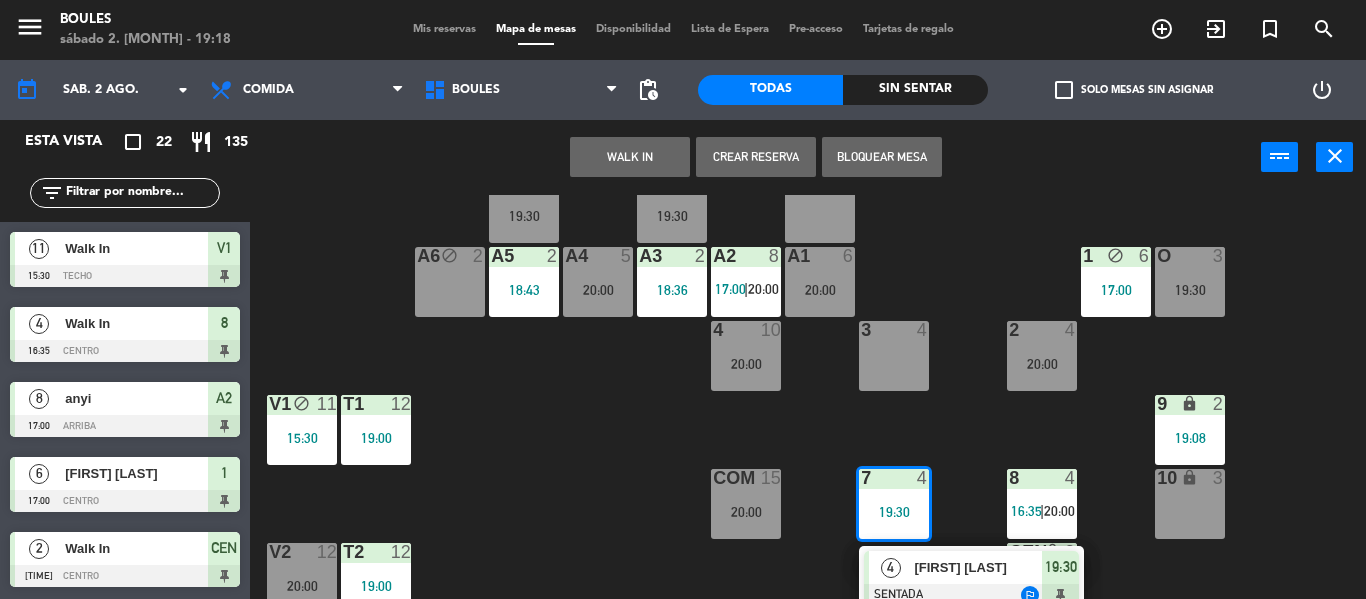 click on "P1  2   19:30  P2  2   19:30  A11 lock  2  A5  2   18:43  A6 block  2  A4  5   20:00  A3  2   18:36  A2  8   17:00    |    20:00     A1  6   20:00  1 block  6   17:00  O  3   19:30  4  10   20:00  3  4  2  4   20:00  V1 block  11   15:30  T1  12   19:00  9 lock  2   19:08  COM  15   20:00  7  4   19:30   4   [FIRST] [LAST]   SENTADA  outlined_flag 19:30 8  4   16:35    |    20:00     10 lock  3  V2  12   20:00  T2  12   19:00  CEN lock  2   18:32  PB1 lock  10  PB2 lock  10" 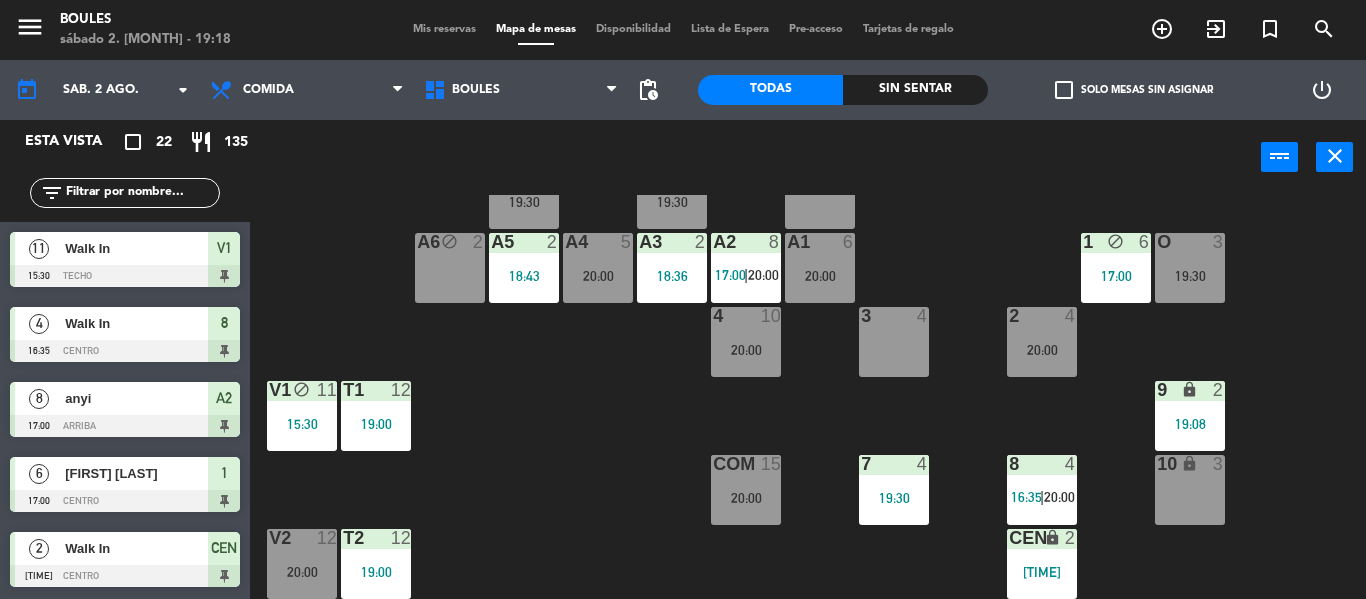 scroll, scrollTop: 72, scrollLeft: 0, axis: vertical 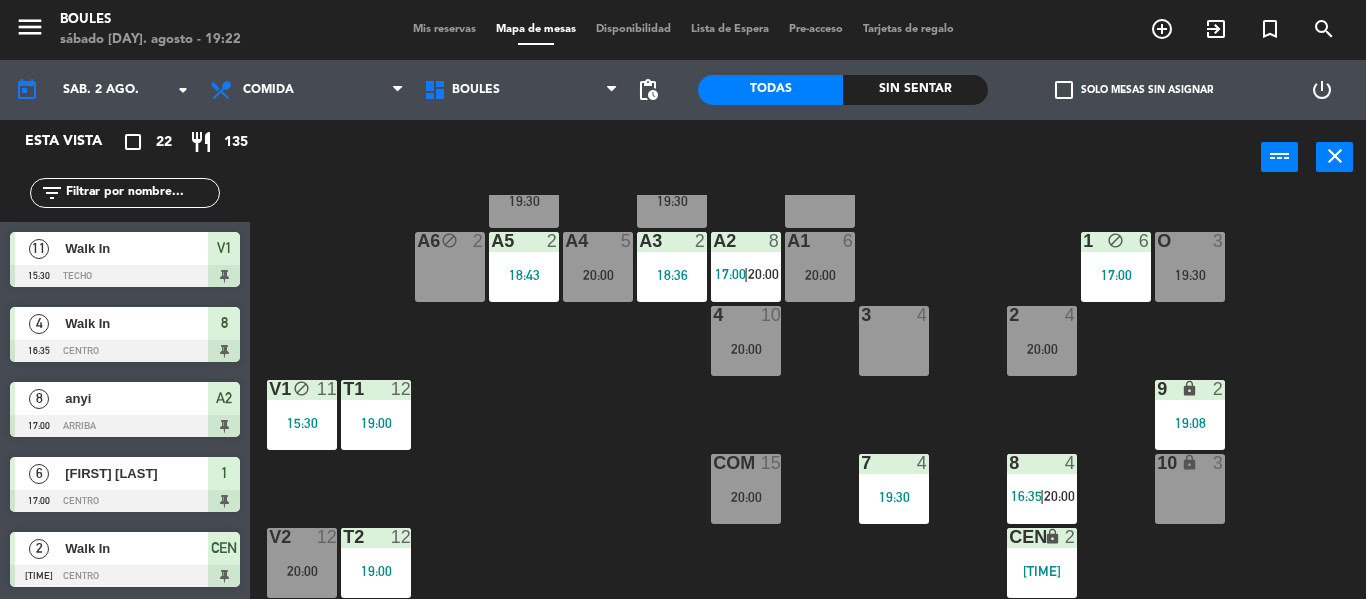 click on "P1  2   19:30  P2  2   19:30  A11 lock  2  A5  2   18:43  A6 block  2  A4  5   20:00  A3  2   18:36  A2  8   17:00    |    20:00     A1  6   20:00  1 block  6   17:00  O  3   19:30  4  10   20:00  3  4  2  4   20:00  V1 block  11   15:30  T1  12   19:00  9 lock  2   19:08  COM  15   20:00  7  4   19:30  8  4   16:35    |    20:00     10 lock  3  V2  12   20:00  T2  12   19:00  CEN lock  2   18:32  PB1 lock  10  PB2 lock  10" 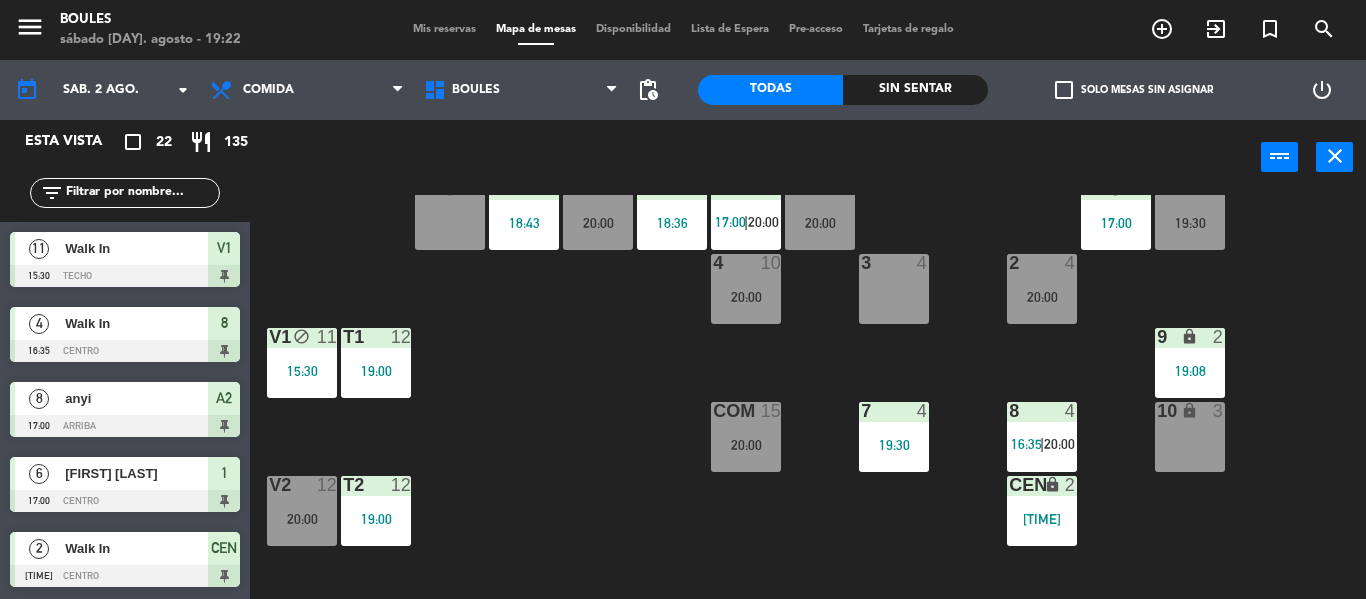 scroll, scrollTop: 125, scrollLeft: 0, axis: vertical 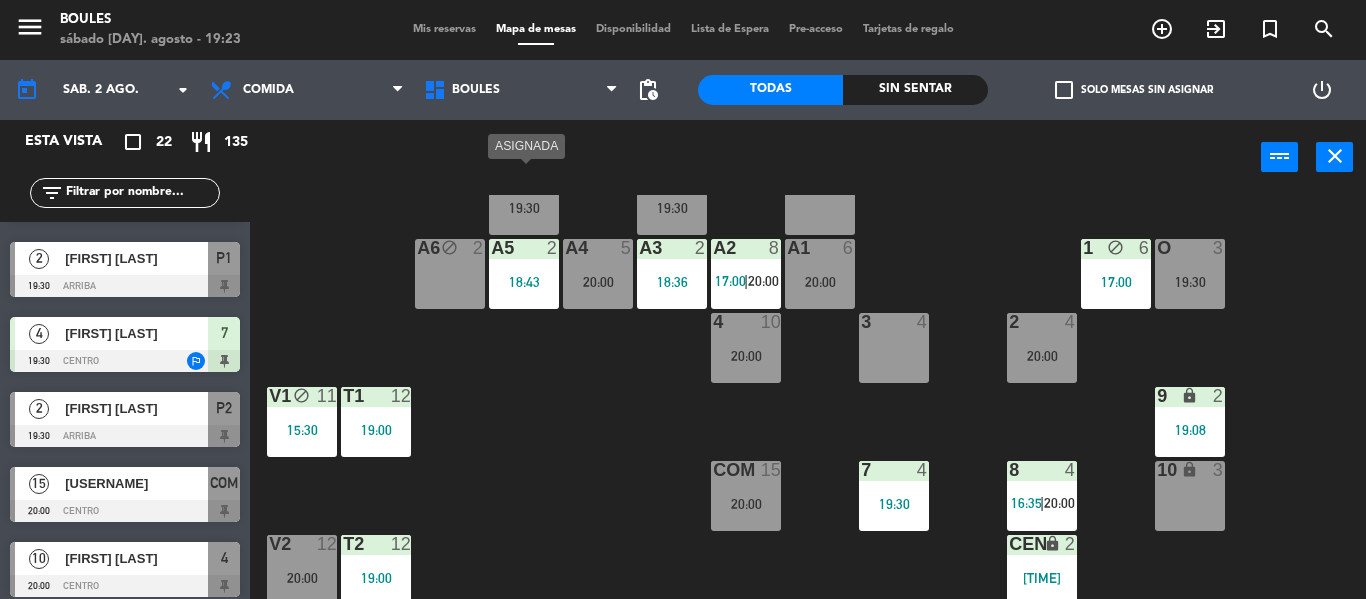 click on "19:30" at bounding box center [524, 208] 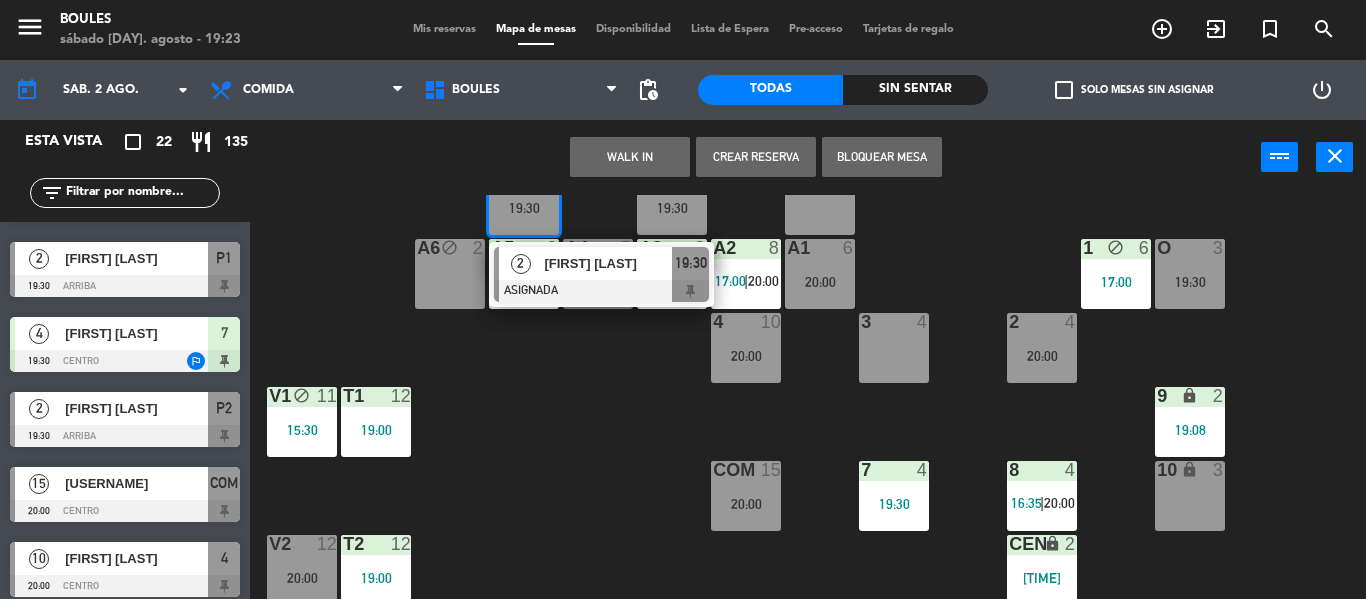 click on "[NUMBER] [NUMBER]" at bounding box center [894, 348] 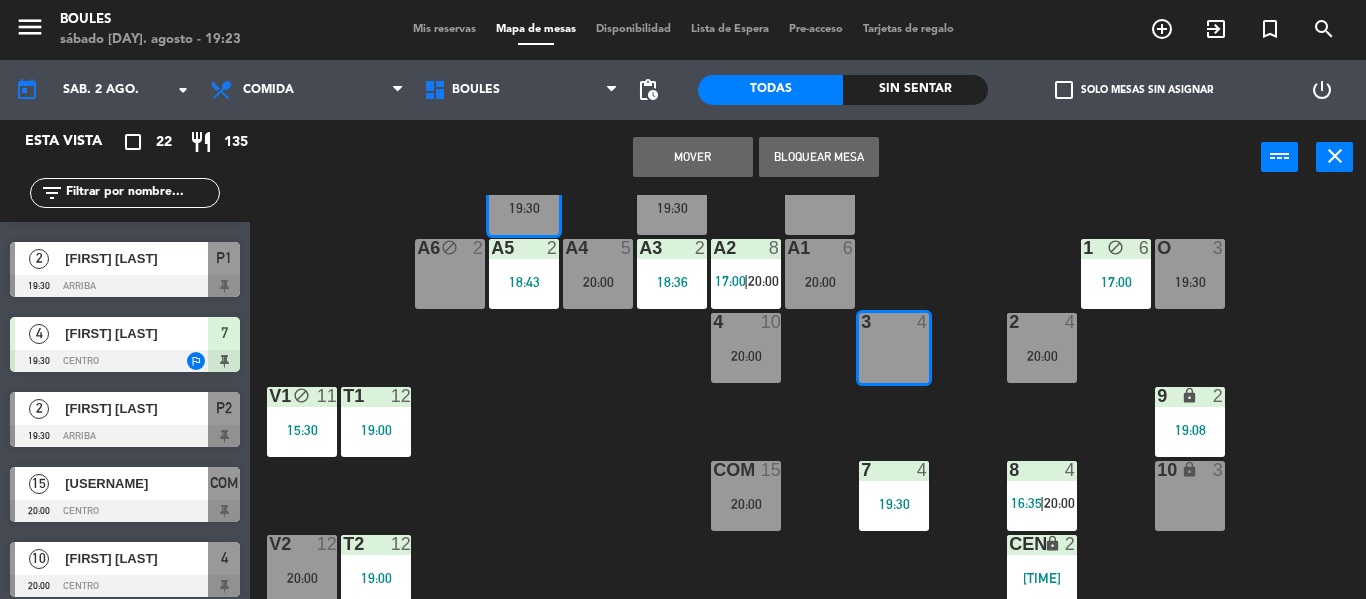click on "Mover" at bounding box center [693, 157] 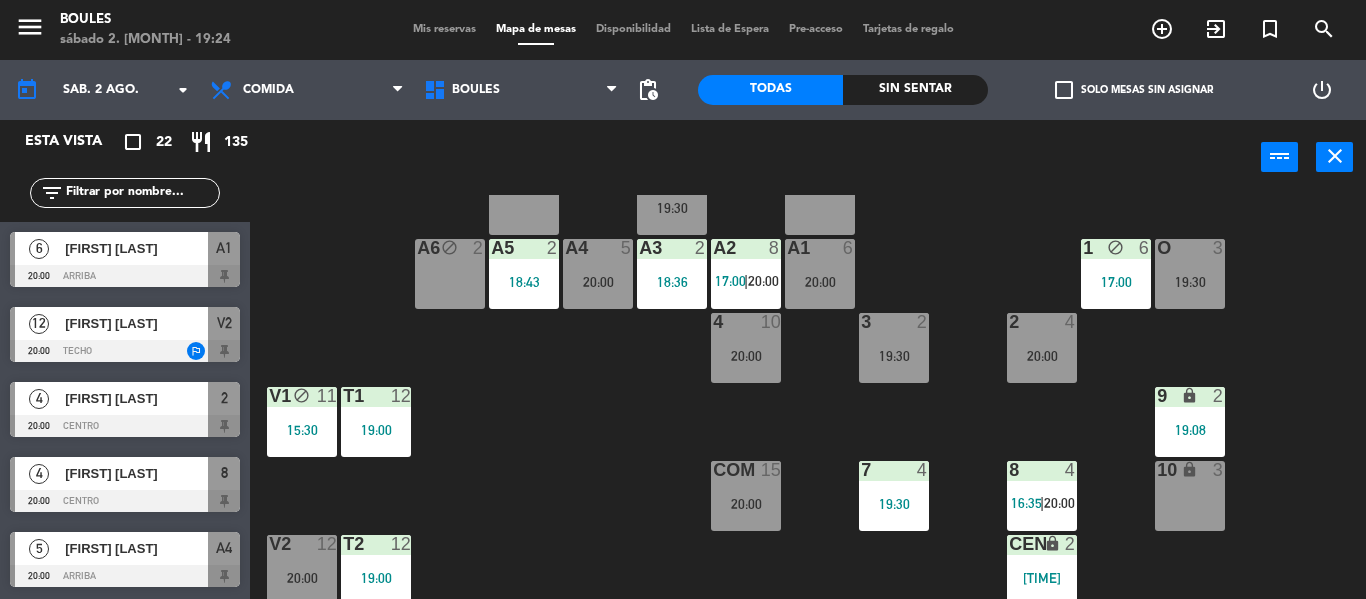 scroll, scrollTop: 1275, scrollLeft: 0, axis: vertical 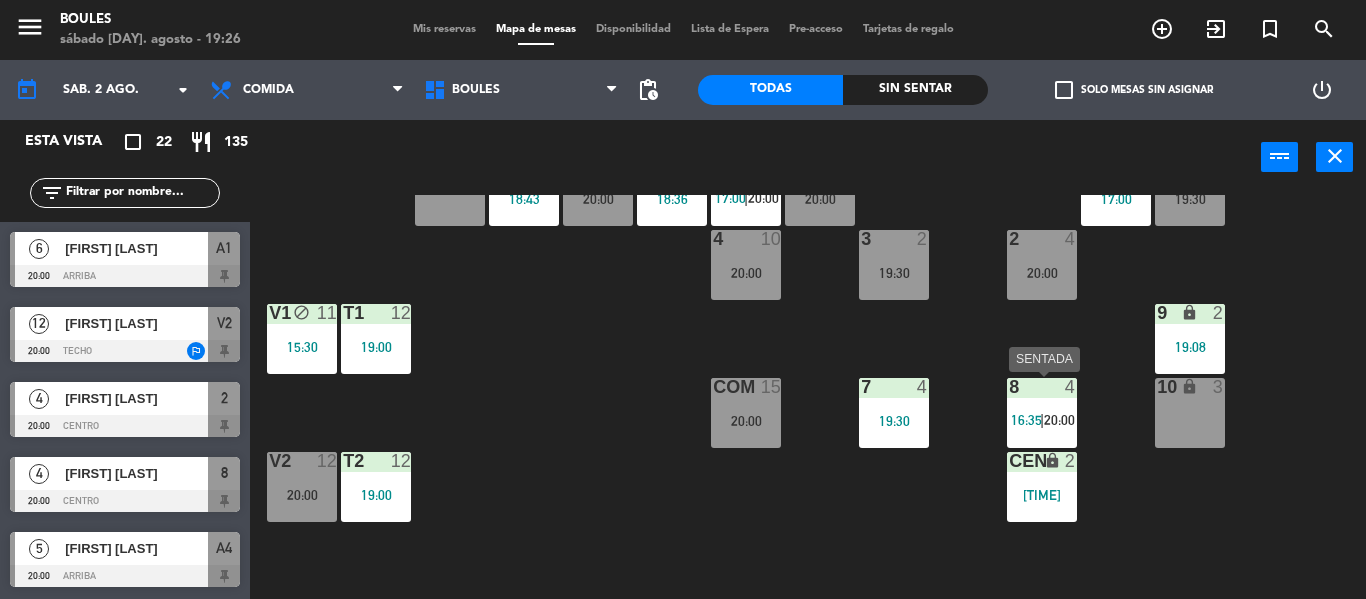 click on "20:00" at bounding box center (1059, 420) 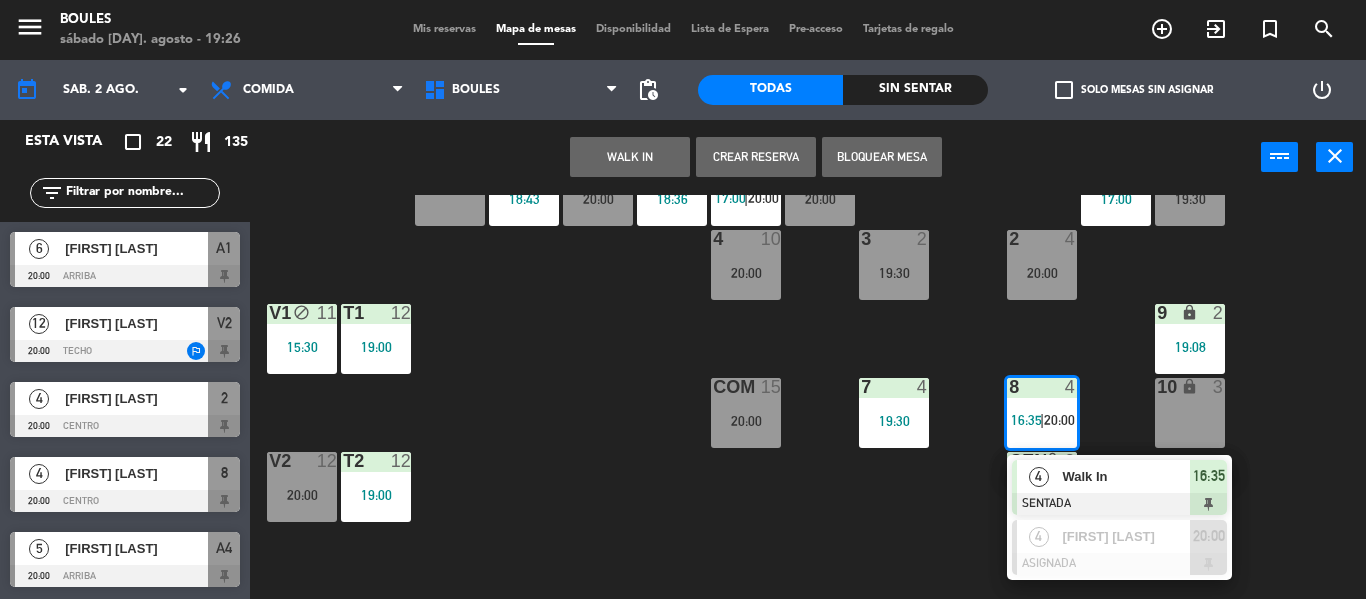 click on "P1  2   19:30  P2  2  A11 lock  2  A5  2   18:43  A6 block  2  A4  5   20:00  A3  2   18:36  A2  8   17:00    |    20:00     A1  6   20:00  1 block  6   17:00  O  3   19:30  4  10   20:00  3  2   19:30  2  4   20:00  V1 block  11   15:30  T1  12   19:00  9 lock  2   19:08  COM  15   20:00  7  4   19:30  8  4   16:35    |    20:00      4   Walk In   SENTADA  16:35  4   [FIRST] [LAST]   ASIGNADA  20:00 10 lock  3  V2  12   20:00  T2  12   19:00  CEN lock  2   18:32  PB1 lock  10  PB2 lock  10" 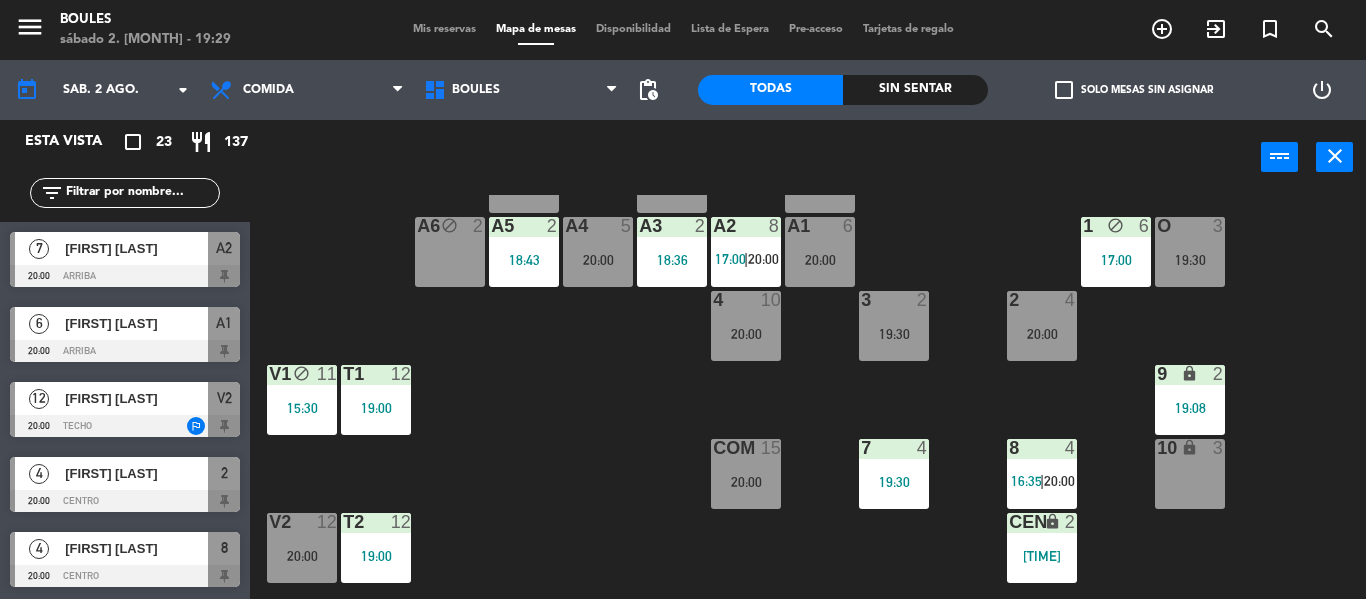 scroll, scrollTop: 86, scrollLeft: 0, axis: vertical 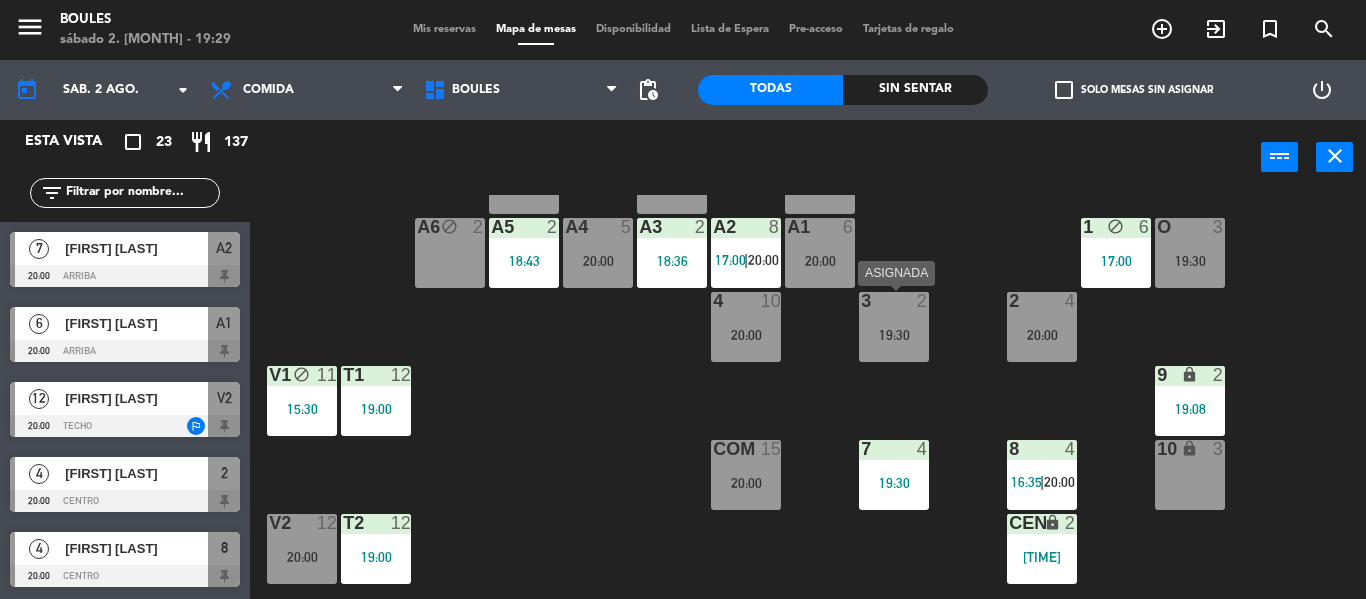 click on "3  2   19:30" at bounding box center (894, 327) 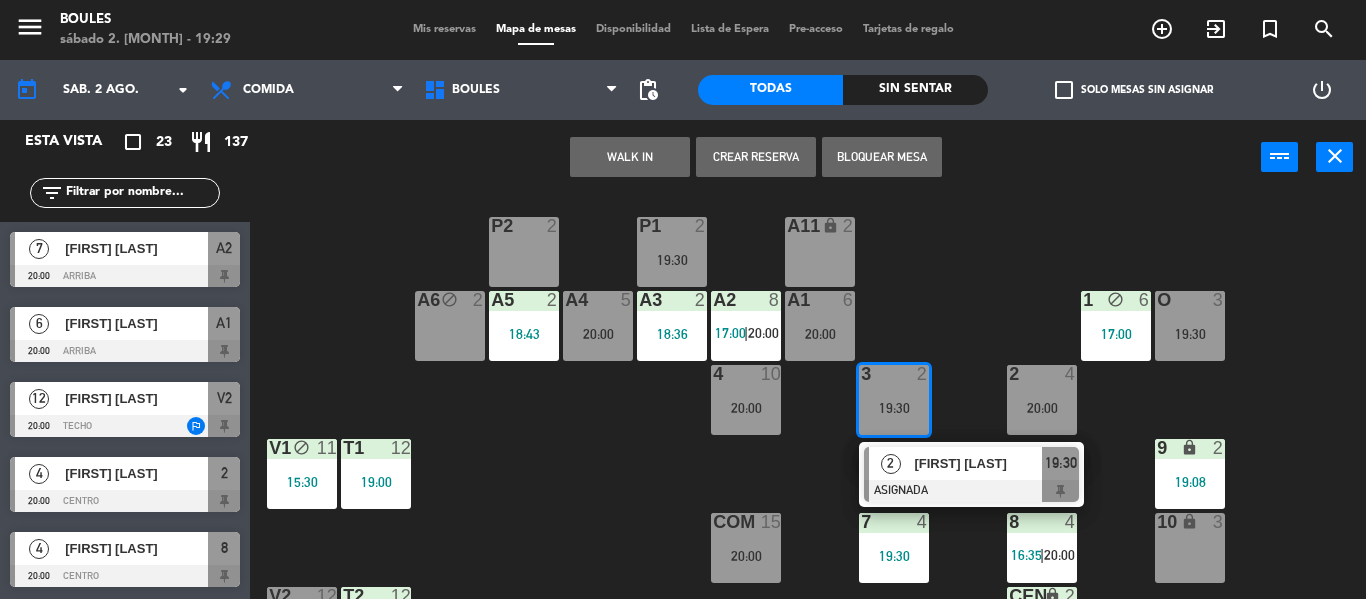 scroll, scrollTop: 12, scrollLeft: 0, axis: vertical 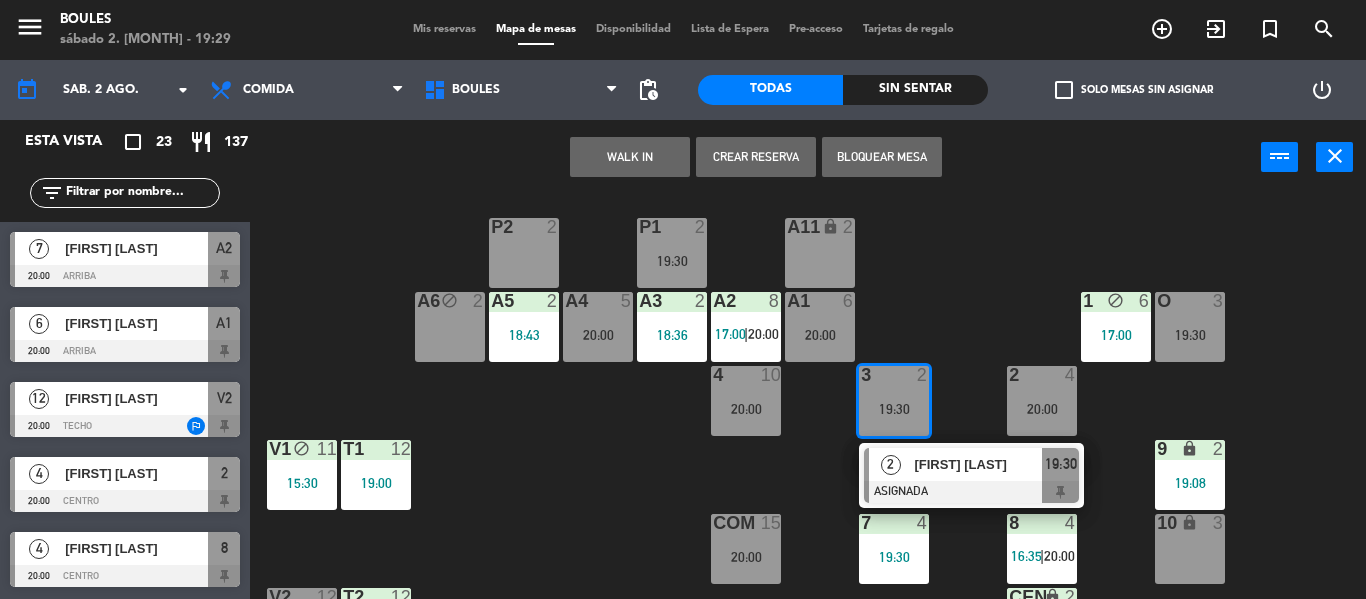click at bounding box center [523, 227] 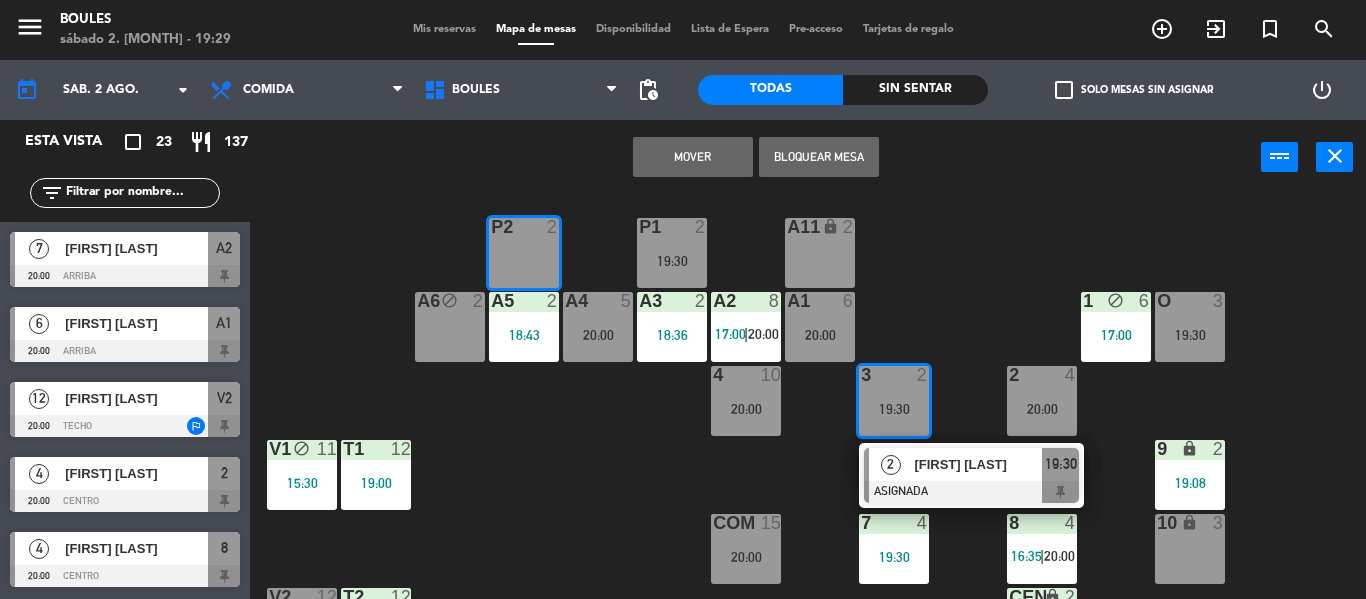 click on "Mover" at bounding box center [693, 157] 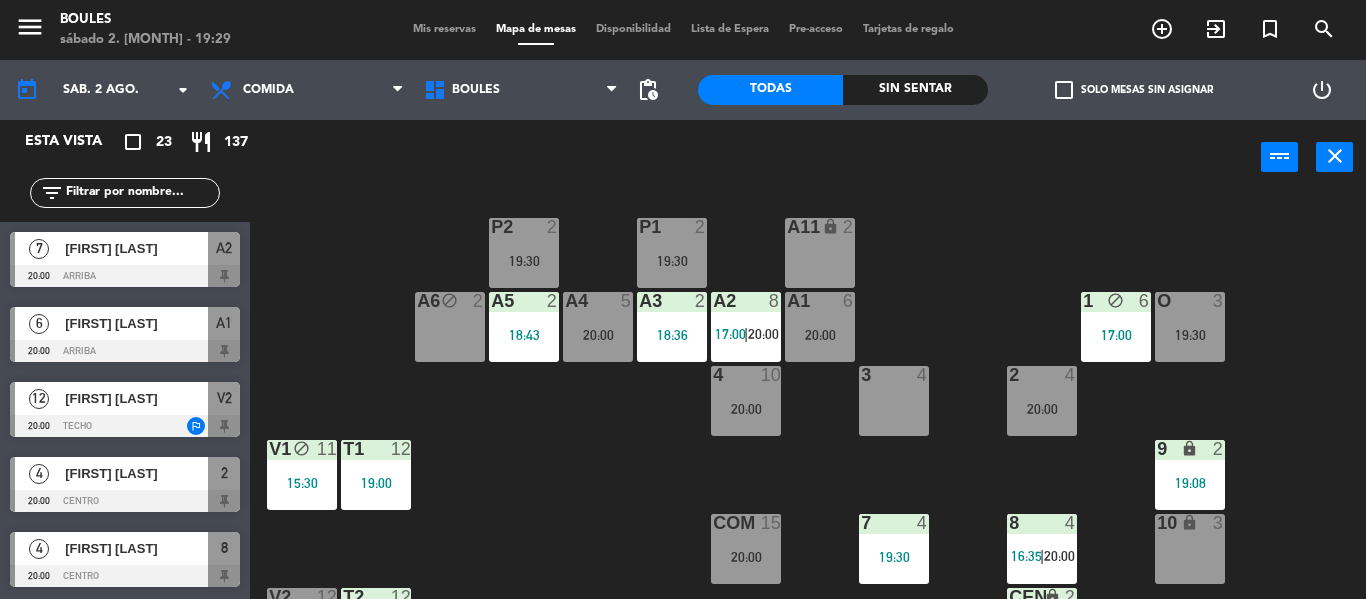 click on "[NUMBER] [NUMBER]" at bounding box center [894, 401] 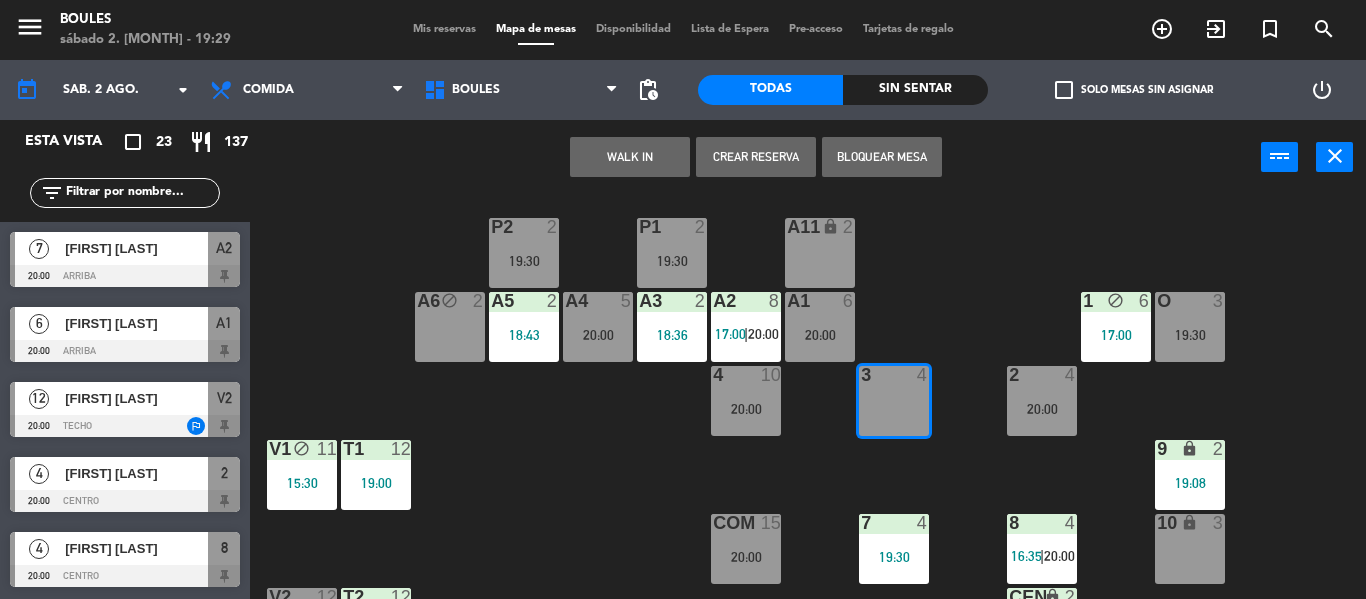 click on "WALK IN" at bounding box center (630, 157) 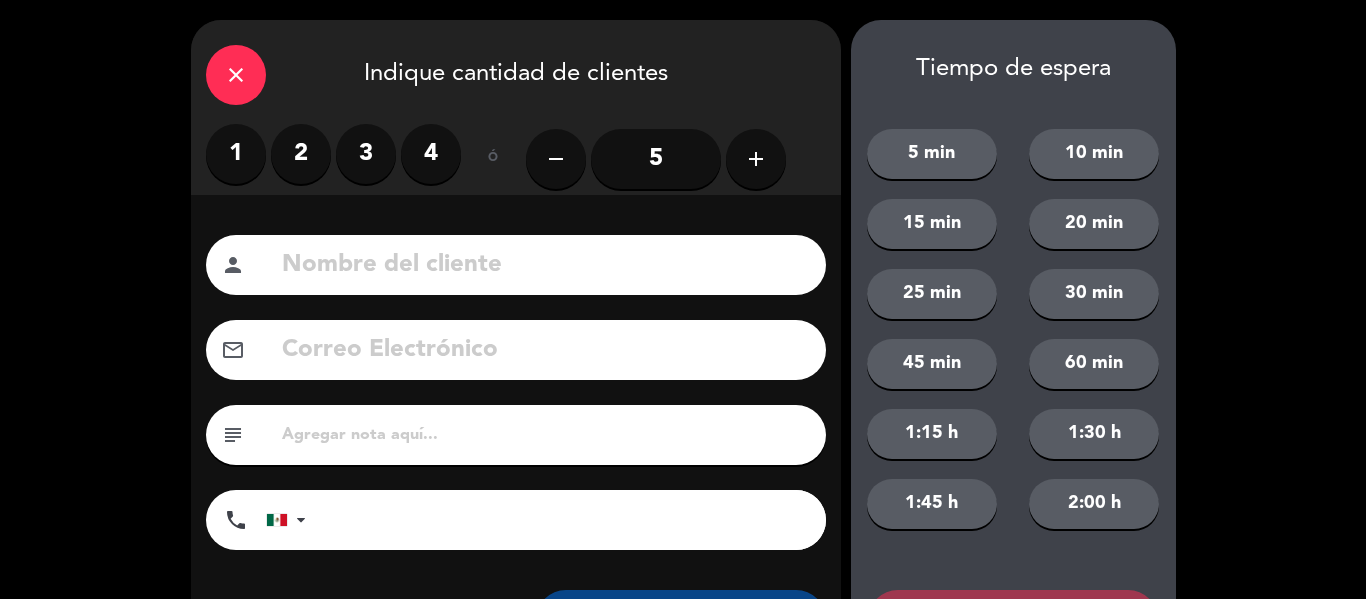 click on "2" at bounding box center [301, 154] 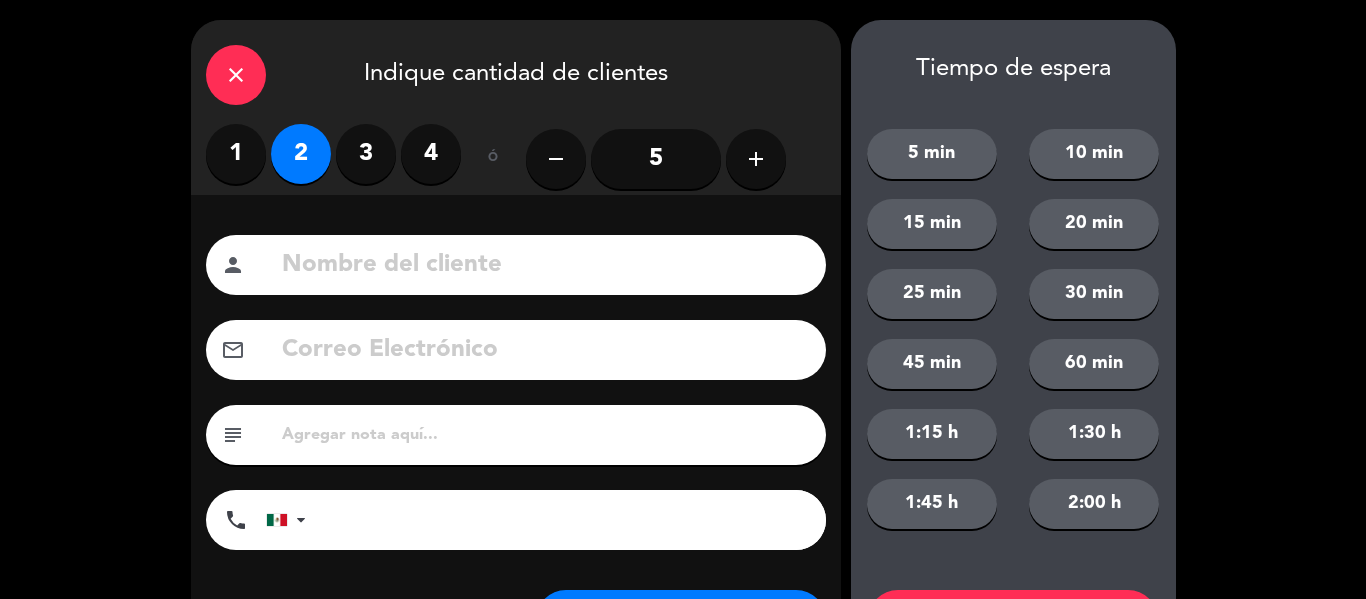 scroll, scrollTop: 101, scrollLeft: 0, axis: vertical 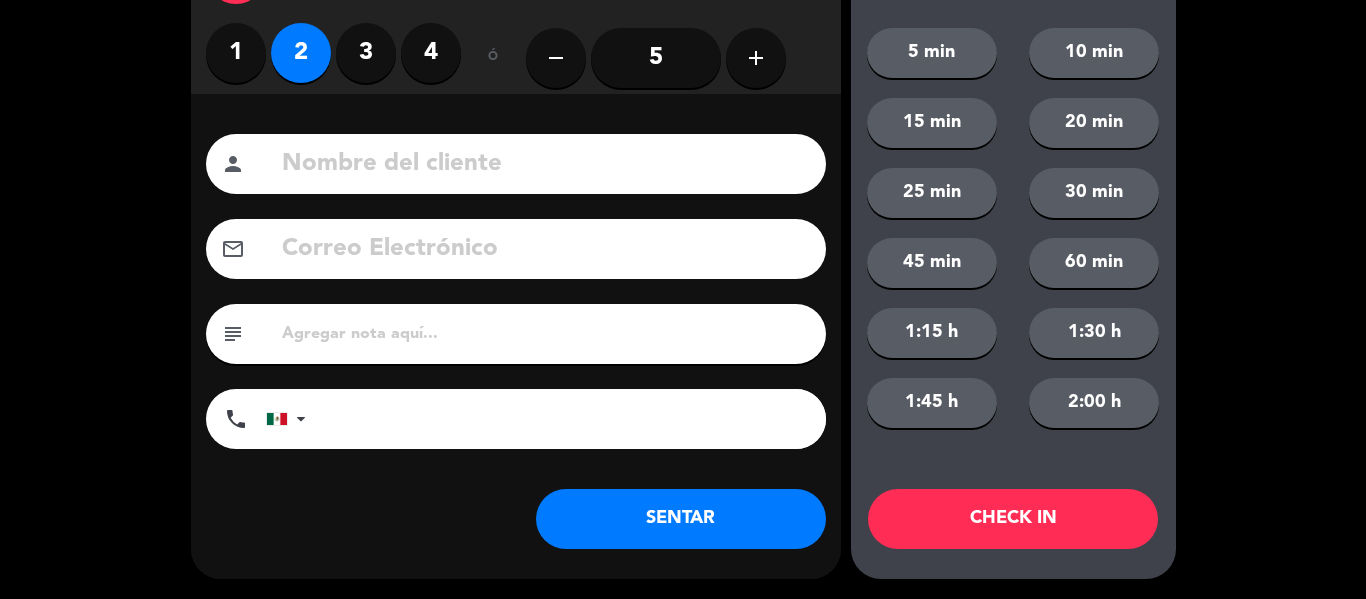 click on "SENTAR" 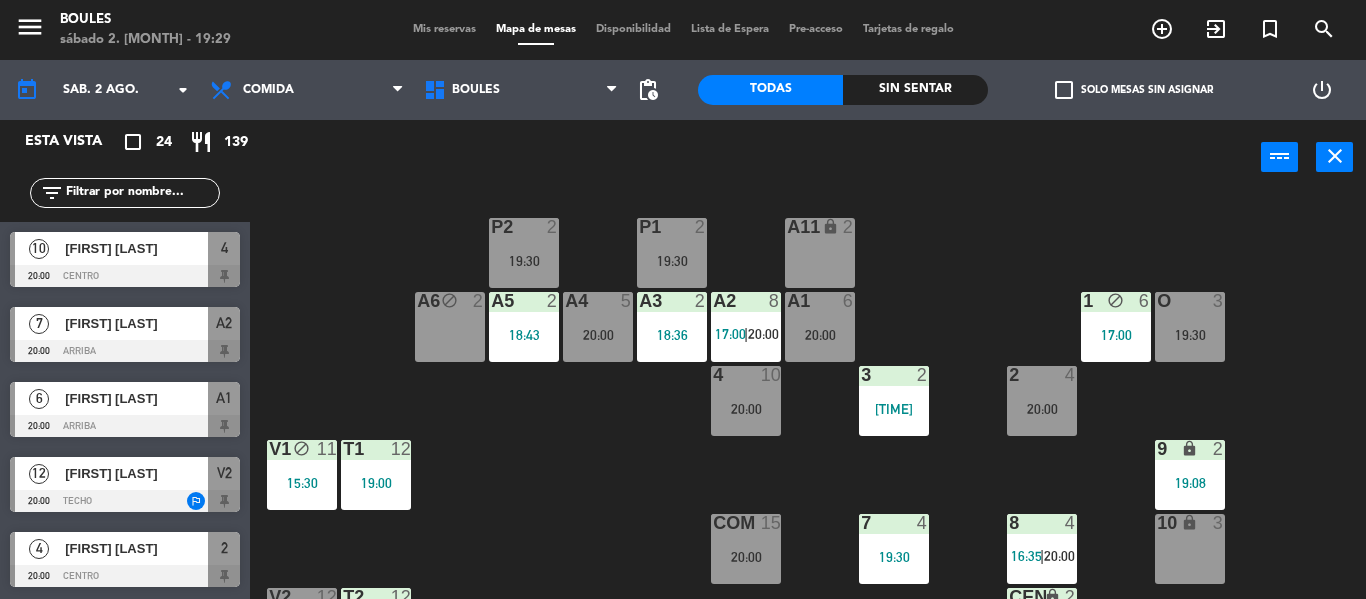scroll, scrollTop: 0, scrollLeft: 0, axis: both 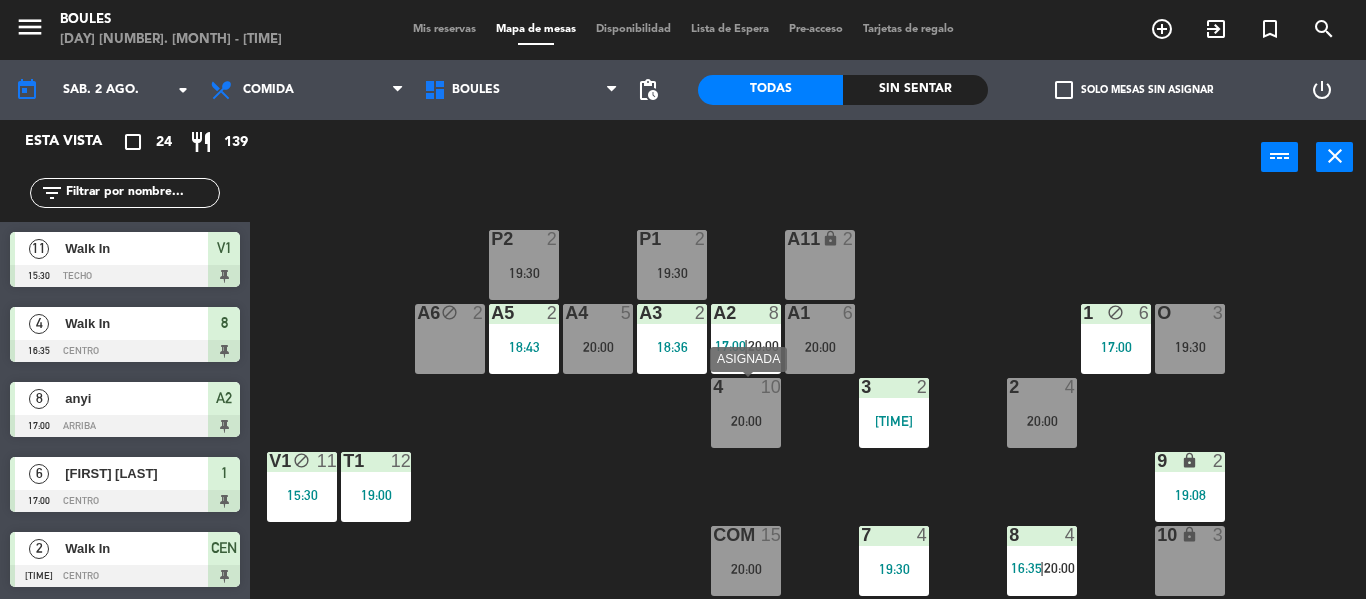 click on "20:00" at bounding box center [746, 420] 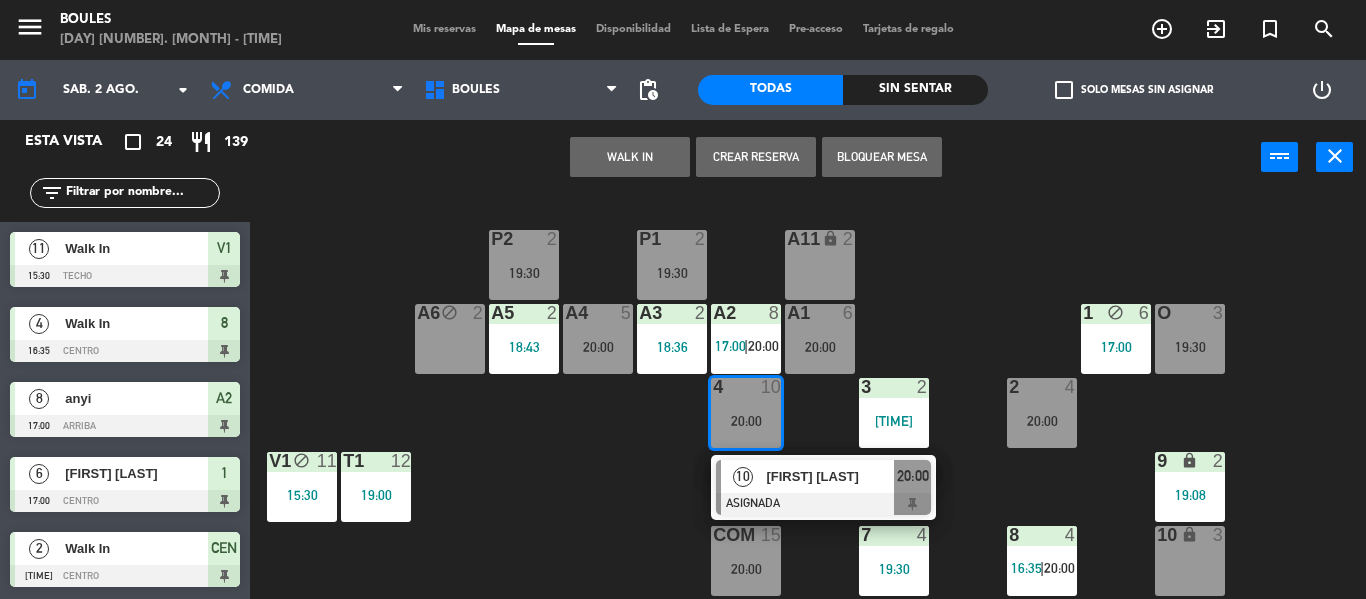 click on "P1  2   [TIME]  P2  2   [TIME]  A11 lock  2  A5  2   [TIME]  A6 block  2  A4  5   [TIME]  A3  2   [TIME]  A2  8   [TIME]    |    [TIME]     A1  6   [TIME]  1 block  6   [TIME]  O  3   [TIME]  4  10   [TIME]  3  2   [TIME]  2  4   [TIME]  V1 block  11   [TIME]  T1  12   [TIME]  9 lock  2   [TIME]  COM  15   [TIME]  7  4   [TIME]  8  4   [TIME]    |    [TIME]     10 lock  3  V2  12   [TIME]  T2  12   [TIME]  CEN lock  2   [TIME]  PB1 lock  10  PB2 lock  10" 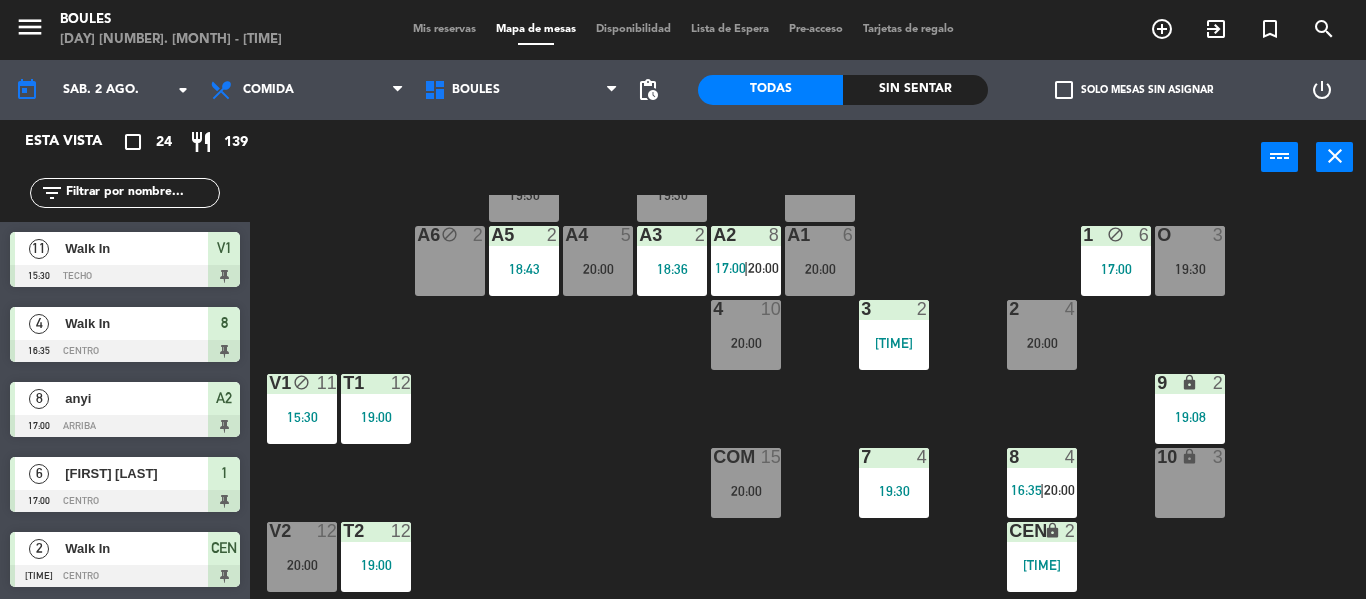 scroll, scrollTop: 85, scrollLeft: 0, axis: vertical 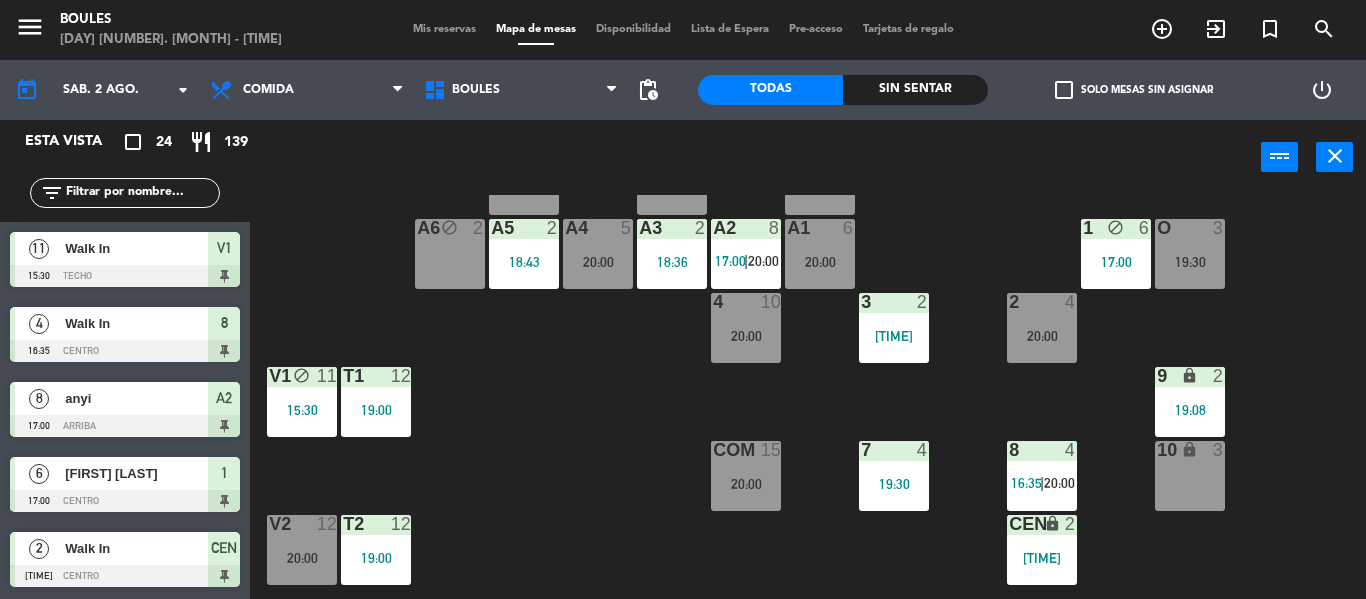 click on "15:30" at bounding box center (302, 410) 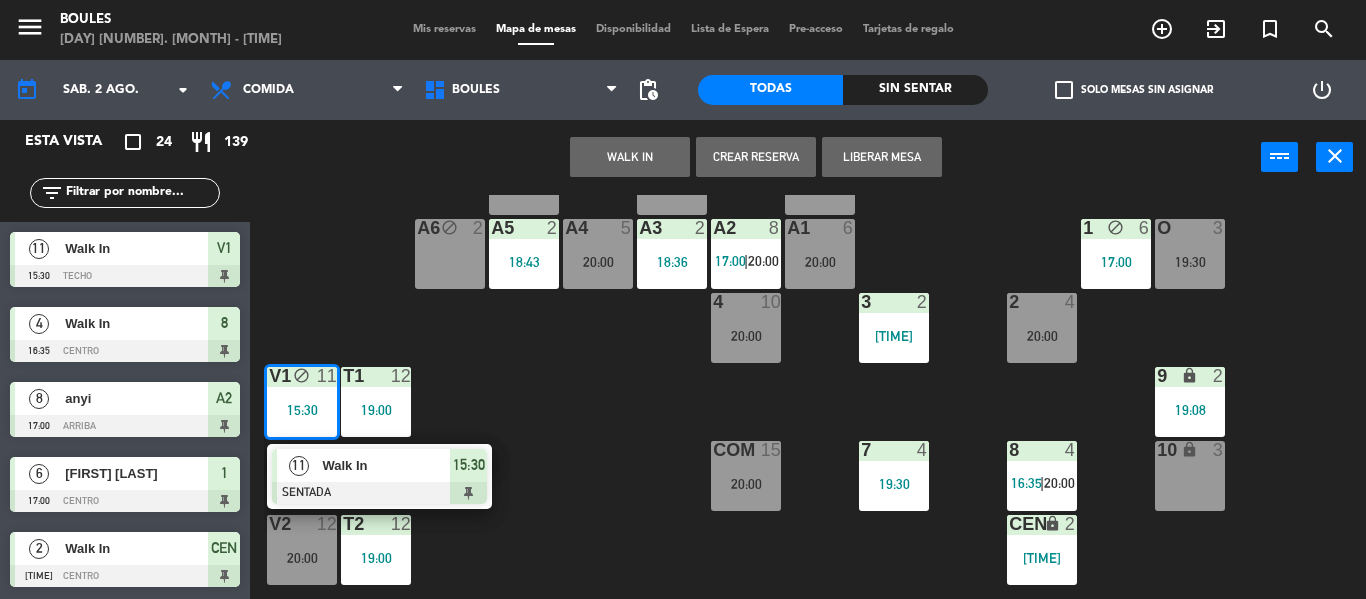click at bounding box center (379, 493) 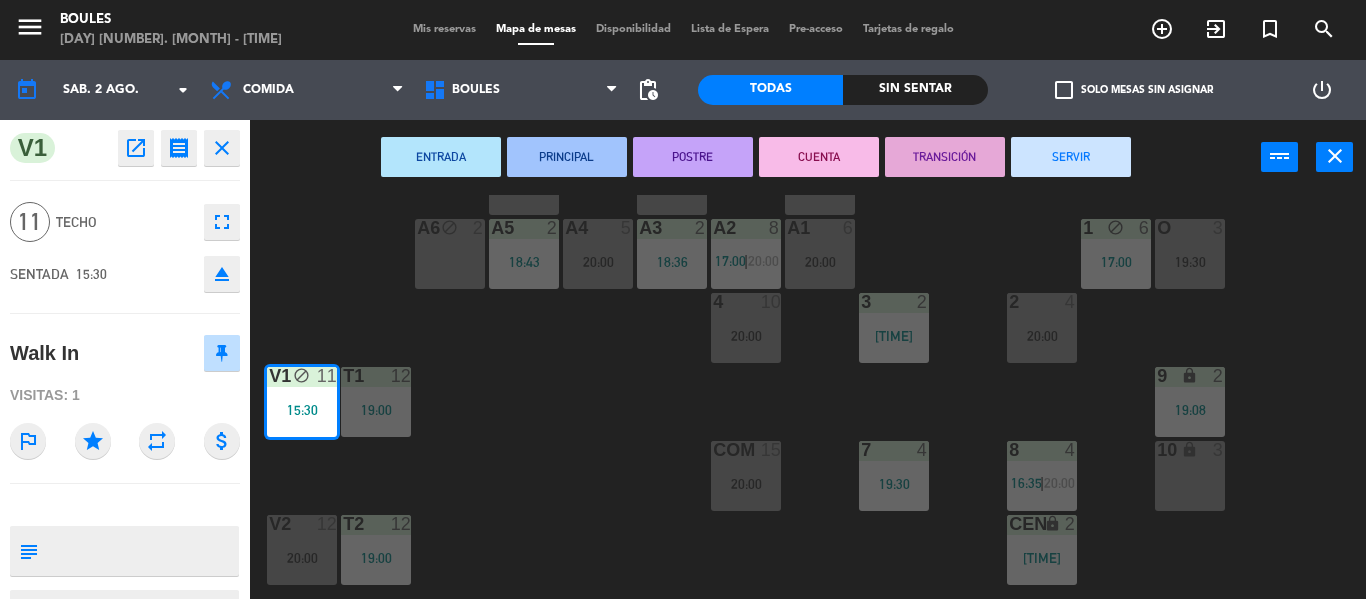 click on "SERVIR" at bounding box center [1071, 157] 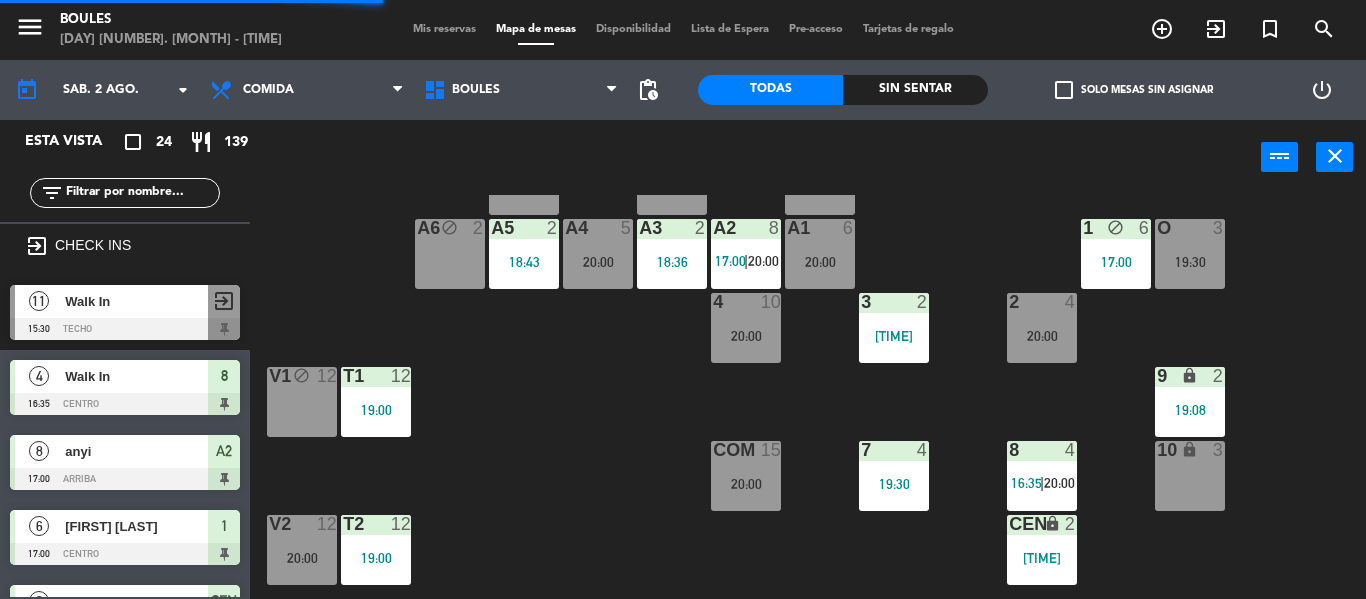 click on "V1 block  12" at bounding box center [302, 402] 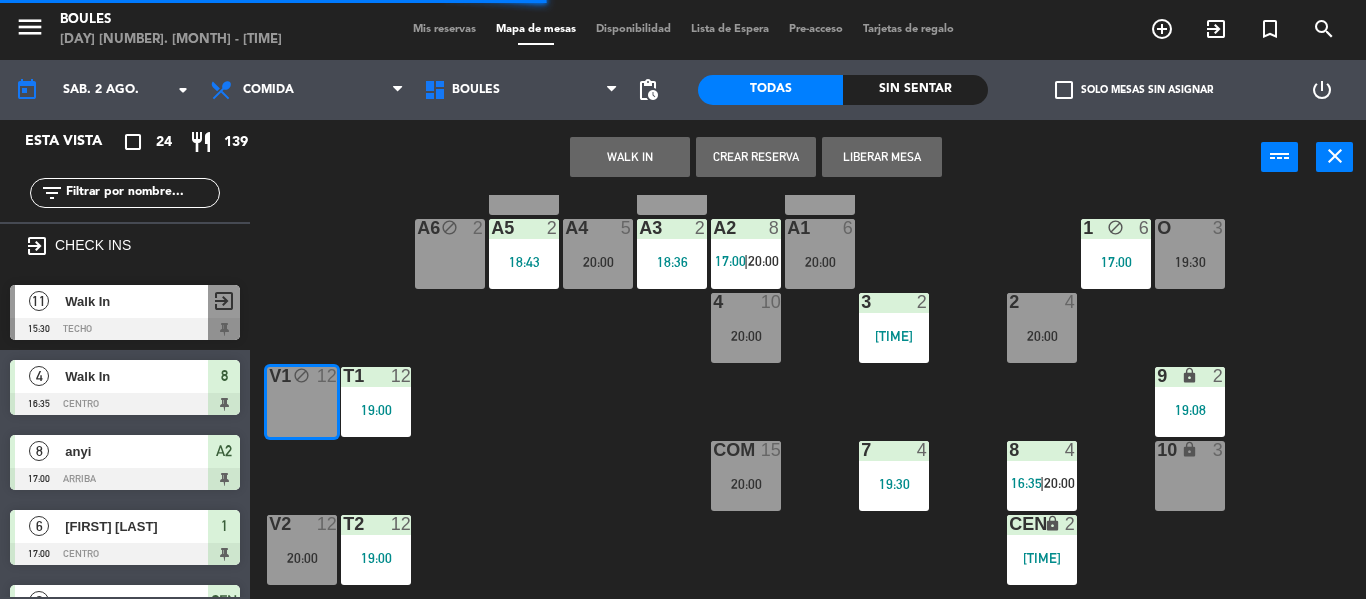 click on "WALK IN   Crear Reserva   Liberar Mesa  power_input close" at bounding box center [755, 158] 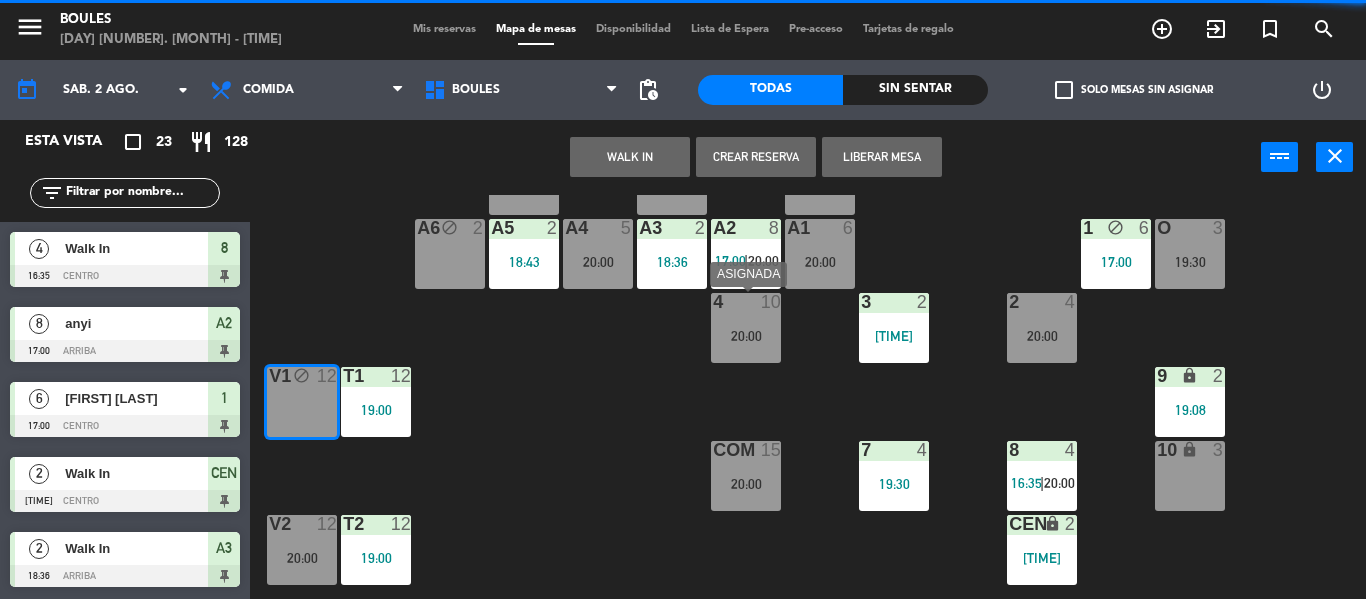 click on "4  10   20:00" at bounding box center (746, 328) 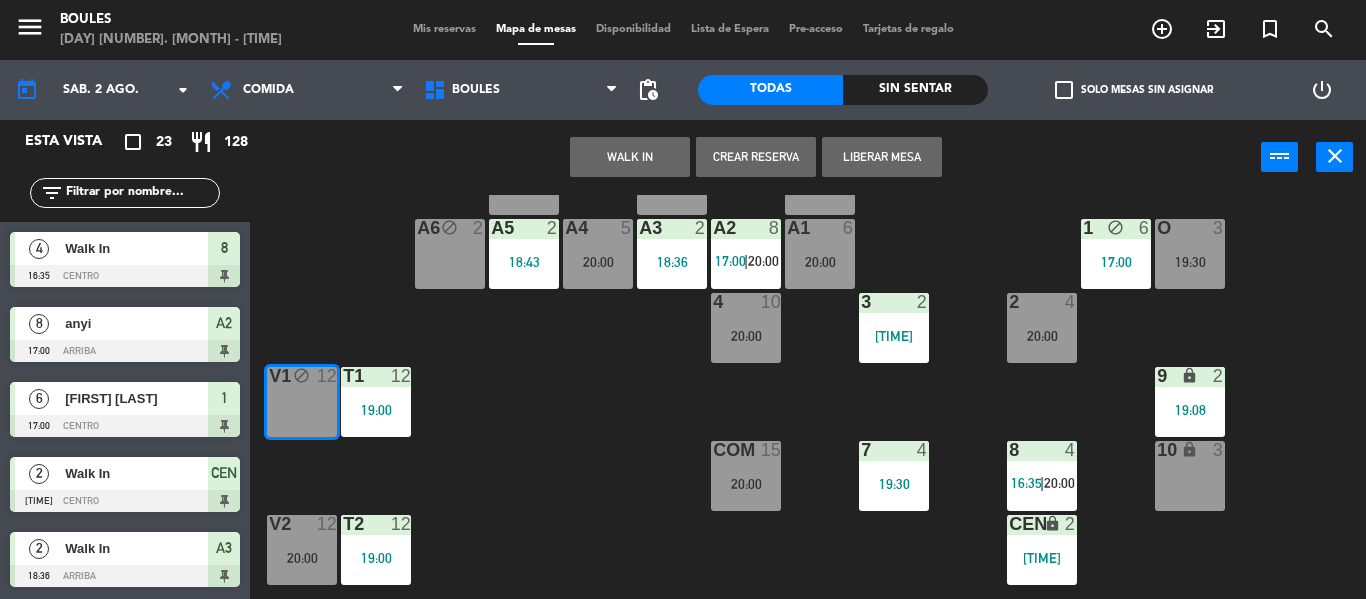 click on "P1  2   19:30  P2  2   19:30  A11 lock  2  A5  2   18:43  A6 block  2  A4  5   20:00  A3  2   18:36  A2  8   17:00    |    20:00     A1  6   20:00  1 block  6   17:00  O  3   19:30  4  10   20:00  3  2   19:21  2  4   20:00  V1 block  12  T1  12   19:00  9 lock  2   19:08  COM  15   20:00  7  4   19:30  8  4   16:35    |    20:00     10 lock  3  V2  12   20:00  T2  12   19:00  CEN lock  2   18:32  PB1 lock  10  PB2 lock  10" 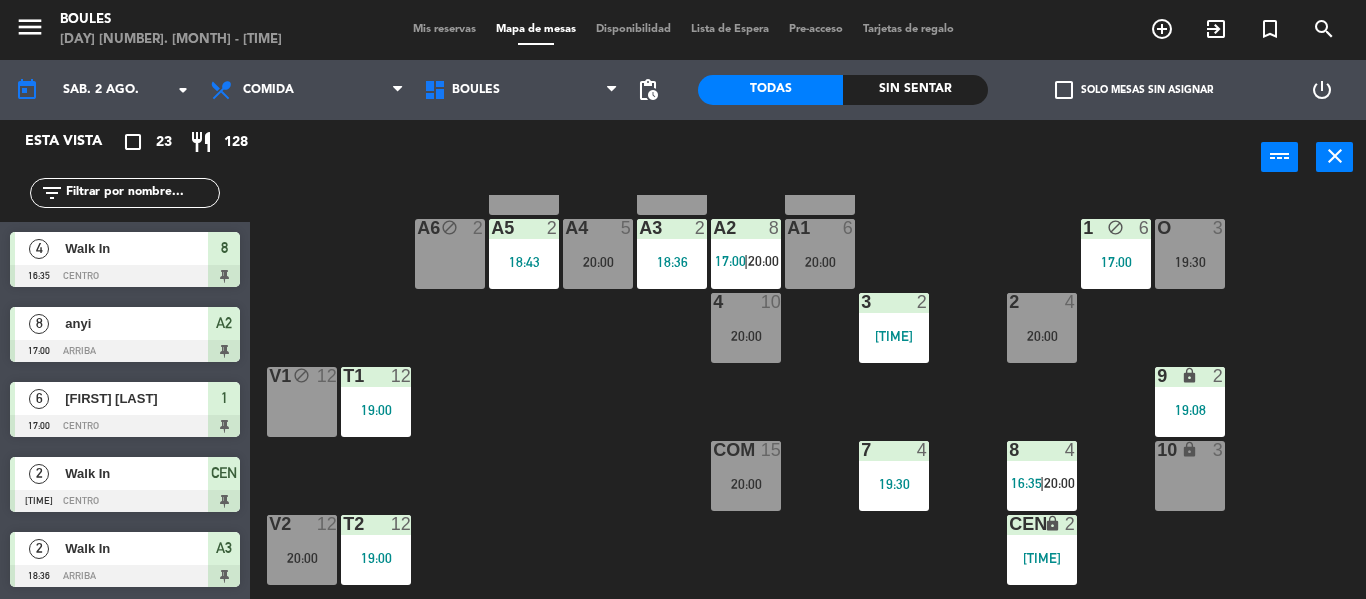 click on "V1 block  12" at bounding box center [302, 402] 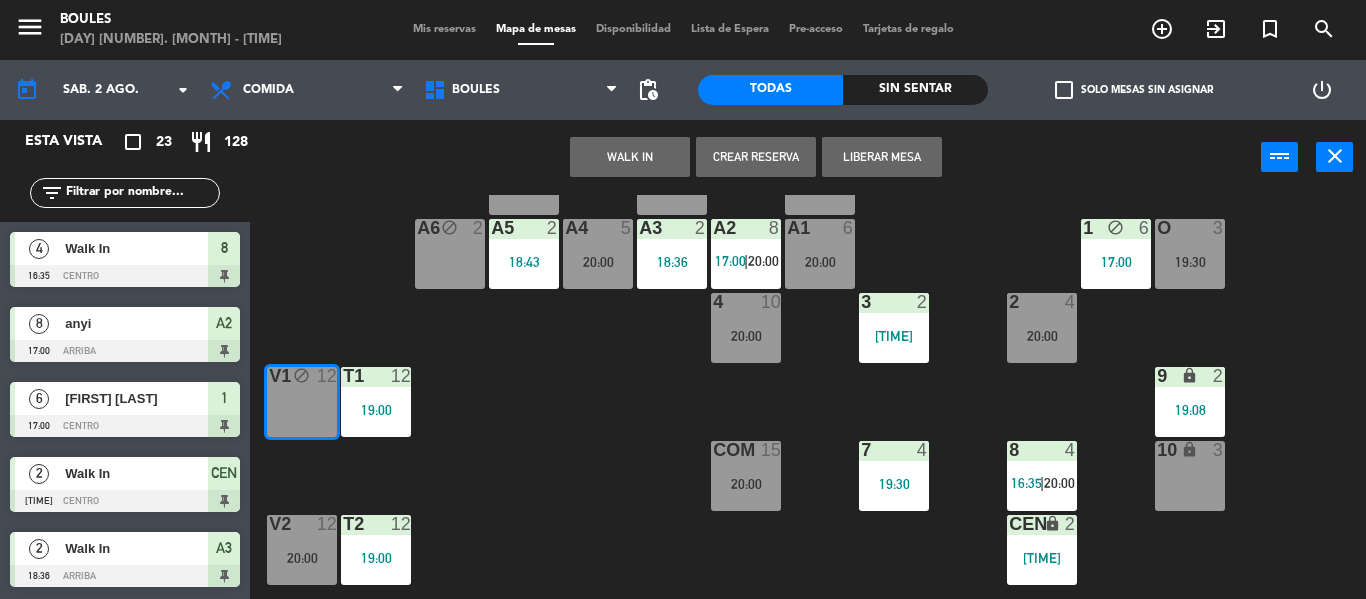 click on "Liberar Mesa" at bounding box center (882, 157) 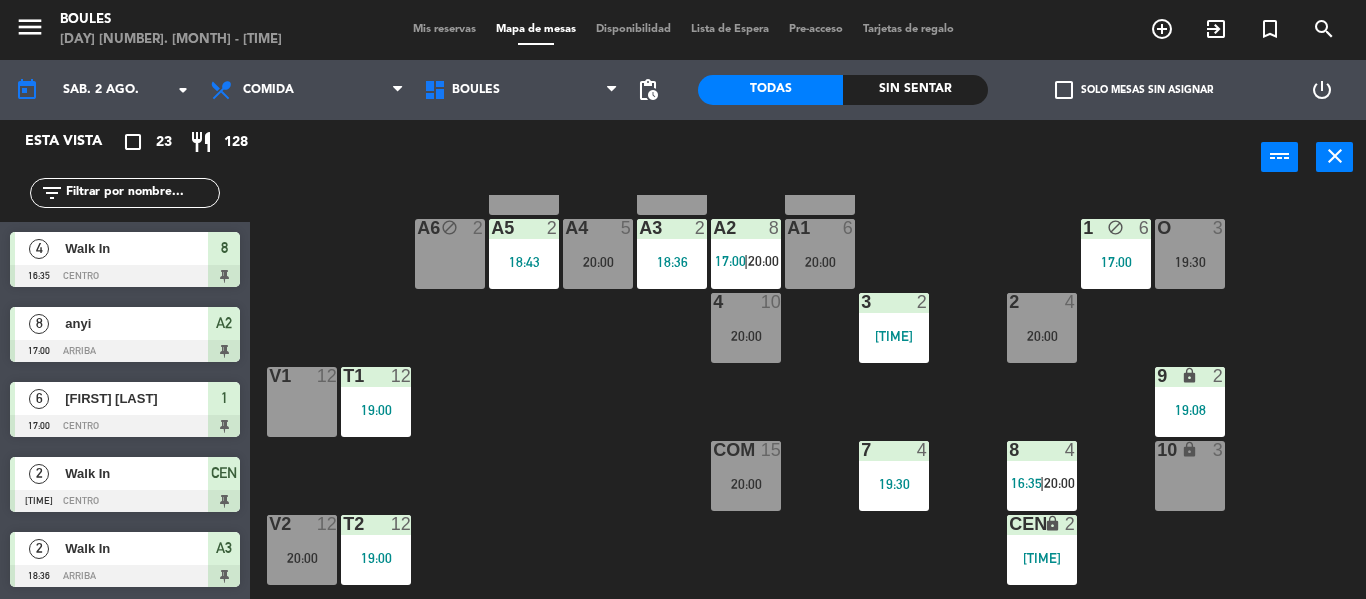 click on "4  10   20:00" at bounding box center [746, 328] 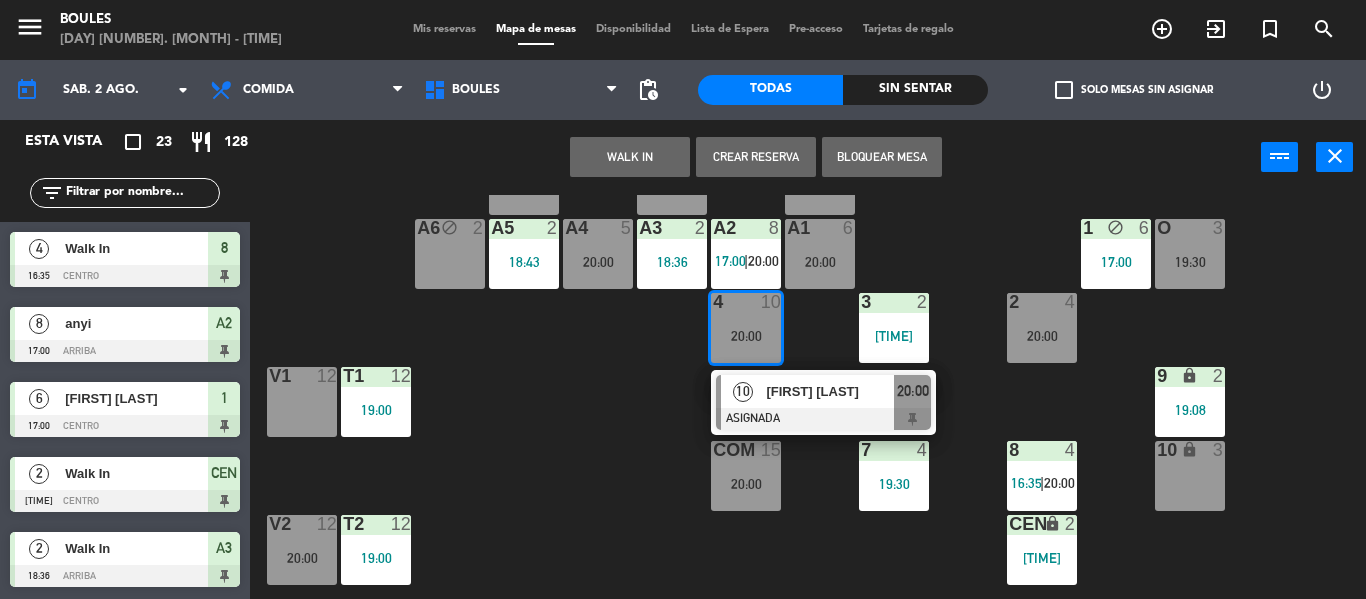 click on "V1  12" at bounding box center (302, 402) 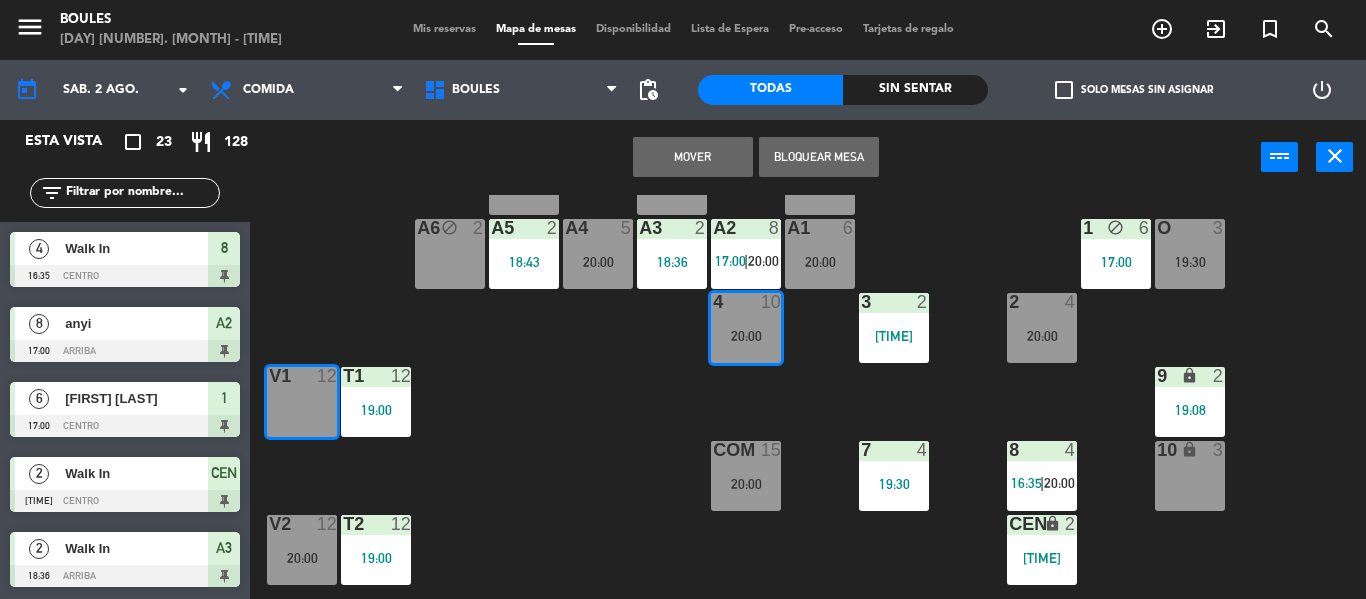 click on "Mover" at bounding box center [693, 157] 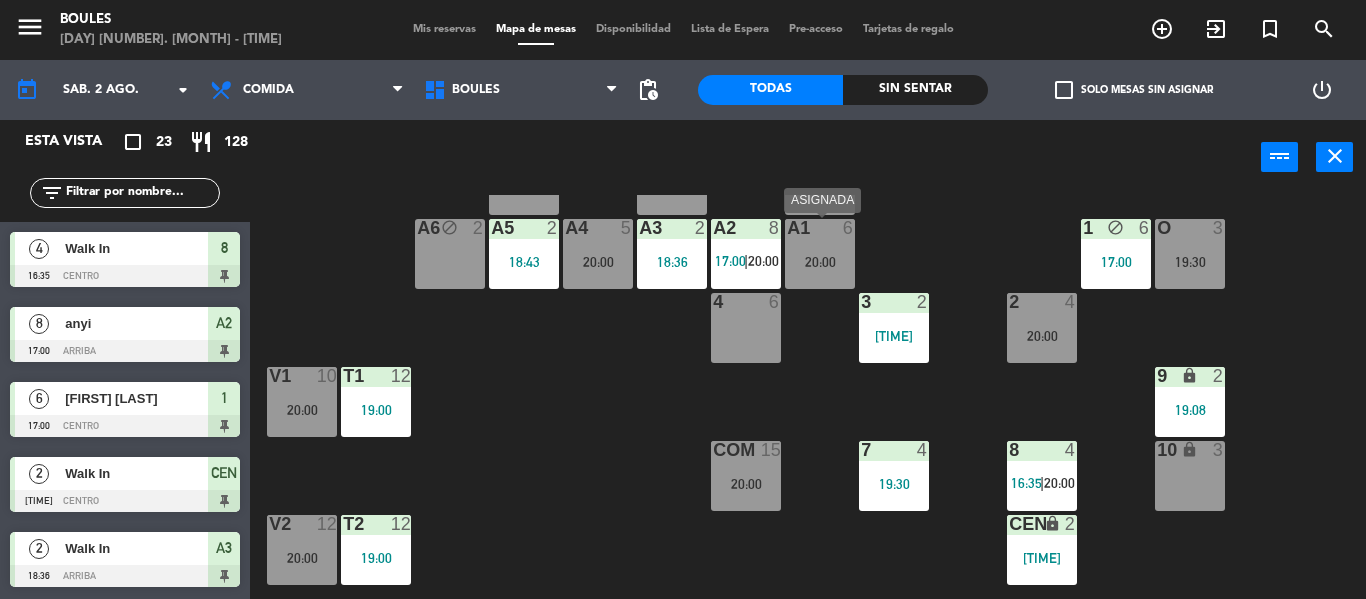 click on "20:00" at bounding box center (820, 262) 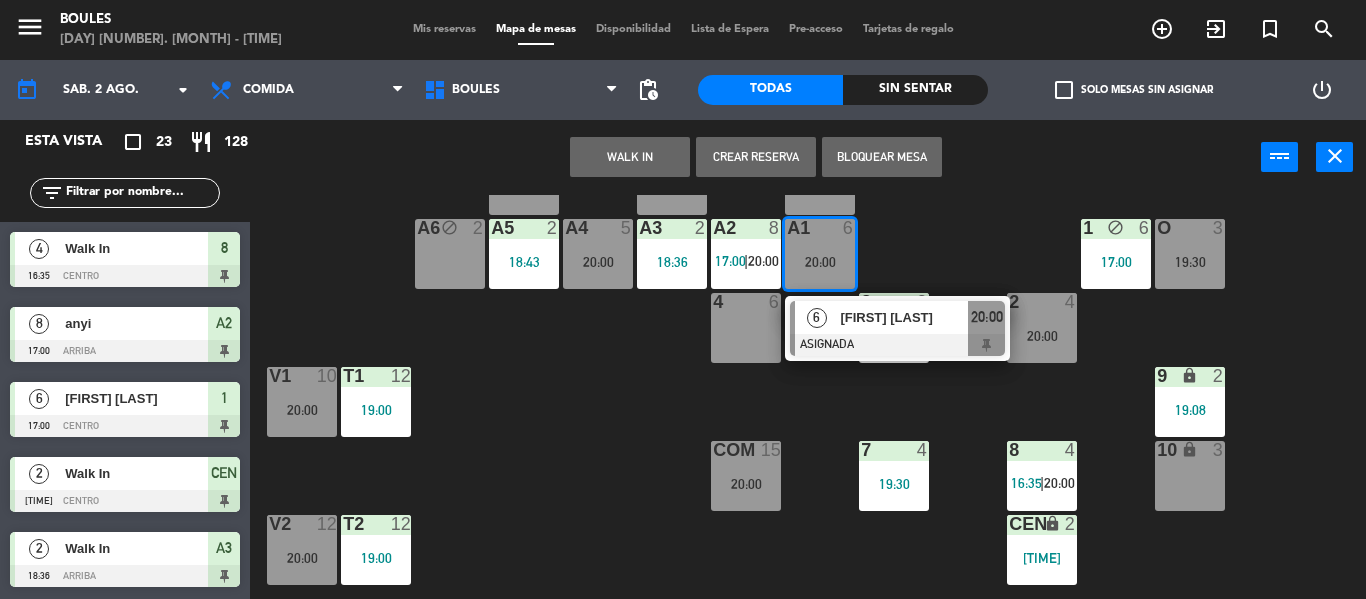 click on "4  6" at bounding box center (746, 328) 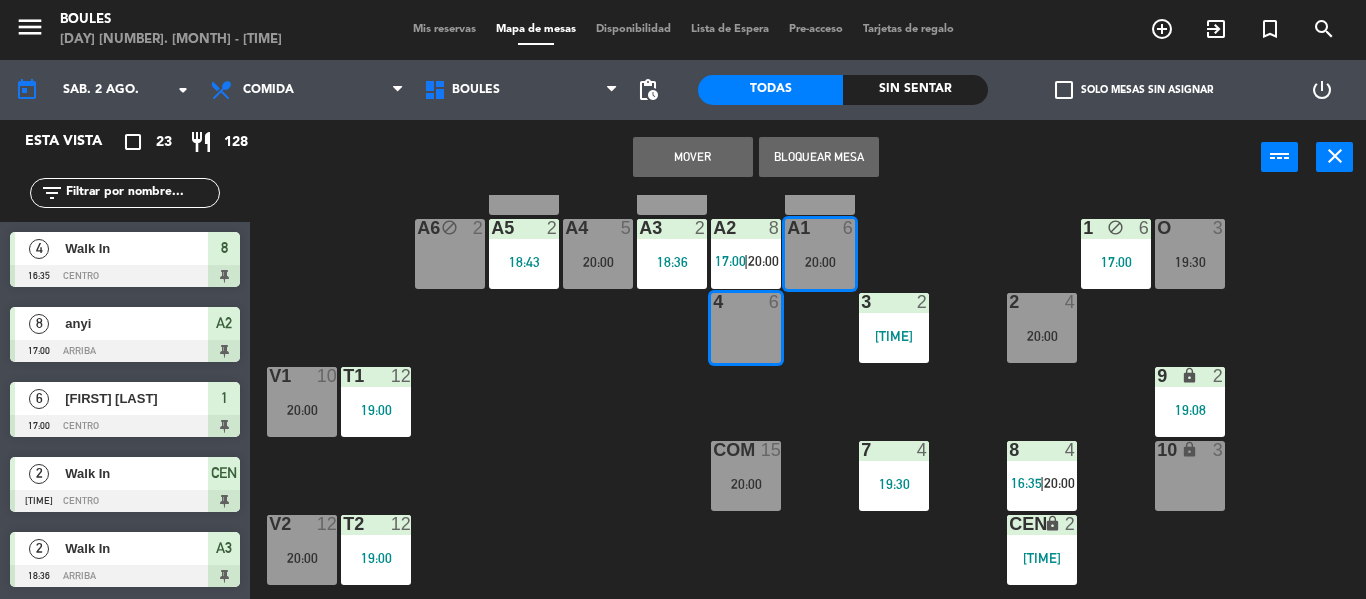 click on "Mover" at bounding box center [693, 157] 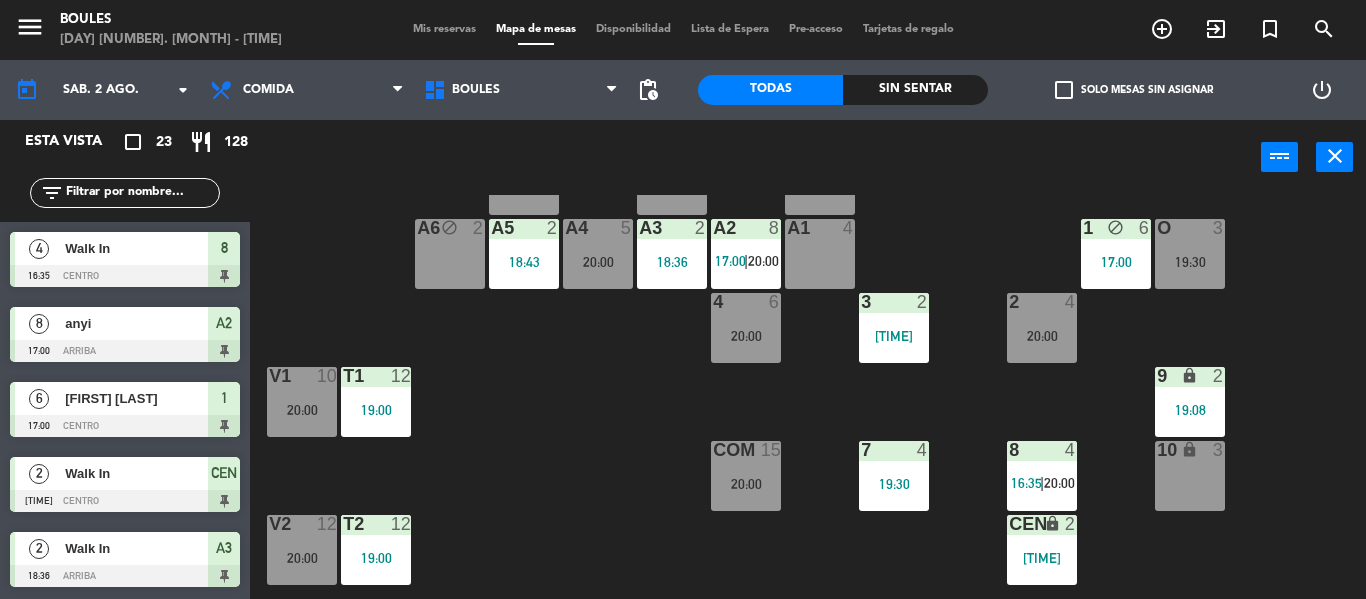 click on "20:00" at bounding box center [1042, 336] 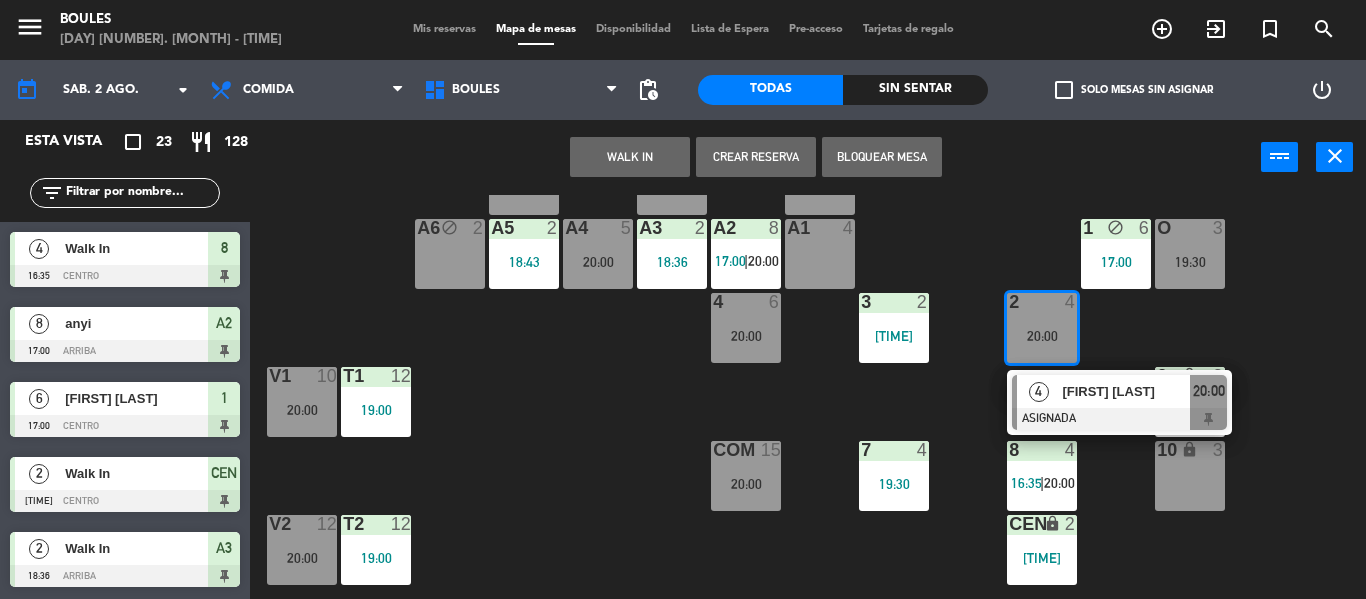 click on "A1  4" at bounding box center (820, 254) 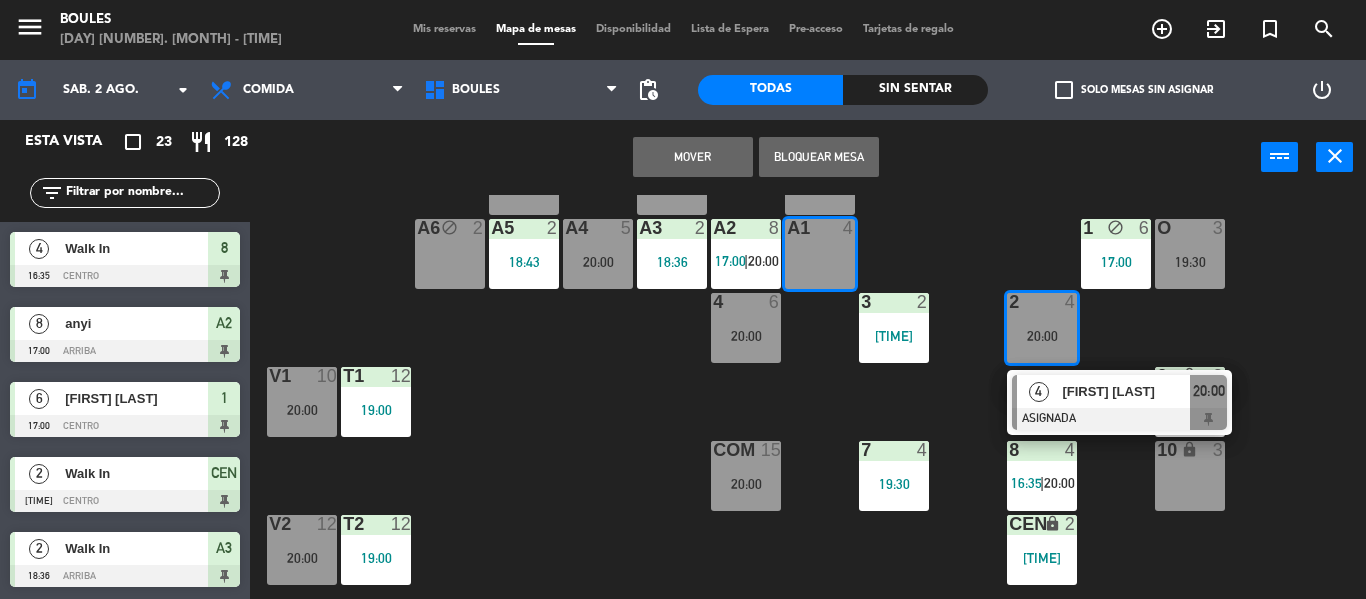 click on "Mover" at bounding box center [693, 157] 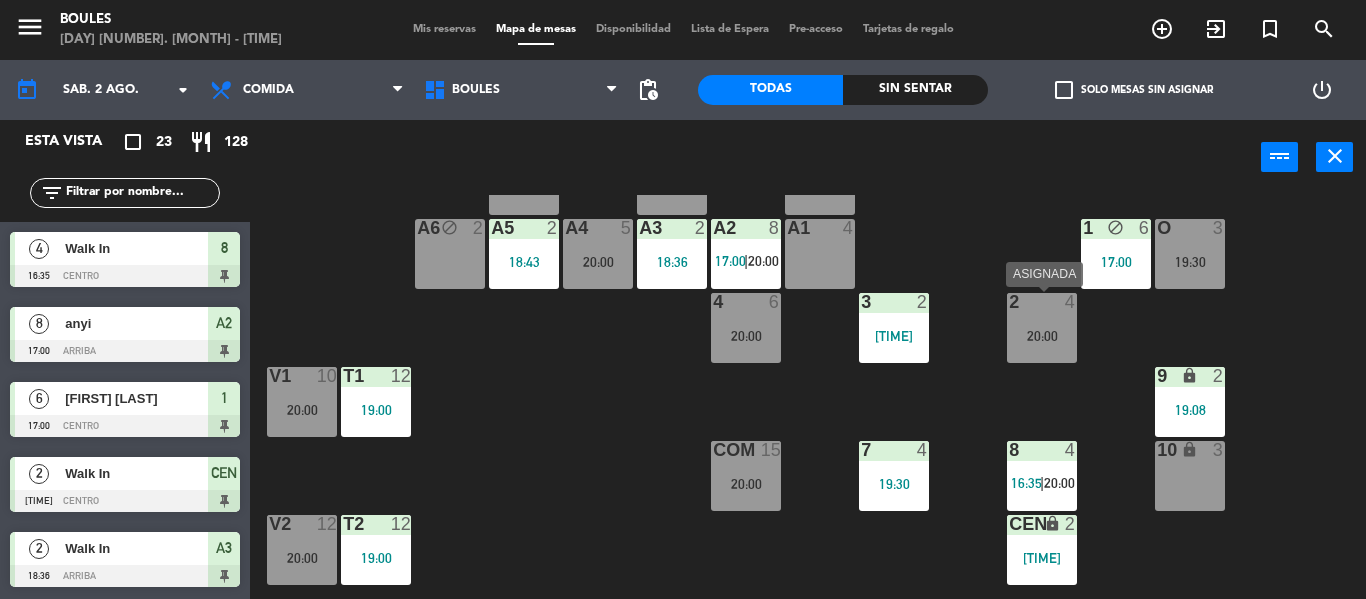 click on "20:00" at bounding box center (1042, 336) 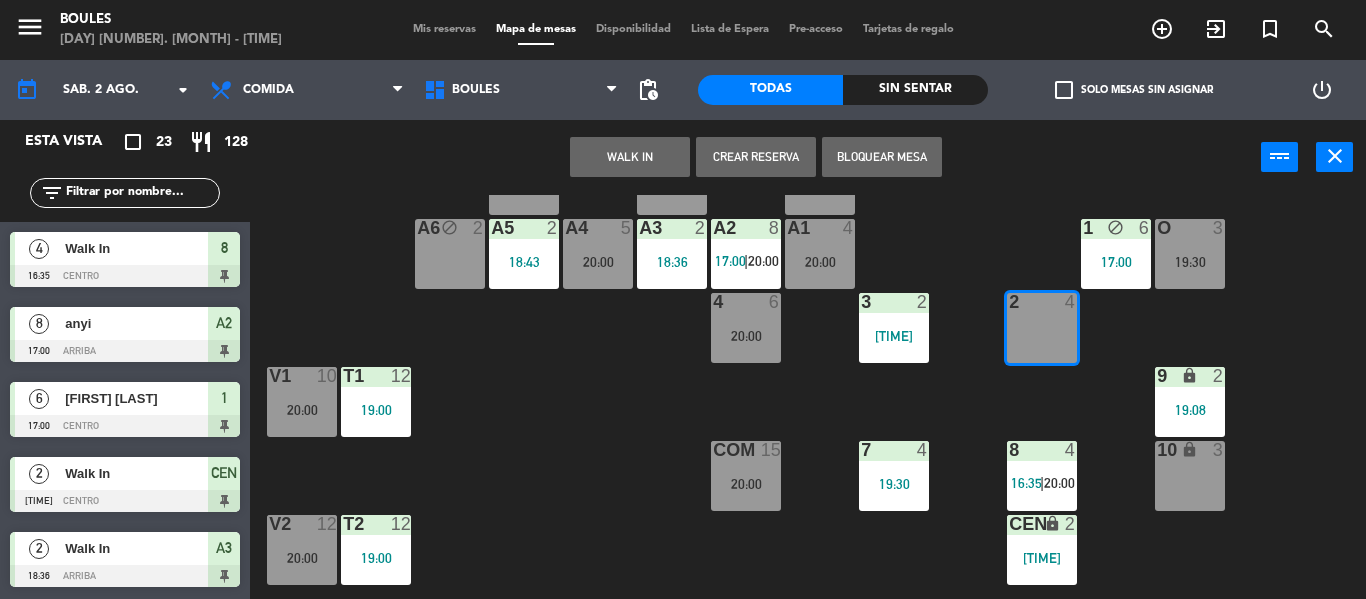 click on "WALK IN" at bounding box center [630, 157] 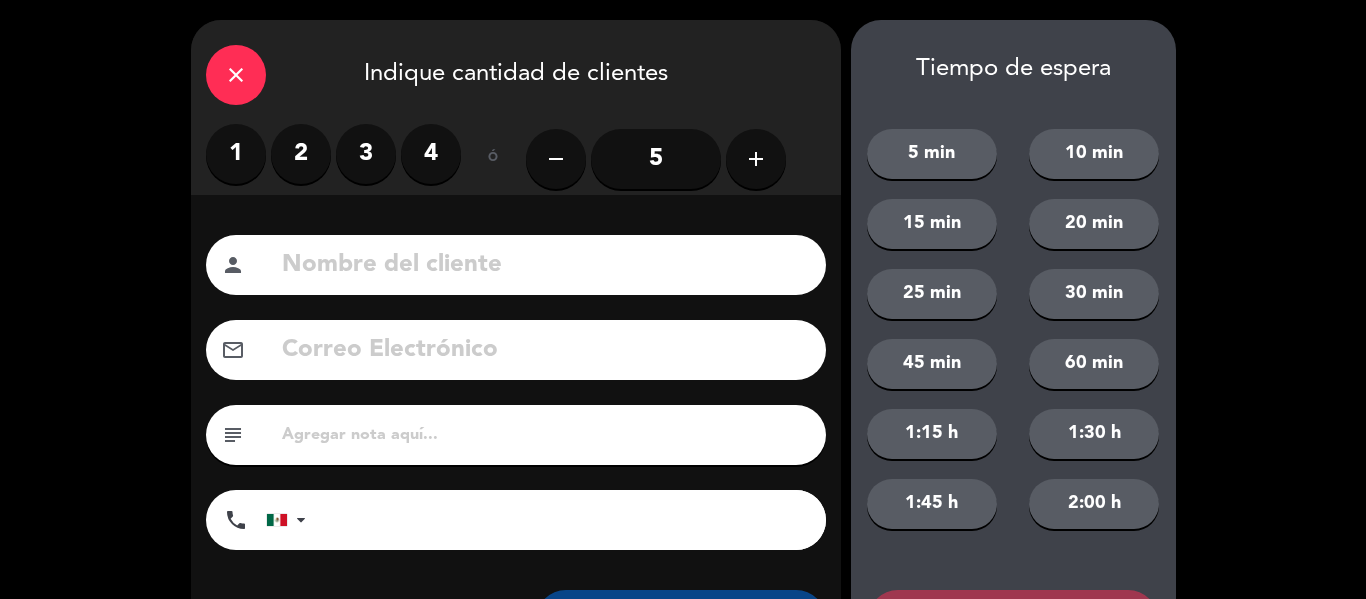 click on "2" at bounding box center (301, 154) 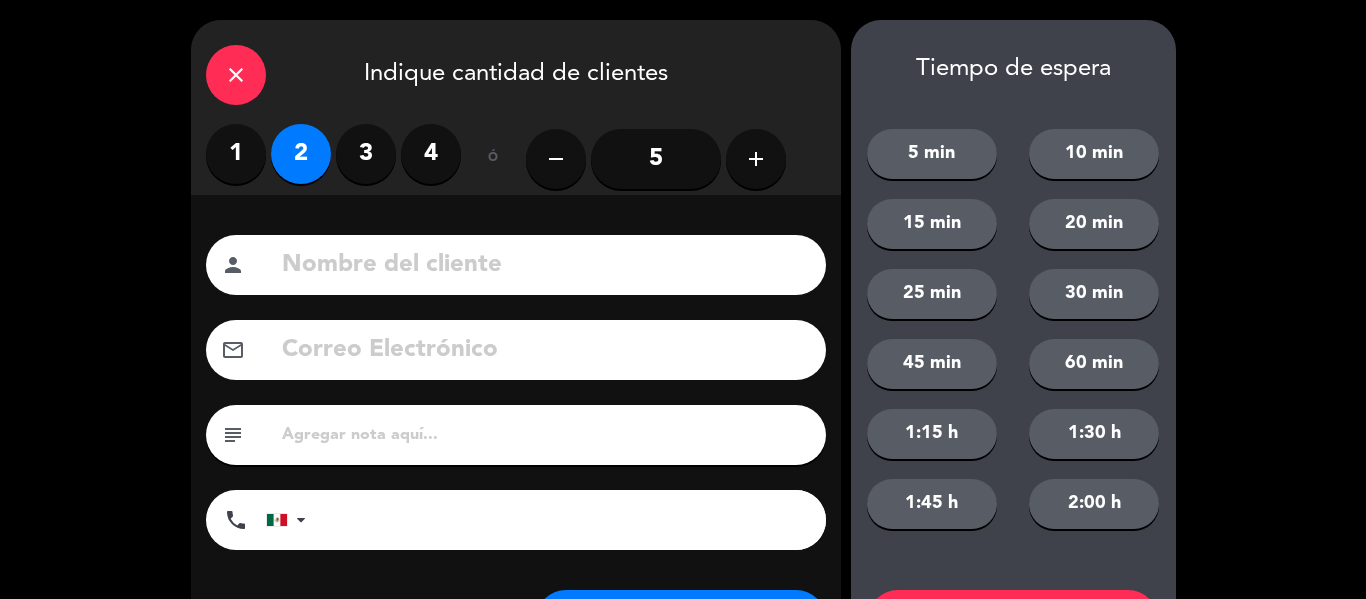 scroll, scrollTop: 101, scrollLeft: 0, axis: vertical 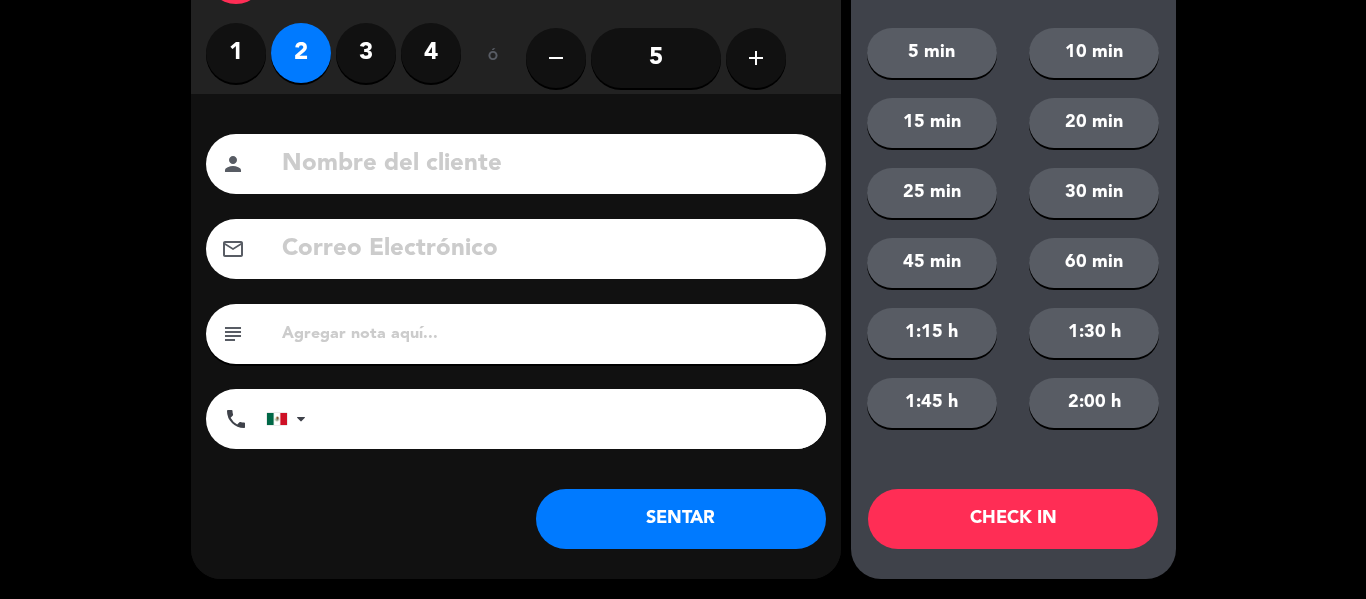 click on "SENTAR" 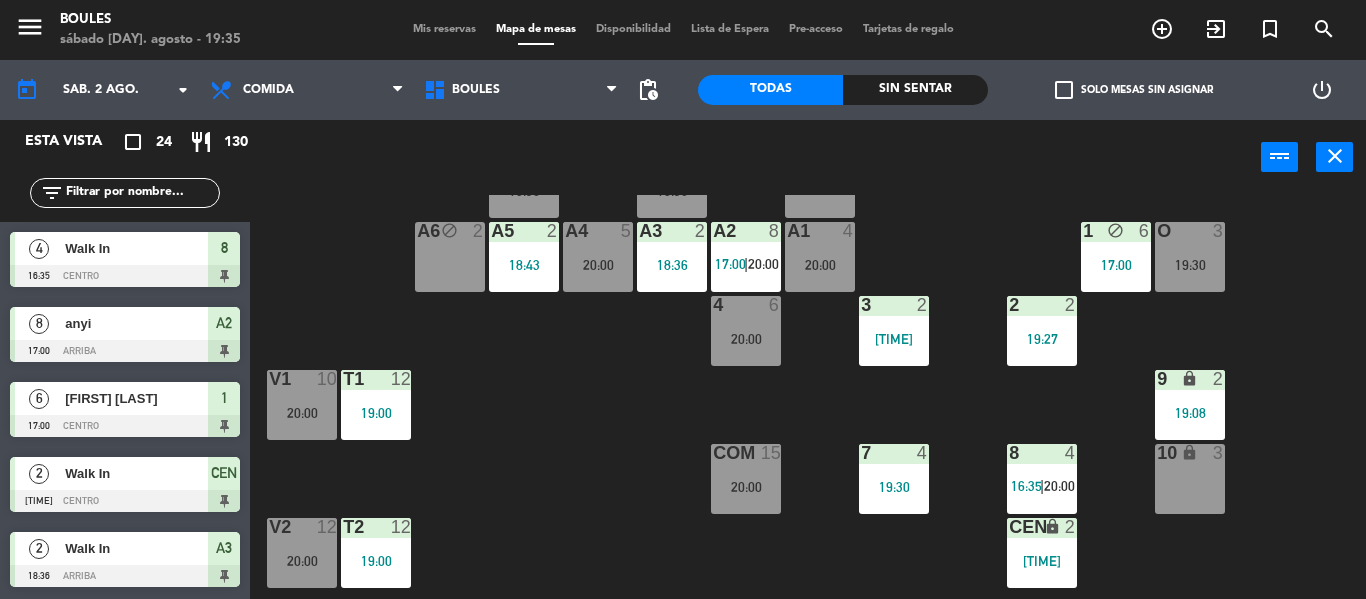 scroll, scrollTop: 82, scrollLeft: 0, axis: vertical 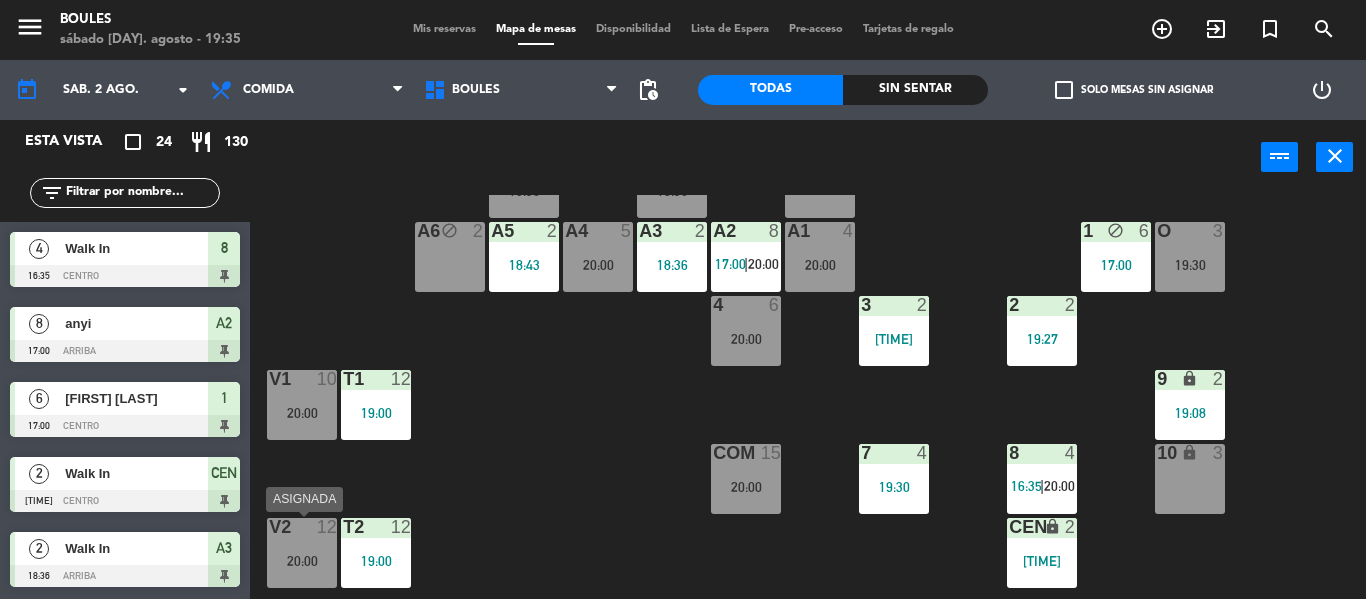 click on "V2  12   20:00" at bounding box center (302, 553) 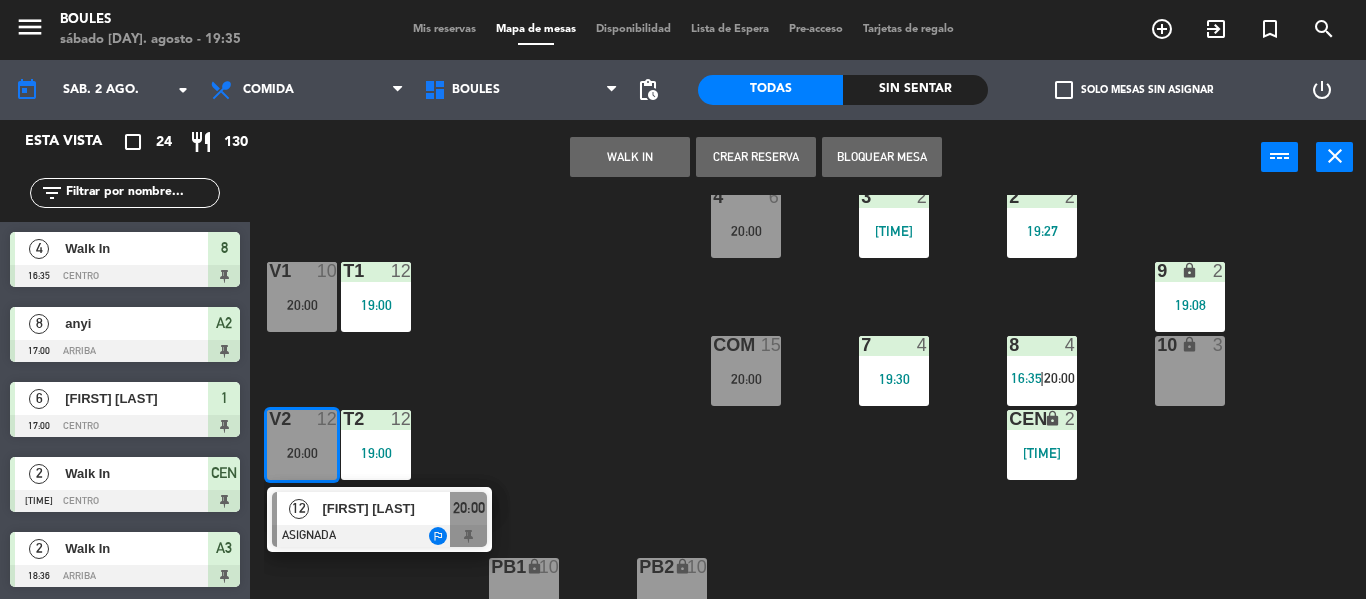 scroll, scrollTop: 197, scrollLeft: 0, axis: vertical 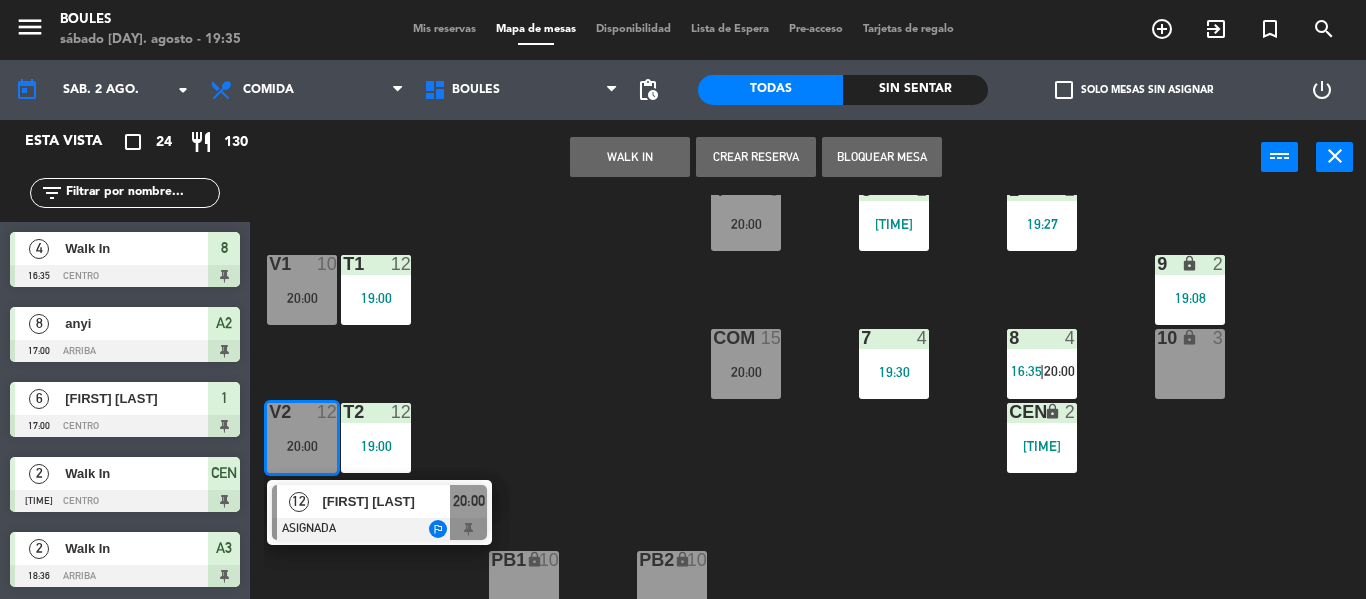 click on "P1  2   19:30  P2  2   19:30  A11 lock  2  A5  2   18:43  A6 block  2  A4  5   20:00  A3  2   18:36  A2  8   17:00    |    20:00     A1  4   20:00  1 block  6   17:00  O  3   19:30  4  6   20:00  3  2   19:21  2  2   19:27  V1  10   20:00  T1  12   19:00  9 lock  2   19:08  COM  15   20:00  7  4   19:30  8  4   16:35    |    20:00     10 lock  3  V2  12   20:00   12   [FIRST] [LAST]   ASIGNADA  outlined_flag 20:00 T2  12   19:00  CEN lock  2   18:32  PB1 lock  10  PB2 lock  10" 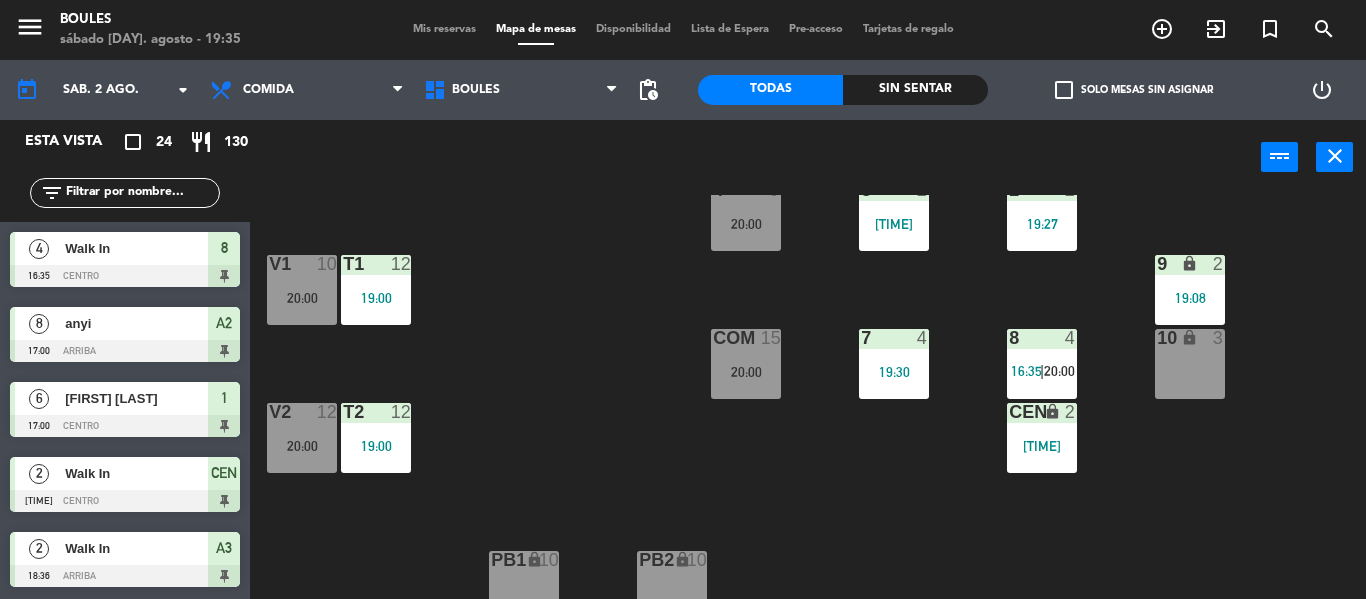 click on "V1  10   20:00" at bounding box center (302, 290) 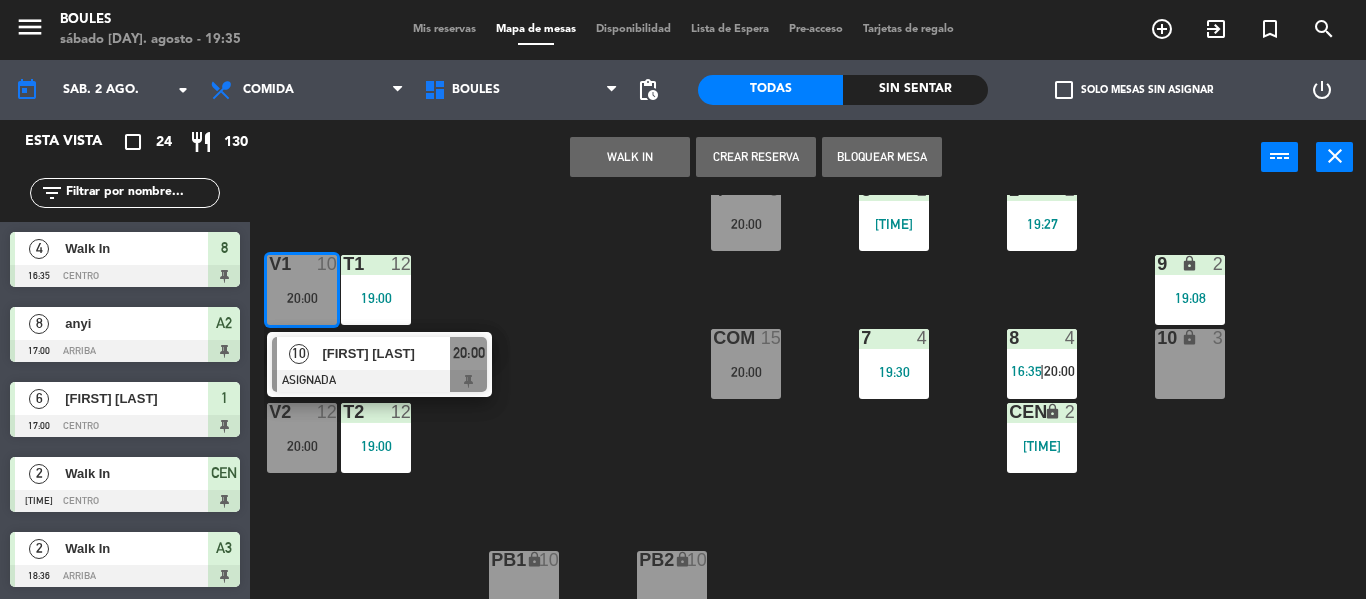 click on "P1  2   19:30  P2  2   19:30  A11 lock  2  A5  2   18:43  A6 block  2  A4  5   20:00  A3  2   18:36  A2  8   17:00    |    20:00     A1  4   20:00  1 block  6   17:00  O  3   19:30  4  6   20:00  3  2   19:21  2  2   19:27  V1  10   20:00   10   [FIRST] [LAST]   ASIGNADA  20:00 T1  12   19:00  9 lock  2   19:08  COM  15   20:00  7  4   19:30  8  4   16:35    |    20:00     10 lock  3  V2  12   20:00  T2  12   19:00  CEN lock  2   18:32  PB1 lock  10  PB2 lock  10" 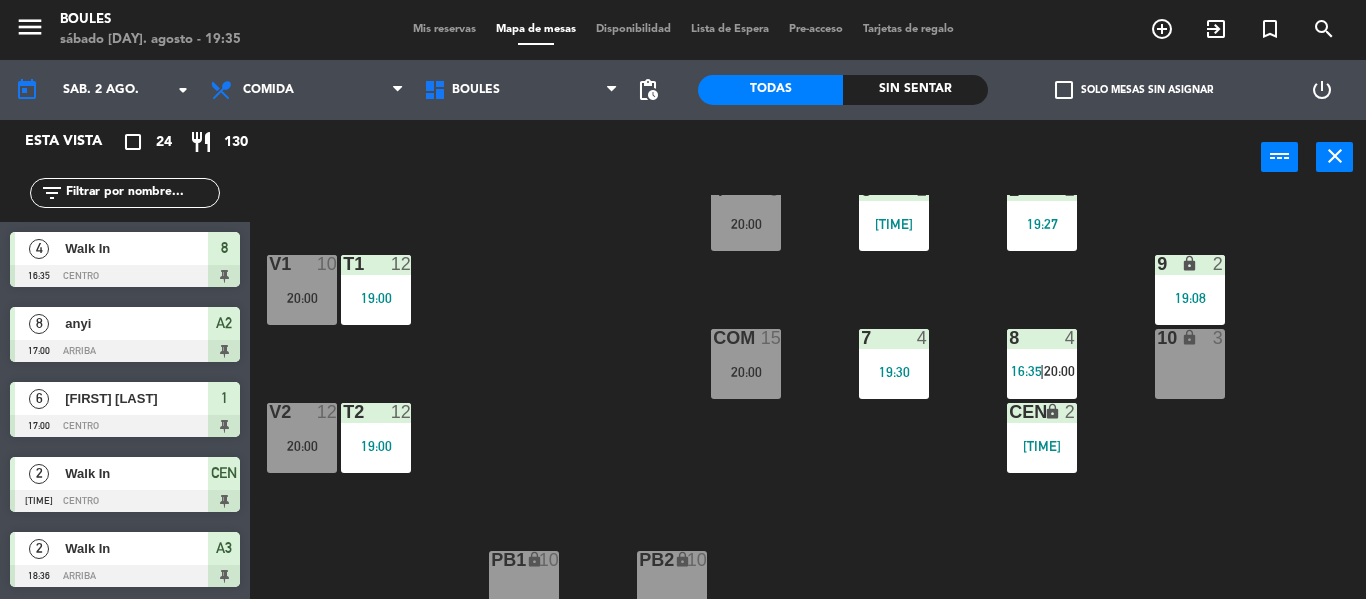 click on "20:00" at bounding box center [302, 446] 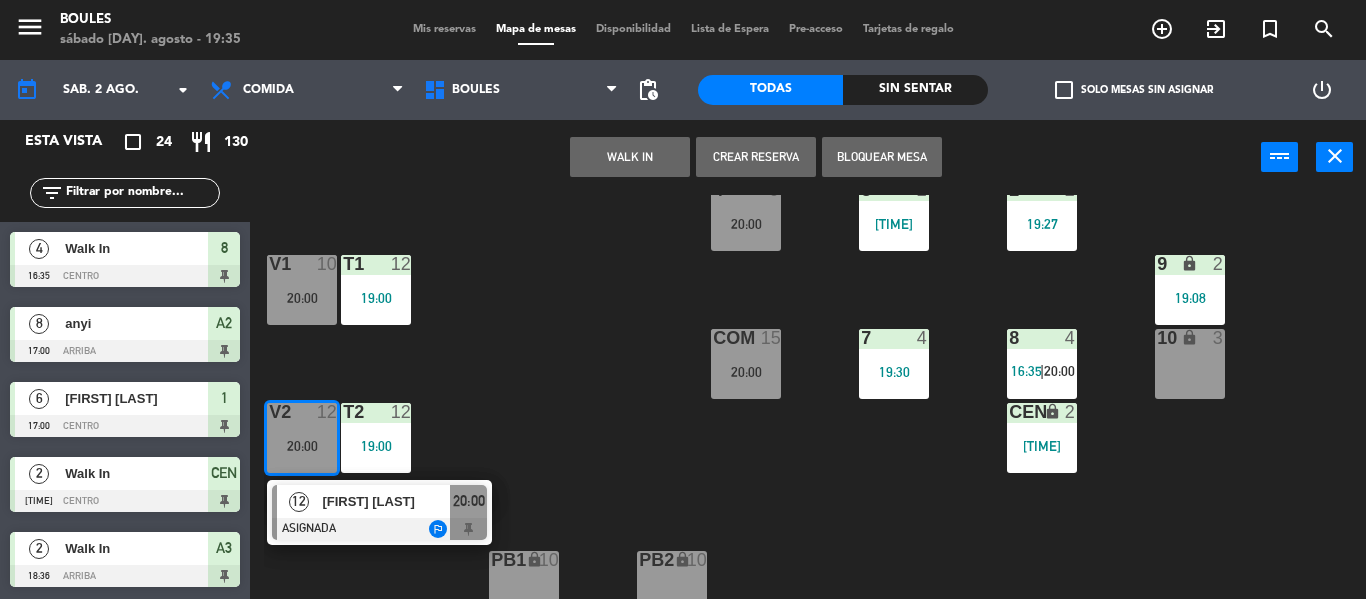 click on "[FIRST] [LAST]" at bounding box center (386, 501) 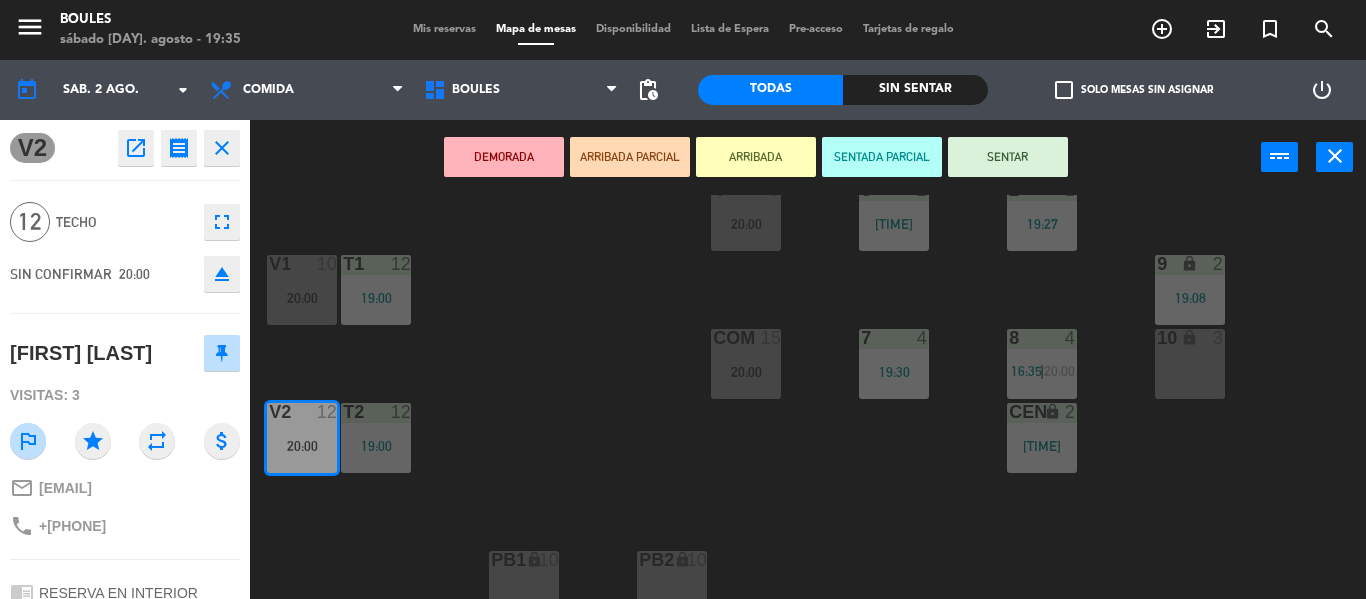 click on "SENTAR" at bounding box center (1008, 157) 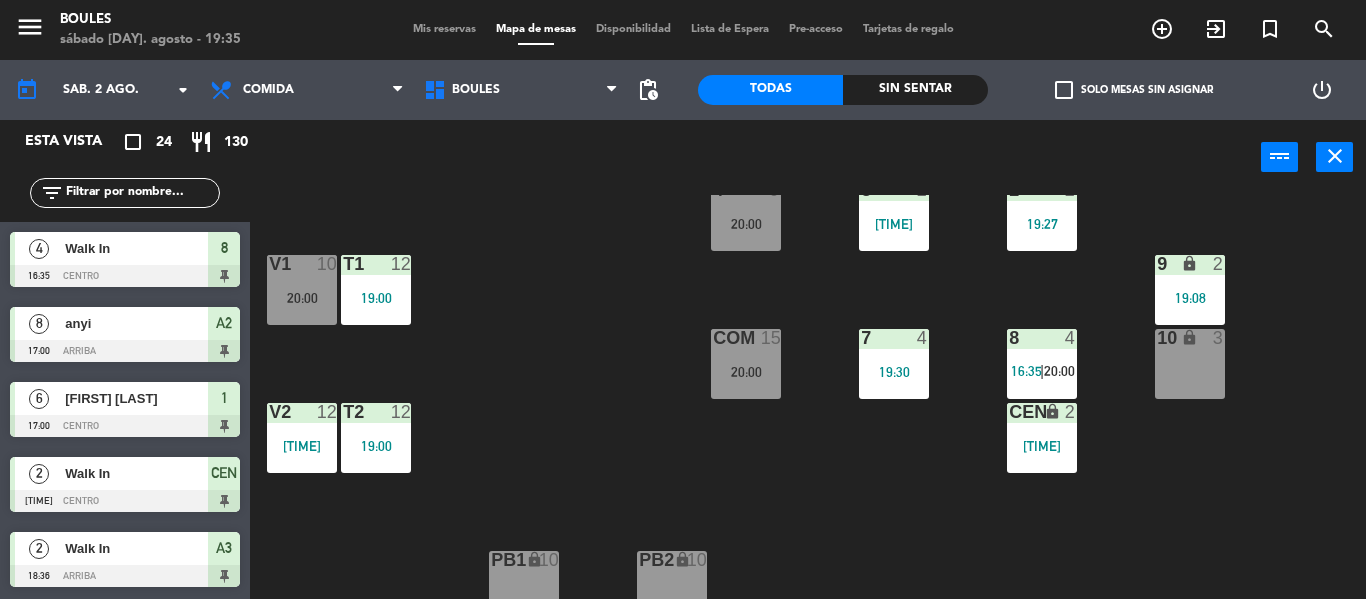 scroll, scrollTop: 0, scrollLeft: 0, axis: both 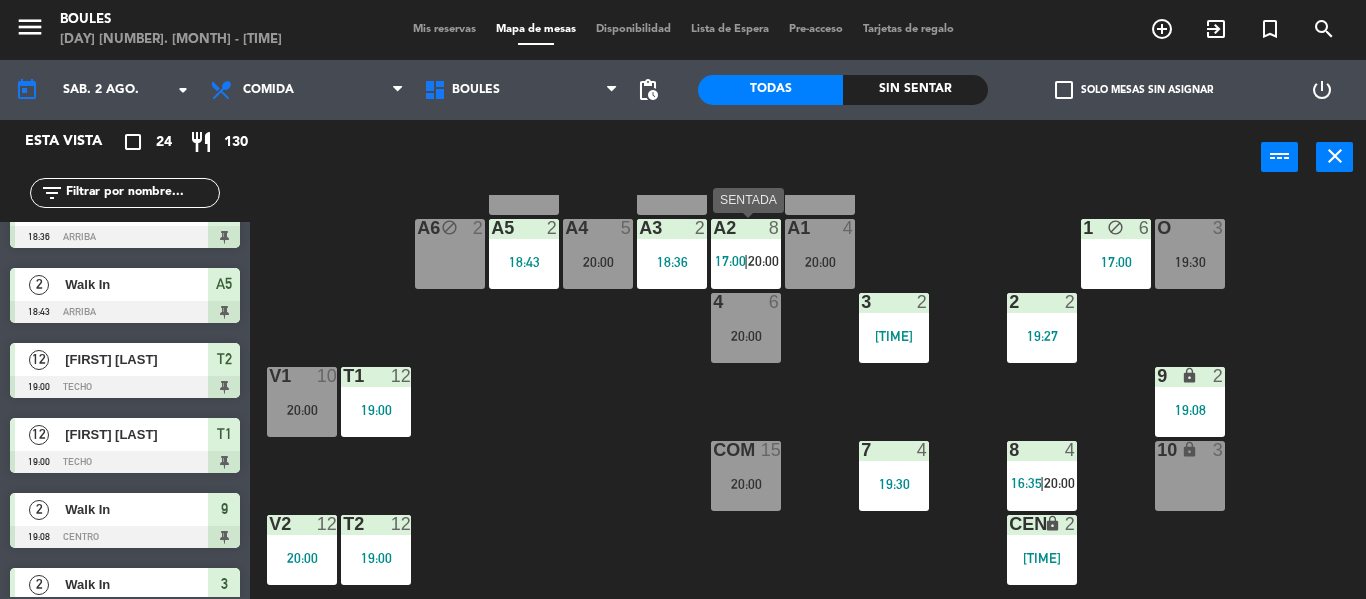 click on "17:00" at bounding box center (730, 261) 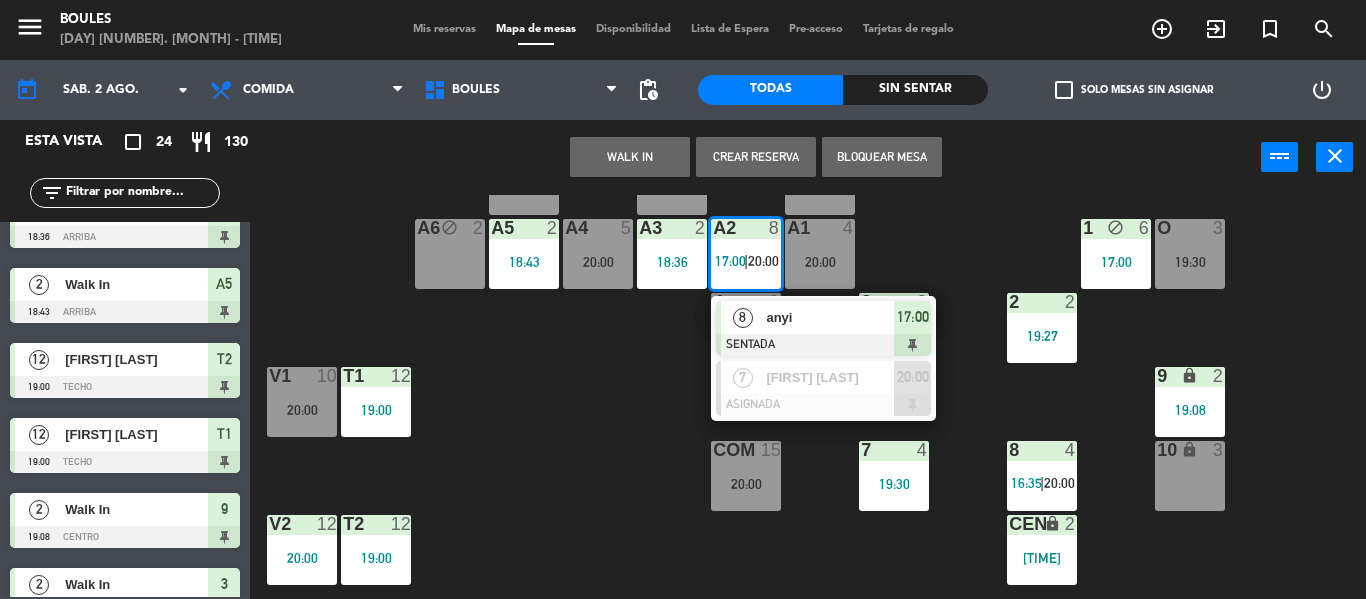 click on "anyi" at bounding box center [830, 317] 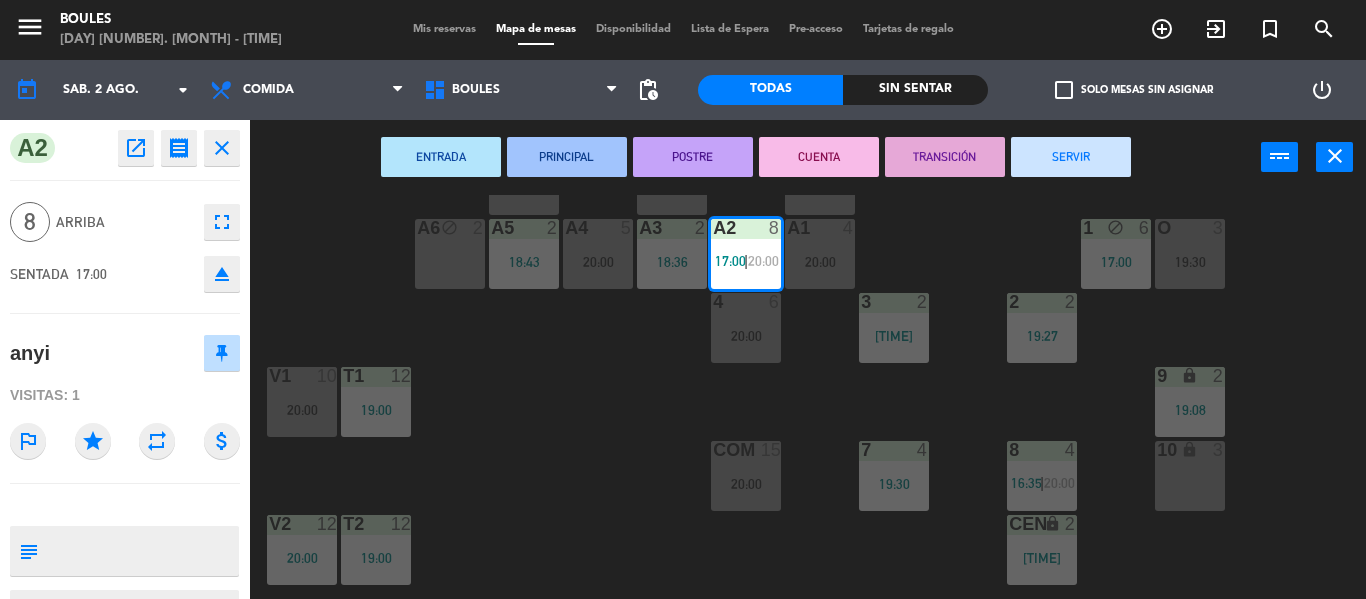 click on "SERVIR" at bounding box center (1071, 157) 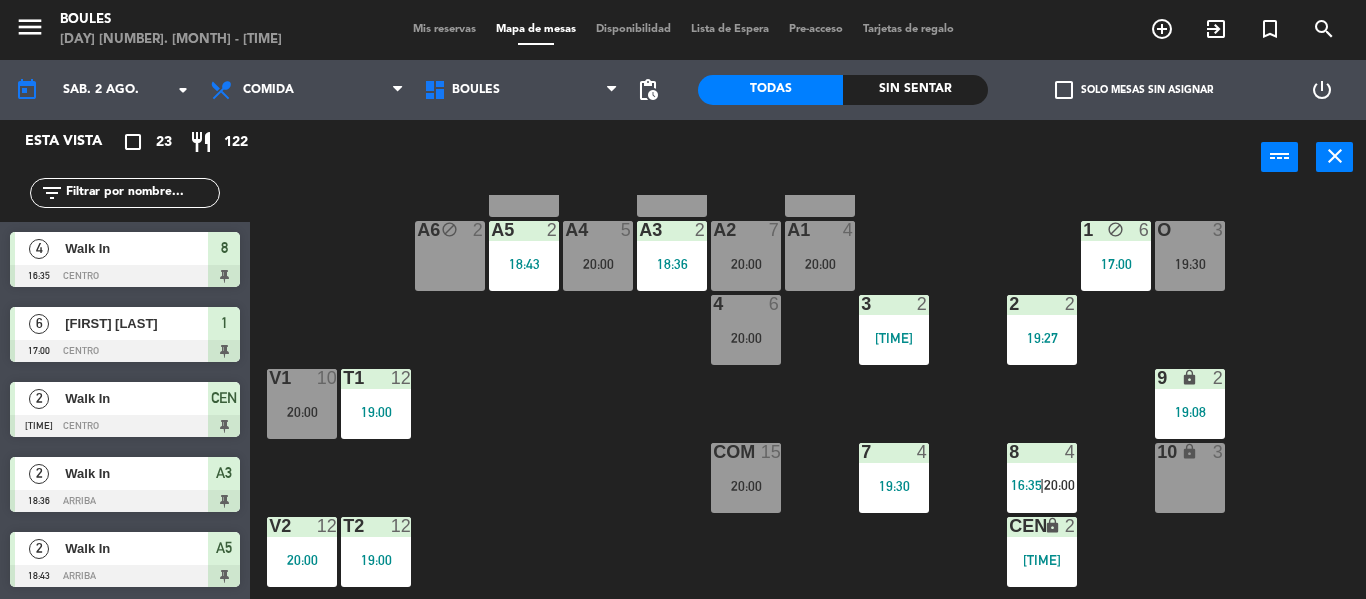 scroll, scrollTop: 82, scrollLeft: 0, axis: vertical 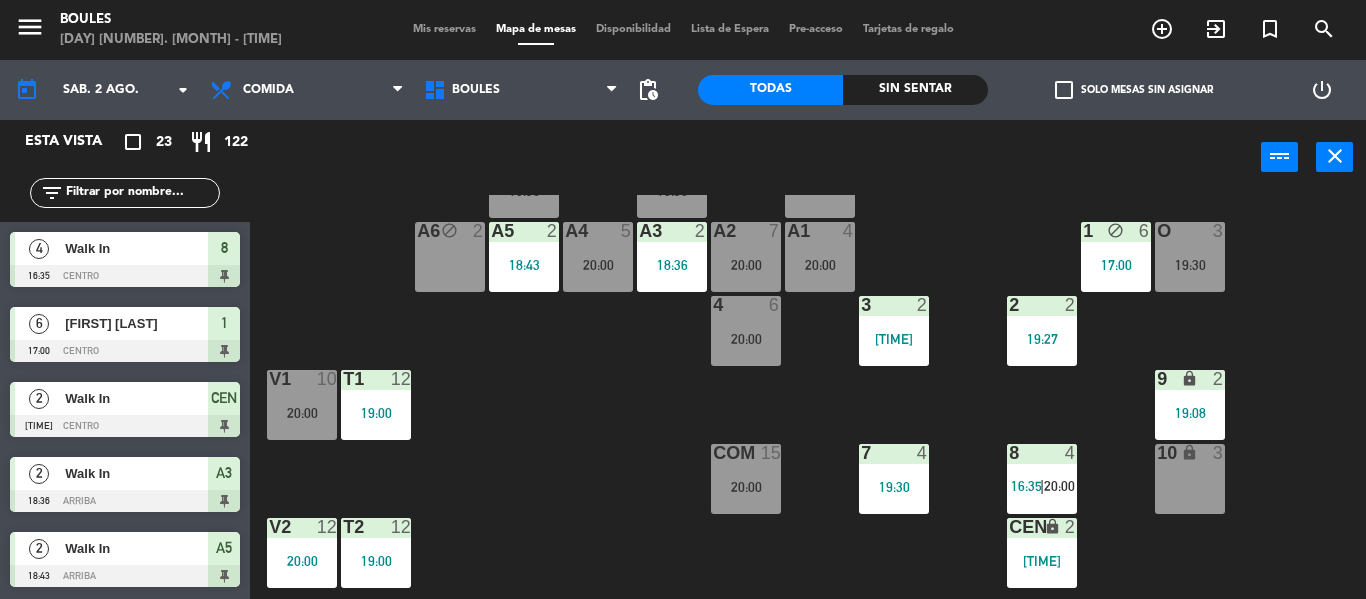 click on "A6 block  2" at bounding box center (450, 257) 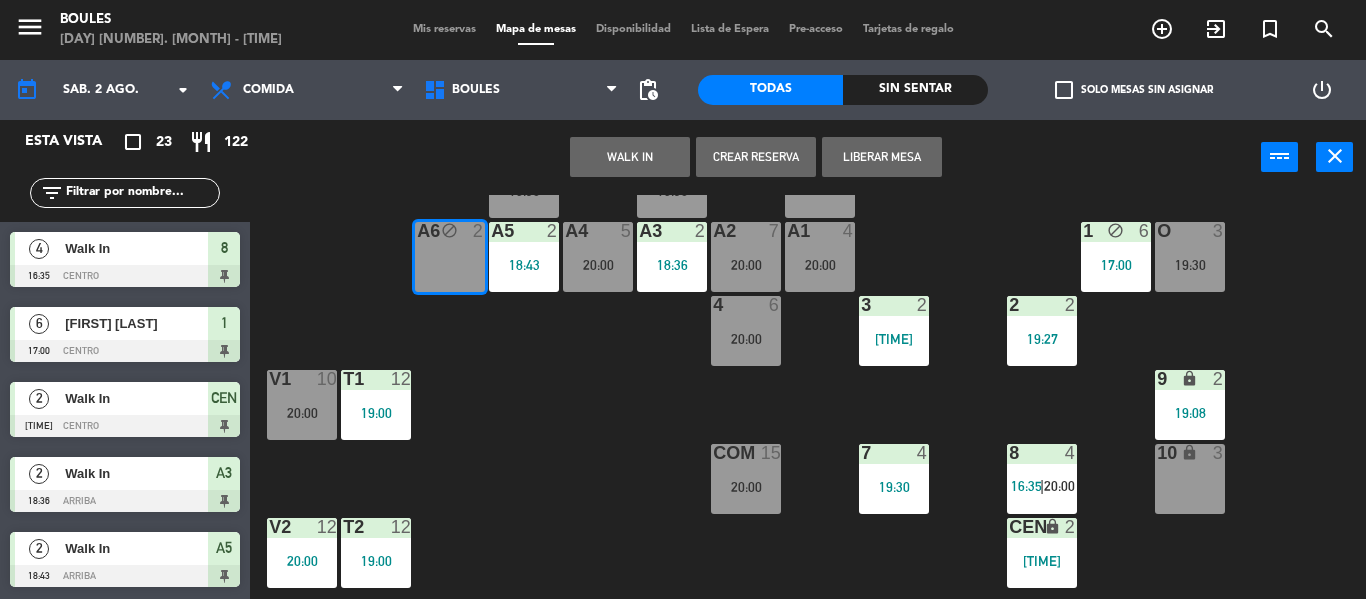 click on "Liberar Mesa" at bounding box center [882, 157] 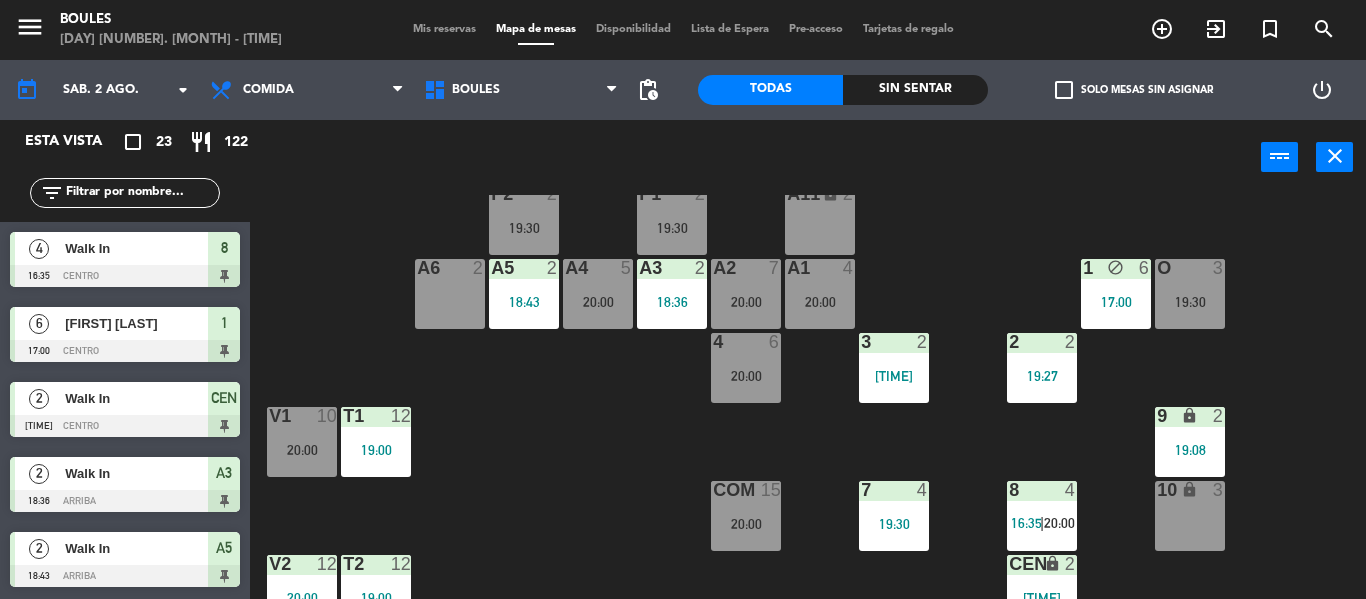 scroll, scrollTop: 0, scrollLeft: 0, axis: both 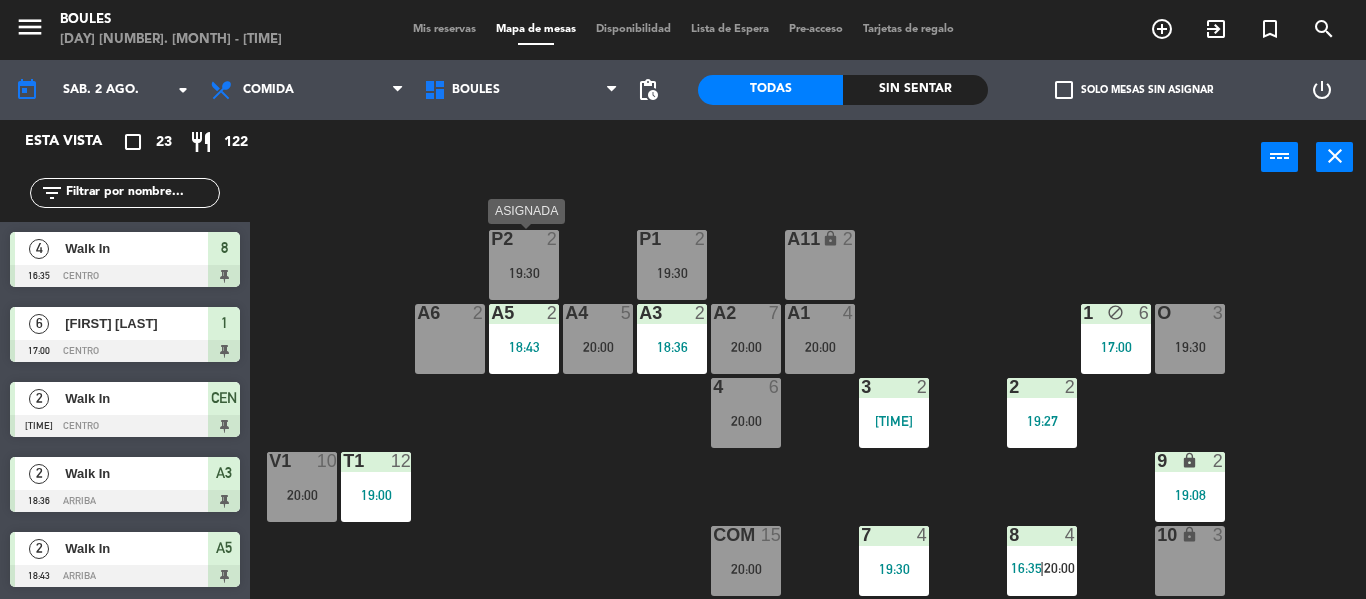 click on "P2  2   19:30" at bounding box center [524, 265] 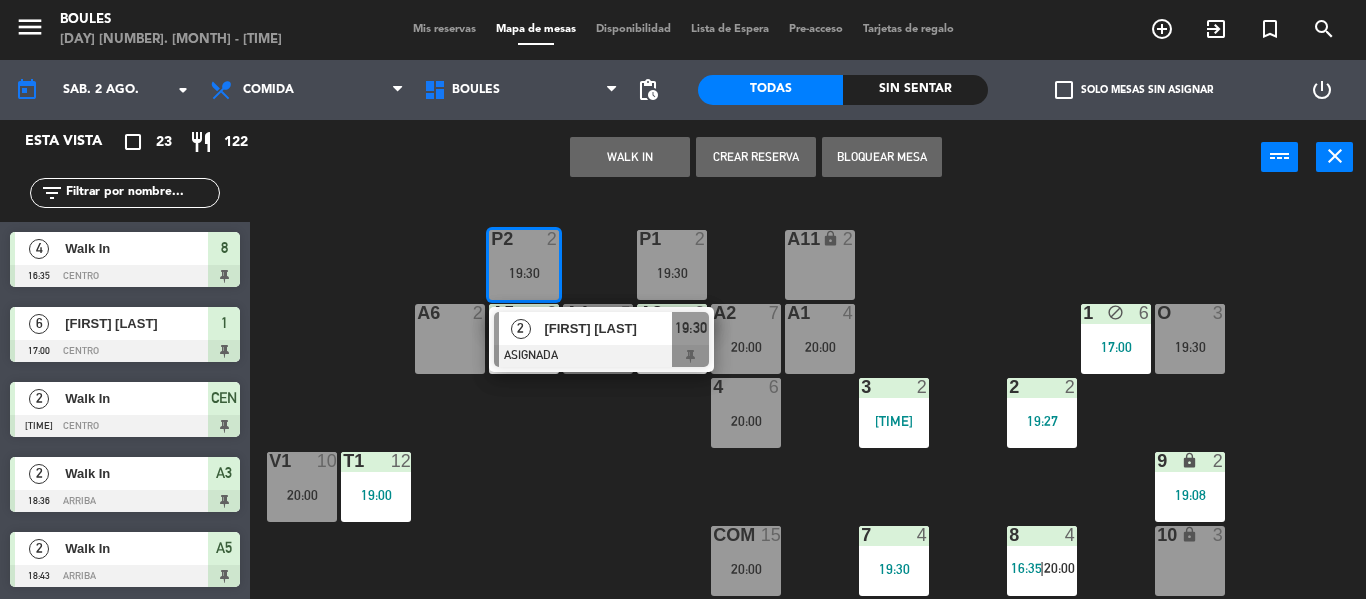click on "A6  2" at bounding box center (450, 339) 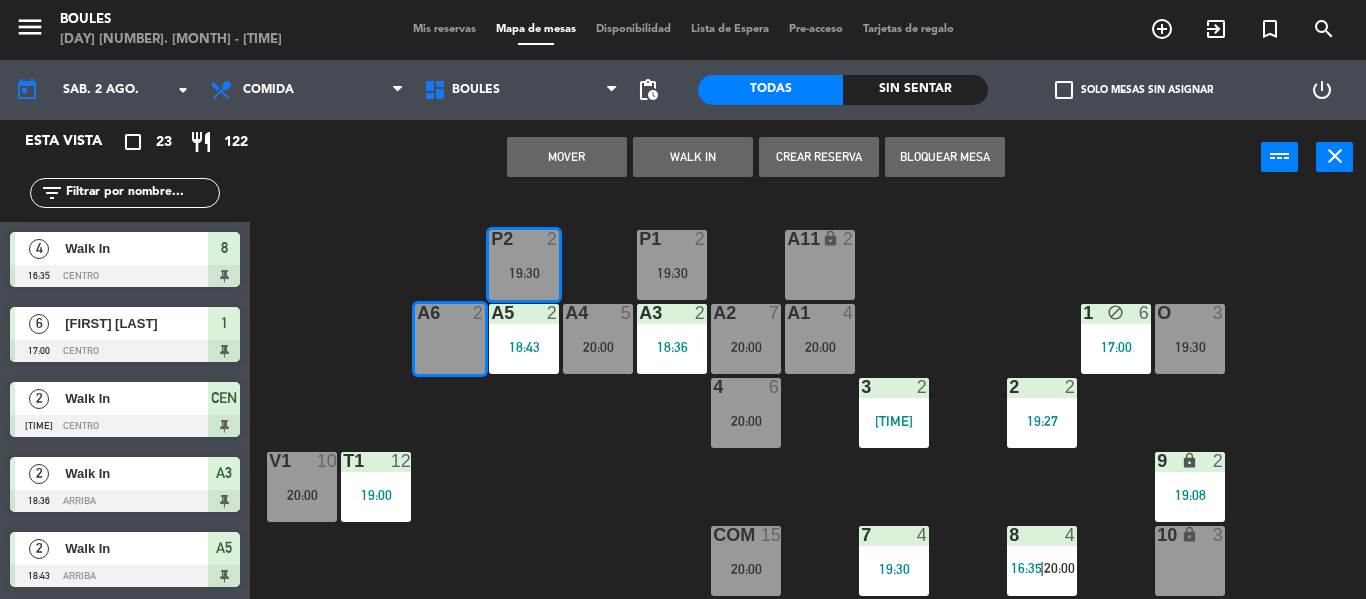 click on "Mover" at bounding box center [567, 157] 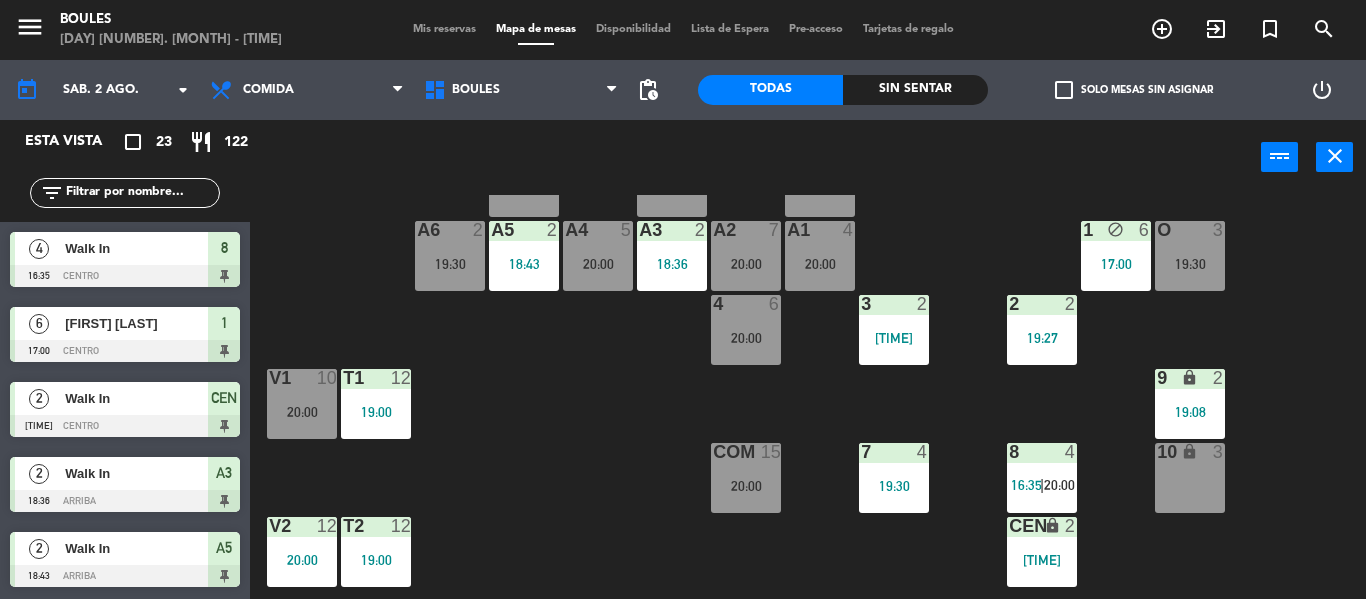 scroll, scrollTop: 93, scrollLeft: 0, axis: vertical 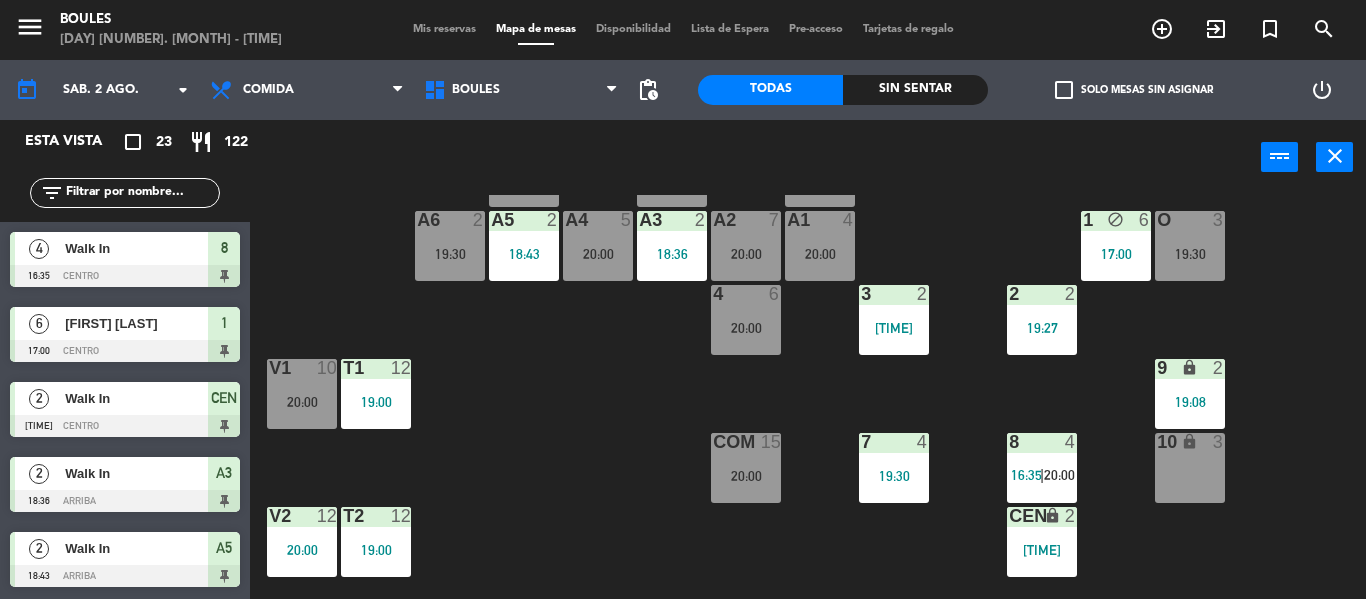 click on "20:00" at bounding box center (1059, 475) 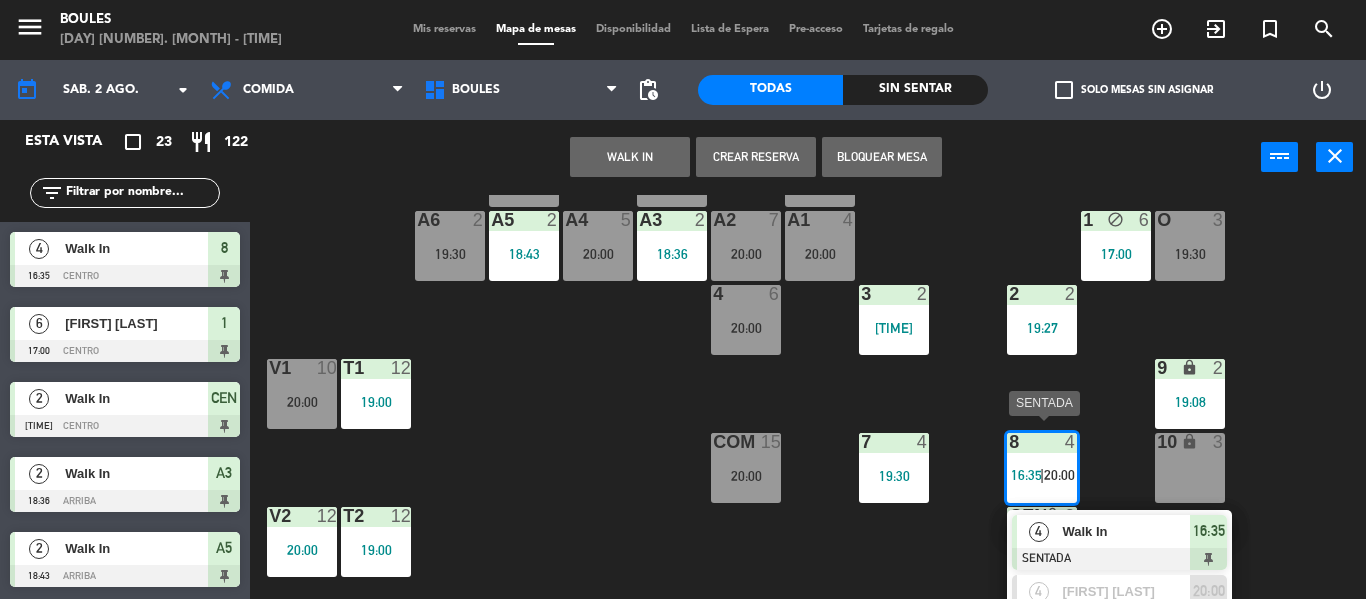 scroll, scrollTop: 173, scrollLeft: 0, axis: vertical 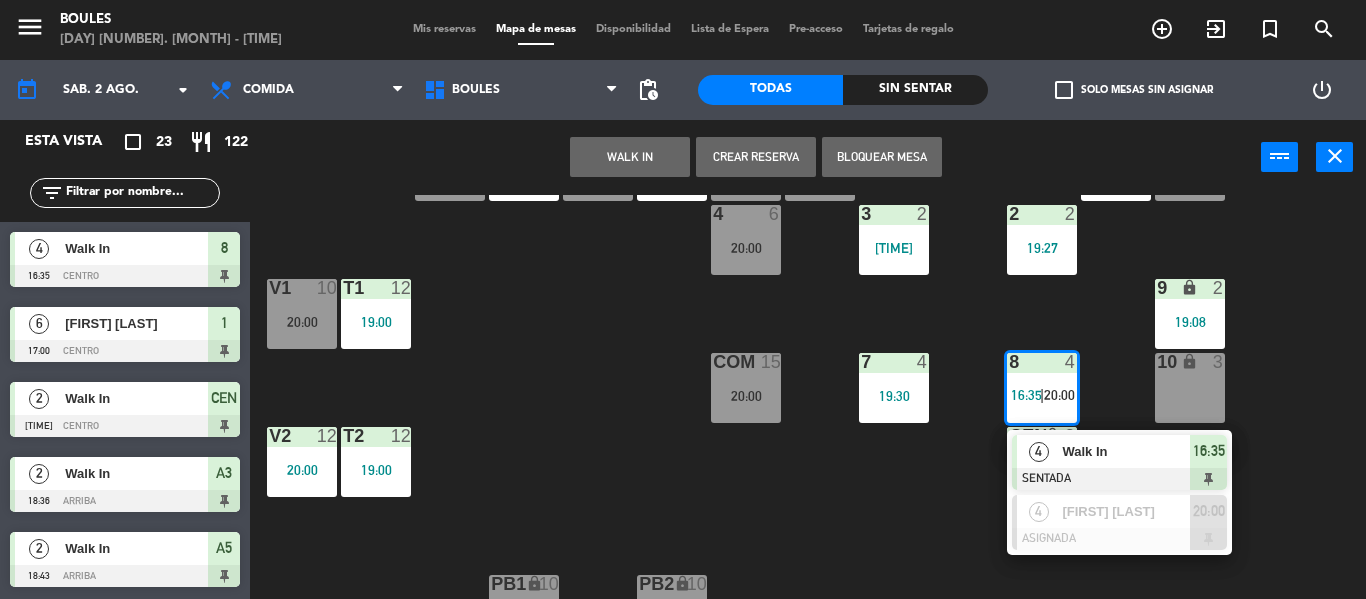 click on "P1  2   19:30  P2  2  A11 lock  2  A5  2   18:43  A6  2   19:30  A4  5   20:00  A3  2   18:36  A2  7   20:00  A1  4   20:00  1 block  6   17:00  O  3   19:30  4  6   20:00  3  2   19:21  2  2   19:27  V1  10   20:00  T1  12   19:00  9 lock  2   19:08  COM  15   20:00  7  4   19:30  8  4   16:35    |    20:00      4   Walk In   SENTADA  16:35  4   [FIRST] [LAST]   ASIGNADA  20:00 10 lock  3  V2  12   20:00  T2  12   19:00  CEN lock  2   18:32  PB1 lock  10  PB2 lock  10" 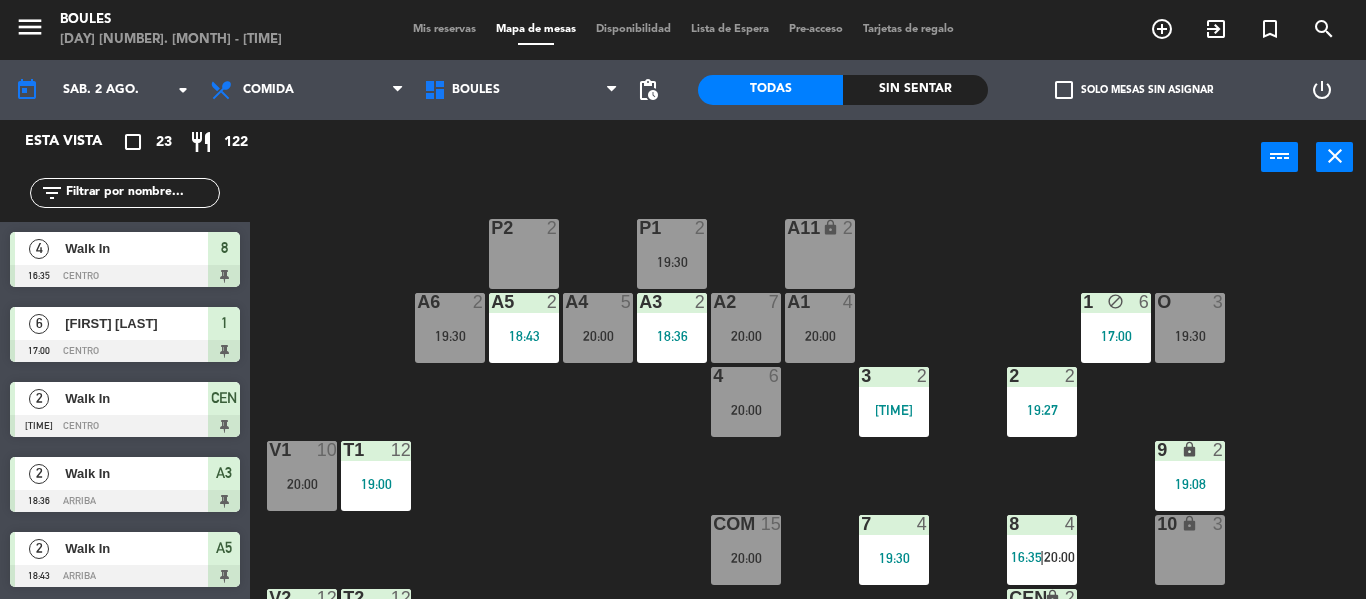 scroll, scrollTop: 10, scrollLeft: 0, axis: vertical 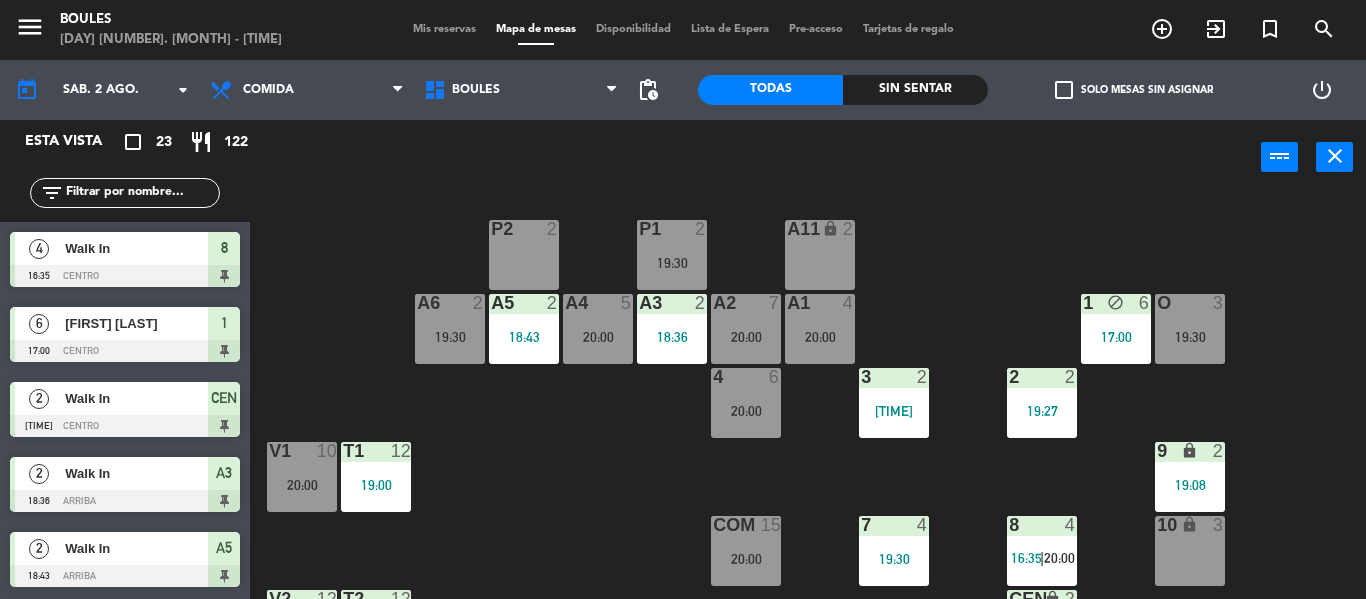 click on "A6  2   19:30" at bounding box center (450, 329) 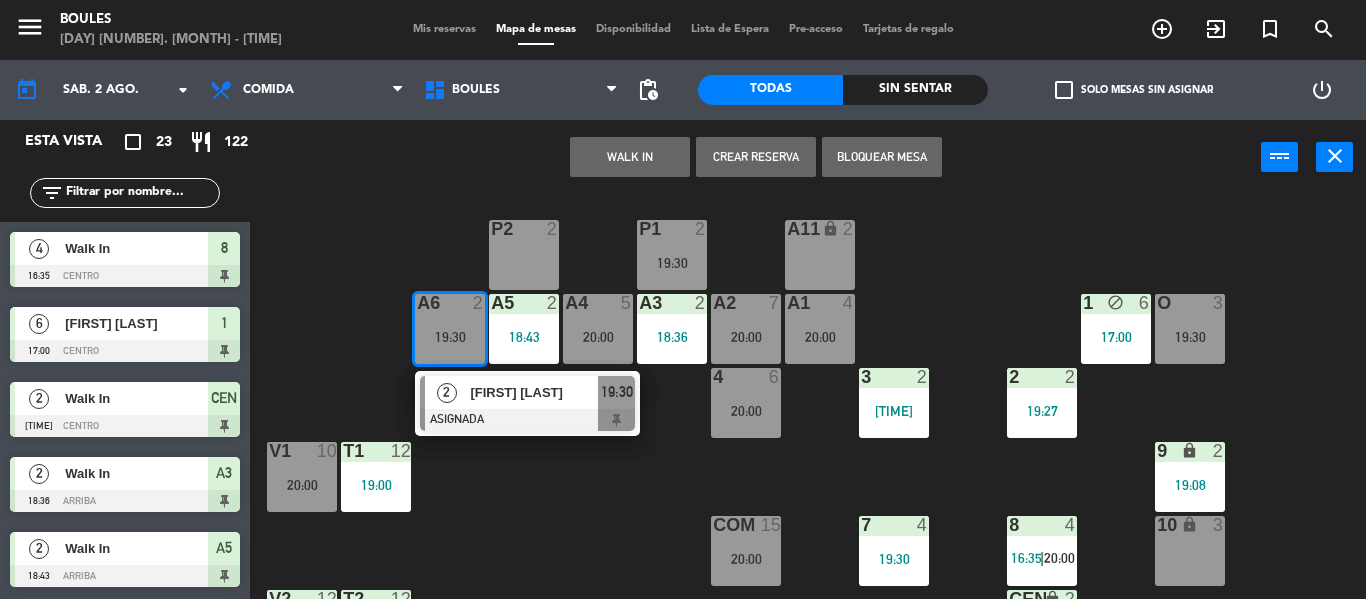 click on "P2  2" at bounding box center (524, 255) 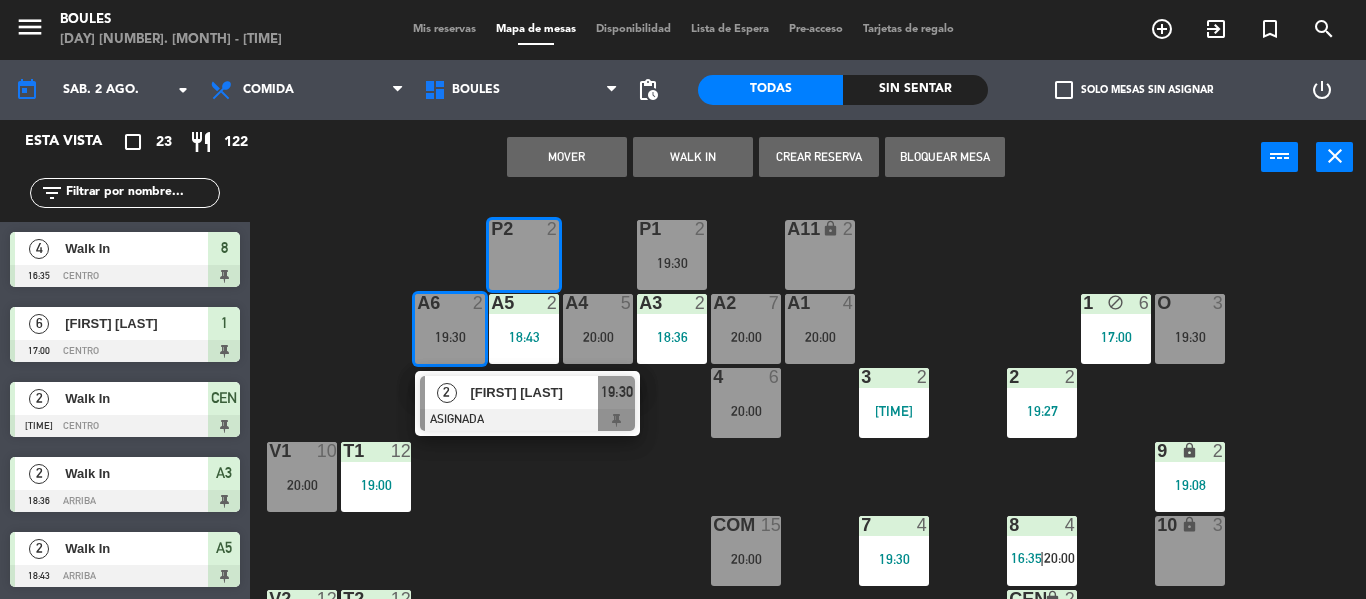 click on "Mover" at bounding box center (567, 157) 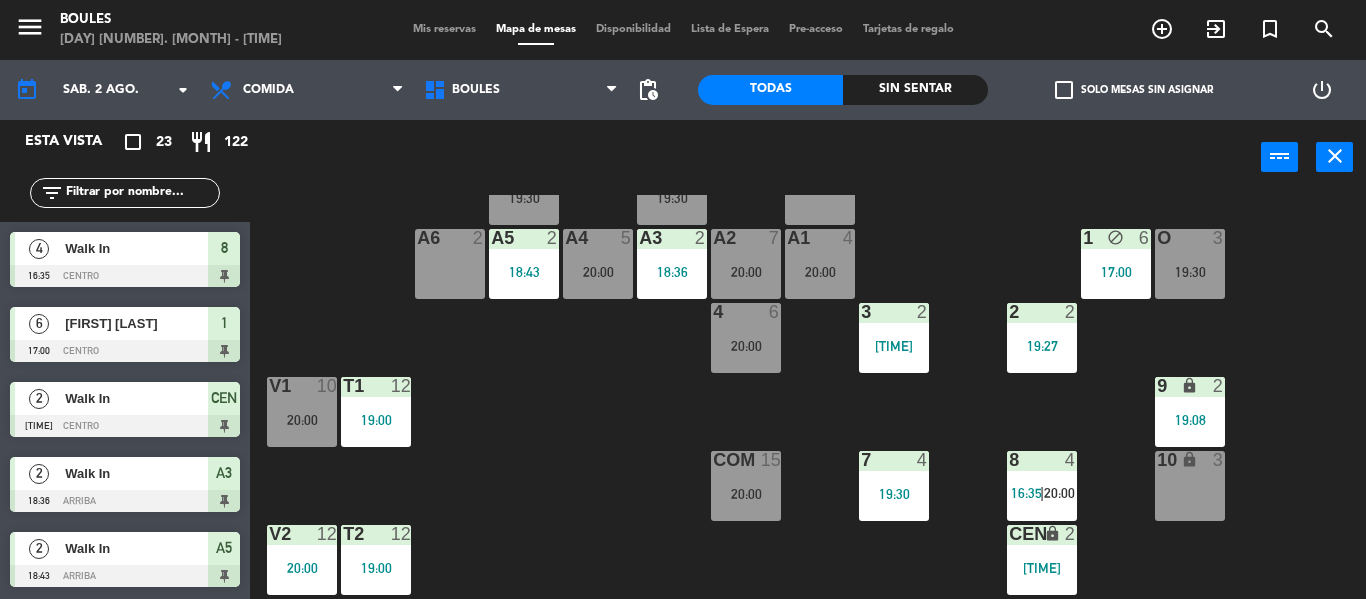 scroll, scrollTop: 77, scrollLeft: 0, axis: vertical 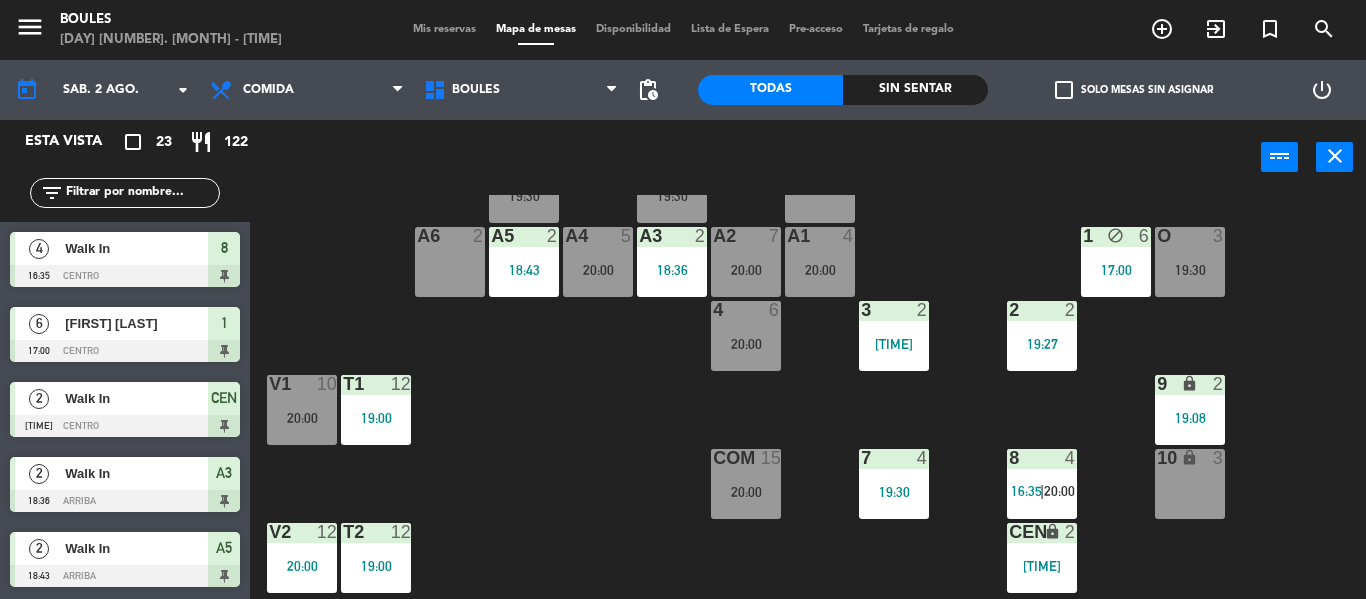 click on "|" at bounding box center (1042, 491) 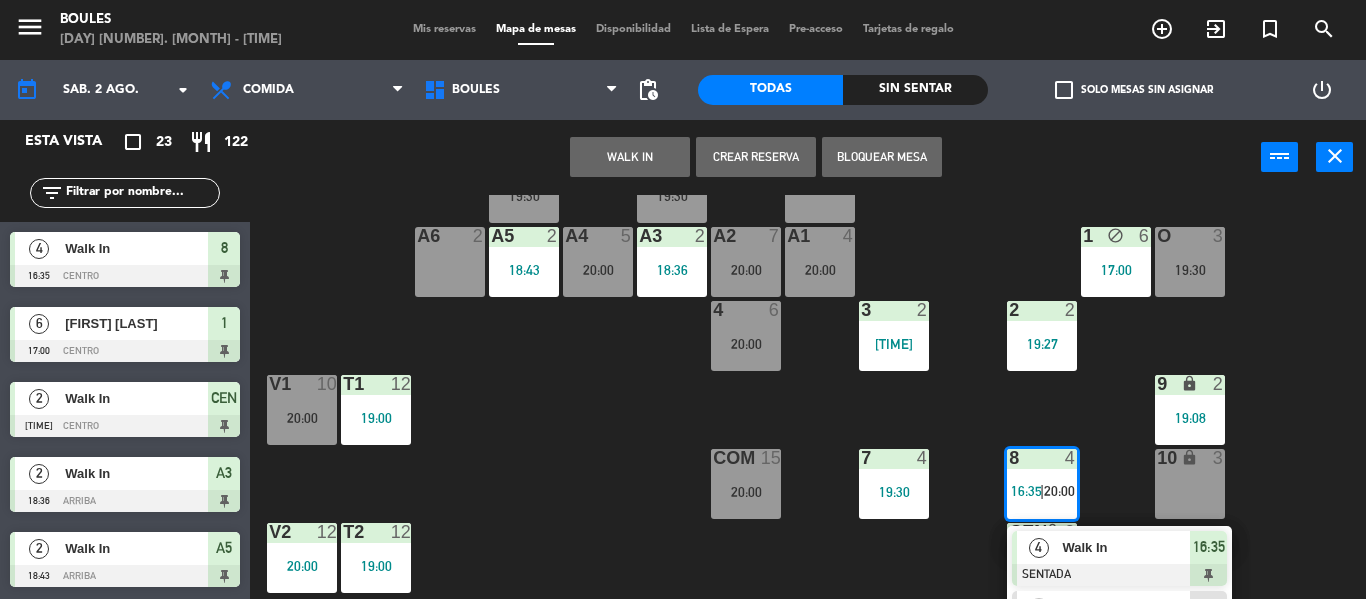 scroll, scrollTop: 151, scrollLeft: 0, axis: vertical 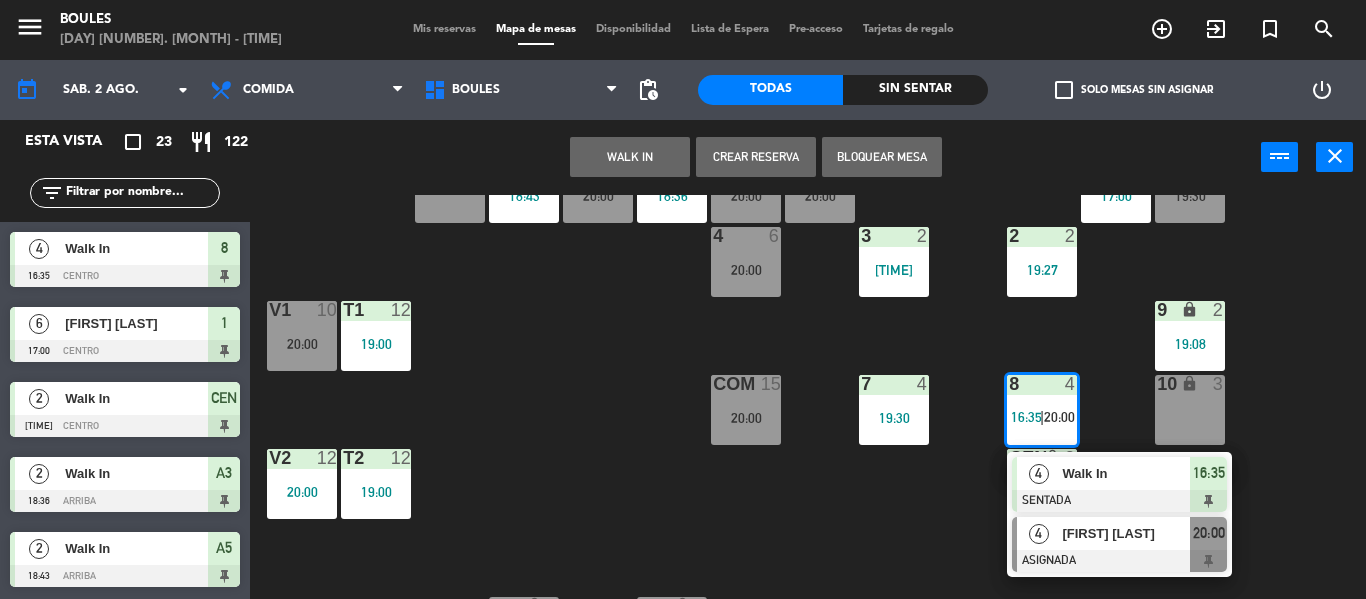click on "[FIRST] [LAST]" at bounding box center (1126, 533) 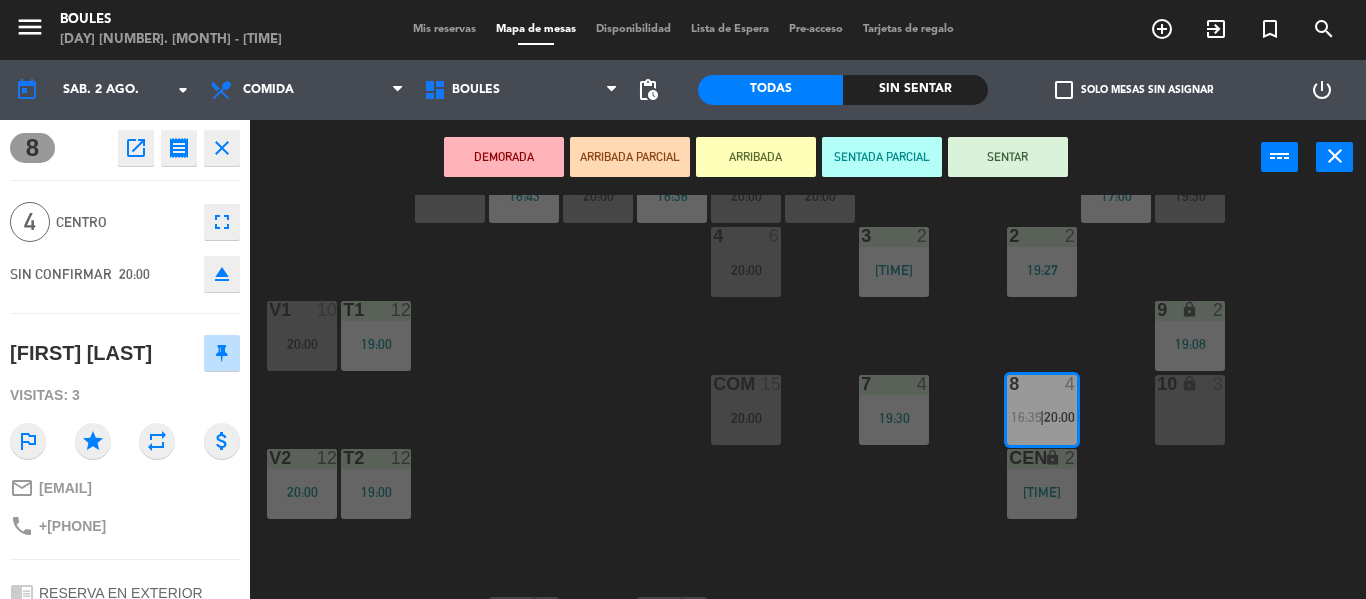 click on "A6  2" at bounding box center (450, 188) 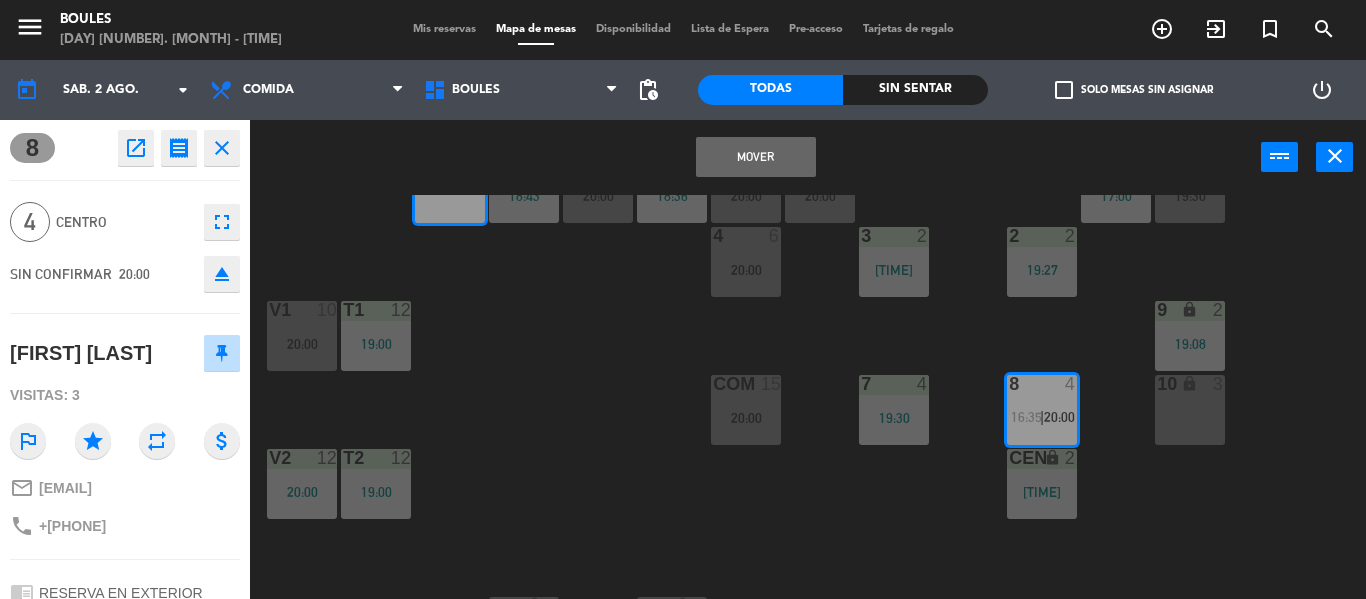 click on "Mover" at bounding box center [756, 157] 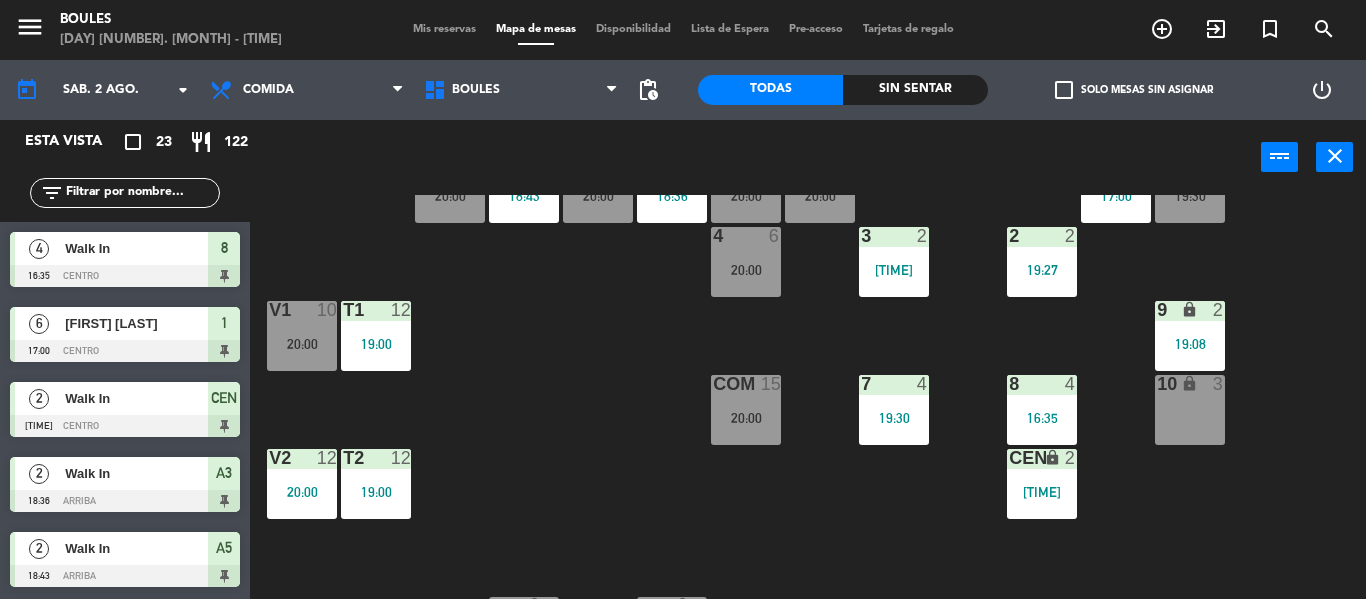 scroll, scrollTop: 0, scrollLeft: 0, axis: both 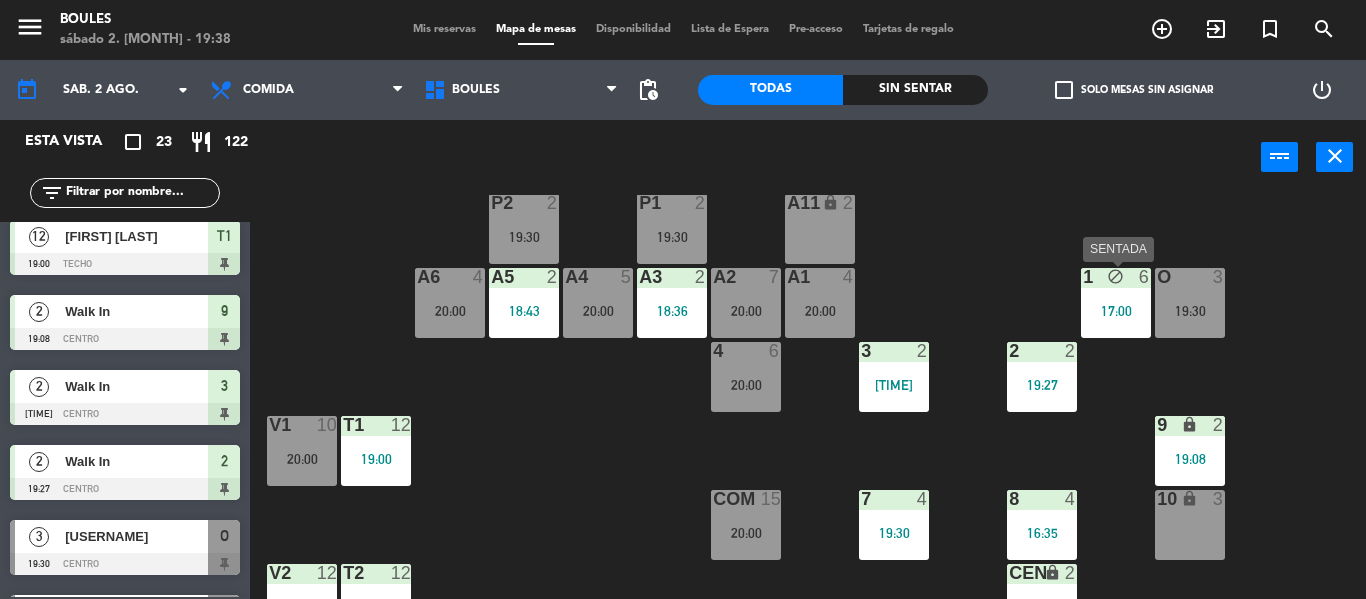 click on "17:00" at bounding box center (1116, 311) 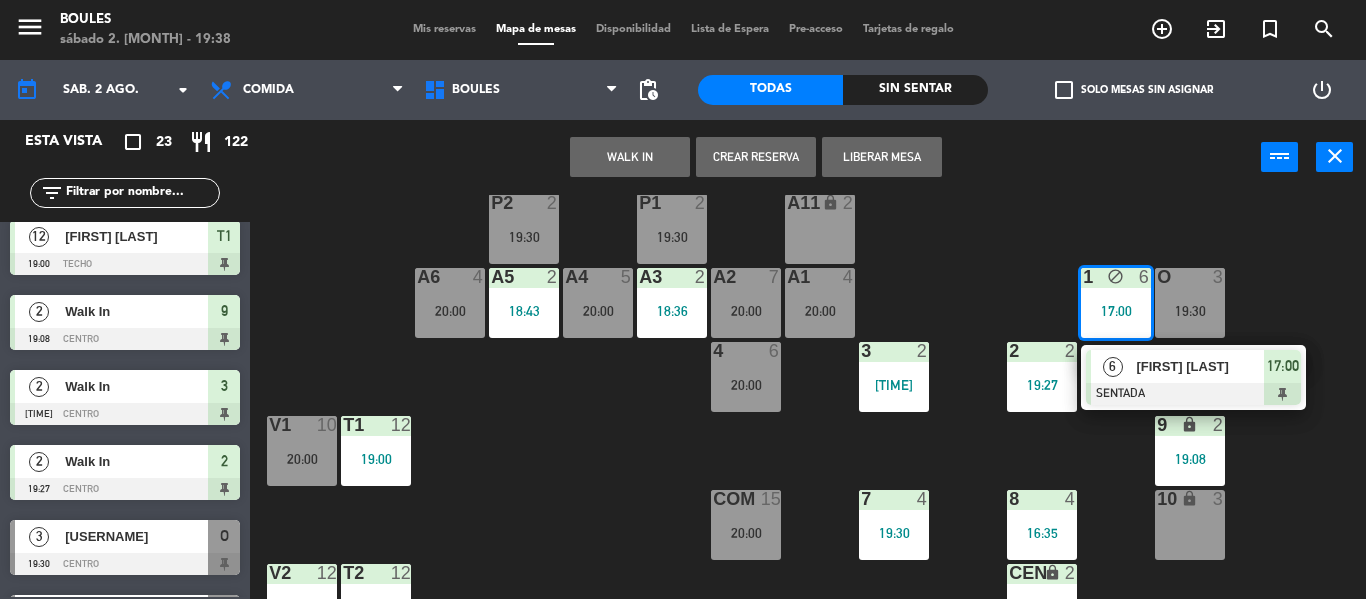 click on "[FIRST] [LAST]" at bounding box center (1200, 366) 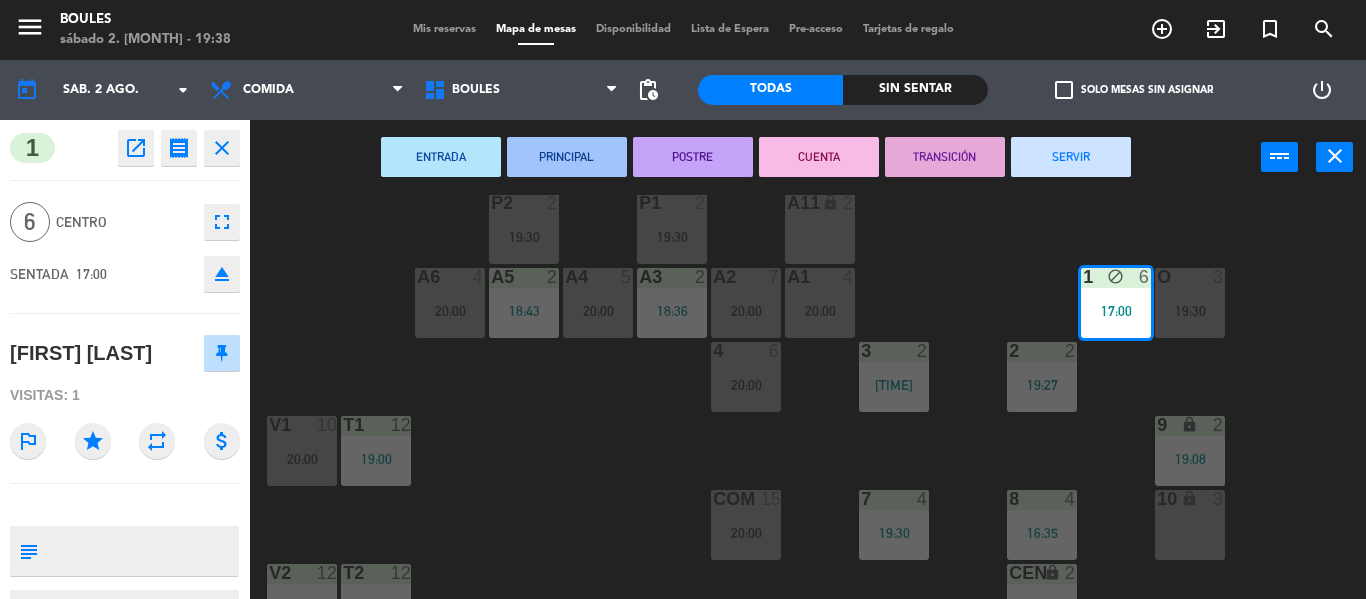 click on "SERVIR" at bounding box center (1071, 157) 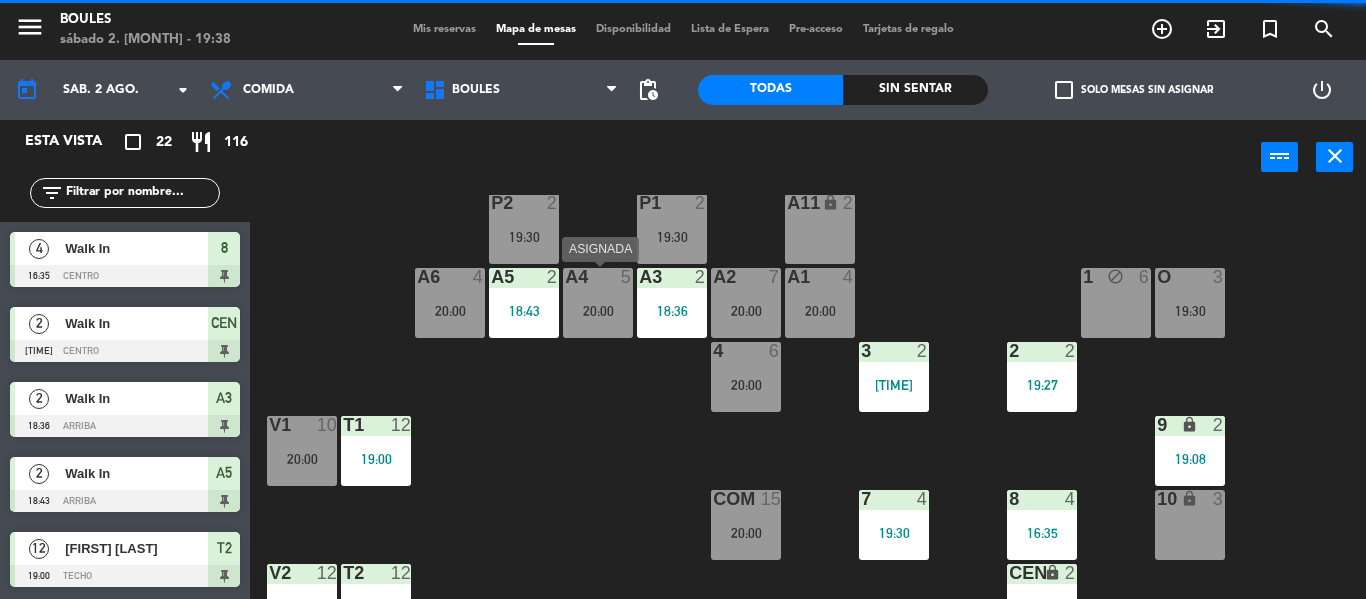 click on "20:00" at bounding box center [598, 311] 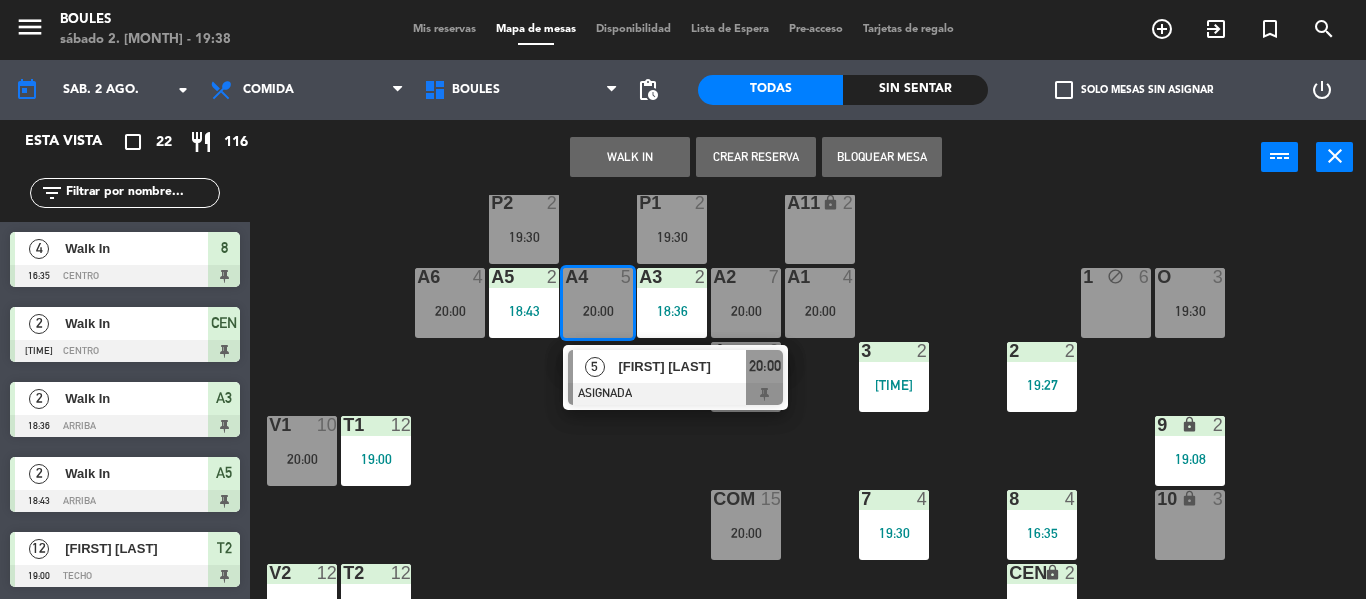 click on "P1  2   19:30  P2  2   19:30  A11 lock  2  A5  2   18:43  A6  4   20:00  A4  5   20:00   5   [FIRST] [LAST]   ASIGNADA  20:00 A3  2   18:36  A2  7   20:00  A1  4   20:00  1  4   20:00  O  3   19:30  4  6   20:00  3  2   19:21  2  2   19:27  V1  10   20:00  T1  12   19:00  9 lock  2   19:08  COM  15   20:00  7  4   19:30  8  4   16:35  10 lock  3  V2  12   20:00  T2  12   19:00  CEN lock  2   18:32  PB1 lock  10  PB2 lock  10" 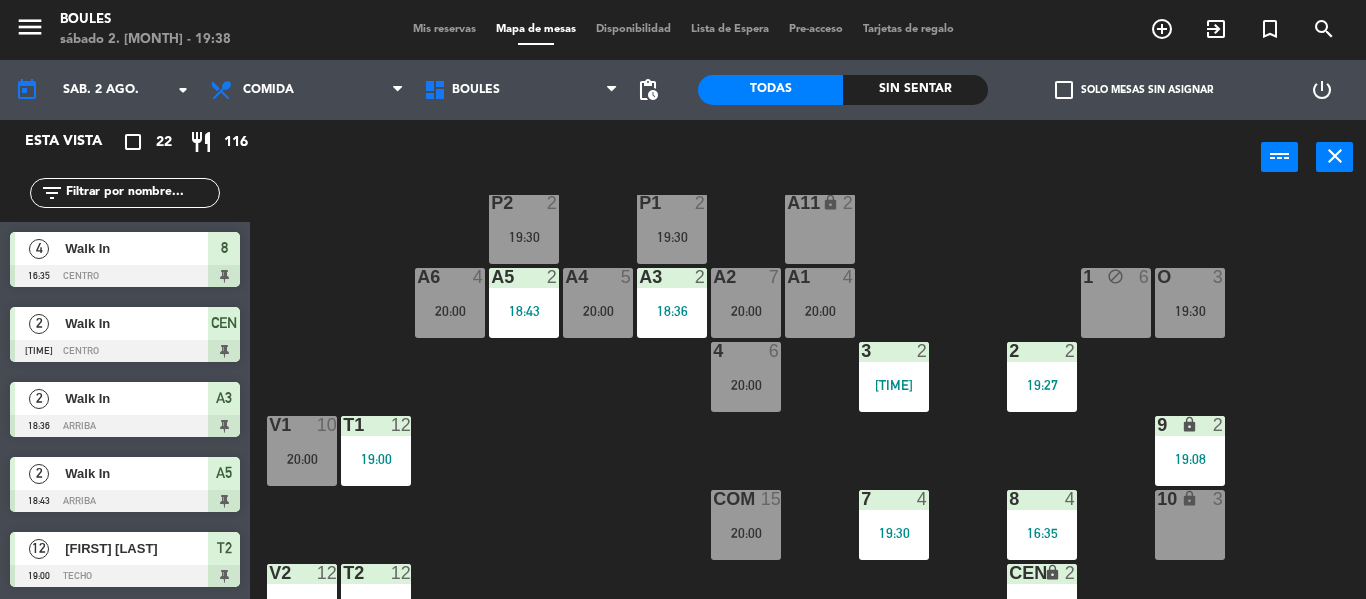 click on "4  6   20:00" at bounding box center [746, 377] 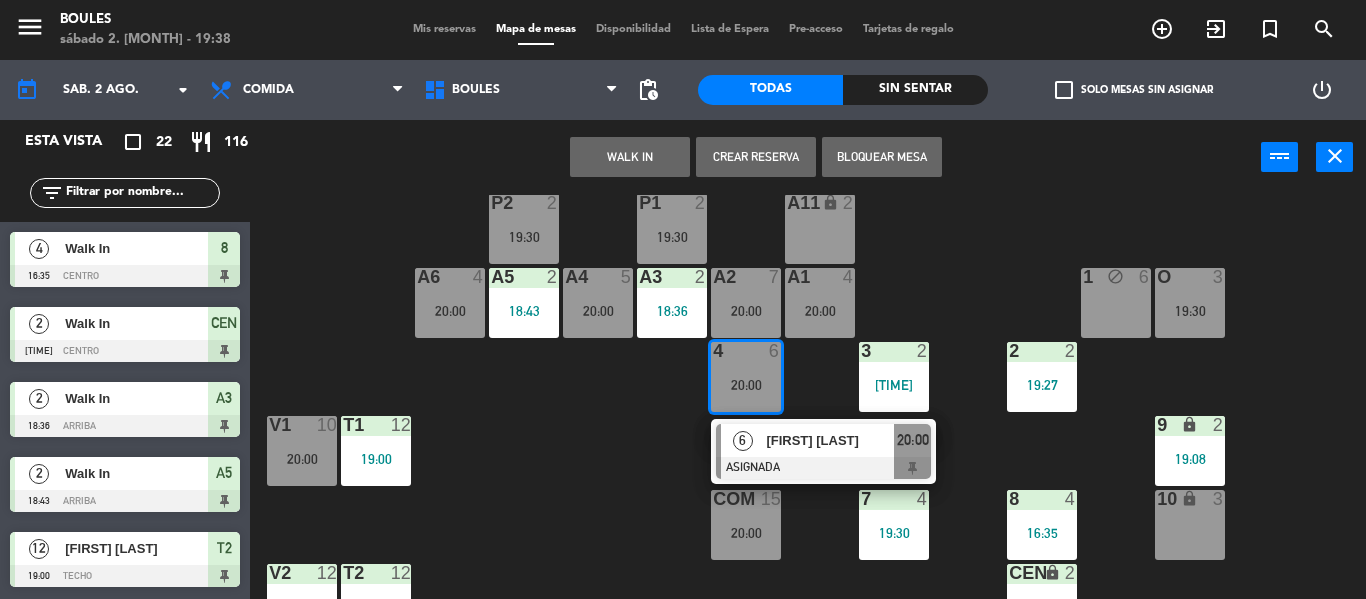 click on "P1  2   19:30  P2  2   19:30  A11 lock  2  A5  2   18:43  A6  4   20:00  A4  5   20:00  A3  2   18:36  A2  7   20:00  A1  4   20:00  1 block  6  O  3   19:30  4  6   20:00   6   [FIRST] [LAST]   ASIGNADA  20:00 3  2   19:21  2  2   19:27  V1  10   20:00  T1  12   19:00  9 lock  2   19:08  COM  15   20:00  7  4   19:30  8  4   16:35  10 lock  3  V2  12   20:00  T2  12   19:00  CEN lock  2   18:32  PB1 lock  10  PB2 lock  10" 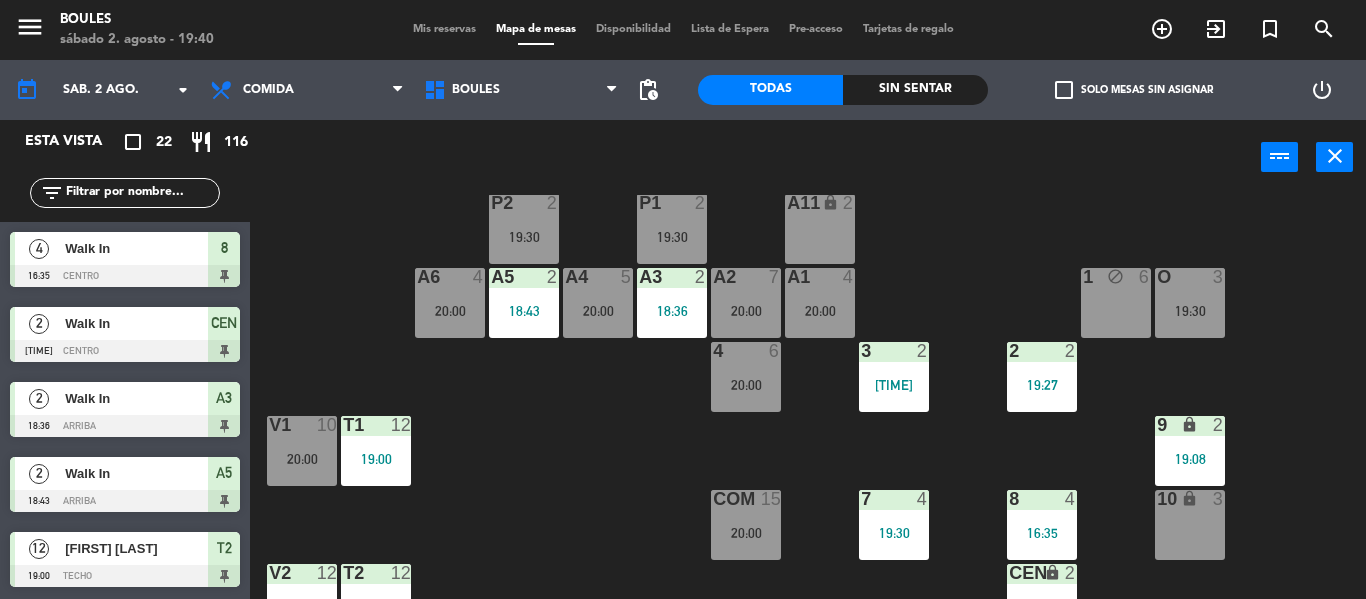 scroll, scrollTop: 74, scrollLeft: 0, axis: vertical 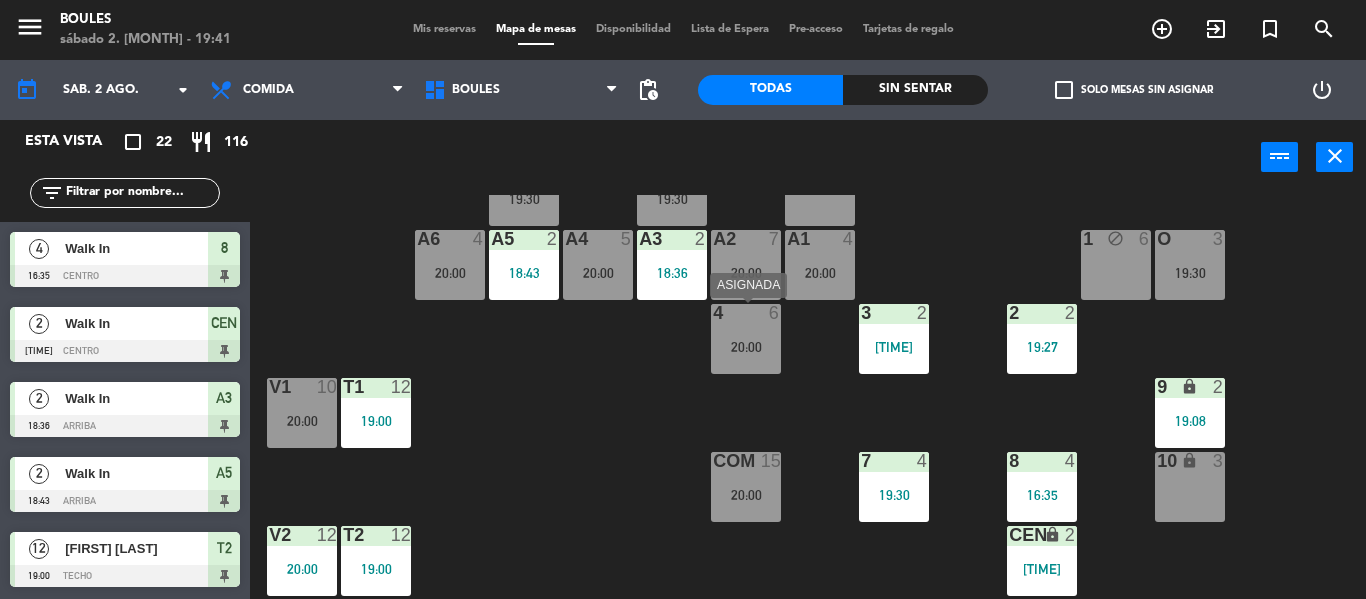click on "20:00" at bounding box center [746, 347] 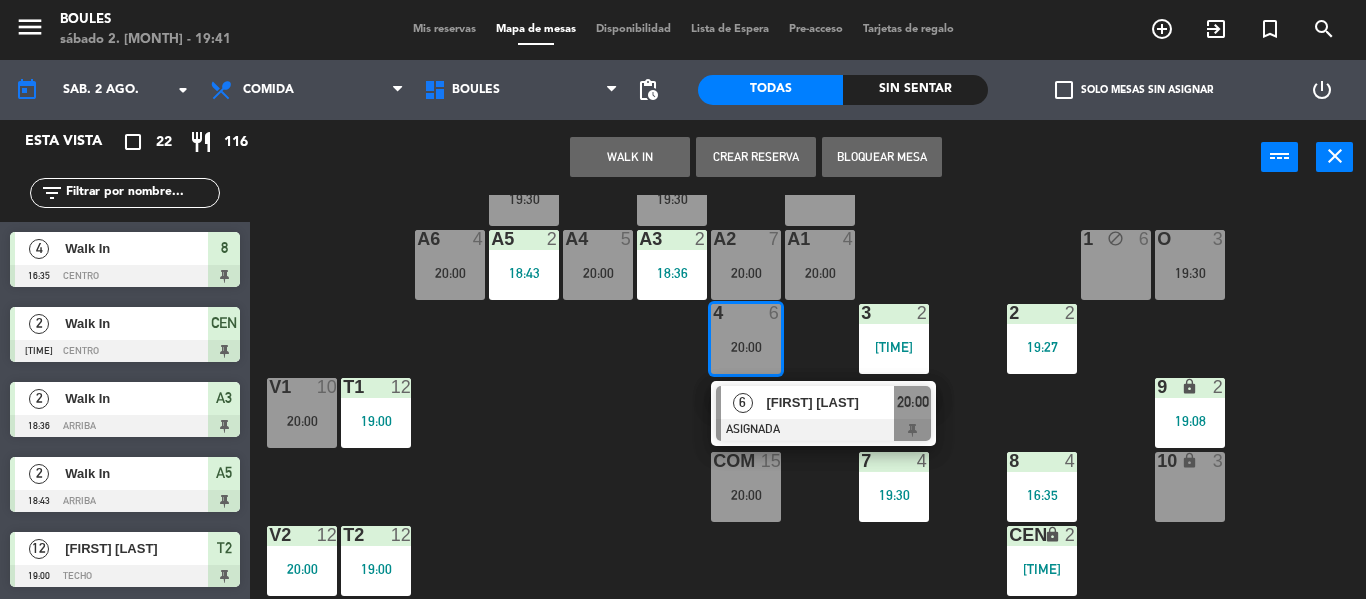 click on "1 block  6" at bounding box center (1116, 265) 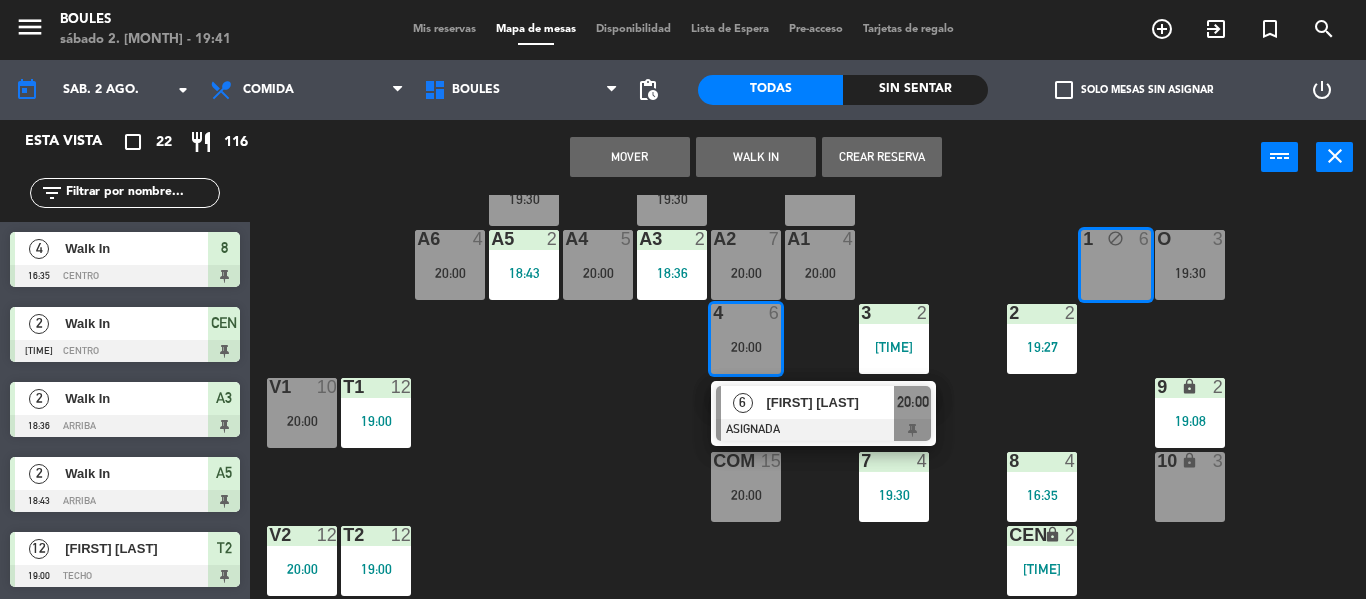 click on "Mover" at bounding box center [630, 157] 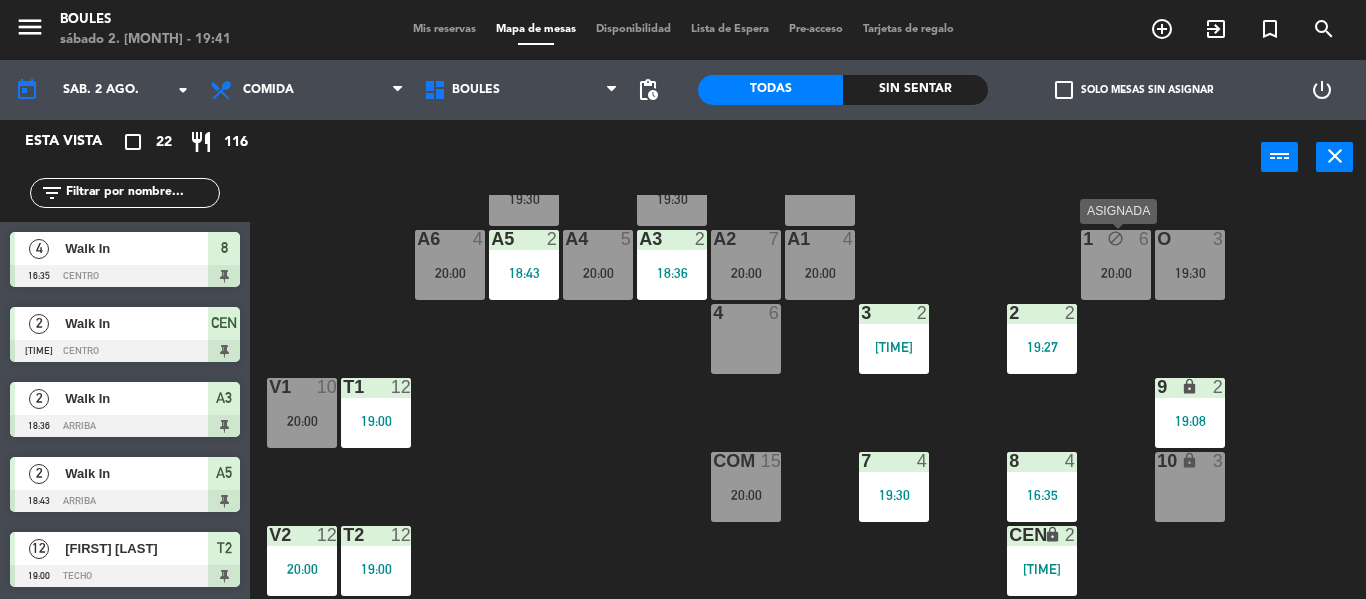 click on "20:00" at bounding box center [1116, 273] 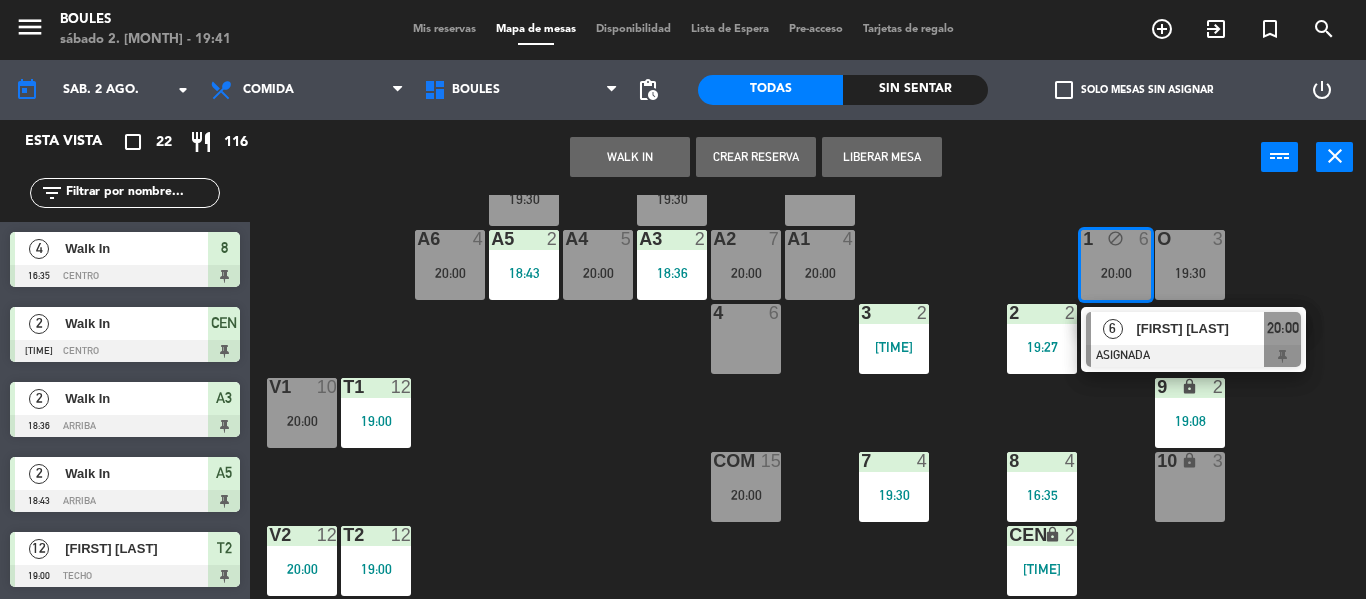 click on "Liberar Mesa" at bounding box center (882, 157) 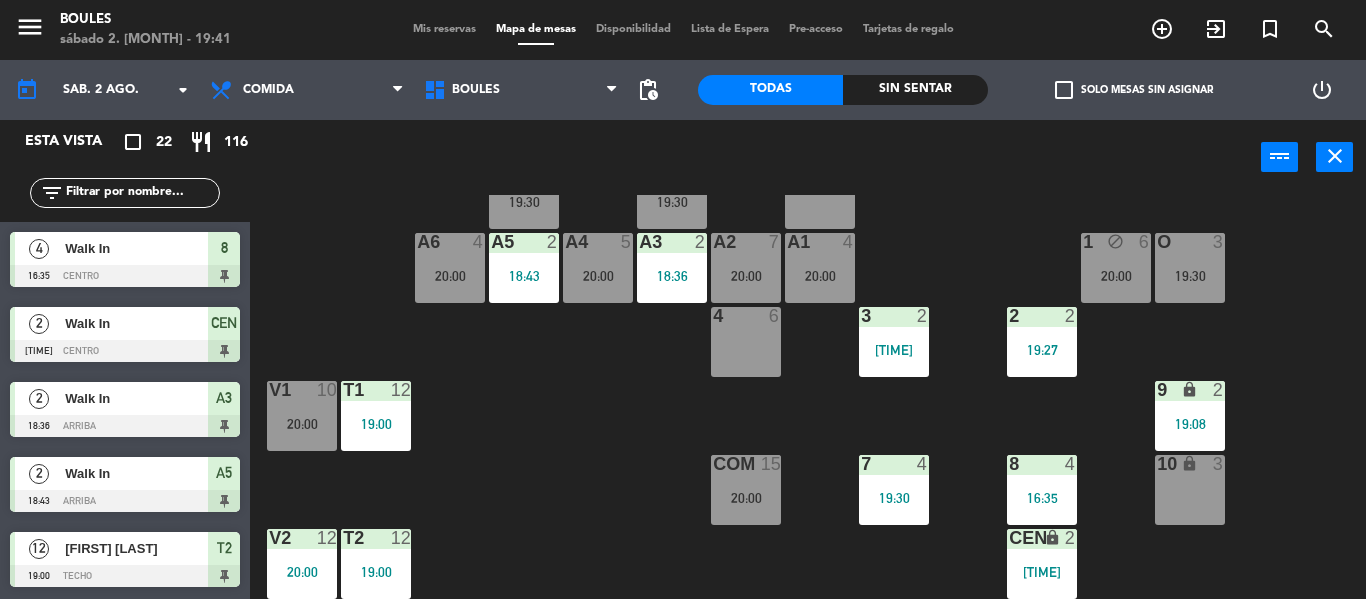 scroll, scrollTop: 70, scrollLeft: 0, axis: vertical 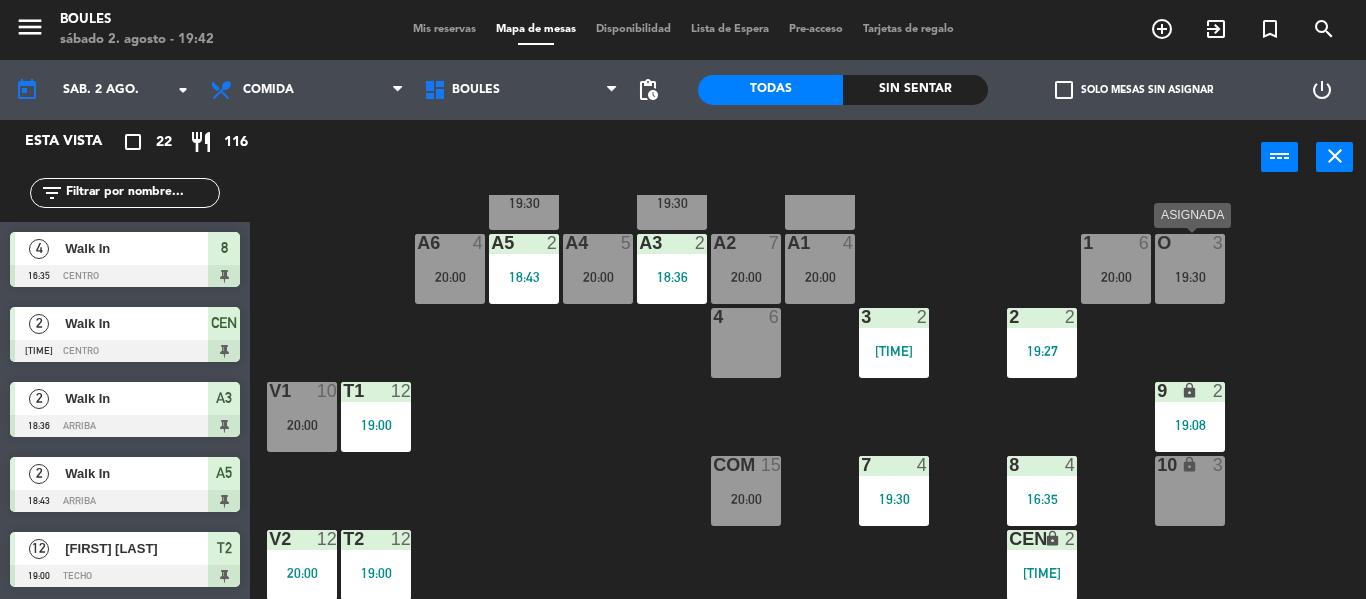 click on "19:30" at bounding box center (1190, 277) 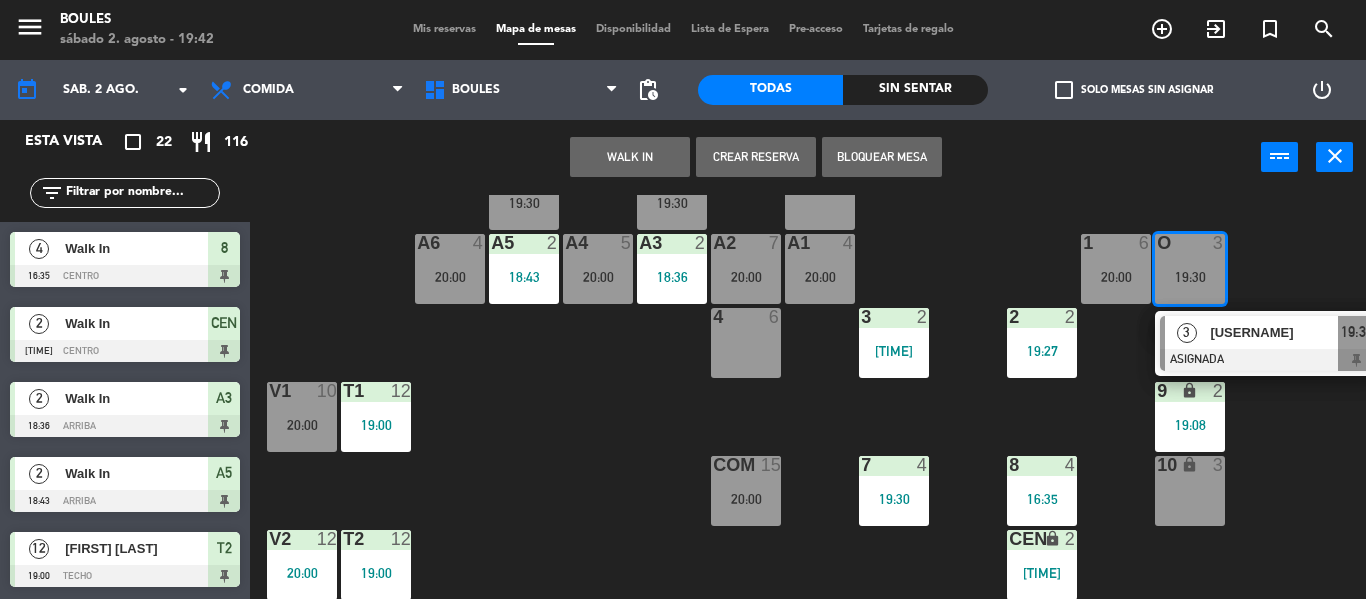 click on "P1  2   19:30  P2  2   19:30  A11 lock  2  A5  2   18:43  A6  4   20:00  A4  5   20:00  A3  2   18:36  A2  7   20:00  A1  4   20:00  1  6   20:00  O  3   19:30   3   [FIRST] [LAST]   ASIGNADA  19:30 4  6  3  2   19:21  2  2   19:27  V1  10   20:00  T1  12   19:00  9 lock  2   19:08  COM  15   20:00  7  4   19:30  8  4   16:35  10 lock  3  V2  12   20:00  T2  12   19:00  CEN lock  2   18:32  PB1 lock  10  PB2 lock  10" 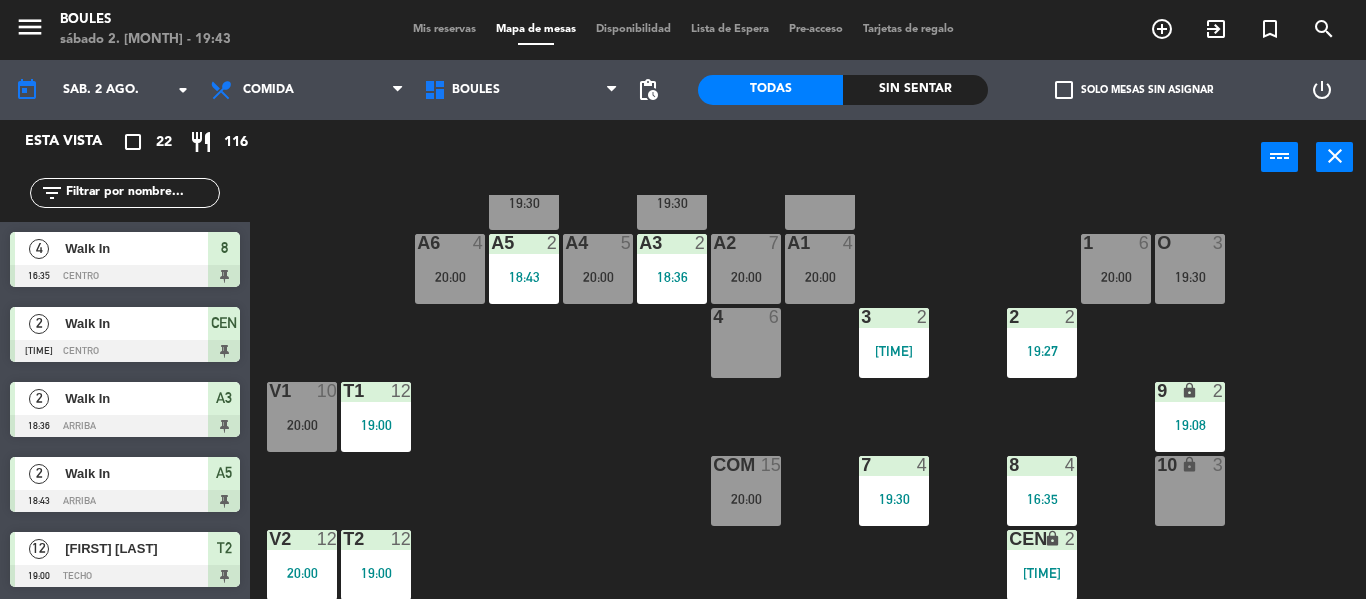 scroll, scrollTop: 1, scrollLeft: 0, axis: vertical 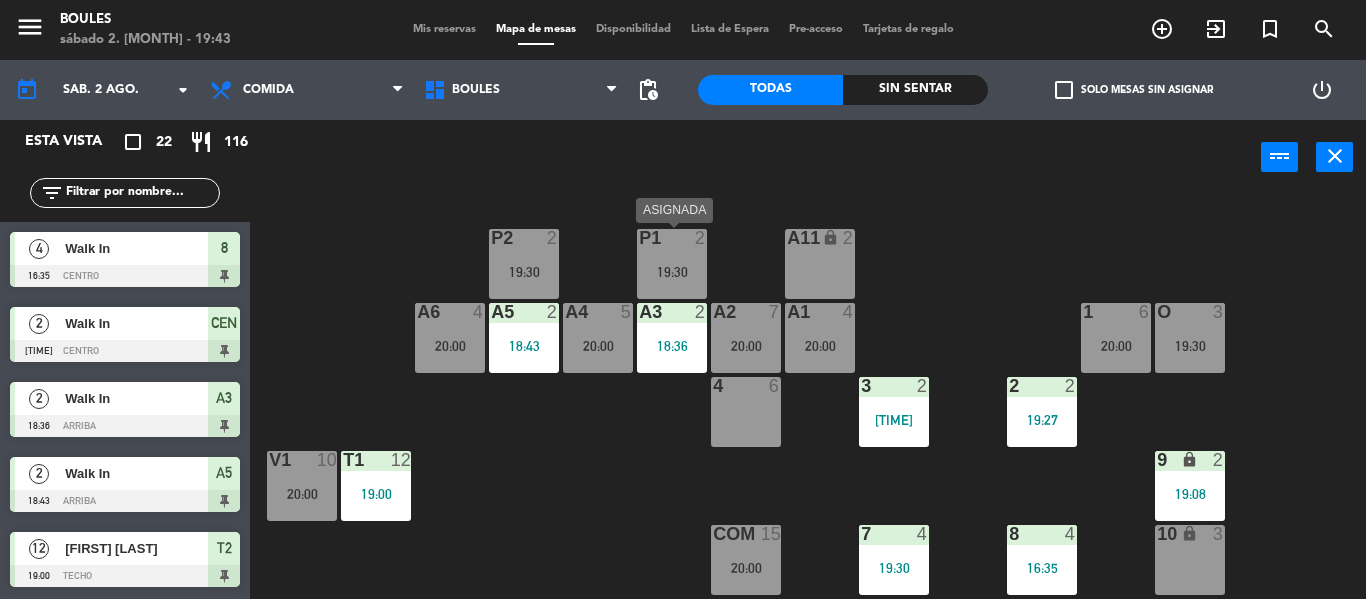 click on "P1  2   19:30" at bounding box center (672, 264) 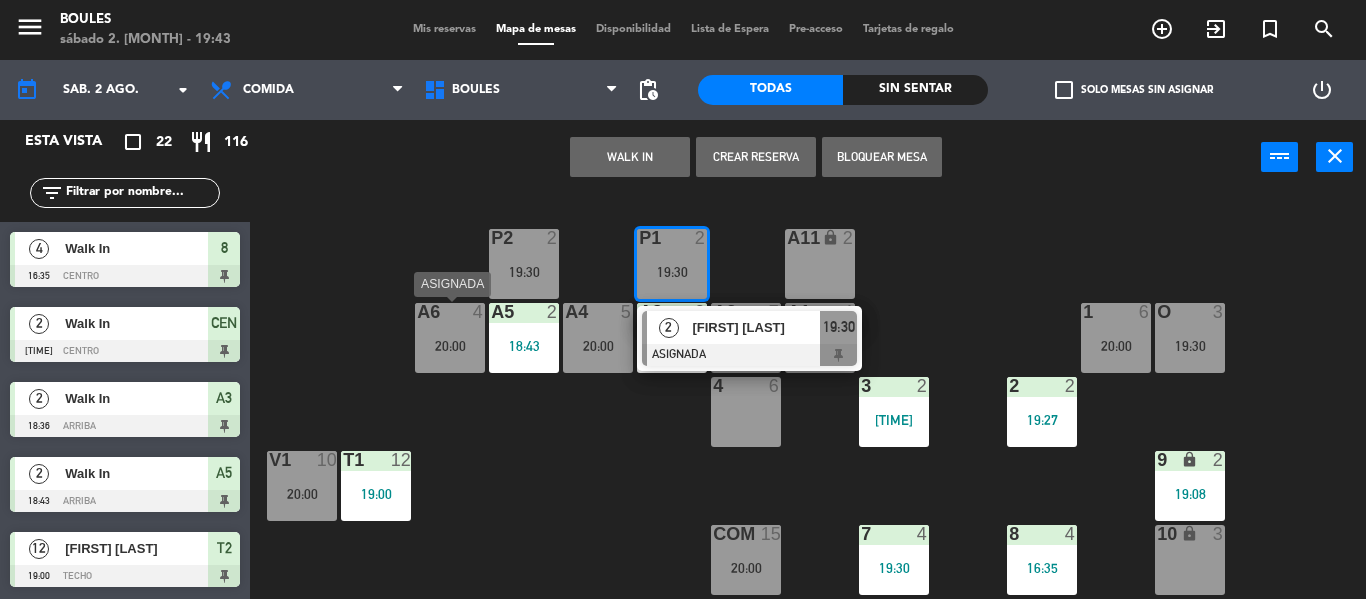 click on "20:00" at bounding box center [450, 346] 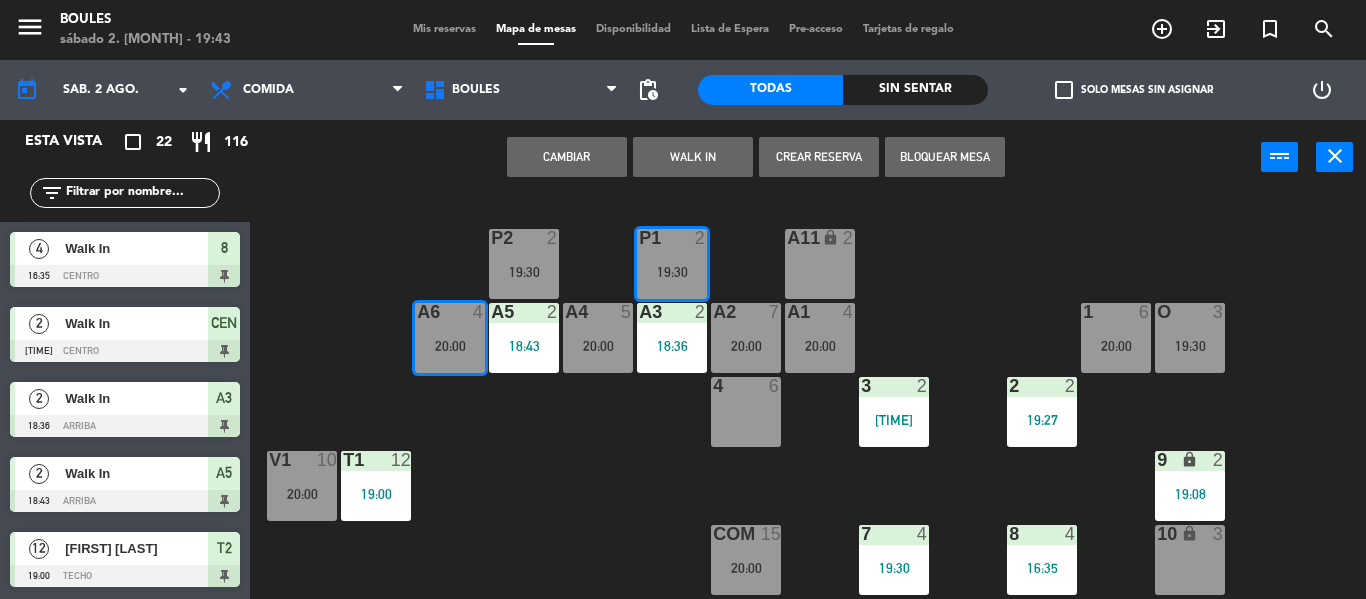 click on "Cambiar" at bounding box center [567, 157] 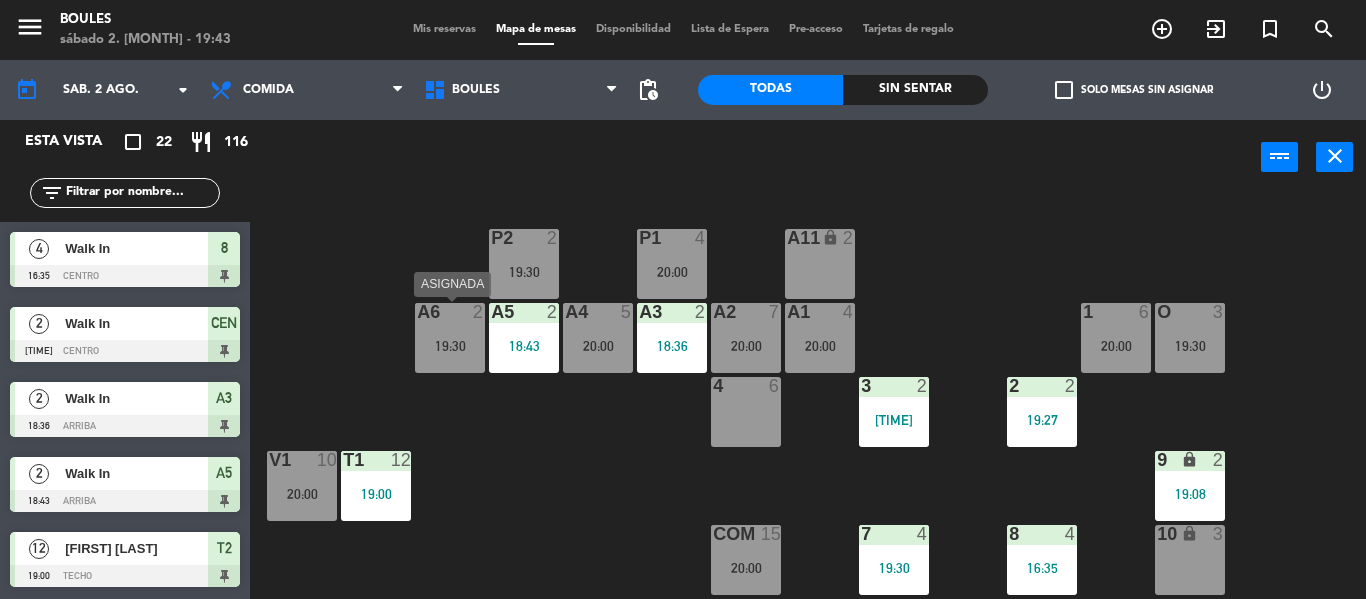 click on "A6  2   19:30" at bounding box center (450, 338) 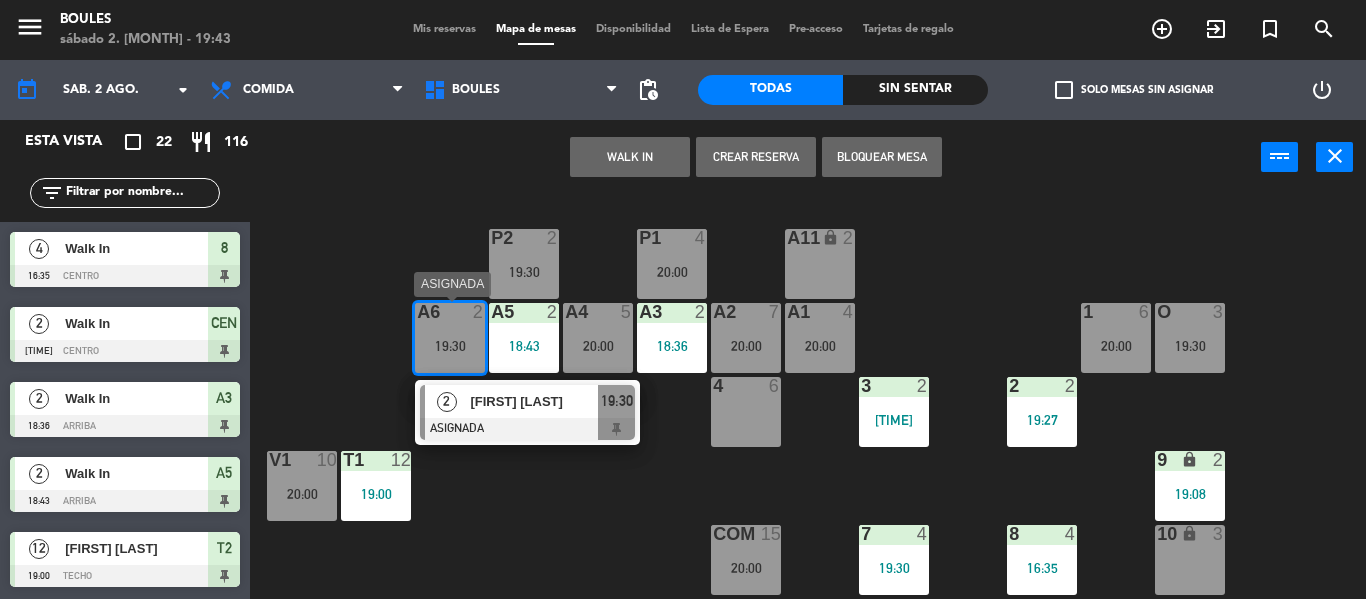 click on "[FIRST] [LAST]" at bounding box center (534, 401) 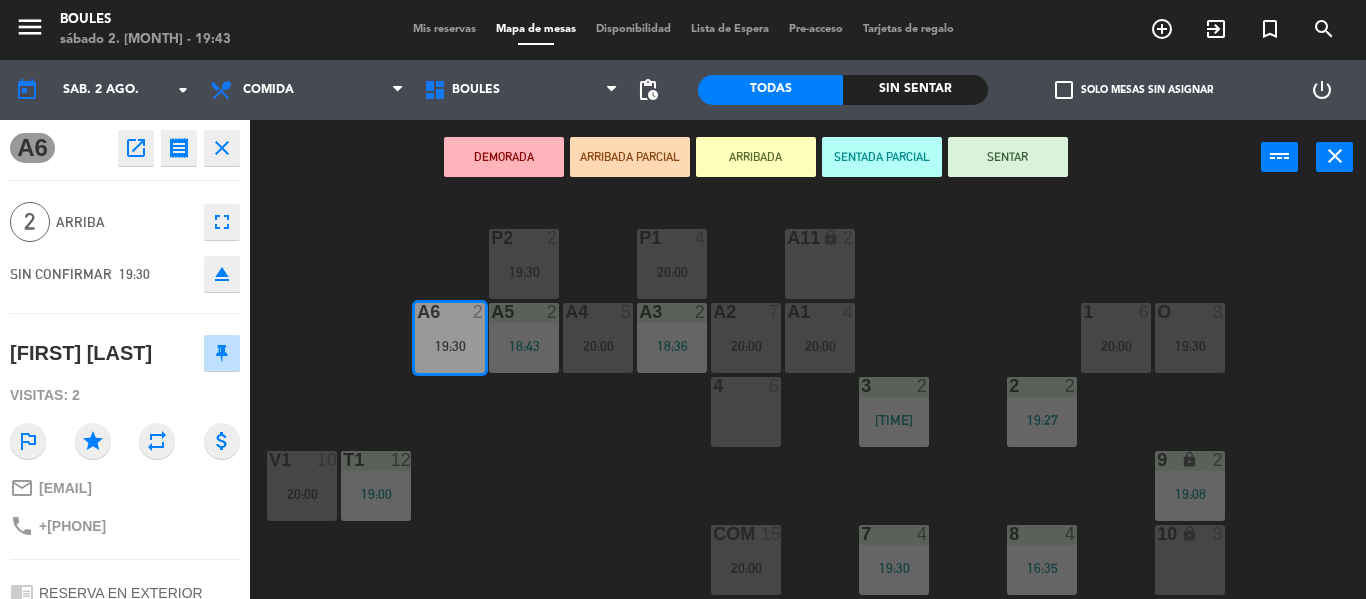 click on "SENTAR" at bounding box center (1008, 157) 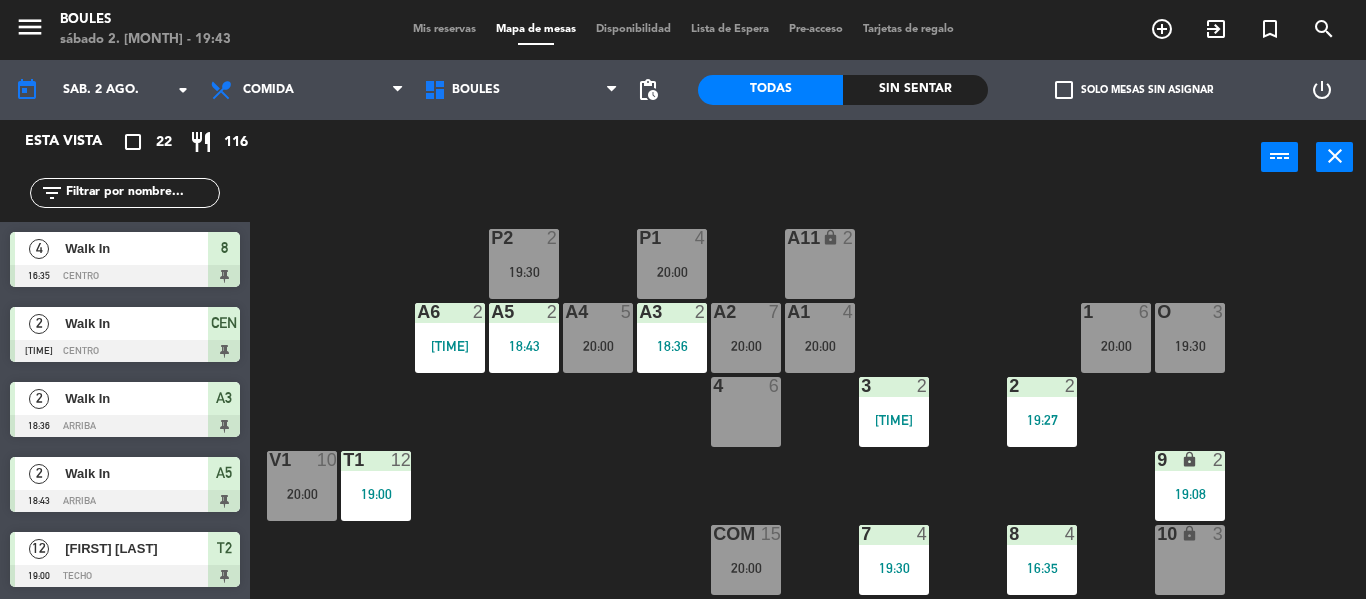 scroll, scrollTop: 0, scrollLeft: 0, axis: both 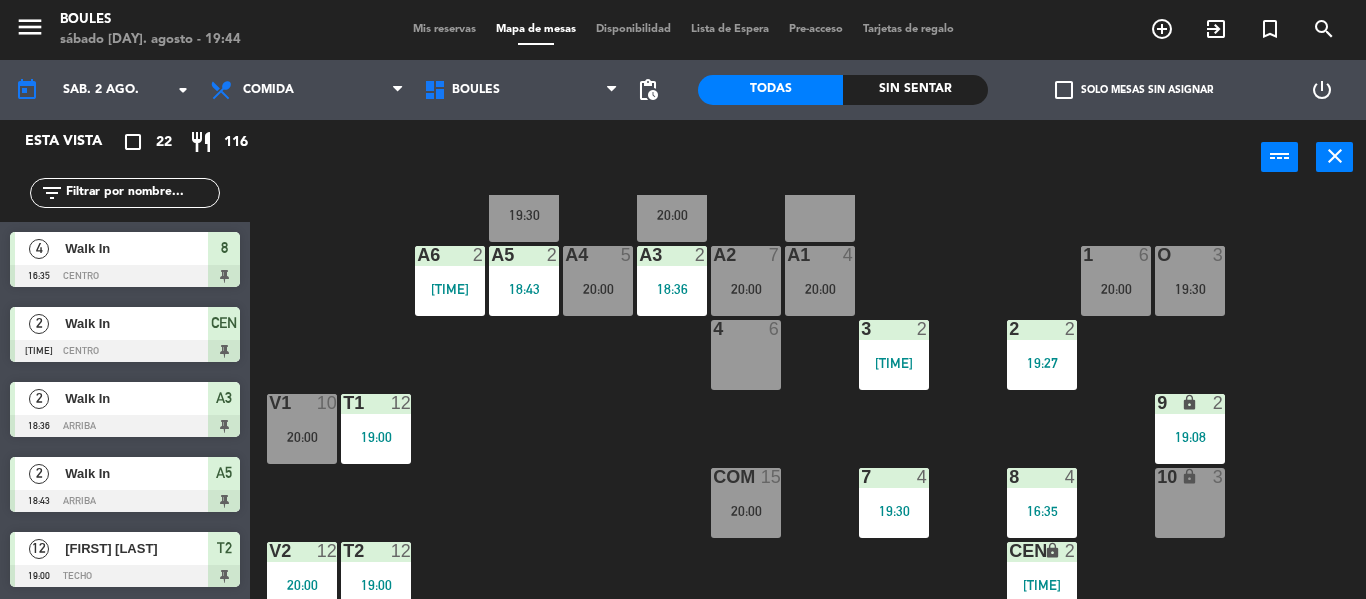 click on "19:30" at bounding box center (524, 215) 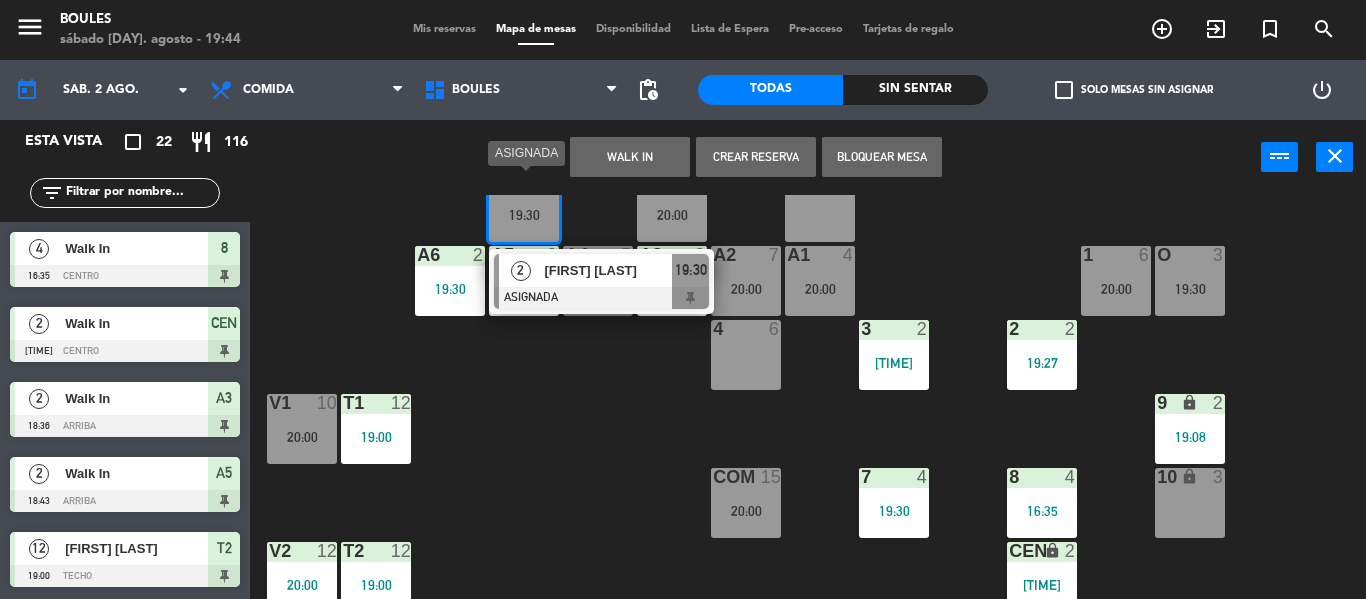 click at bounding box center [601, 298] 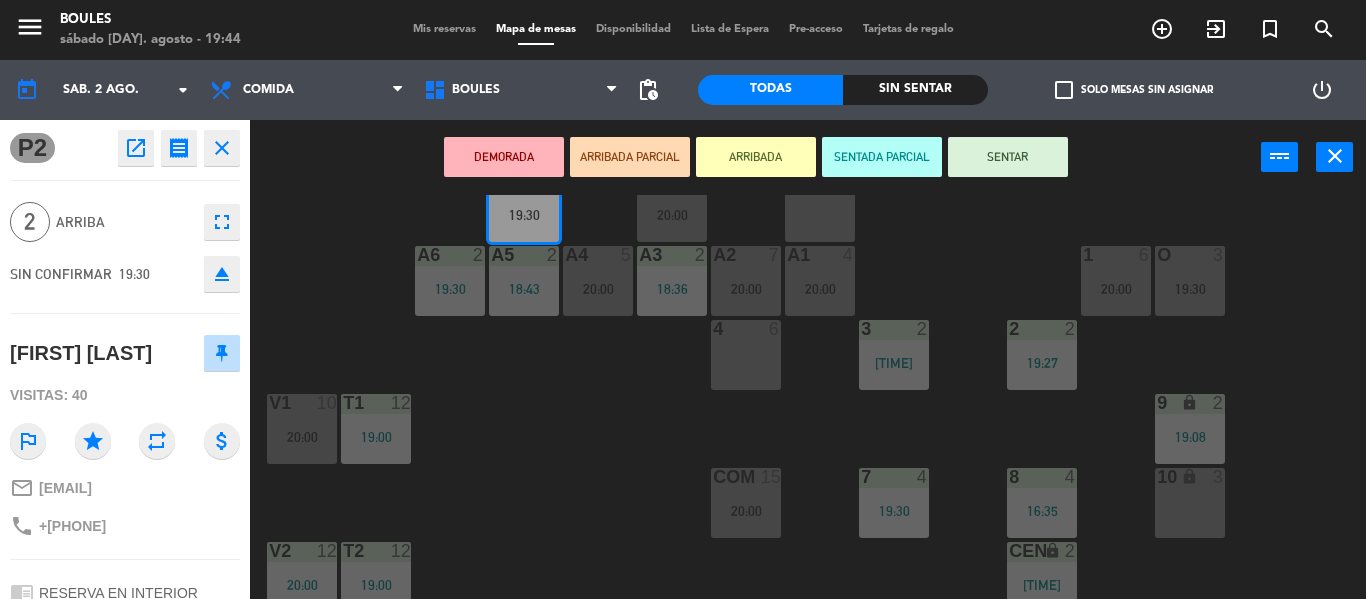 click on "10 lock  3" at bounding box center (1190, 503) 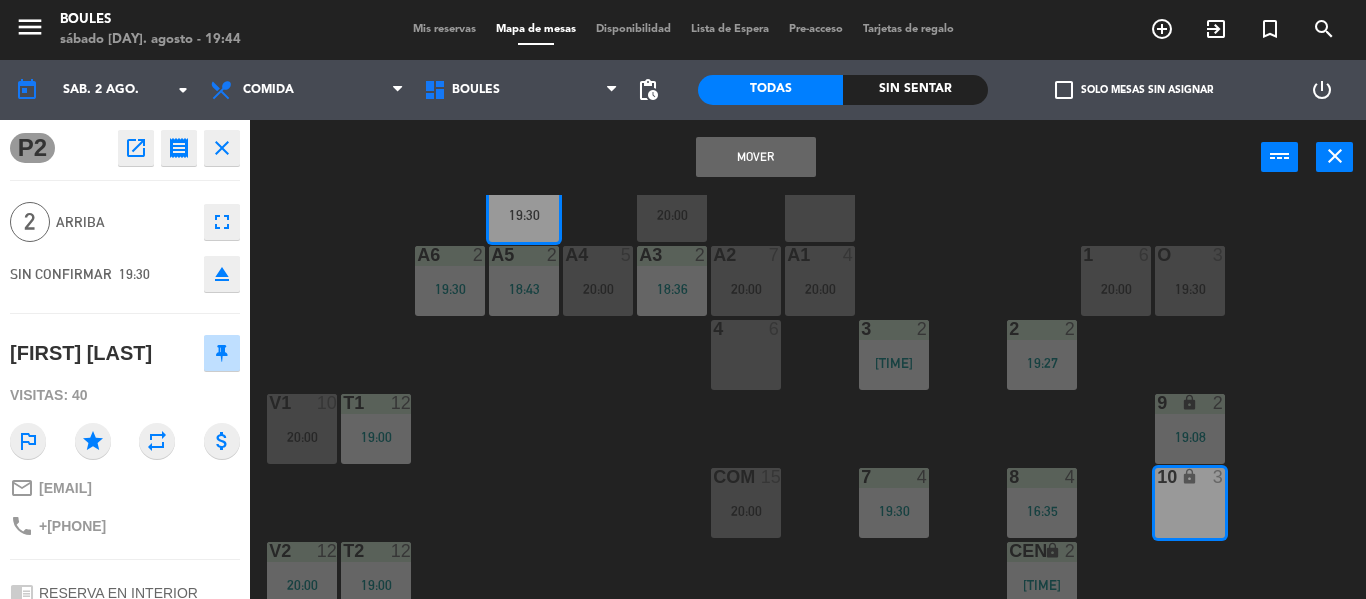 click on "Mover" at bounding box center [756, 157] 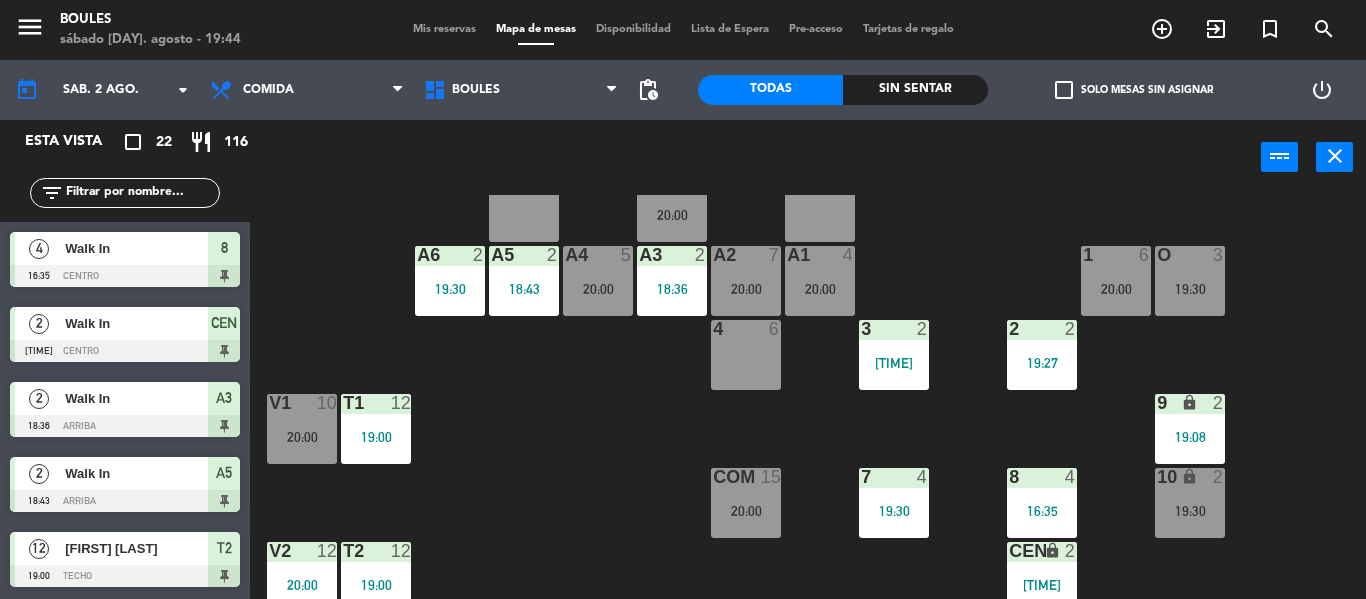 scroll, scrollTop: 0, scrollLeft: 0, axis: both 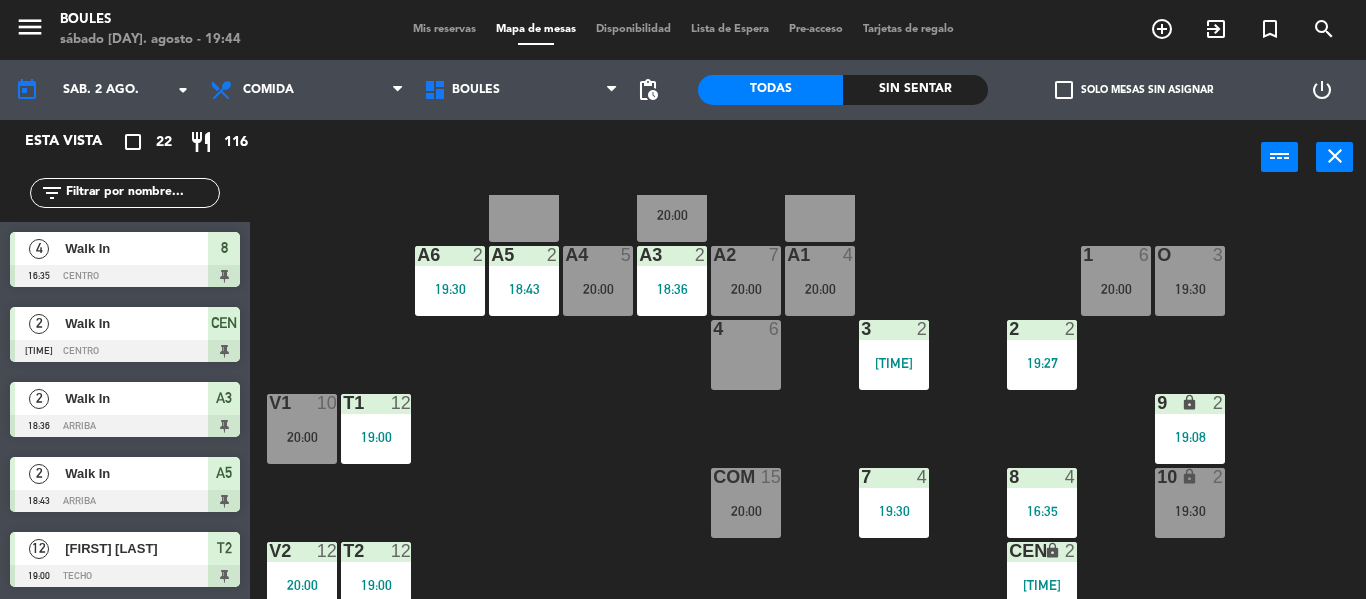 click on "P2  2" at bounding box center (524, 207) 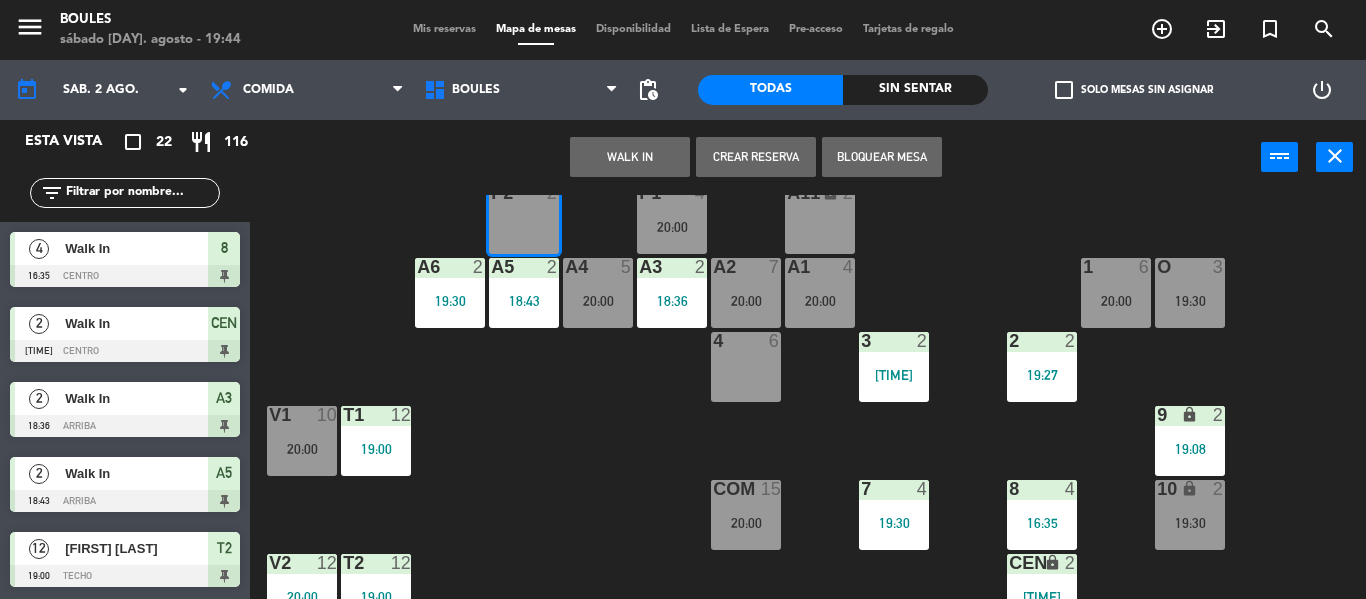 scroll, scrollTop: 0, scrollLeft: 0, axis: both 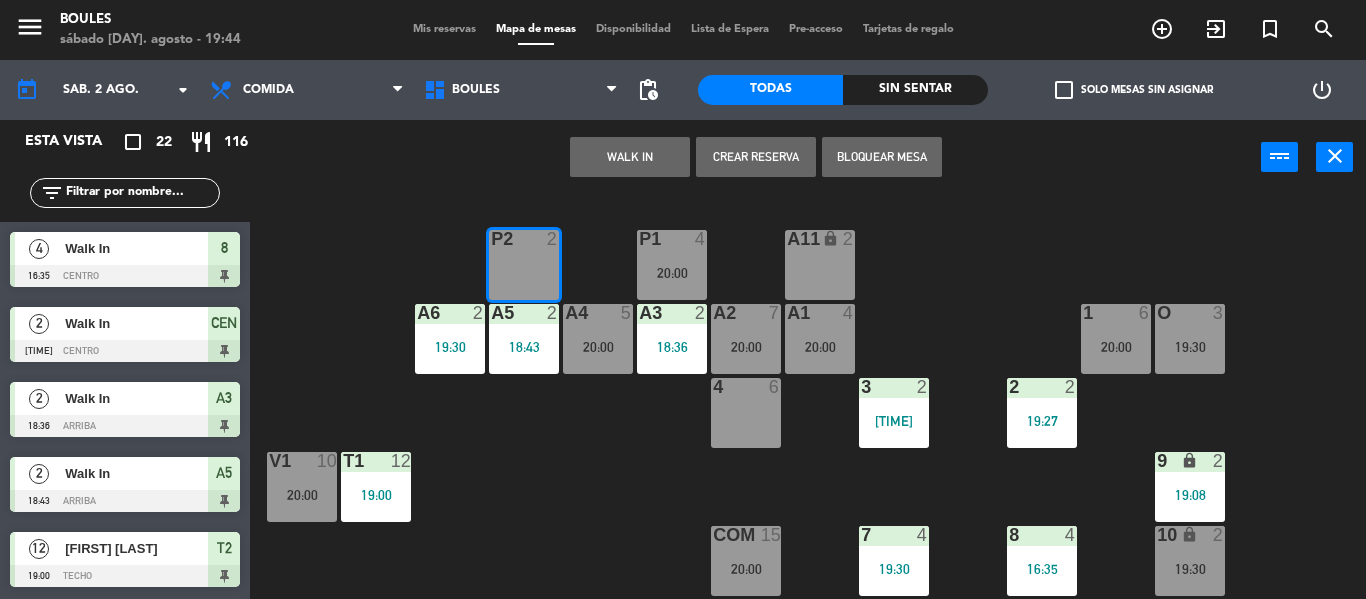 click on "P1  4   20:00  P2  2  A11 lock  2  A5  2   18:43  A6  2   19:30  A4  5   20:00  A3  2   18:36  A2  7   20:00  A1  4   20:00  1  6   20:00  O  3   19:30  4  6  3  2   19:21  2  2   19:27  V1  10   20:00  T1  12   19:00  9 lock  2   19:08  COM  15   20:00  7  4   19:30  8  4   16:35  10 lock  2   19:30  V2  12   20:00  T2  12   19:00  CEN lock  2   18:32  PB1 lock  10  PB2 lock  10" 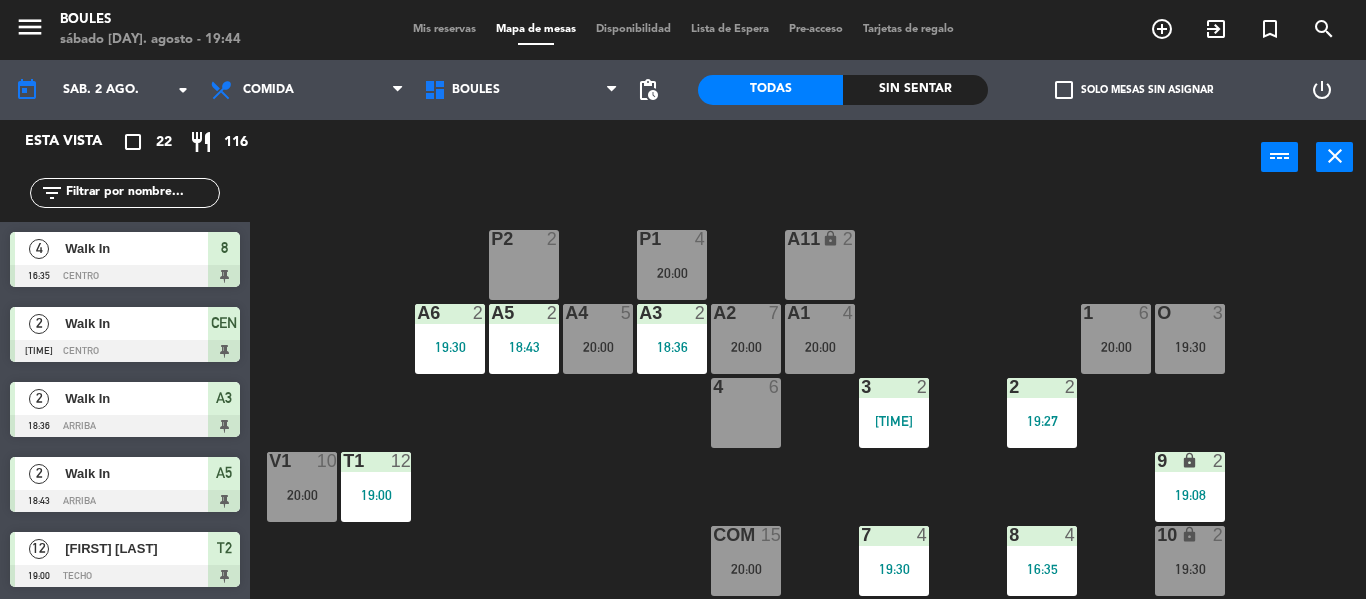 scroll, scrollTop: 7, scrollLeft: 0, axis: vertical 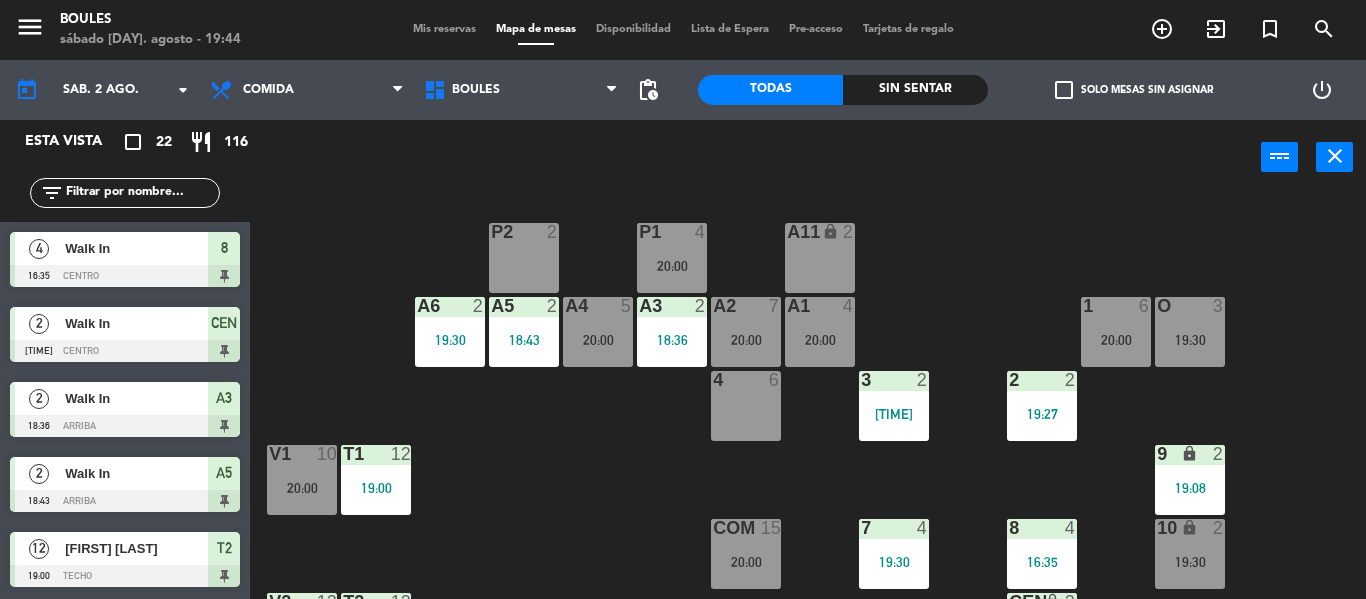 click at bounding box center [671, 232] 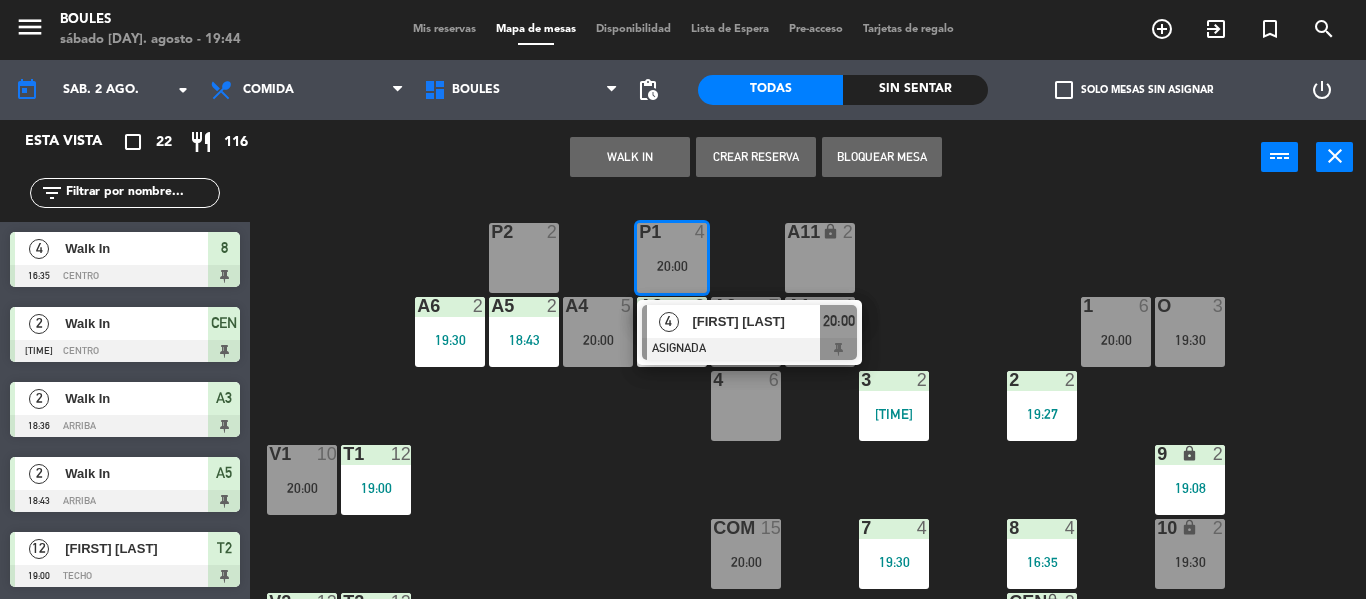 click at bounding box center (749, 349) 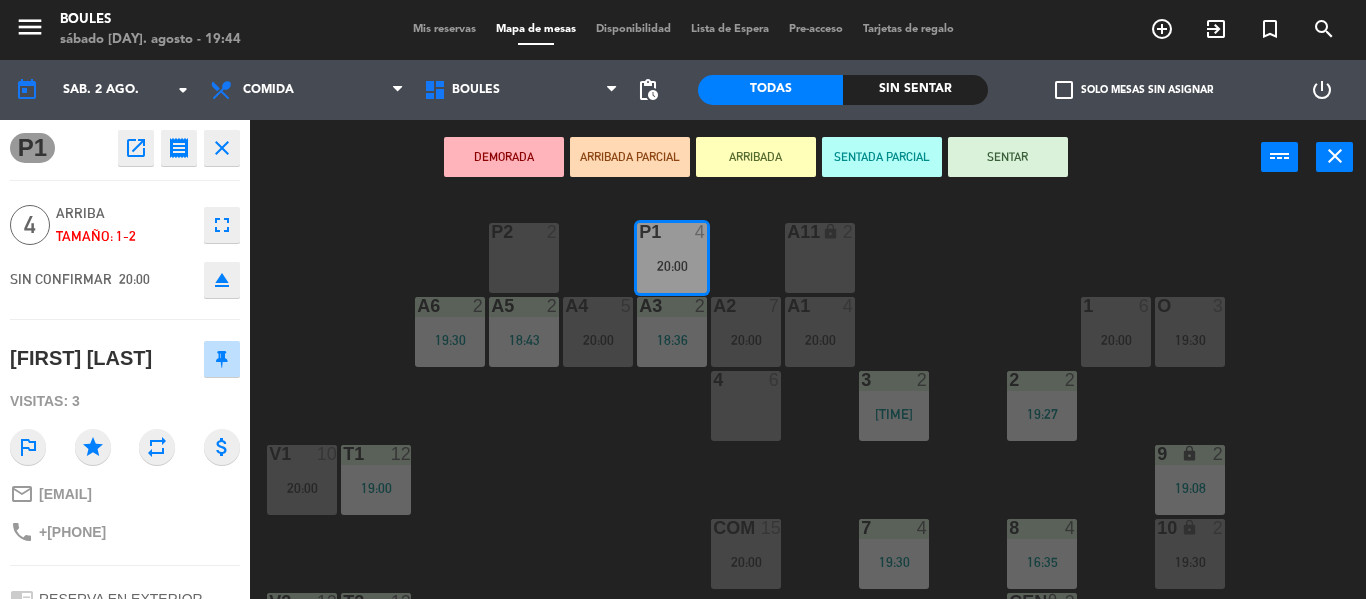 click on "4  6" at bounding box center (746, 406) 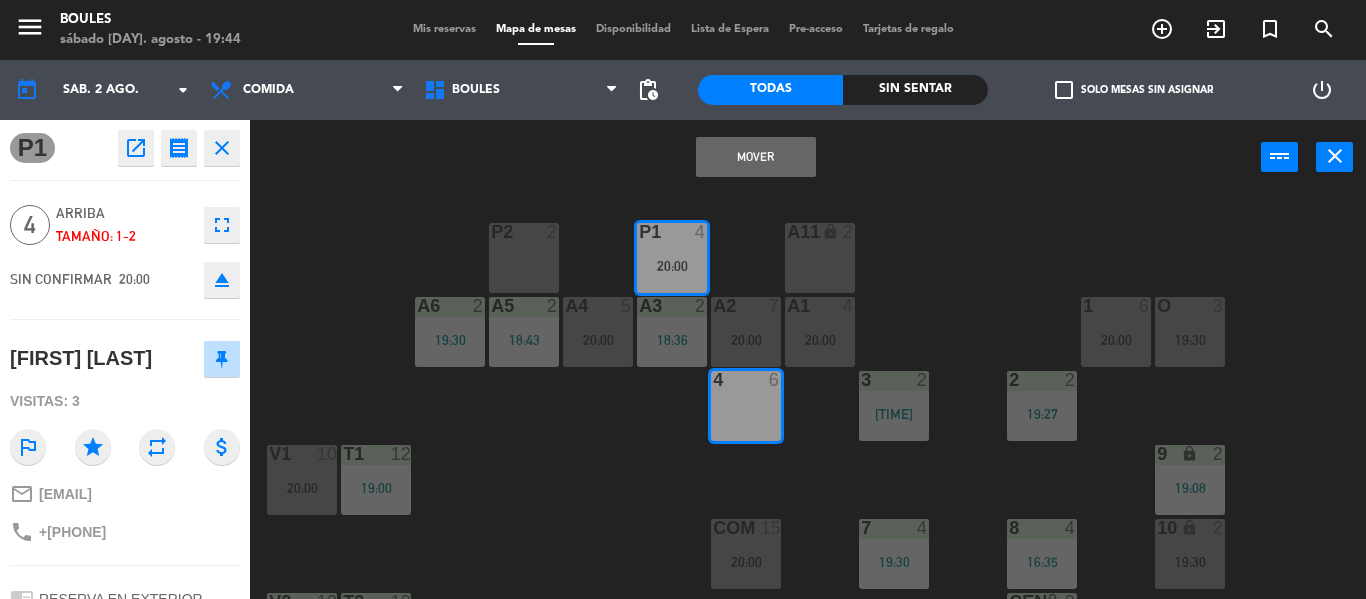 click on "Mover" at bounding box center (756, 157) 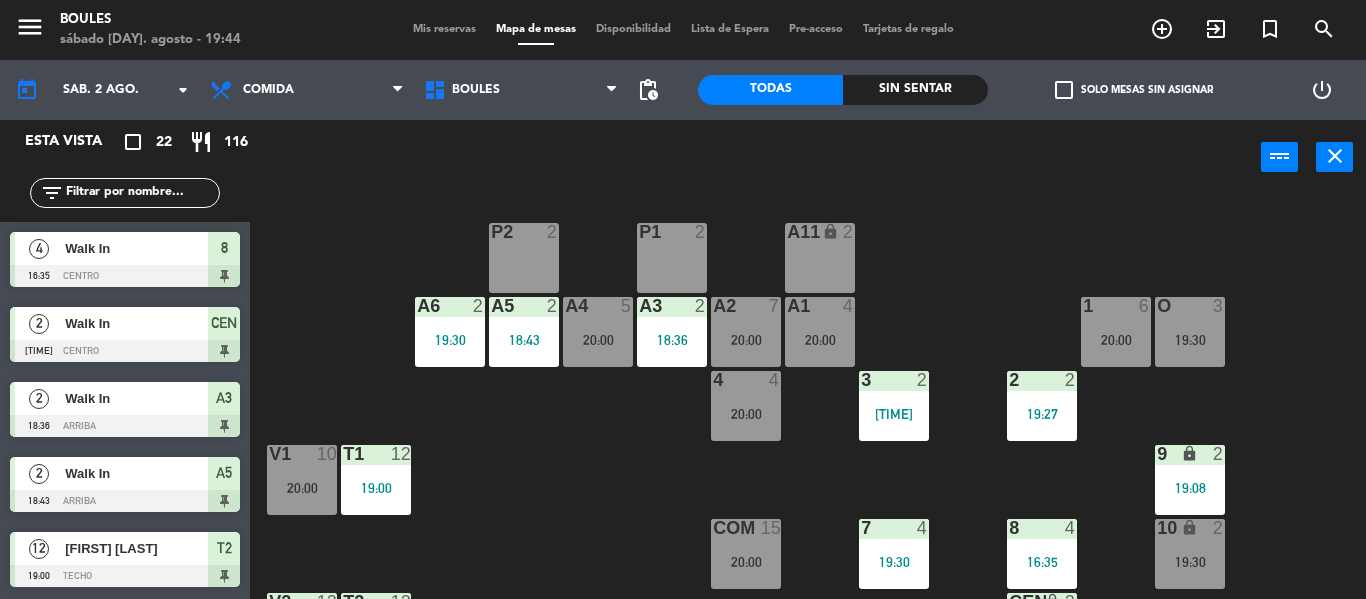 scroll, scrollTop: 0, scrollLeft: 0, axis: both 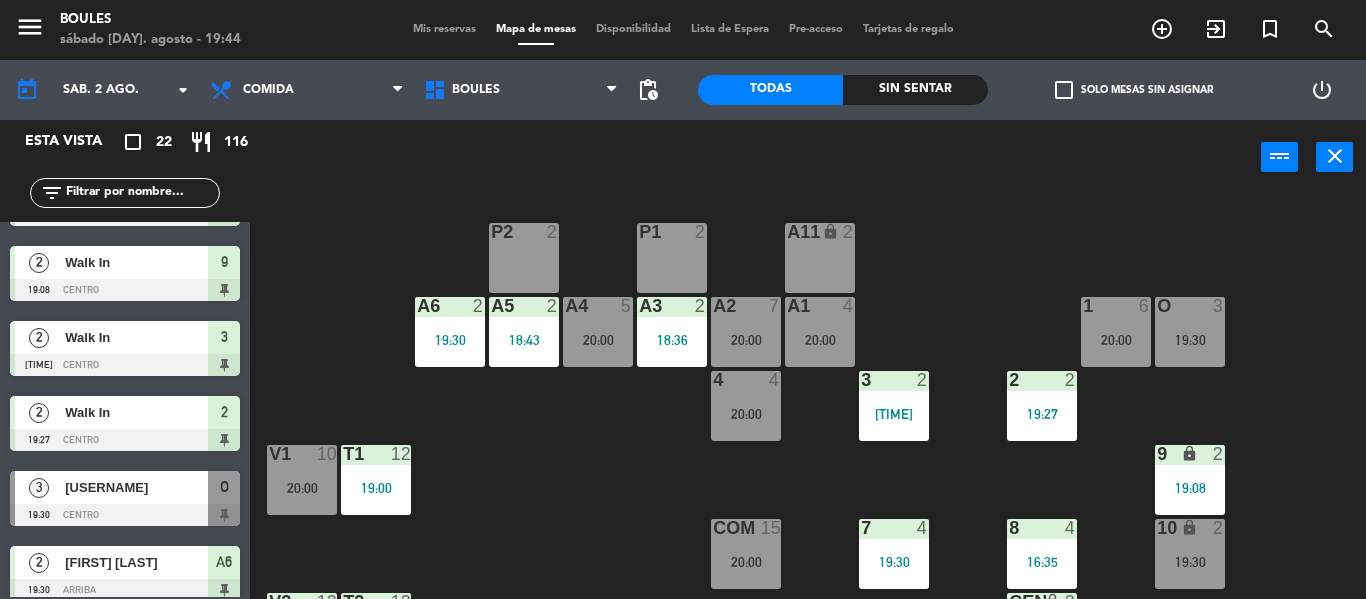 click on "20:00" at bounding box center [746, 340] 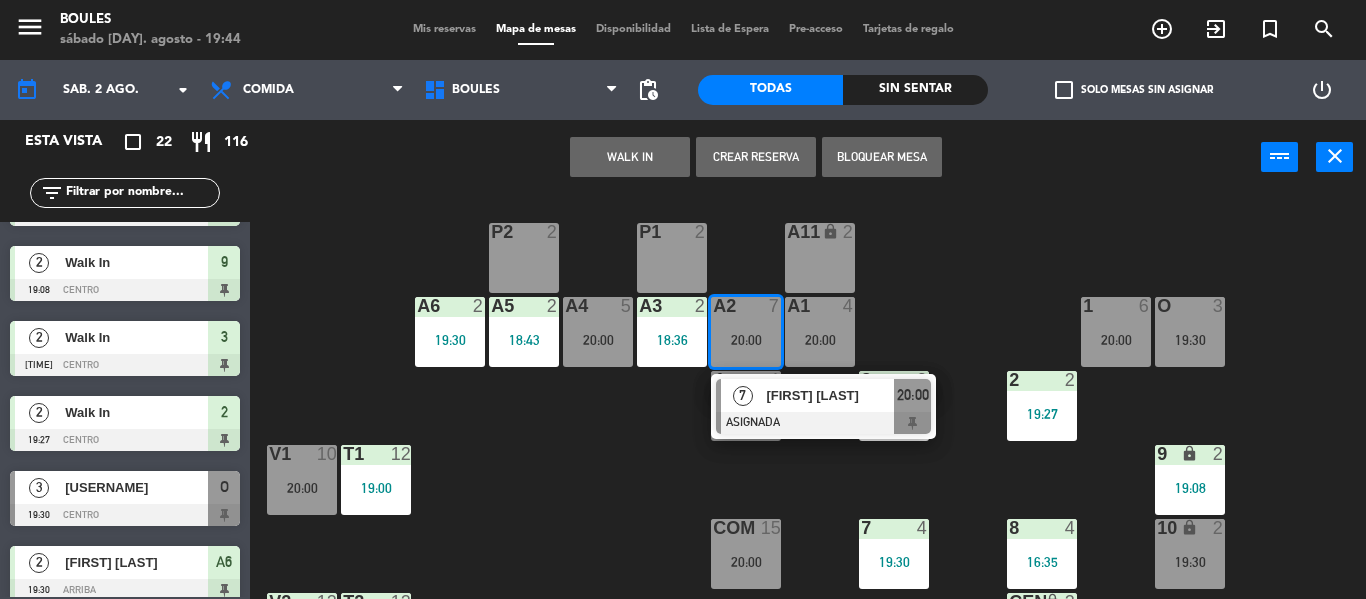 click on "7" at bounding box center (742, 395) 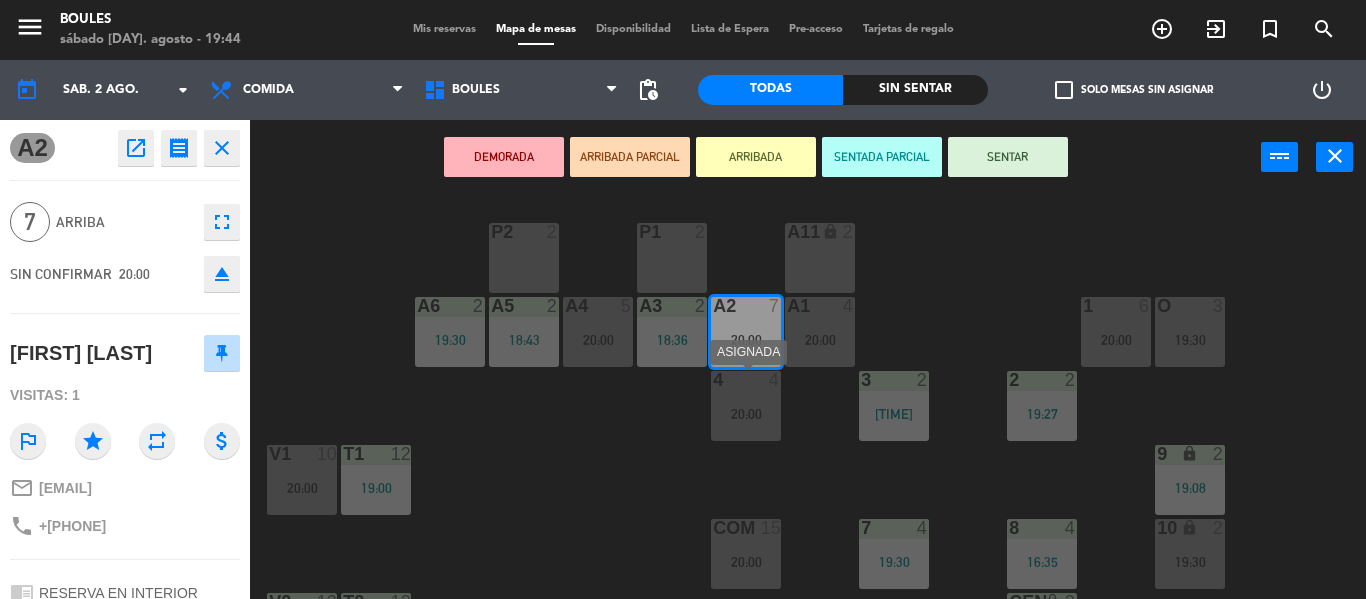 click on "20:00" at bounding box center [746, 413] 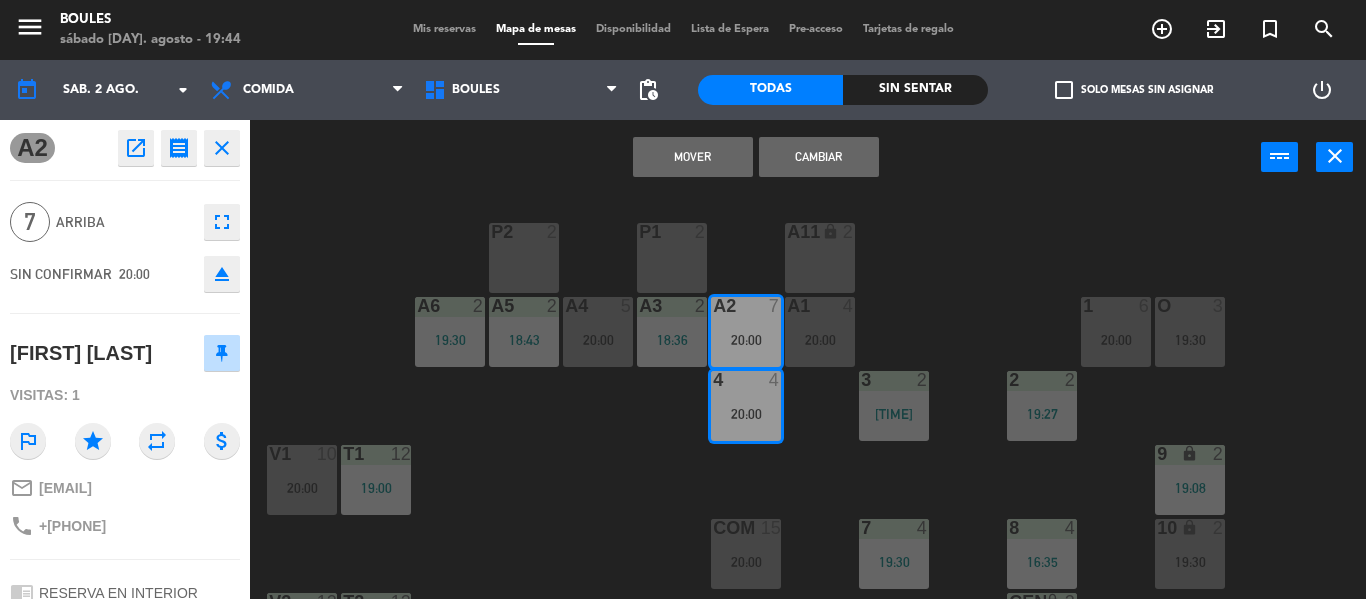 click on "Cambiar" at bounding box center (819, 157) 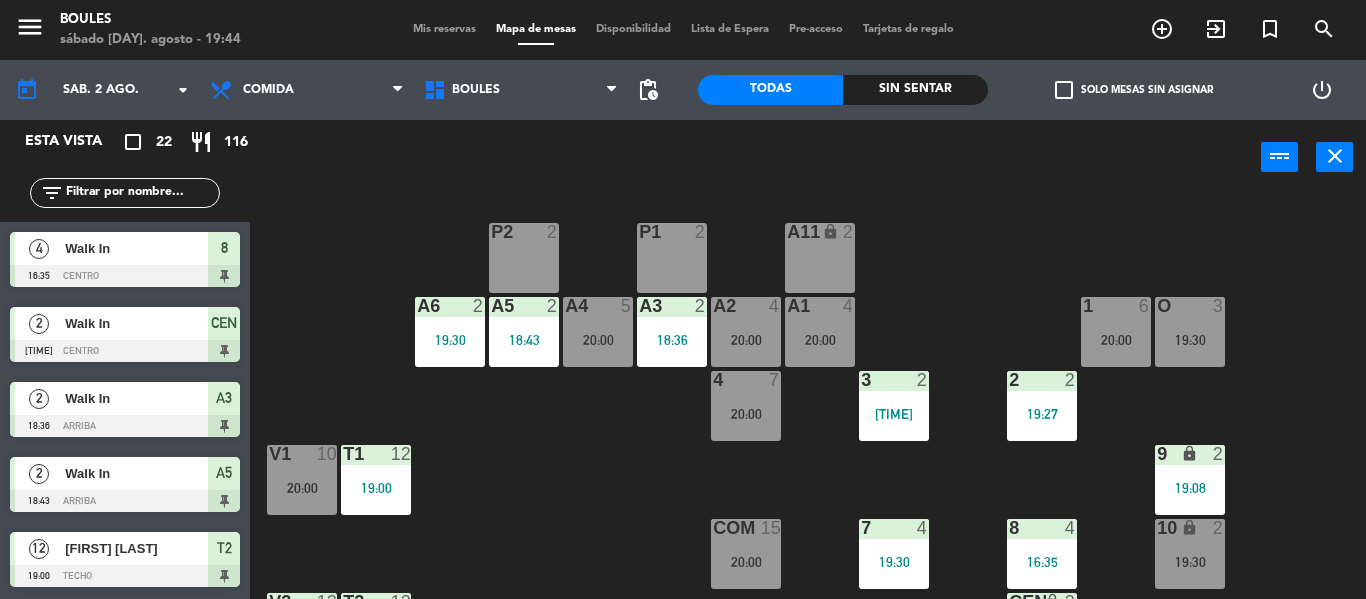 scroll, scrollTop: 0, scrollLeft: 0, axis: both 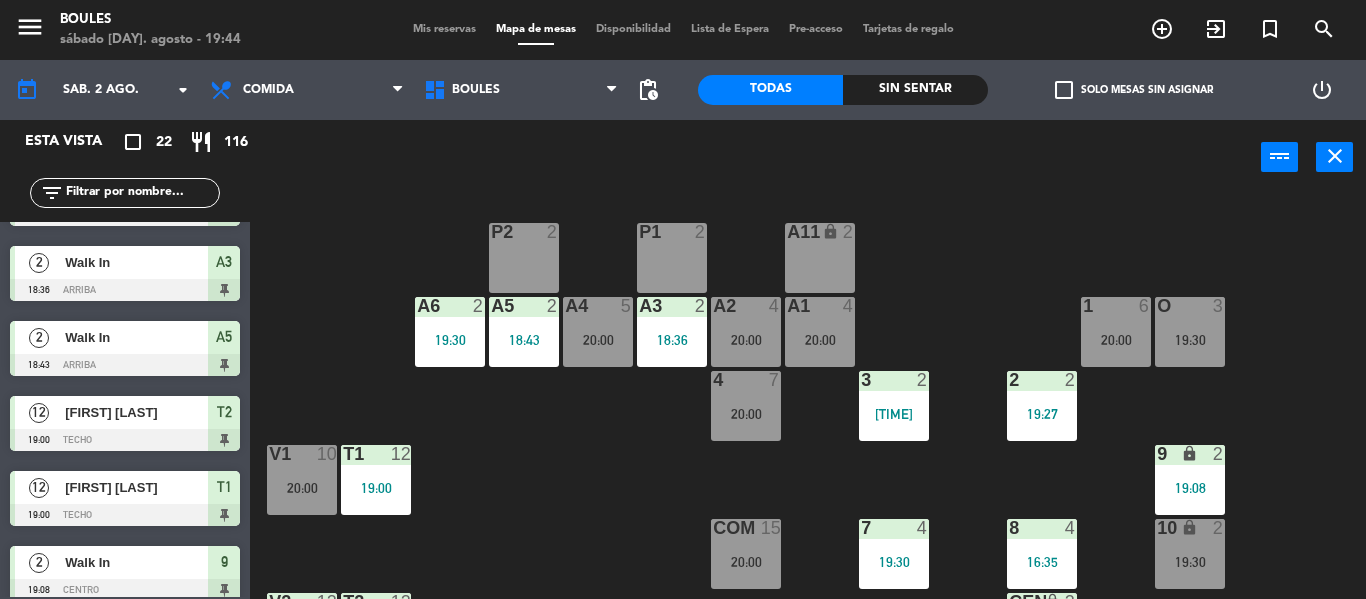 click on "20:00" at bounding box center (820, 340) 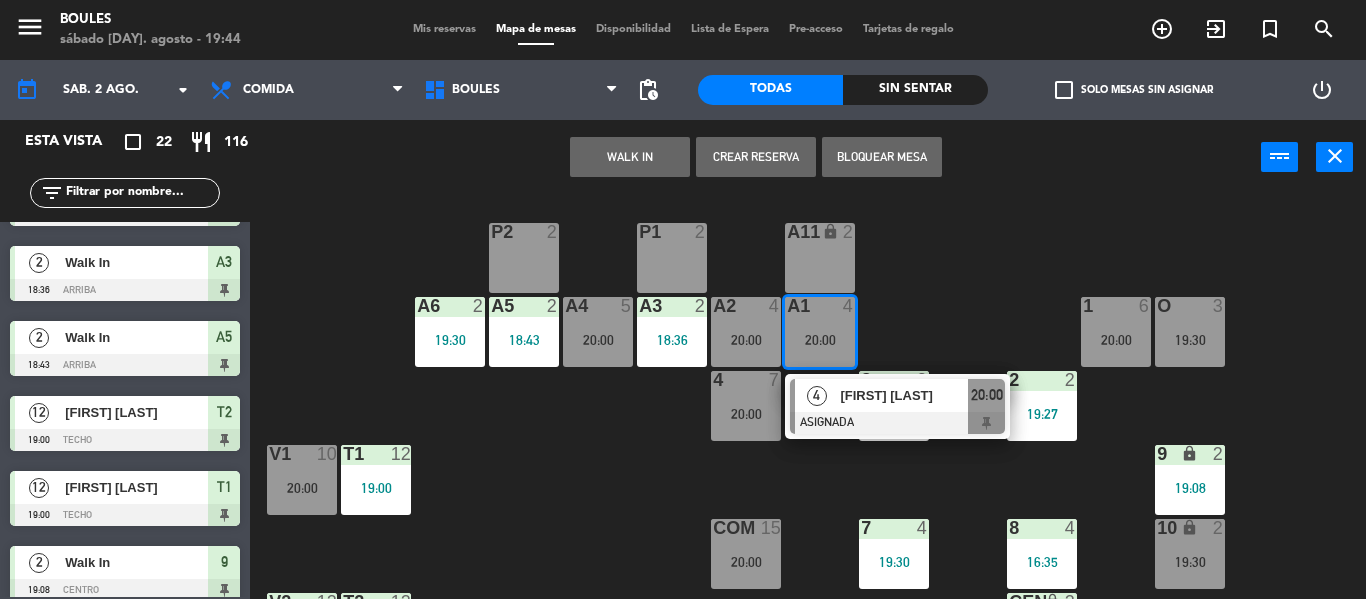 click on "P1  2  P2  2  A11 lock  2  A5  2   18:43  A6  2   19:30  A4  5   20:00  A3  2   18:36  A2  4   20:00  A1  4   20:00   4   [FIRST] [LAST]   ASIGNADA  20:00 1  6   20:00  O  3   19:30  4  7   20:00  3  2   19:21  2  2   19:27  V1  10   20:00  T1  12   19:00  9 lock  2   19:08  COM  15   20:00  7  4   19:30  8  4   16:35  10 lock  2   19:30  V2  12   20:00  T2  12   19:00  CEN lock  2   18:32  PB1 lock  10  PB2 lock  10" 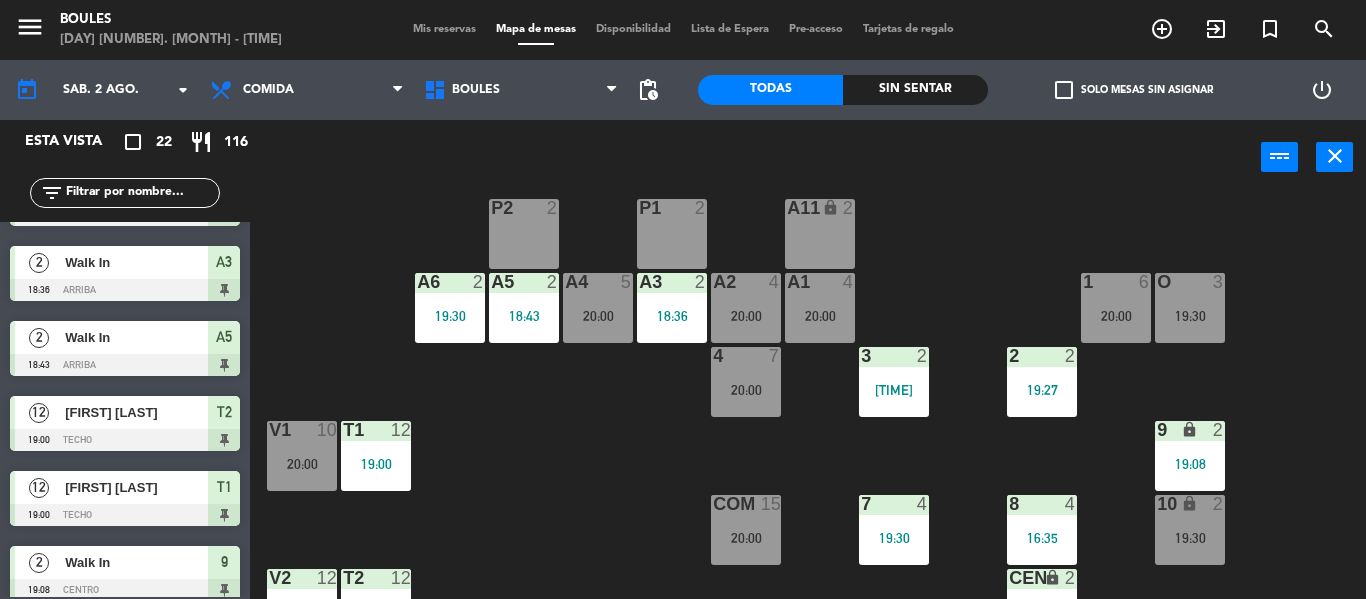 scroll, scrollTop: 32, scrollLeft: 0, axis: vertical 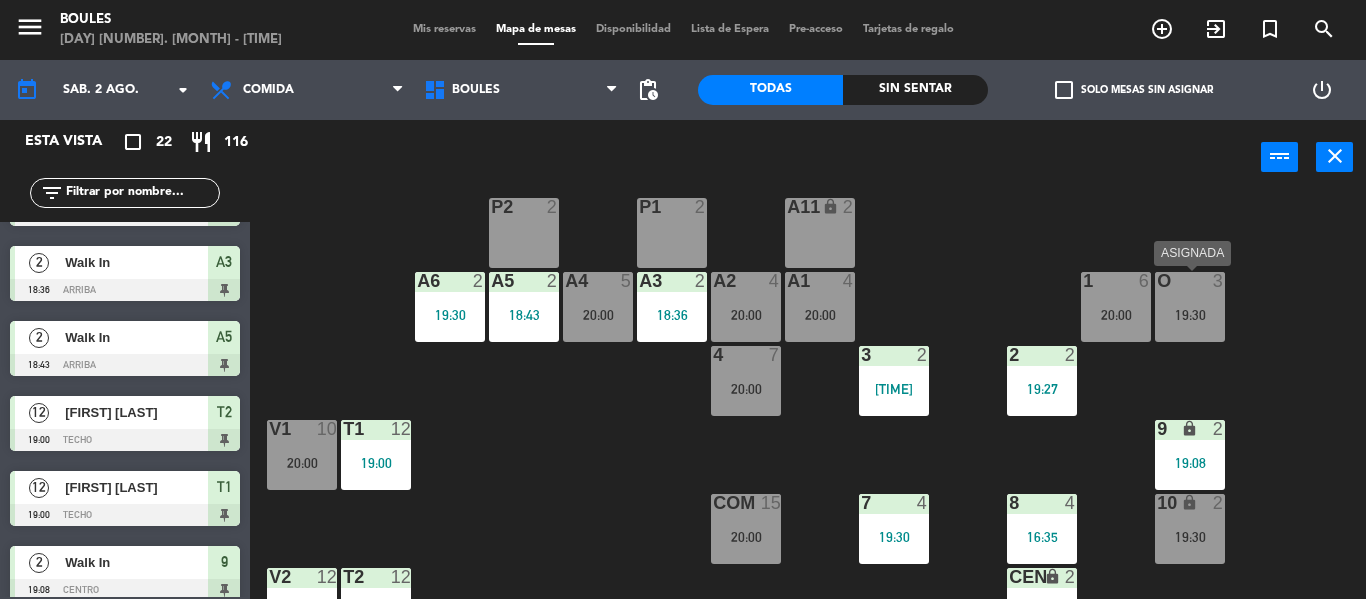 click on "19:30" at bounding box center [1190, 314] 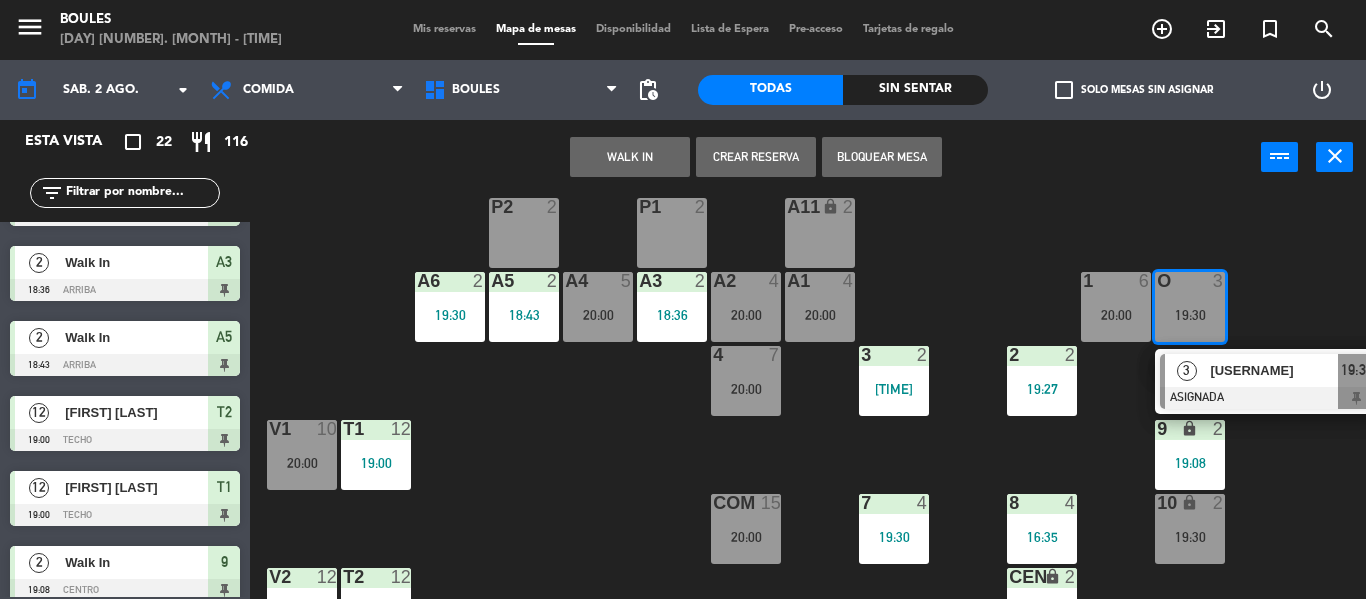 click on "Bloquear Mesa" at bounding box center (882, 157) 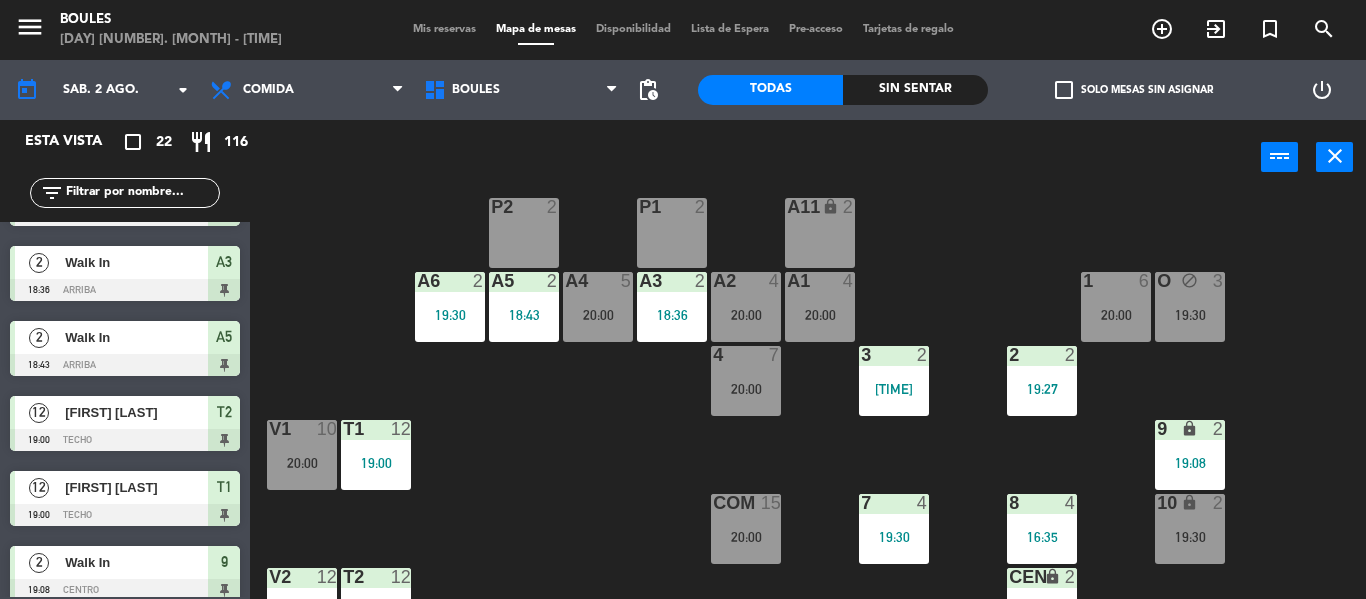 scroll, scrollTop: 34, scrollLeft: 0, axis: vertical 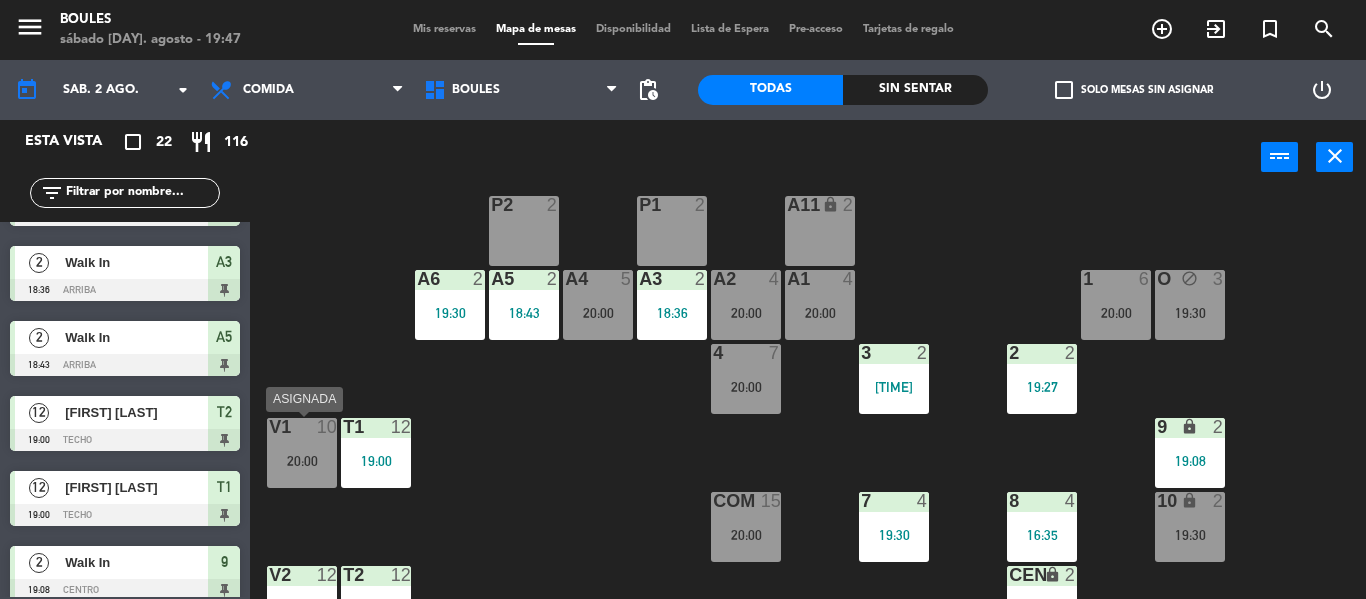 click on "20:00" at bounding box center [302, 461] 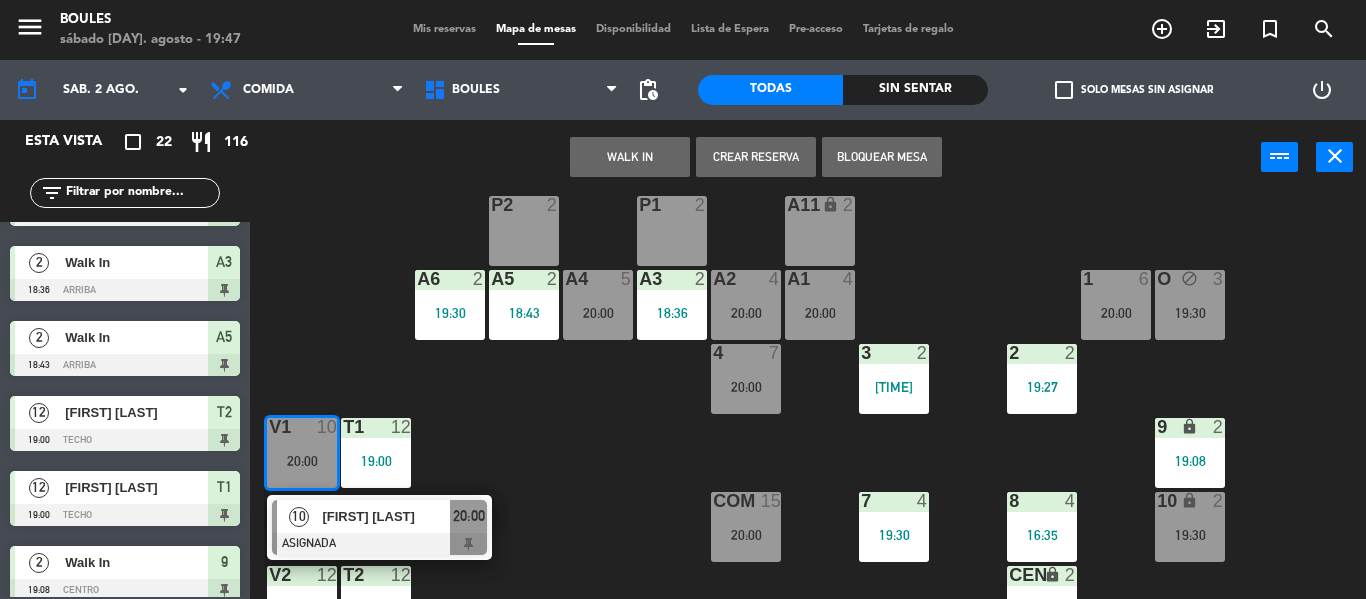 click on "P1  2  P2  2  A11 lock  2  A5  2   18:43  A6  2   19:30  A4  5   20:00  A3  2   18:36  A2  4   20:00  A1  4   20:00  1  6   20:00  O block  3   19:30  4  7   20:00  3  2   19:21  2  2   19:27  V1  10   20:00   10   [FIRST] [LAST]   ASIGNADA  20:00 T1  12   19:00  9 lock  2   19:08  COM  15   20:00  7  4   19:30  8  4   16:35  10 lock  2   19:30  V2  12   20:00  T2  12   19:00  CEN lock  2   18:32  PB1 lock  10  PB2 lock  10" 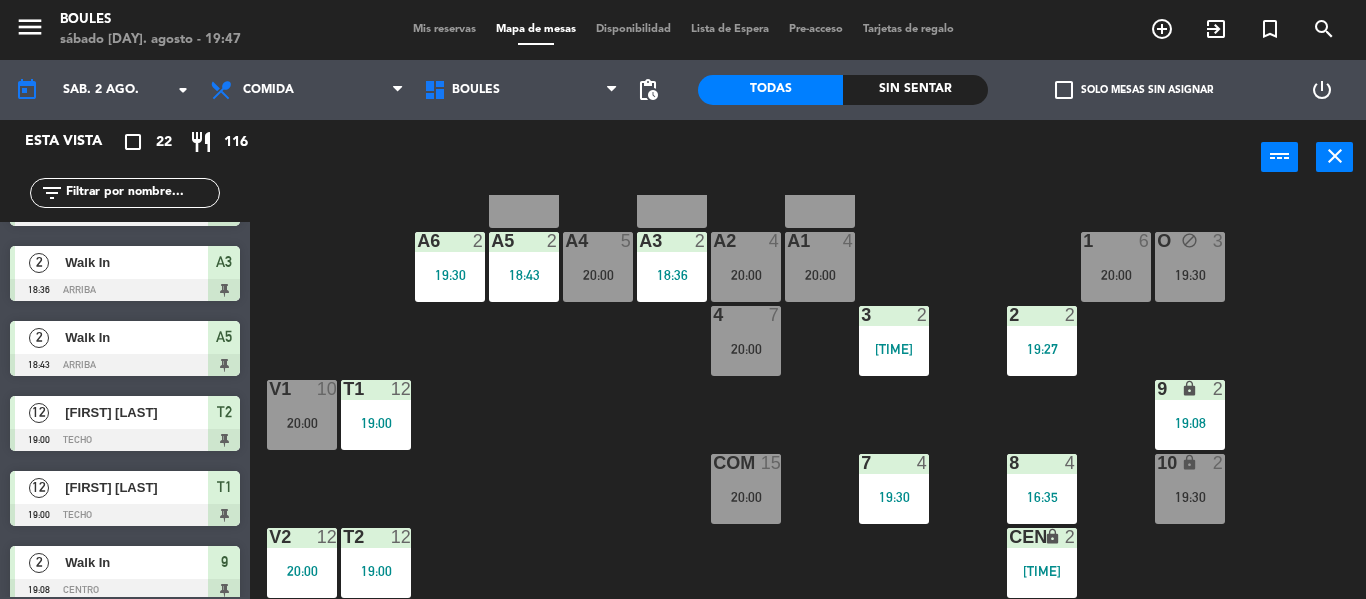 scroll, scrollTop: 73, scrollLeft: 0, axis: vertical 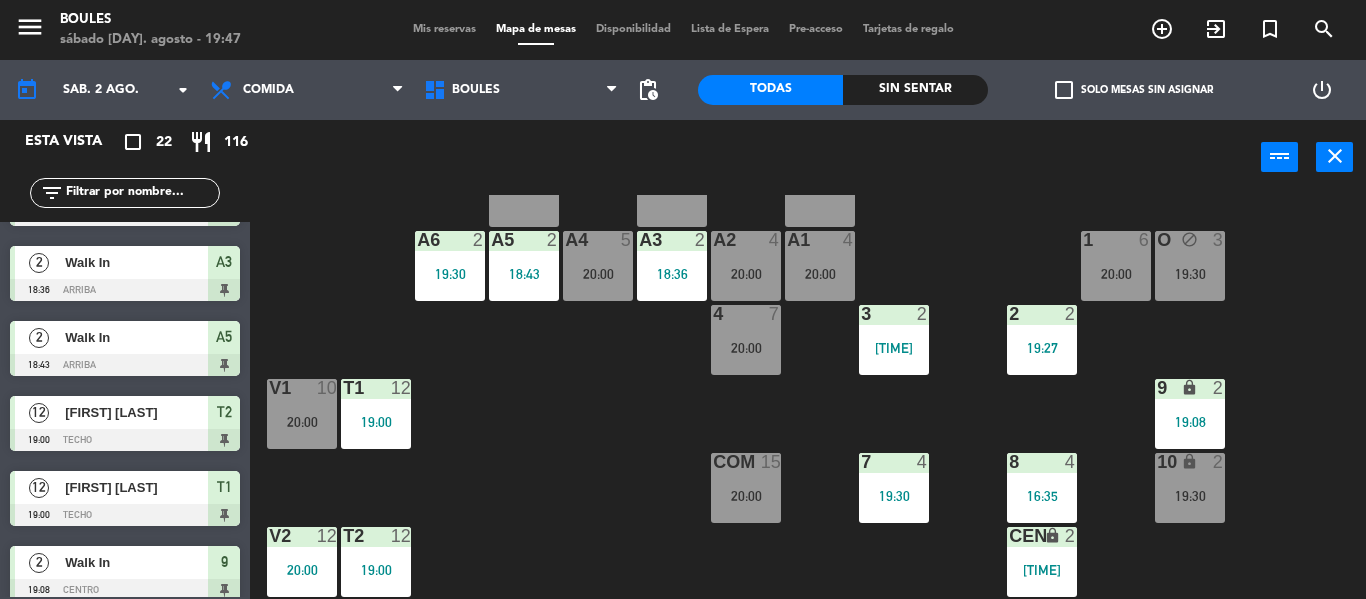 click on "A1  4   20:00" at bounding box center (820, 266) 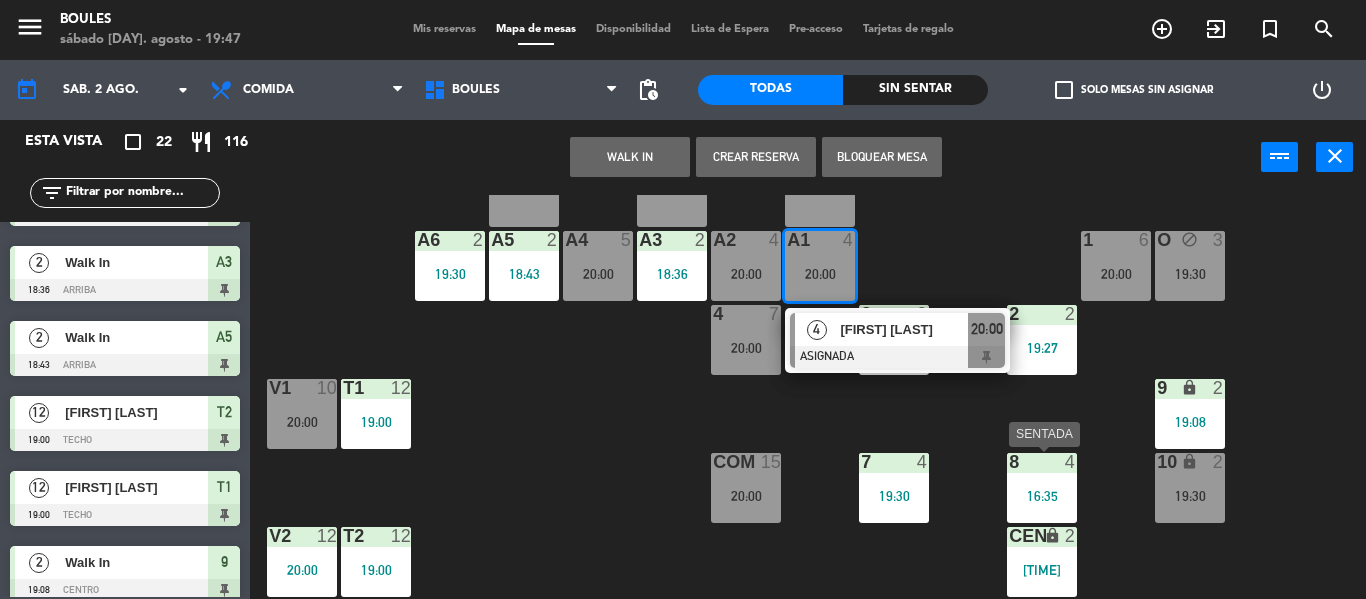 click on "8  4   16:35" at bounding box center [1042, 488] 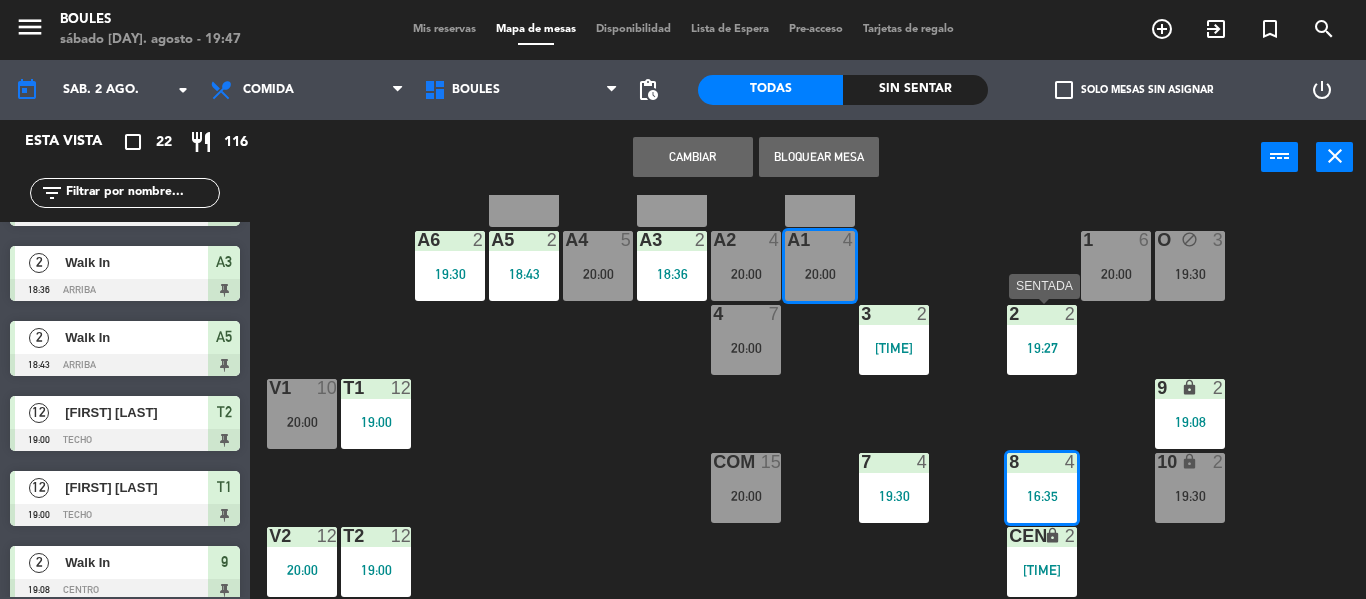 click on "2" at bounding box center [1008, 314] 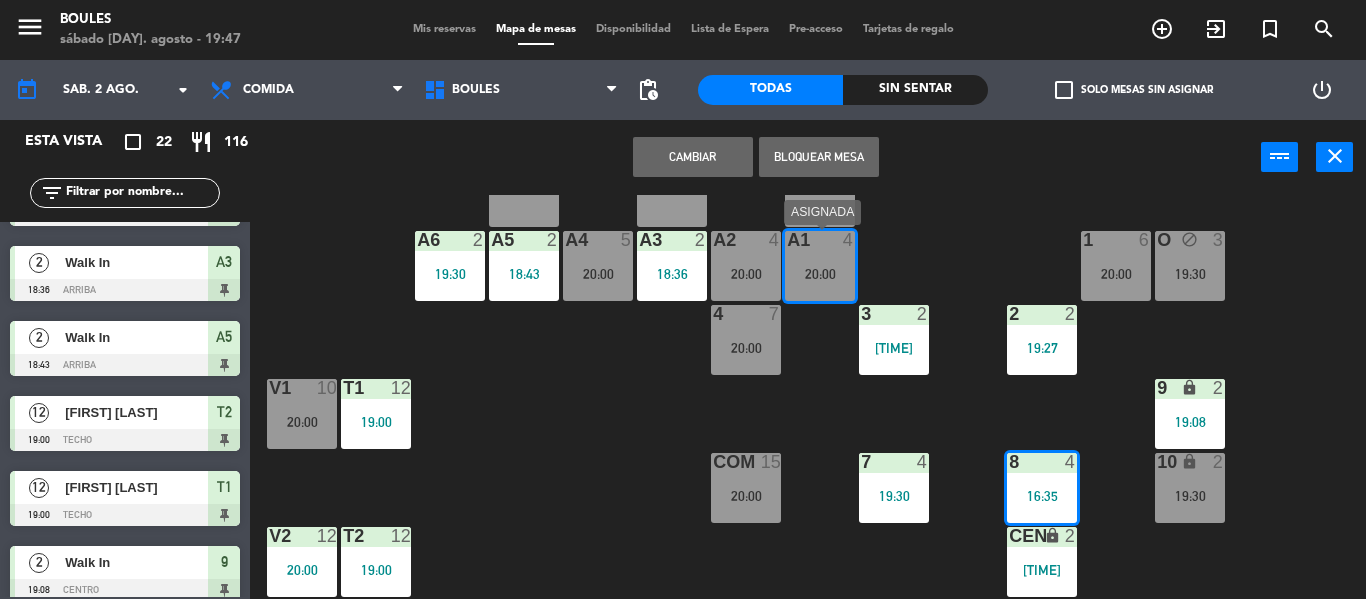 click on "A1  4   20:00" at bounding box center [820, 266] 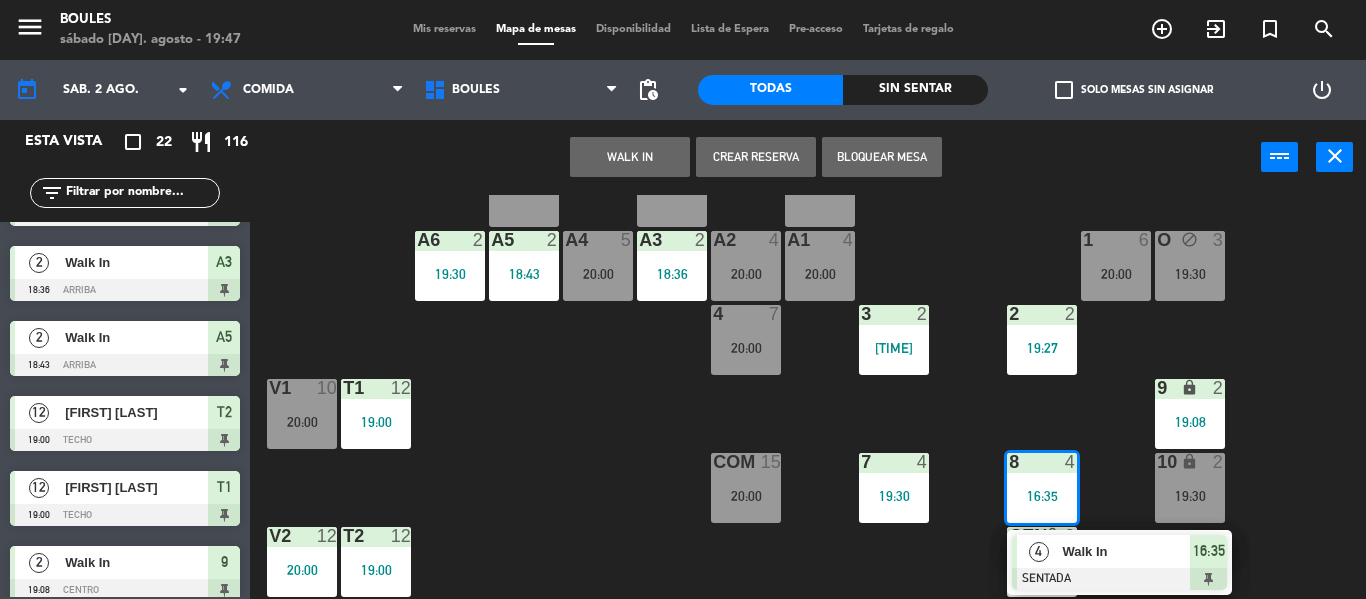 click on "P1  2  P2  2  A11 lock  2  A5  2   18:43  A6  2   19:30  A4  5   20:00  A3  2   18:36  A2  4   20:00  A1  4   20:00  1  6   20:00  O block  3   19:30  4  7   20:00  3  2   19:21  2  2   19:27  V1  10   20:00  T1  12   19:00  9 lock  2   19:08  COM  15   20:00  7  4   19:30  8  4   16:35   4   Walk In   SENTADA  16:35 10 lock  2   19:30  V2  12   20:00  T2  12   19:00  CEN lock  2   18:32  PB1 lock  10  PB2 lock  10" 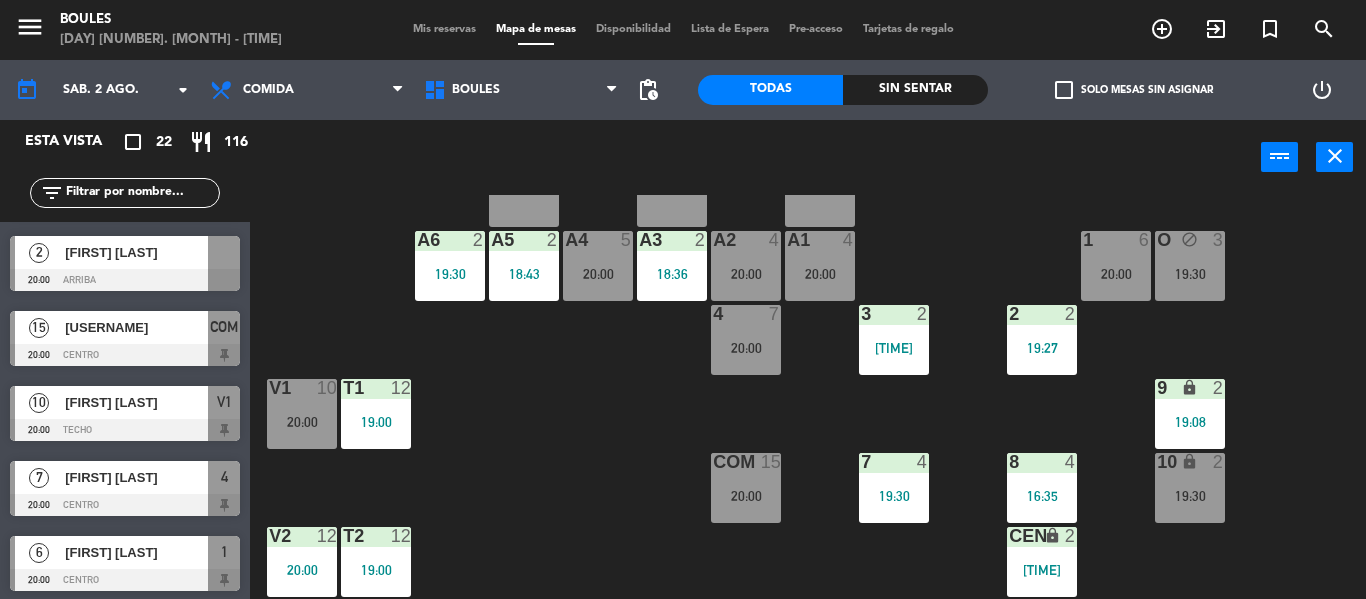 scroll, scrollTop: 973, scrollLeft: 0, axis: vertical 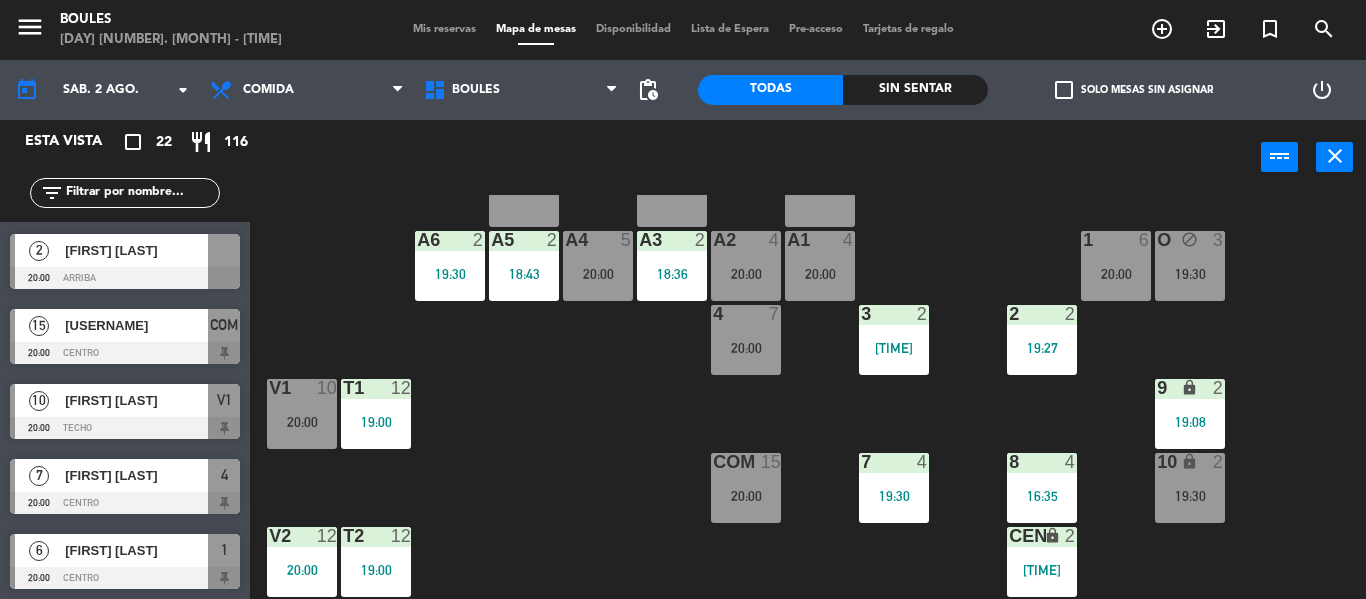 click on "15   desire   20:00   Centro  COM" at bounding box center [125, 336] 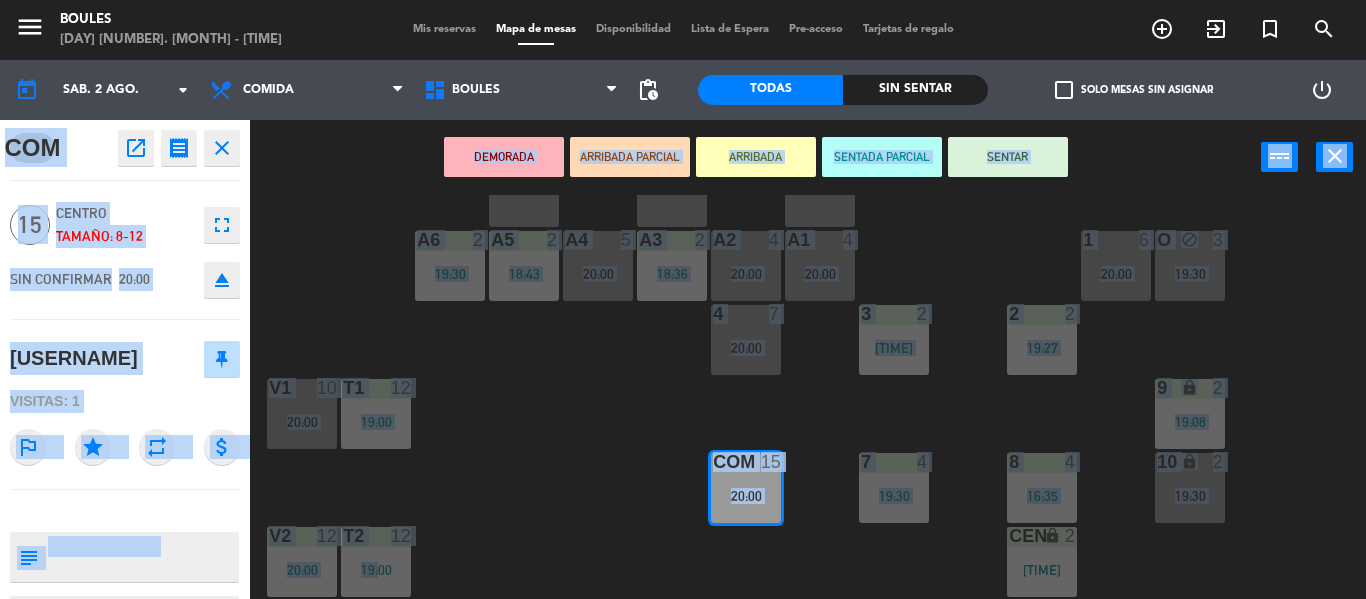 drag, startPoint x: 133, startPoint y: 370, endPoint x: 364, endPoint y: 503, distance: 266.55206 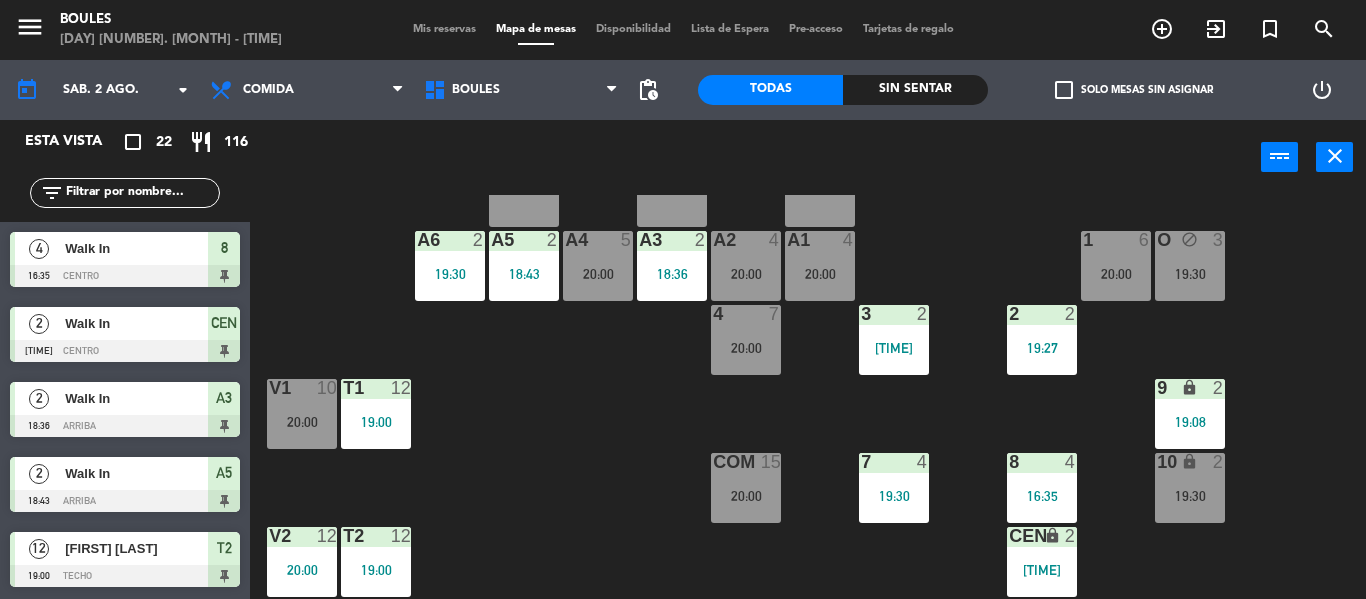 scroll, scrollTop: 0, scrollLeft: 0, axis: both 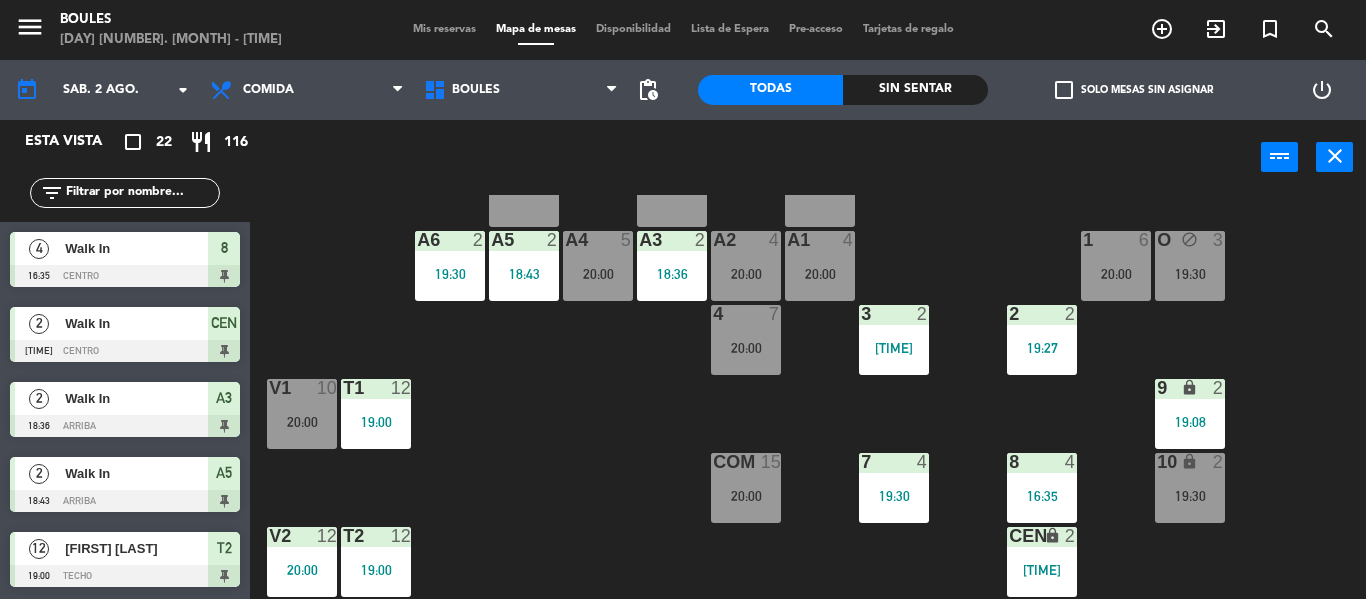 click on "20:00" at bounding box center [302, 422] 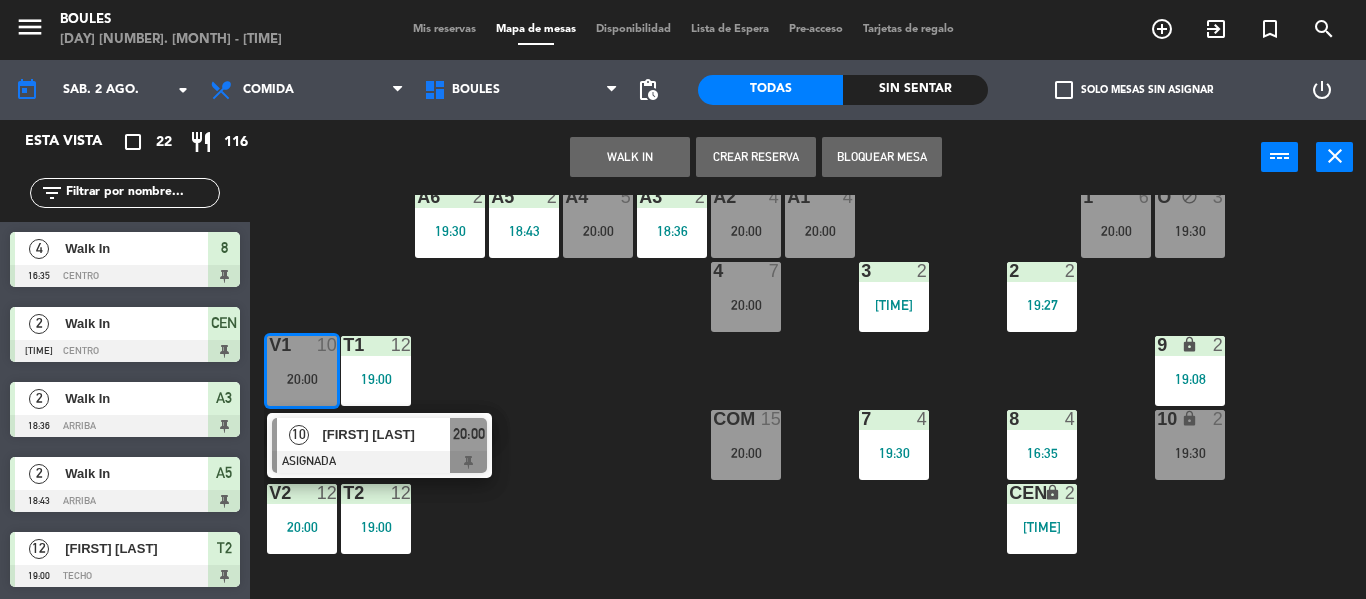 scroll, scrollTop: 118, scrollLeft: 0, axis: vertical 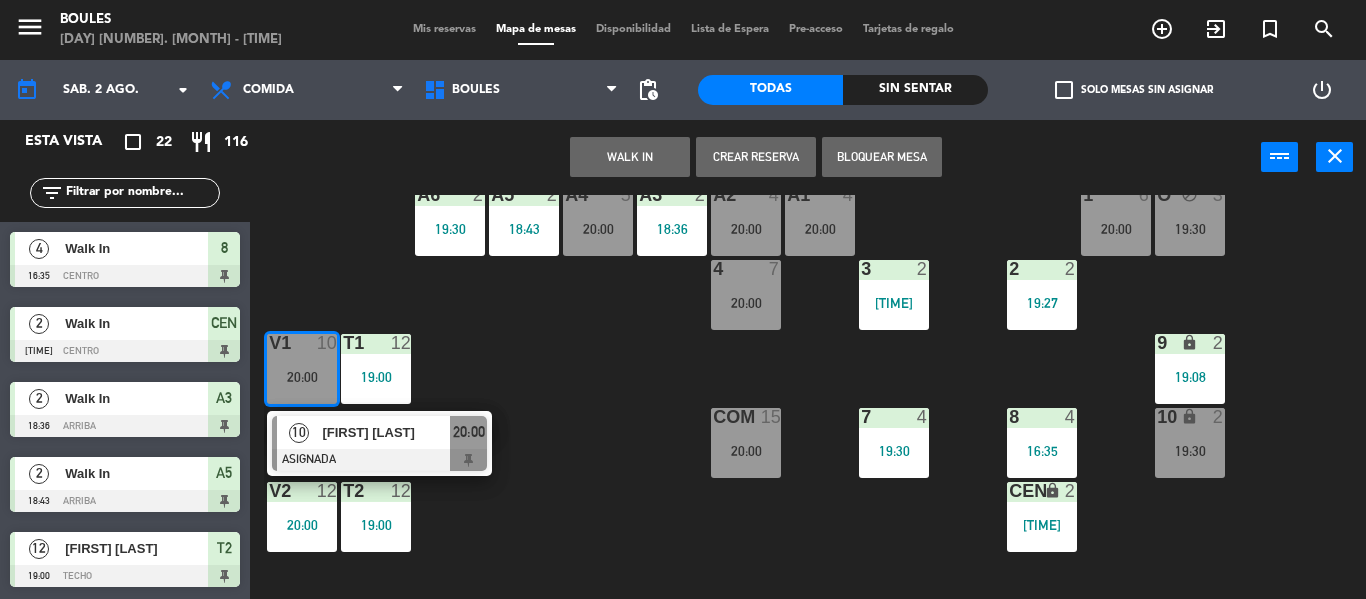 click on "P1  2  P2  2  A11 lock  2  A5  2   18:43  A6  2   19:30  A4  5   20:00  A3  2   18:36  A2  4   20:00  A1  4   20:00  1  6   20:00  O block  3   19:30  4  7   20:00  3  2   19:21  2  2   19:27  V1  10   20:00   10   [FIRST] [LAST]   ASIGNADA  20:00 T1  12   19:00  9 lock  2   19:08  COM  15   20:00  7  4   19:30  8  4   16:35  10 lock  2   19:30  V2  12   20:00  T2  12   19:00  CEN lock  2   18:32  PB1 lock  10  PB2 lock  10" 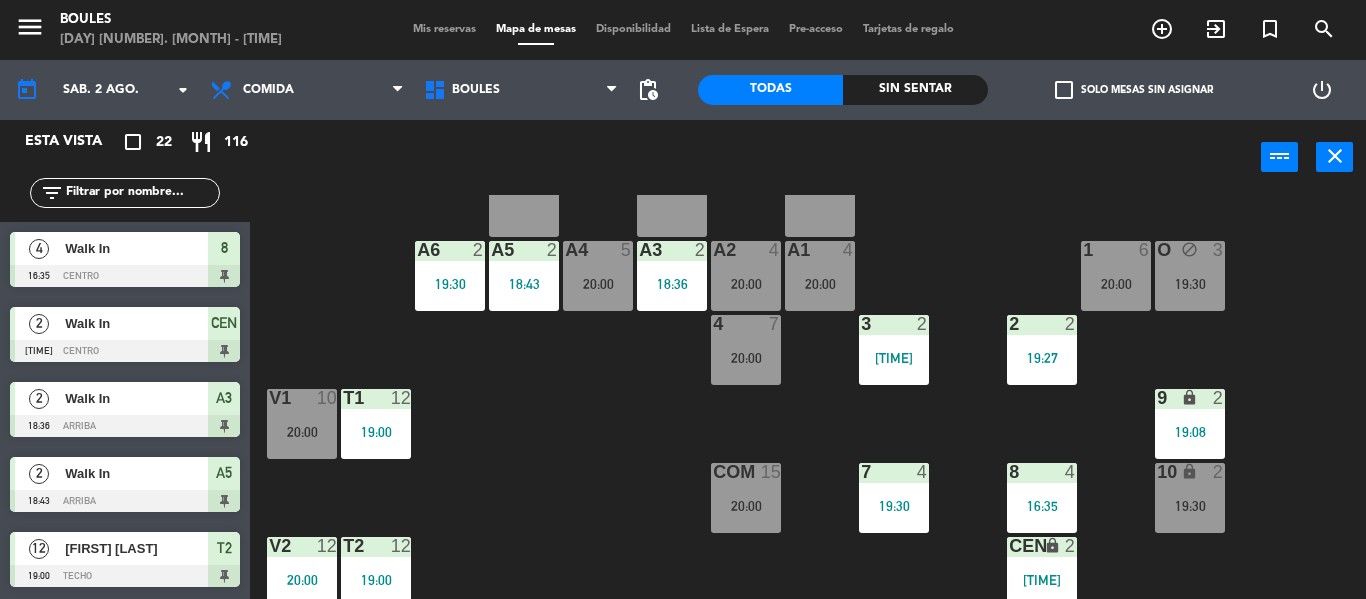 scroll, scrollTop: 62, scrollLeft: 0, axis: vertical 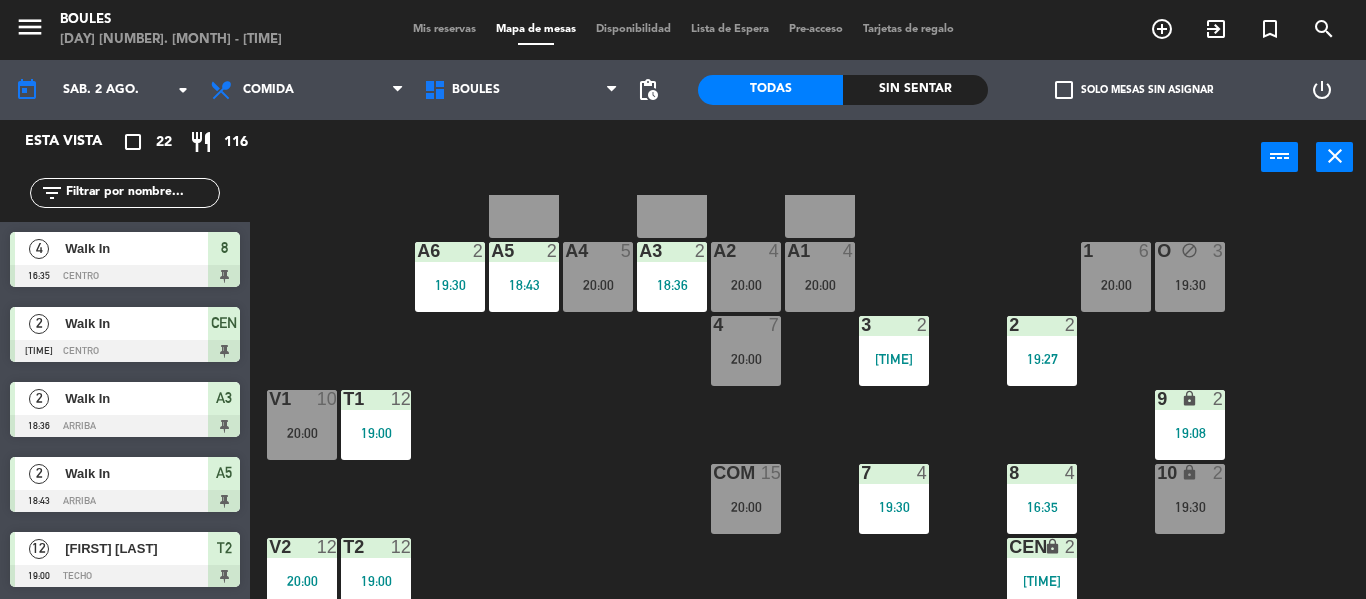 click on "20:00" at bounding box center [1116, 285] 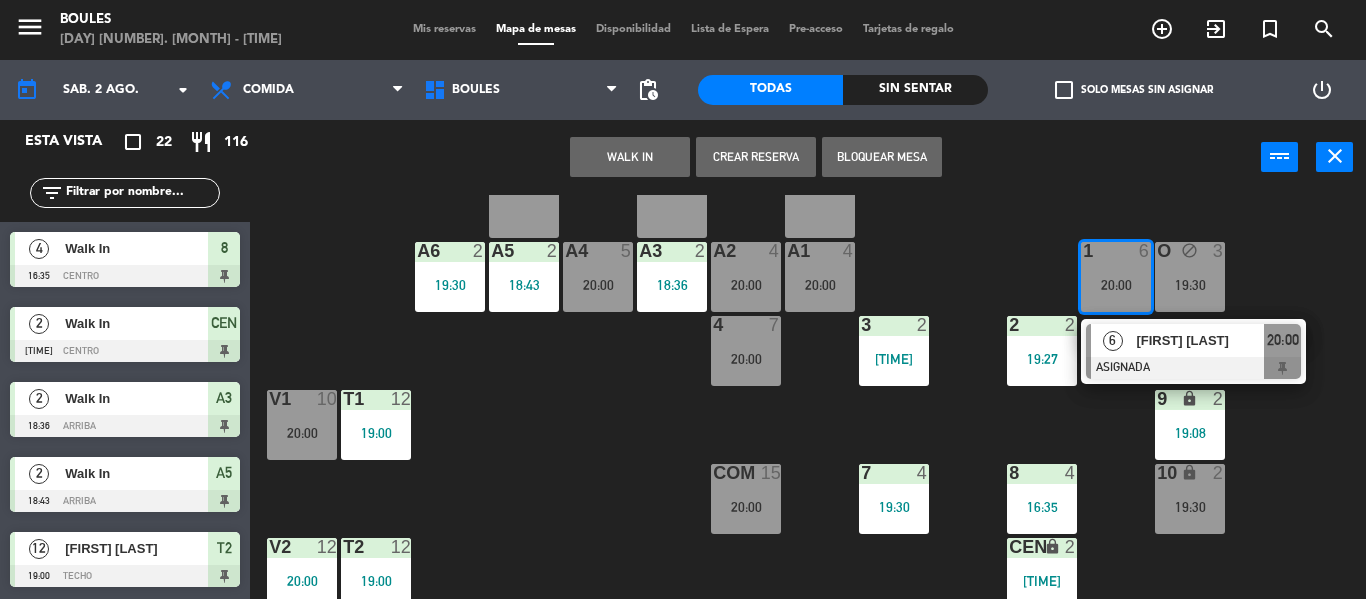 click on "20:00" at bounding box center [746, 359] 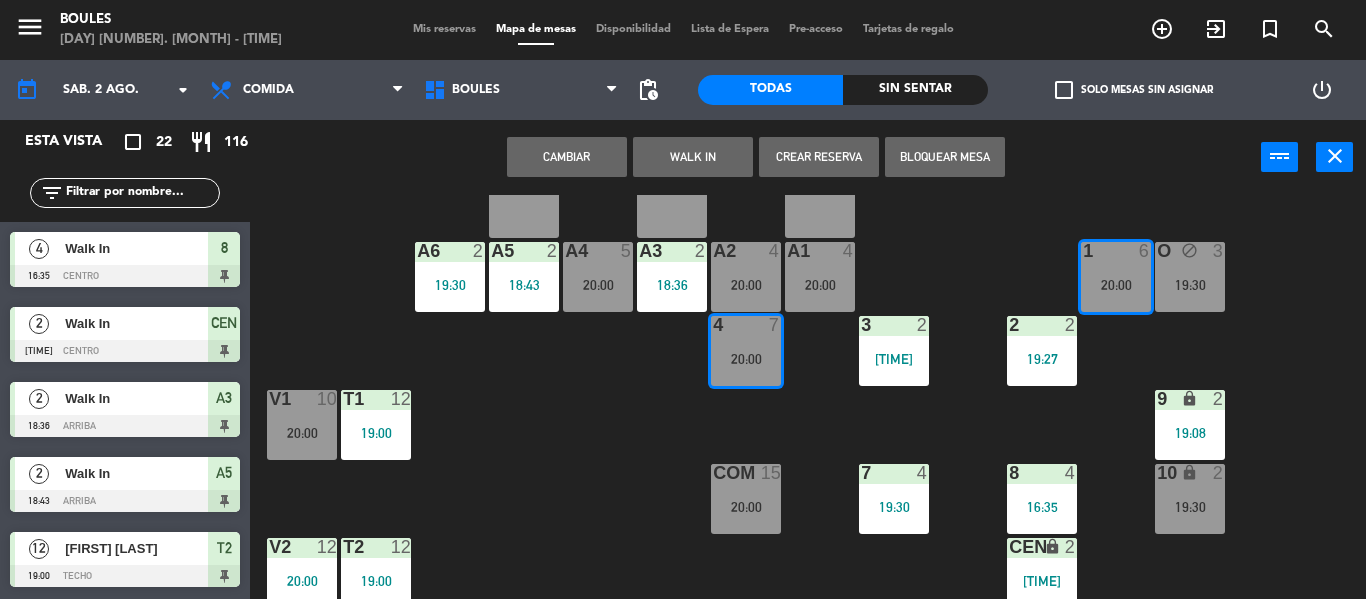 click on "P1  2  P2  2  A11 lock  2  A5  2   18:43  A6  2   19:30  A4  5   20:00  A3  2   18:36  A2  4   20:00  A1  4   20:00  1  6   20:00  O block  3   19:30  4  7   20:00  3  2   19:21  2  2   19:27  V1  10   20:00  T1  12   19:00  9 lock  2   19:08  COM  15   20:00  7  4   19:30  8  4   16:35  10 lock  2   19:30  V2  12   20:00  T2  12   19:00  CEN lock  2   18:32  PB1 lock  10  PB2 lock  10" 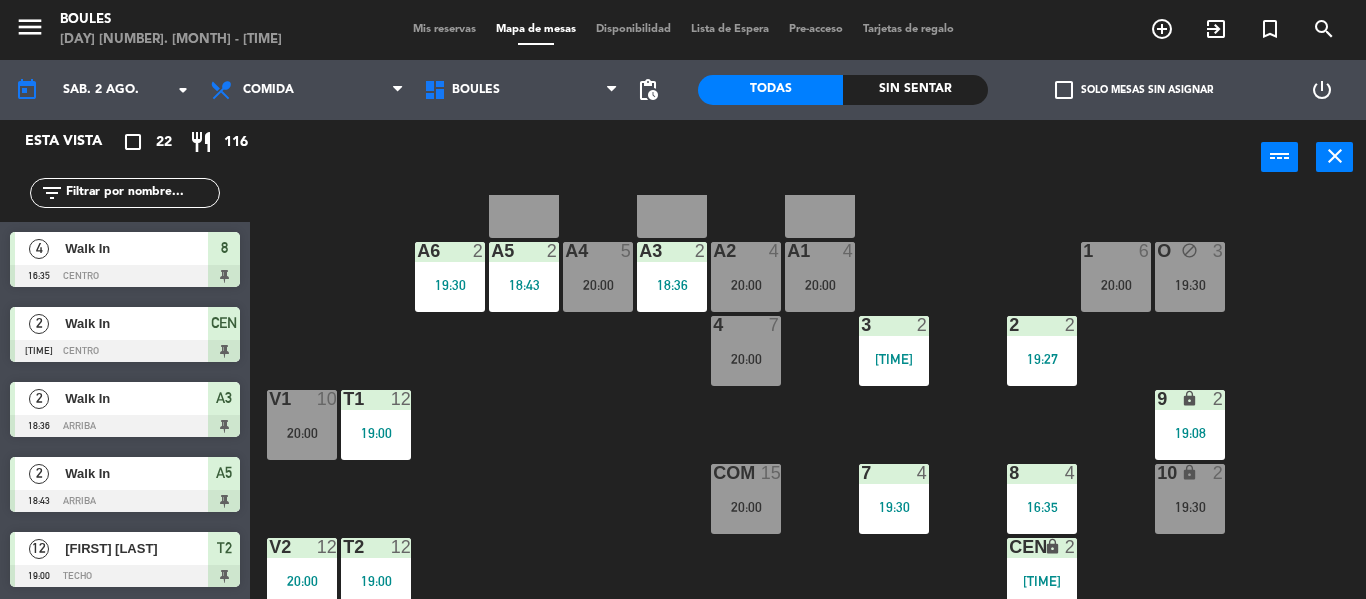 scroll, scrollTop: 99, scrollLeft: 0, axis: vertical 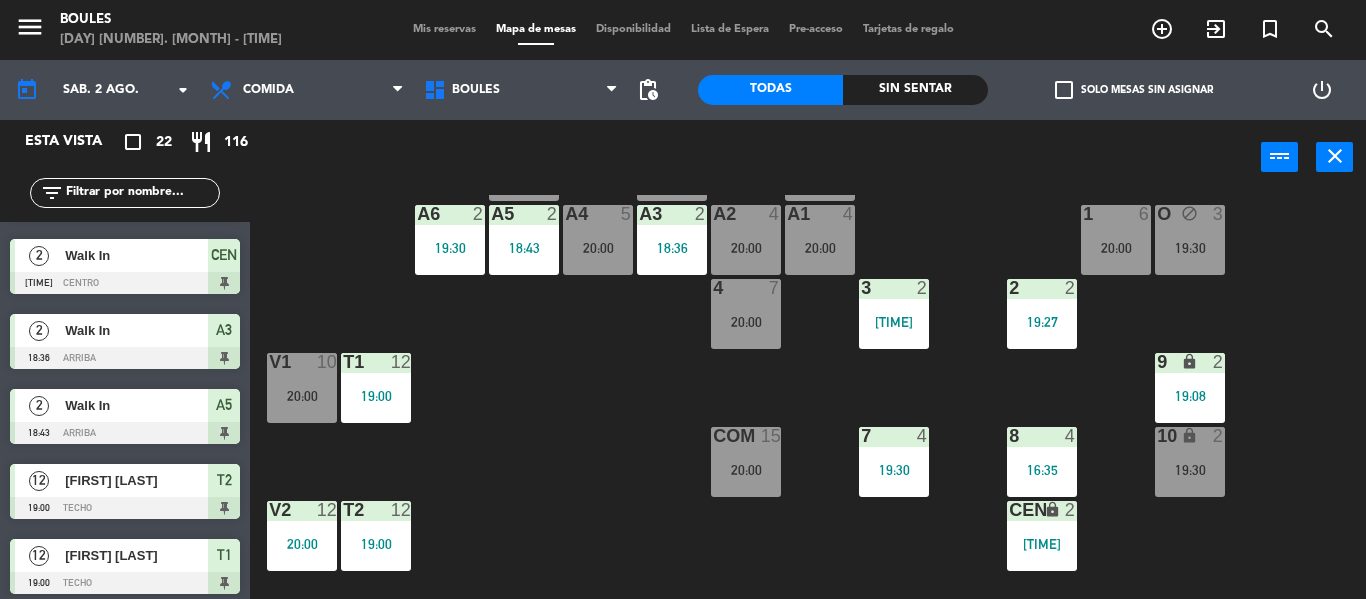 click on "20:00" at bounding box center (302, 396) 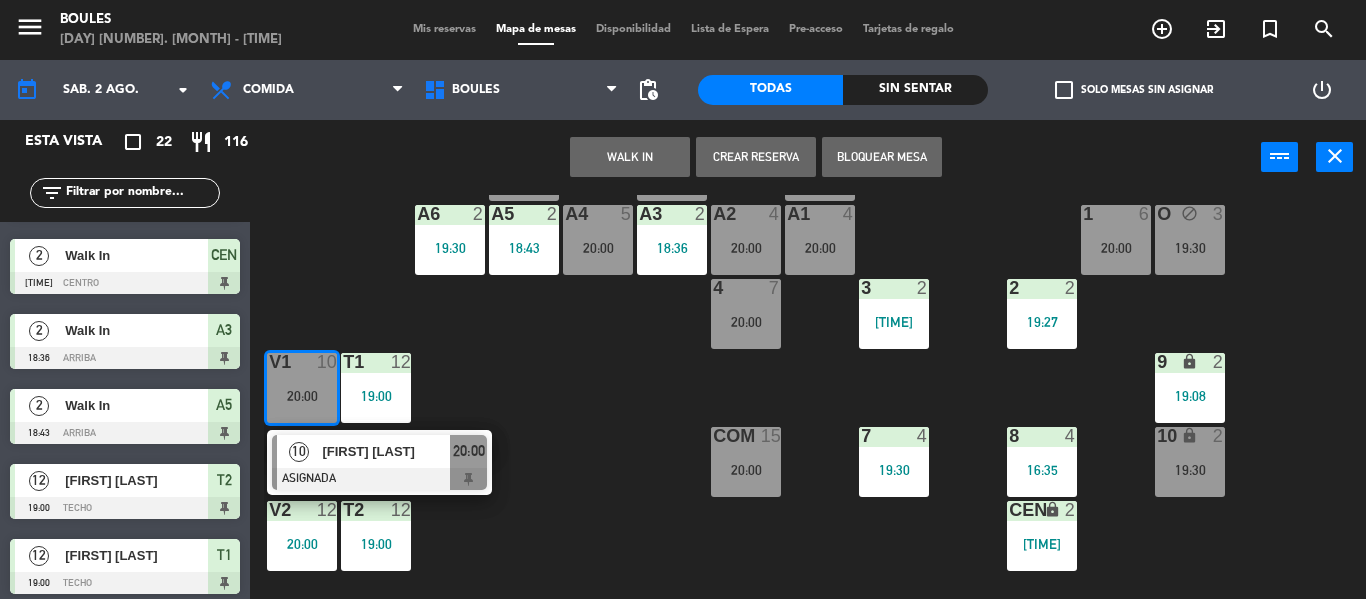 click on "[FIRST] [LAST]" at bounding box center [385, 451] 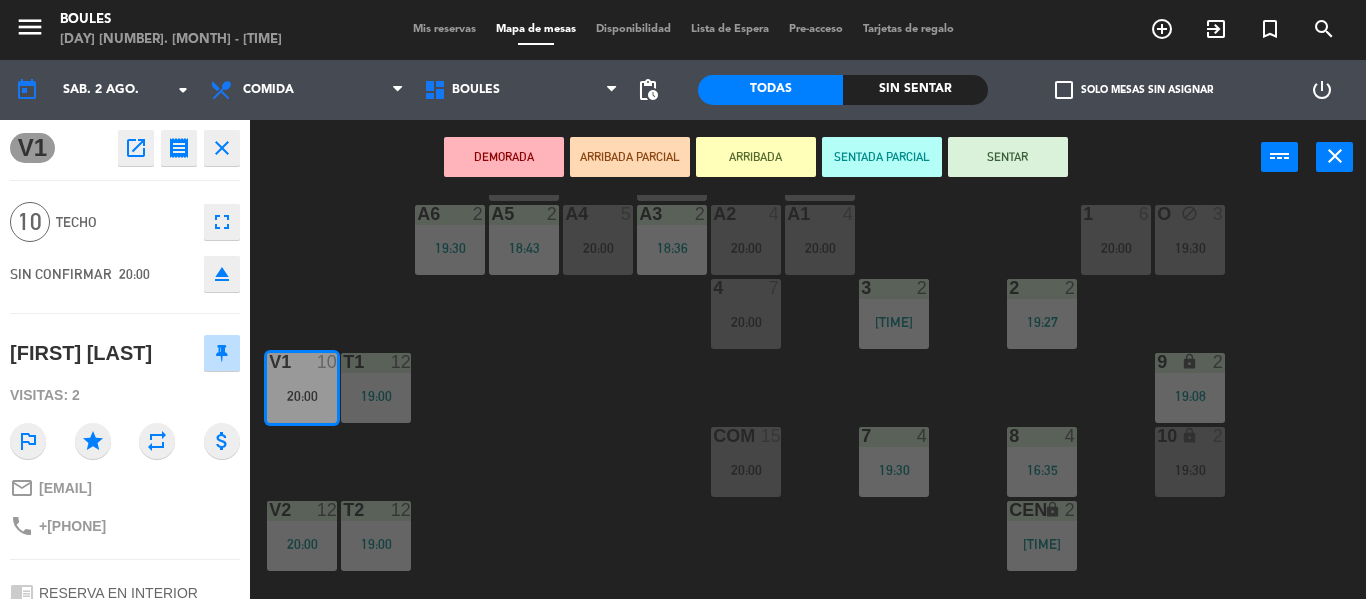 scroll, scrollTop: 210, scrollLeft: 0, axis: vertical 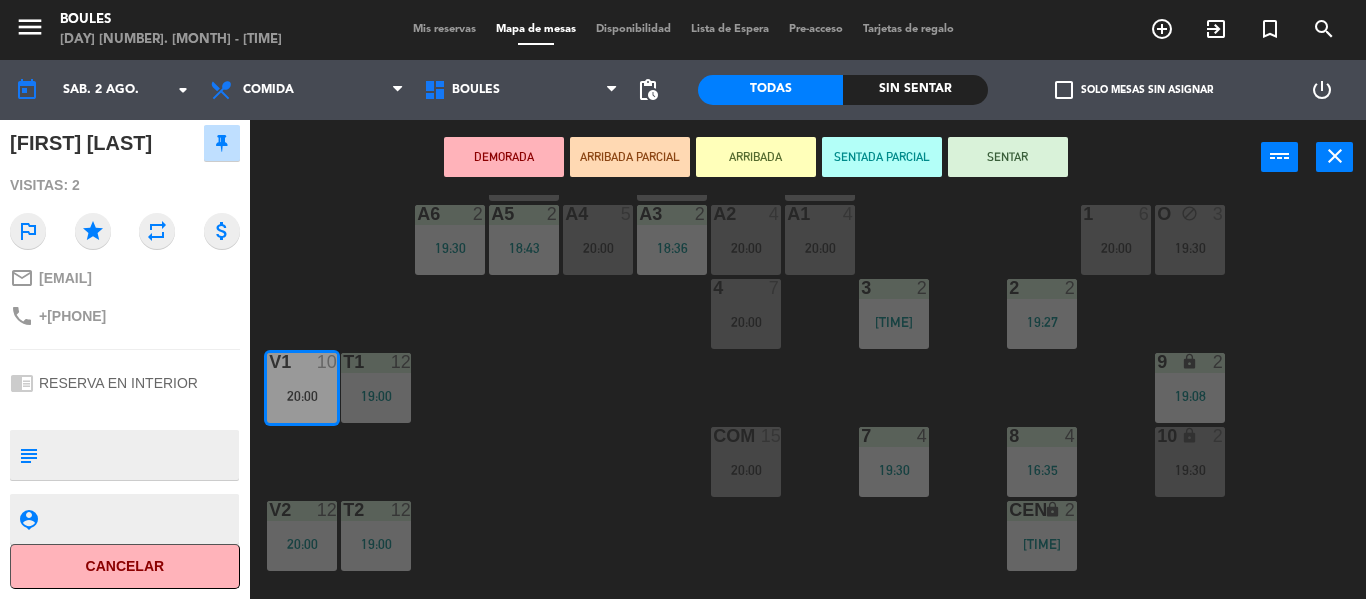 click on "Cancelar" 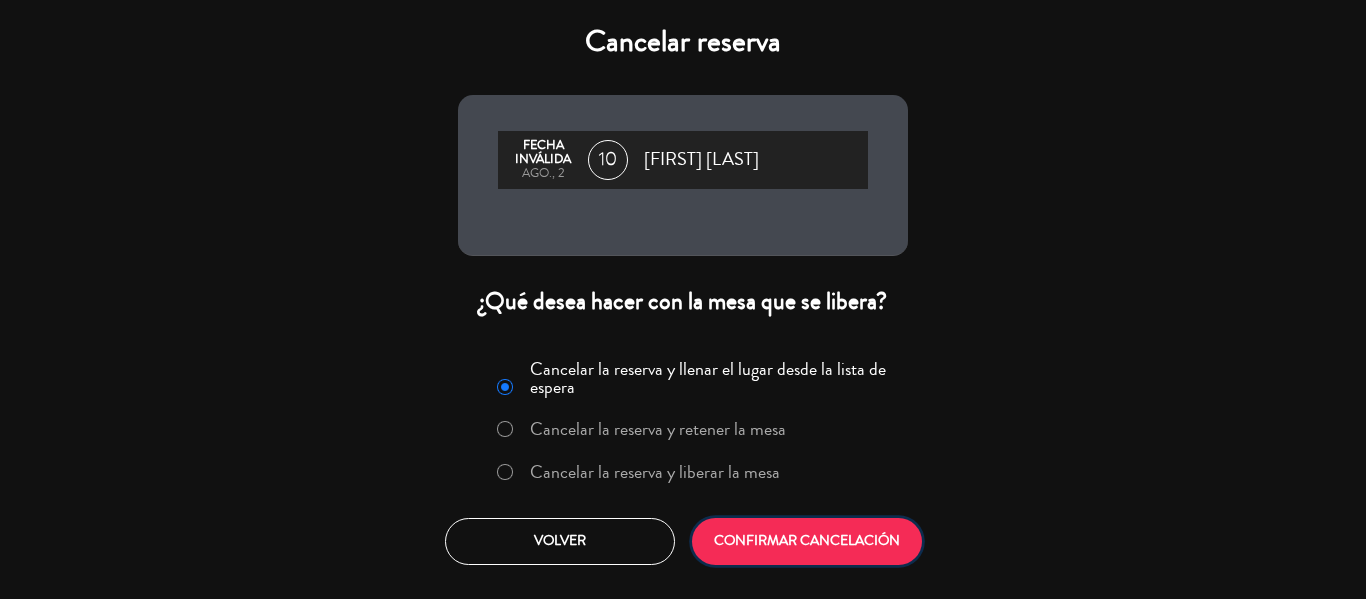 click on "CONFIRMAR CANCELACIÓN" 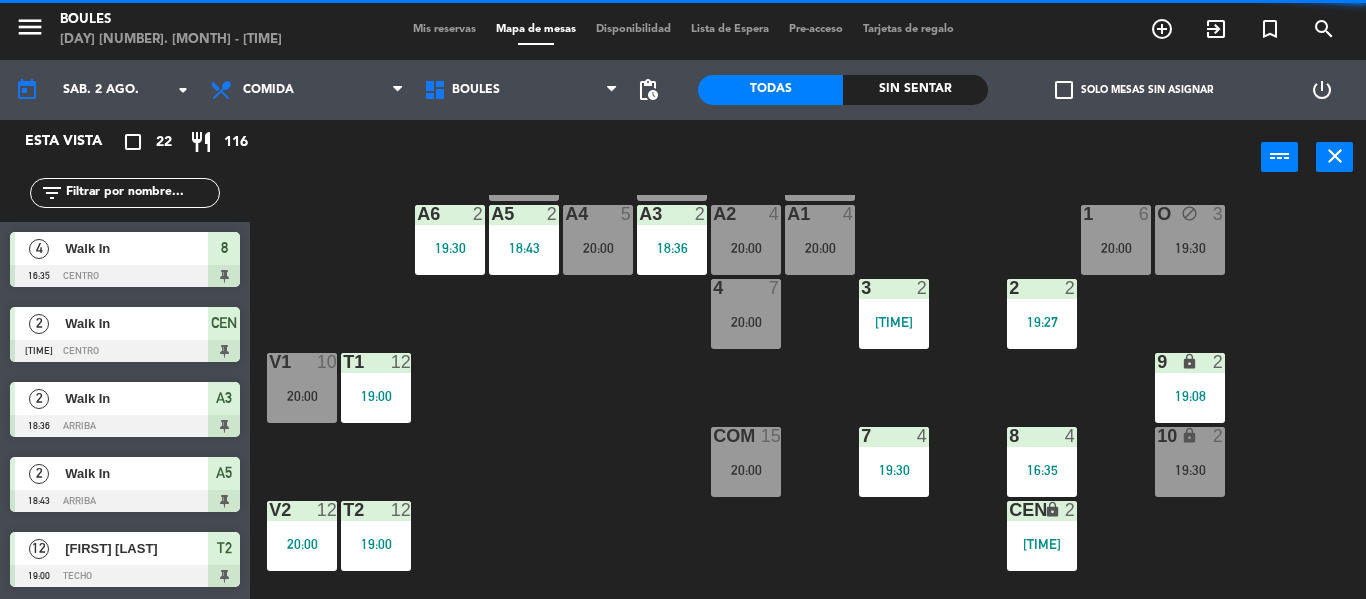 scroll, scrollTop: 61, scrollLeft: 0, axis: vertical 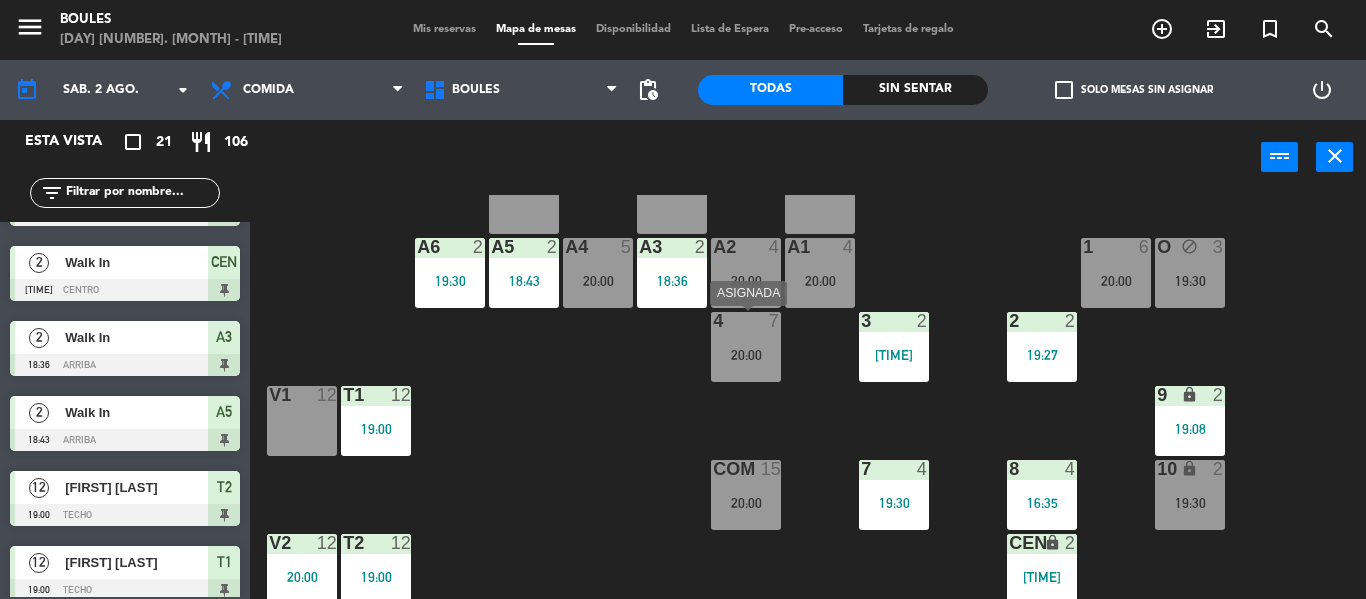click on "20:00" at bounding box center [746, 355] 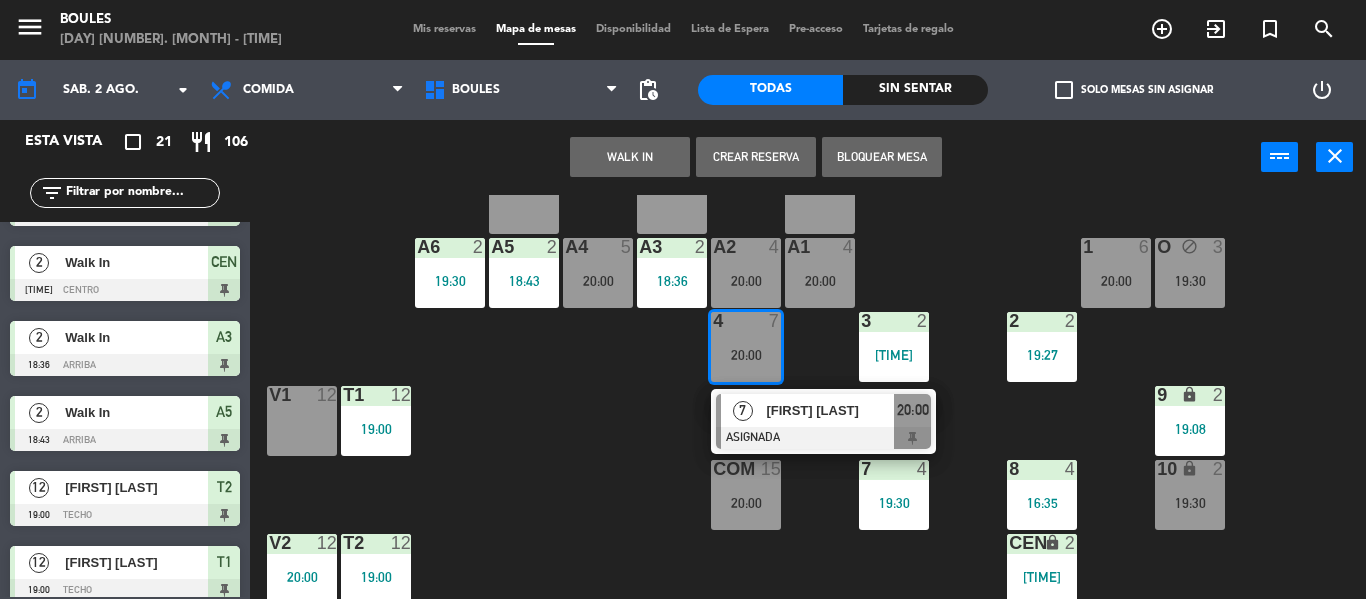 click on "V1  12" at bounding box center [302, 421] 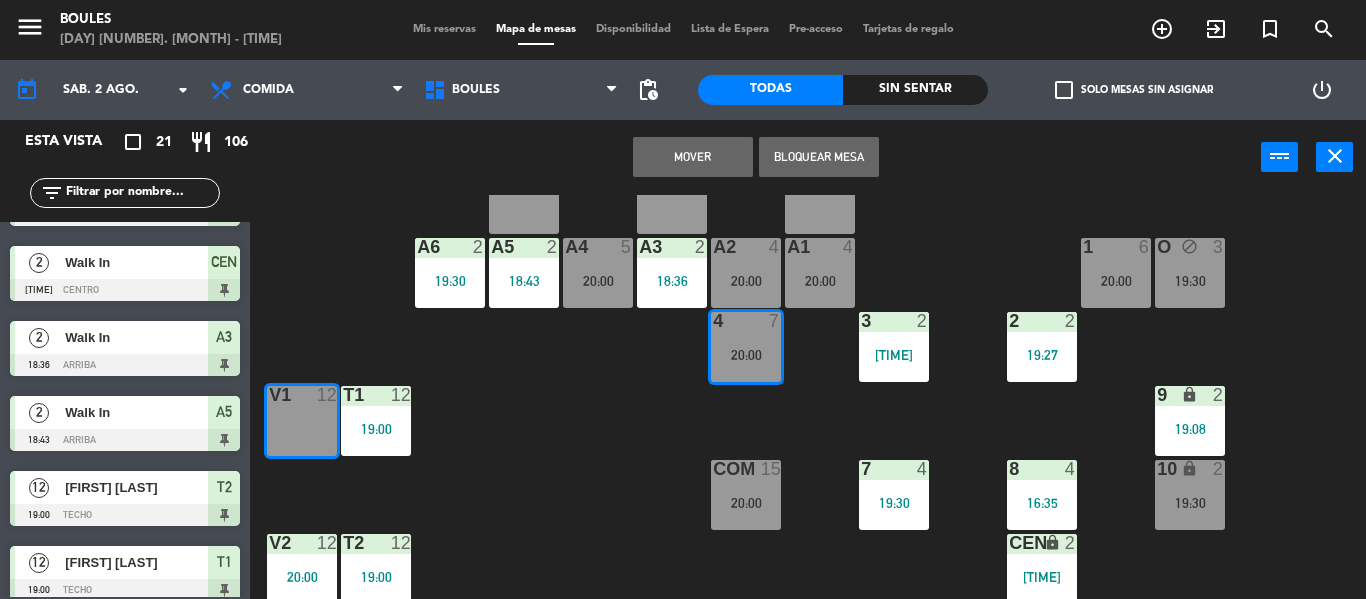 click on "Mover" at bounding box center [693, 157] 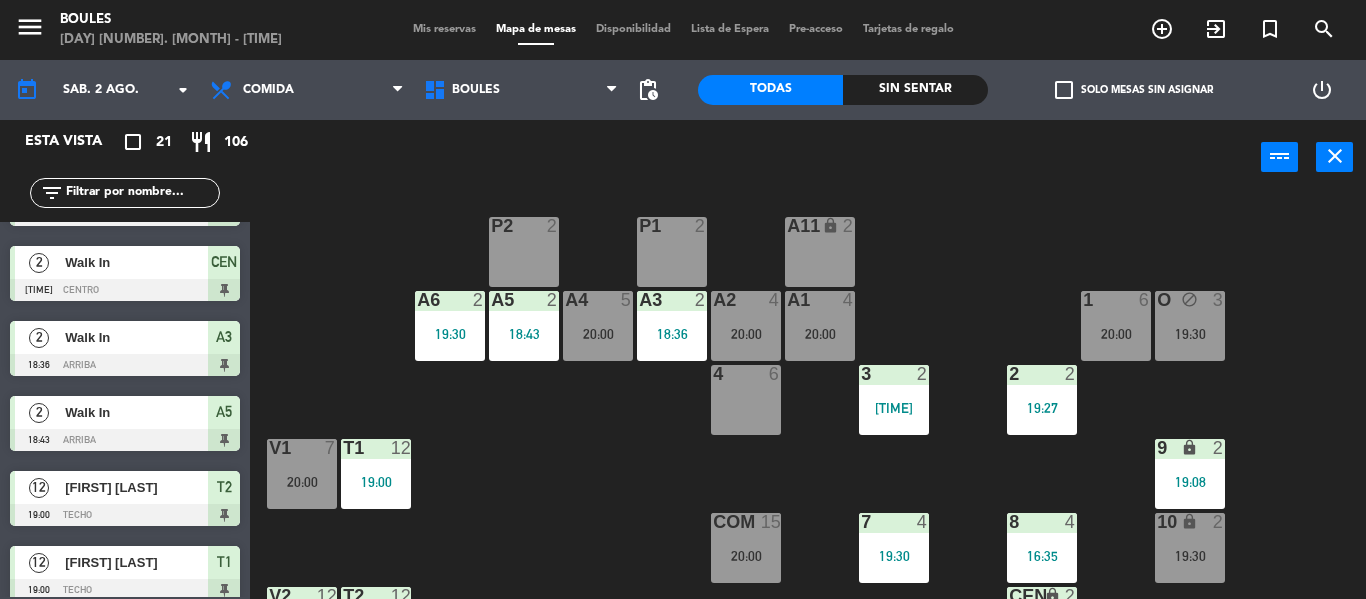 scroll, scrollTop: 12, scrollLeft: 0, axis: vertical 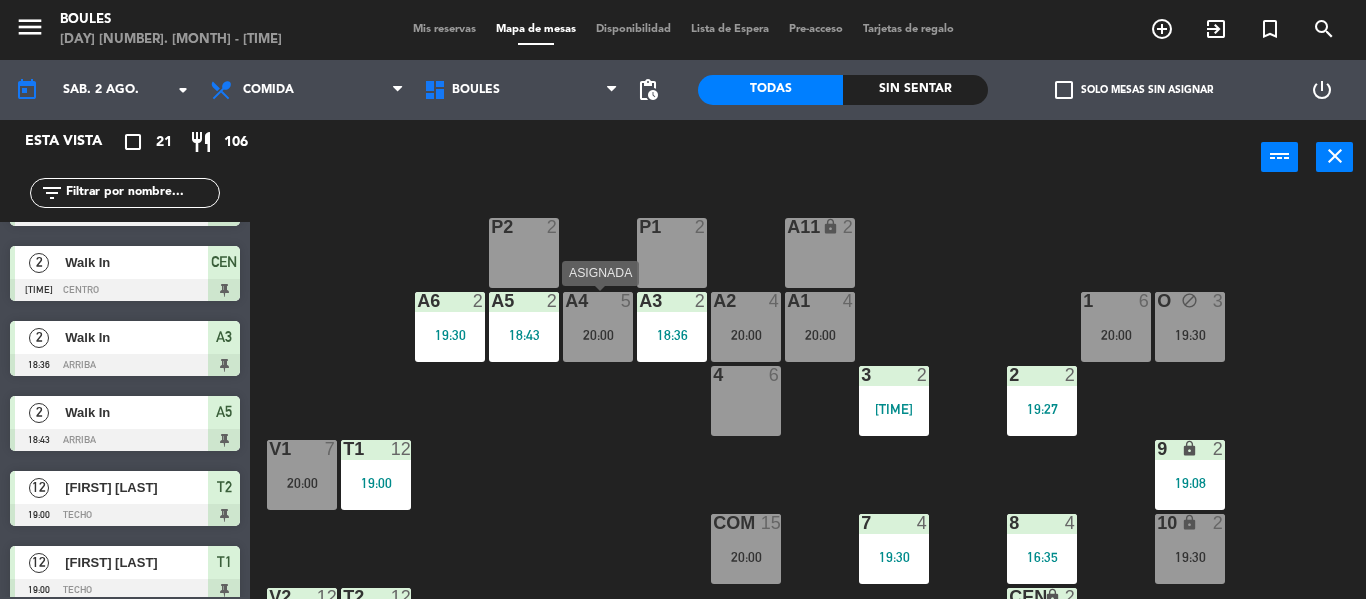click on "20:00" at bounding box center (598, 335) 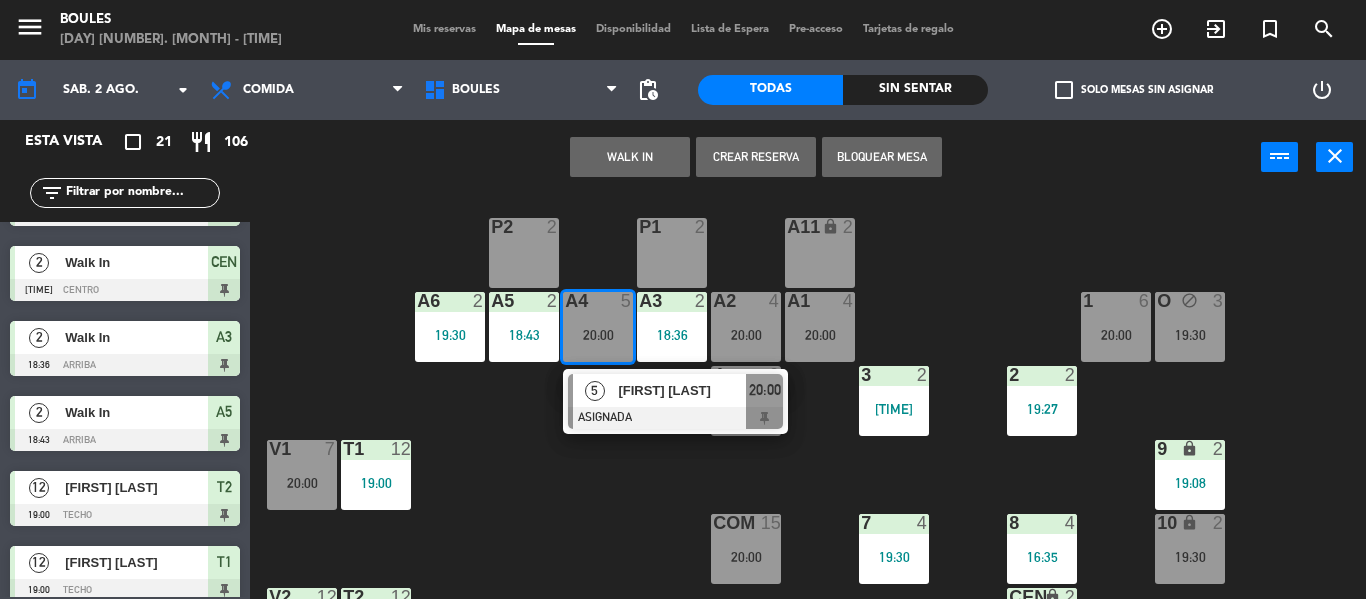 click on "P1  2  P2  2  A11 lock  2  A5  2   18:43  A6  2   19:30  A4  5   20:00  A3  2   18:36  A2  4   20:00  A1  4   20:00  1  6   20:00  O block  3   19:30  4  6  3  2   19:21  2  2   19:27  V1  7   20:00  T1  12   19:00  9 lock  2   19:08  COM  15   20:00  7  4   19:30  8  4   16:35  10 lock  2   19:30  V2  12   20:00  T2  12   19:00  CEN lock  2   18:32  PB1 lock  10  PB2 lock  10" 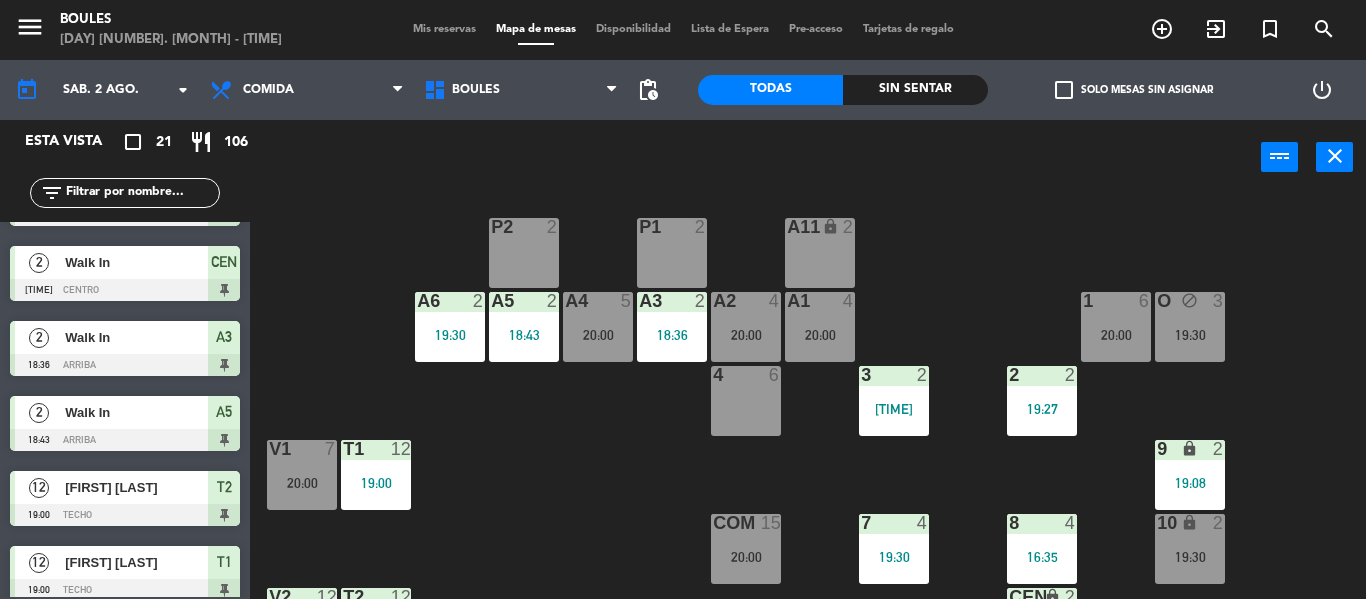 click on "20:00" at bounding box center [820, 335] 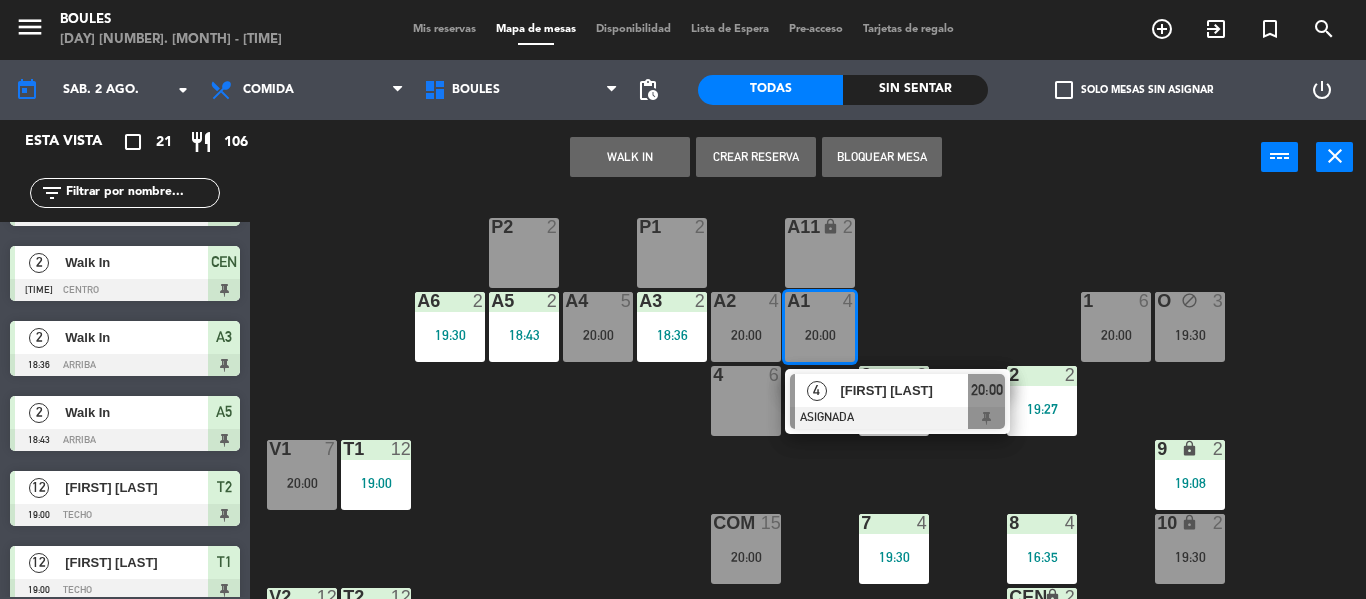 click on "P1  2  P2  2  A11 lock  2  A5  2   [TIME]  A6  2   [TIME]  A4  5   [TIME]  A3  2   [TIME]  A2  4   [TIME]  A1  4   [TIME]   4   [NAME]   ASIGNADA  [TIME] 1  6   [TIME]  O block  3   [TIME]  4  6  3  2   [TIME]  2  2   [TIME]  V1  7   [TIME]  T1  12   [TIME]  19:00  9 lock  2   [TIME]  COM  15   [TIME]  7  4   [TIME]  8  4   [TIME]  10 lock  2   [TIME]  V2  12   [TIME]  T2  12   [TIME]  CEN lock  2   [TIME]  PB1 lock  10  PB2 lock  10" 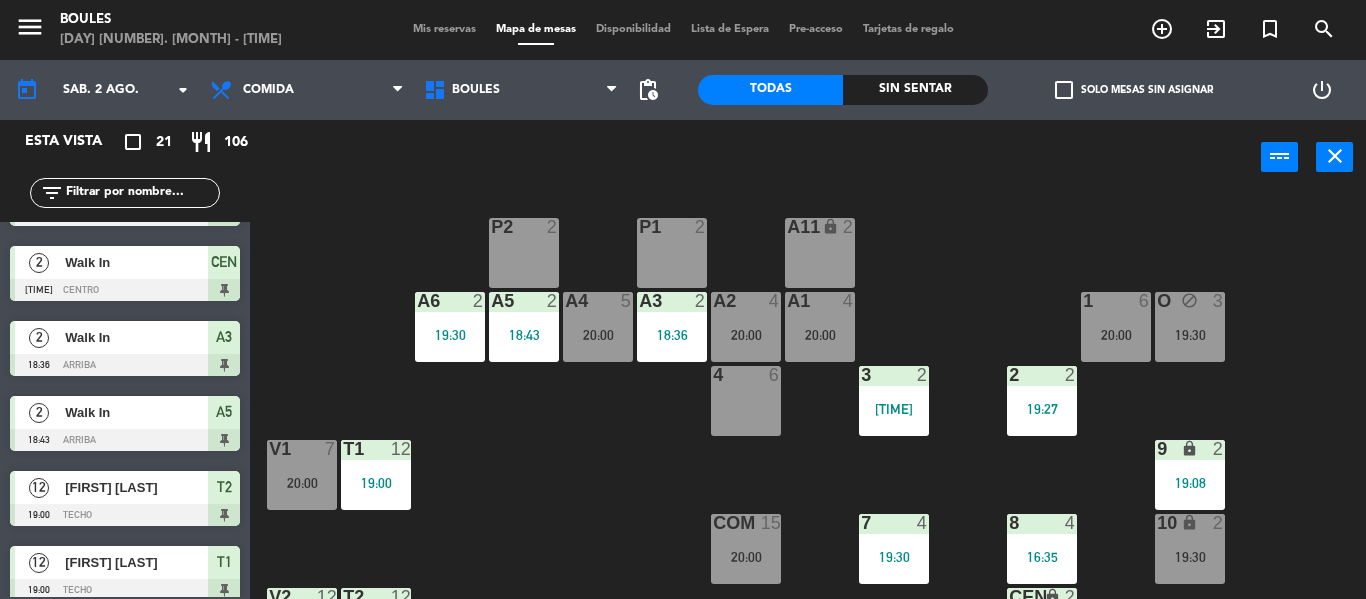 click on "19:30" at bounding box center [1190, 335] 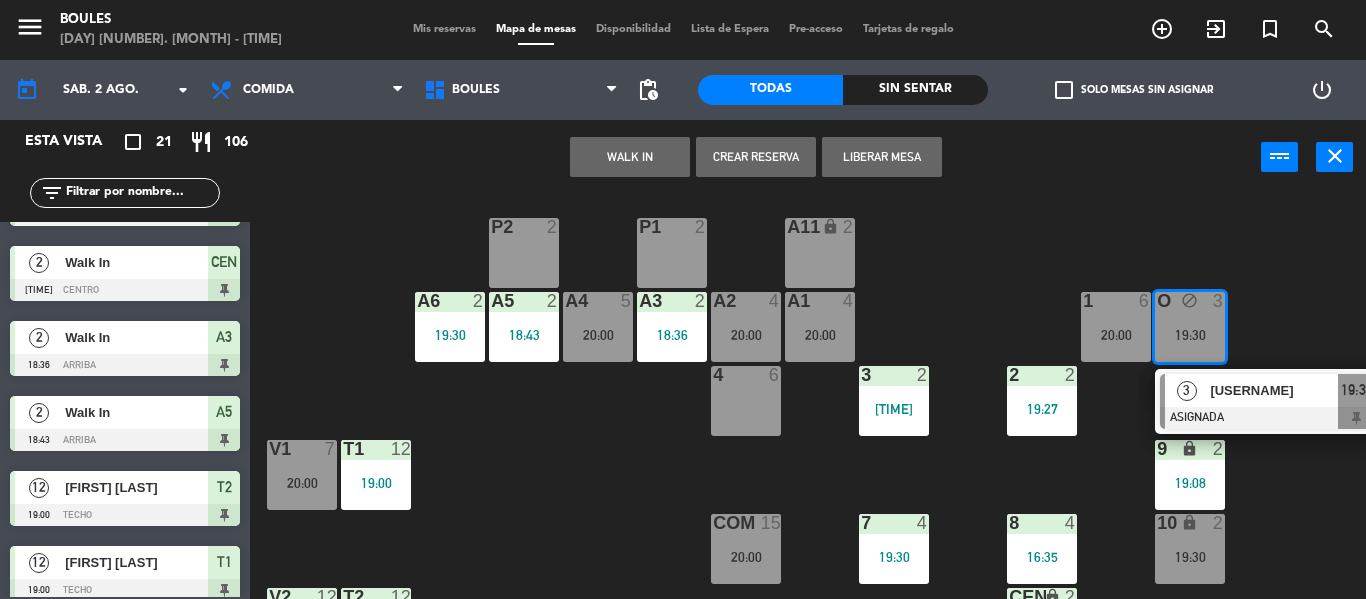 click on "P1  2  P2  2  A11 lock  2  A5  2   [TIME]  A6  2   [TIME]  A4  5   [TIME]  A3  2   [TIME]  A2  4   [TIME]  A1  4   [TIME]  1  6   [TIME]  O block  3   [TIME]   3   [NAME]   ASIGNADA  [TIME] 4  6  3  2   [TIME]  2  2   [TIME]  V1  7   [TIME]  T1  12   [TIME]  9 lock  2   [TIME]  COM  15   [TIME]  7  4   [TIME]  8  4   [TIME]  10 lock  2   [TIME]  V2  12   [TIME]  T2  12   [TIME]  CEN lock  2   [TIME]  PB1 lock  10  PB2 lock  10" 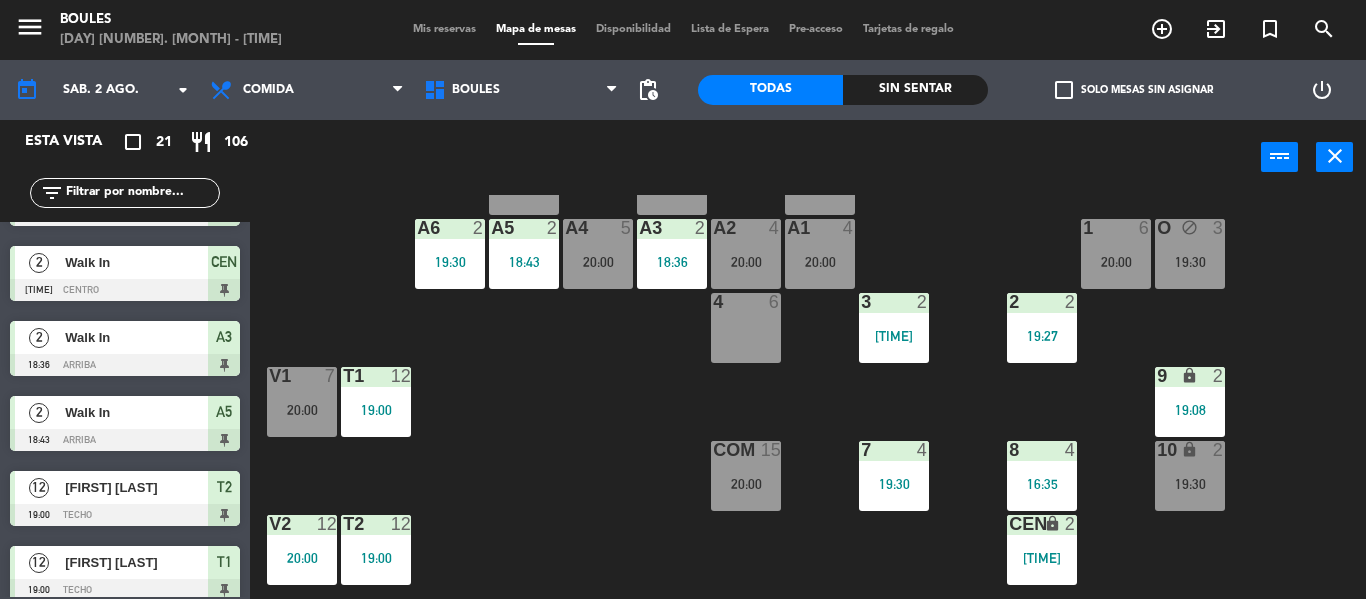 scroll, scrollTop: 86, scrollLeft: 0, axis: vertical 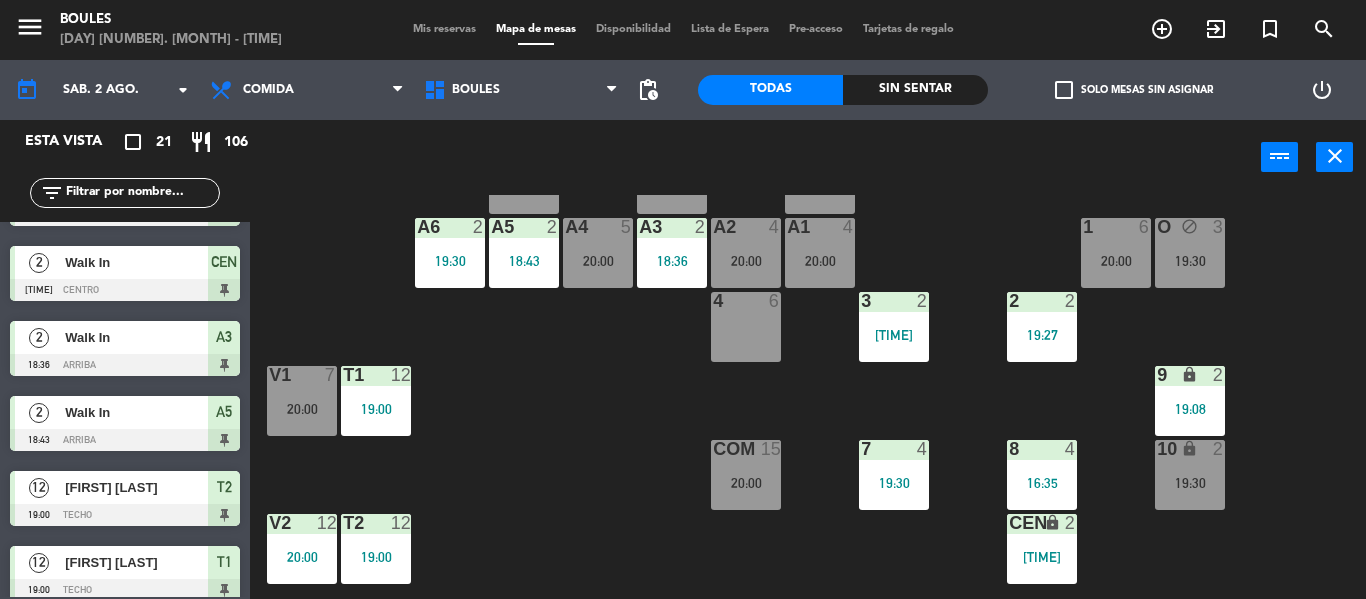 click on "16:35" at bounding box center (1042, 483) 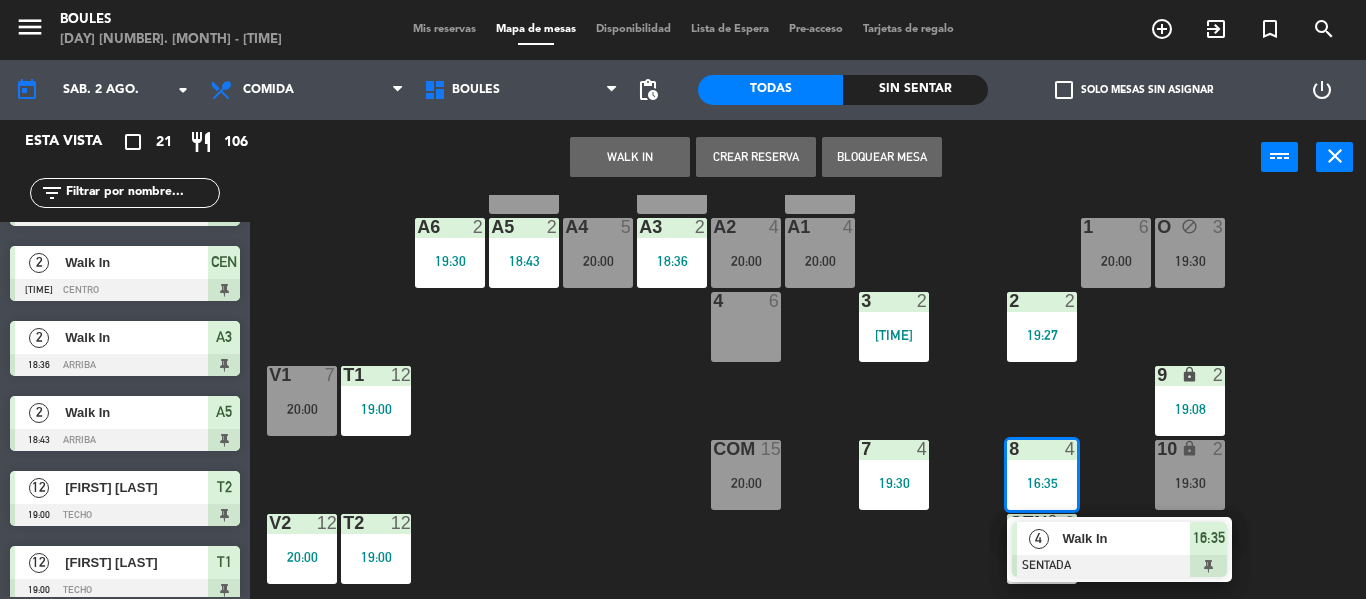 click on "Walk In" at bounding box center (1126, 538) 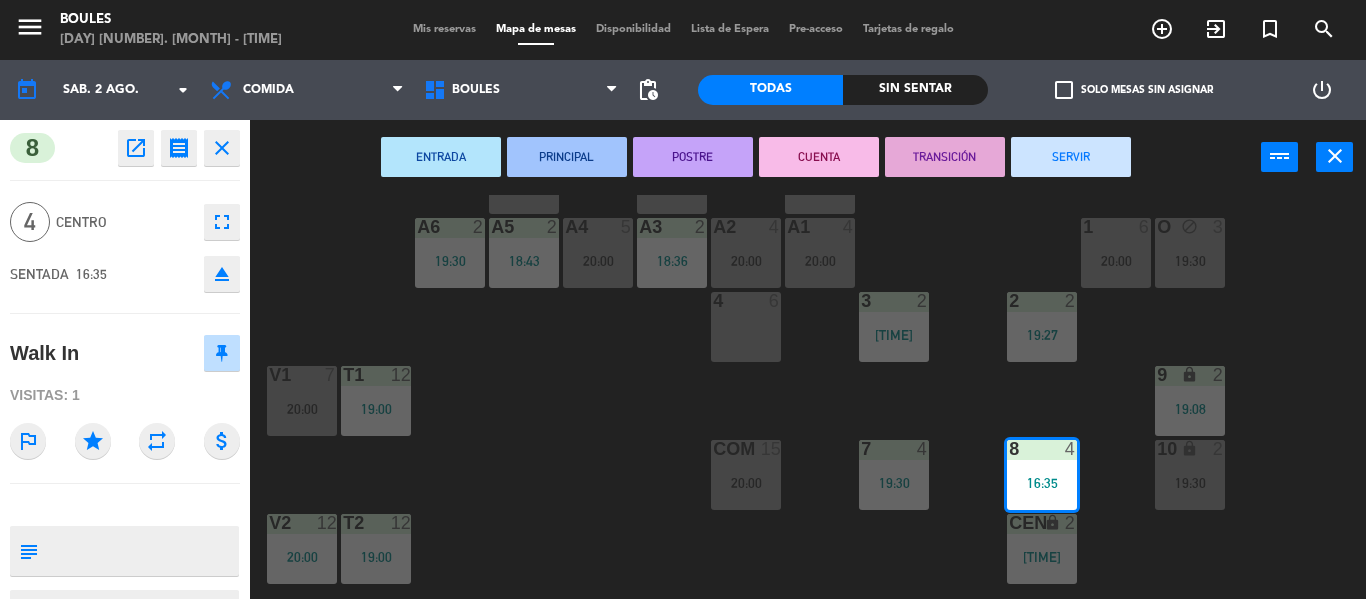 click on "SERVIR" at bounding box center (1071, 157) 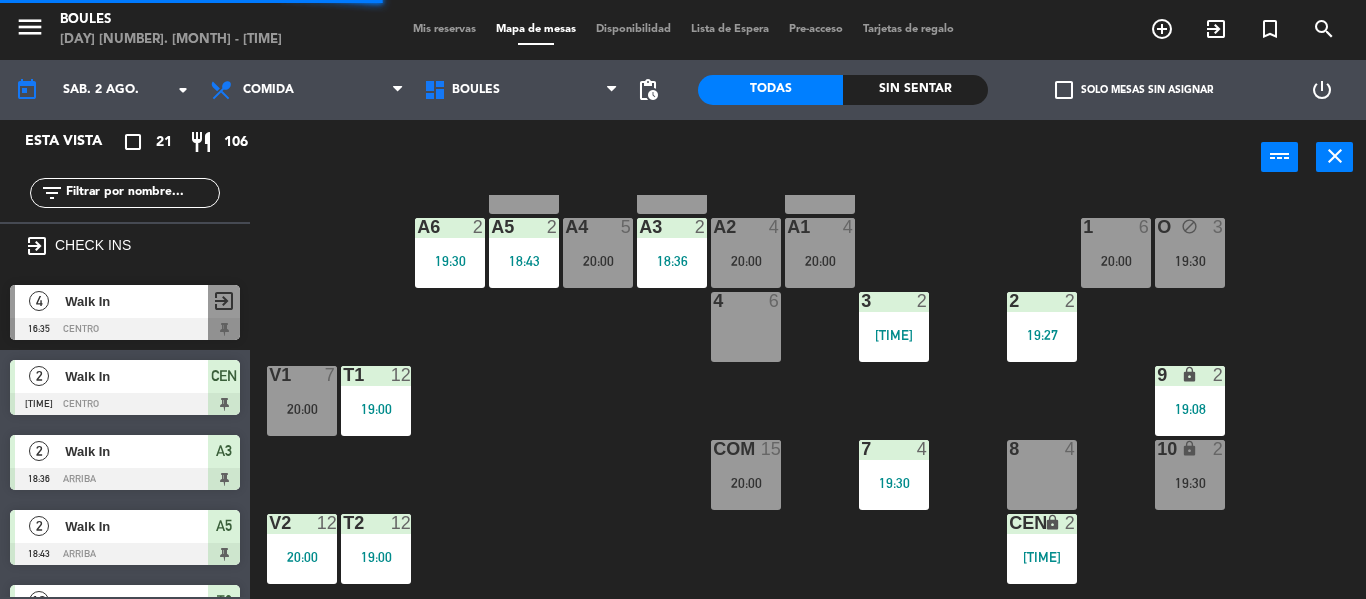 click on "19:30" at bounding box center (1190, 483) 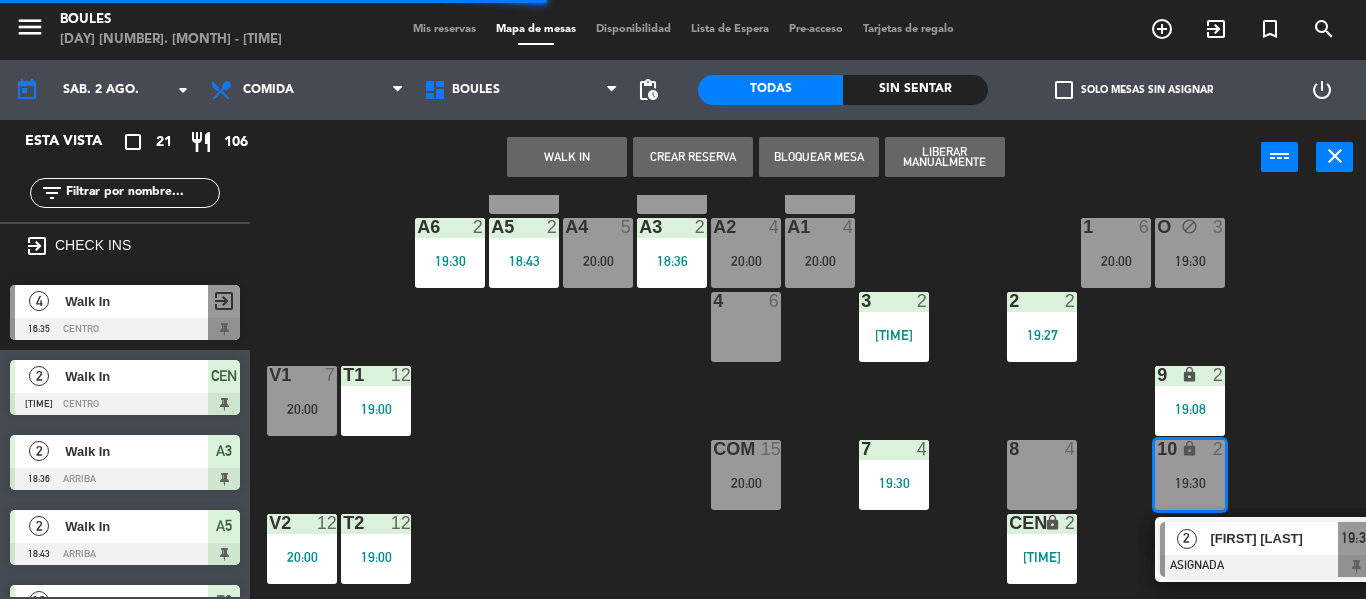 click on "[FIRST] [LAST]" at bounding box center (1273, 538) 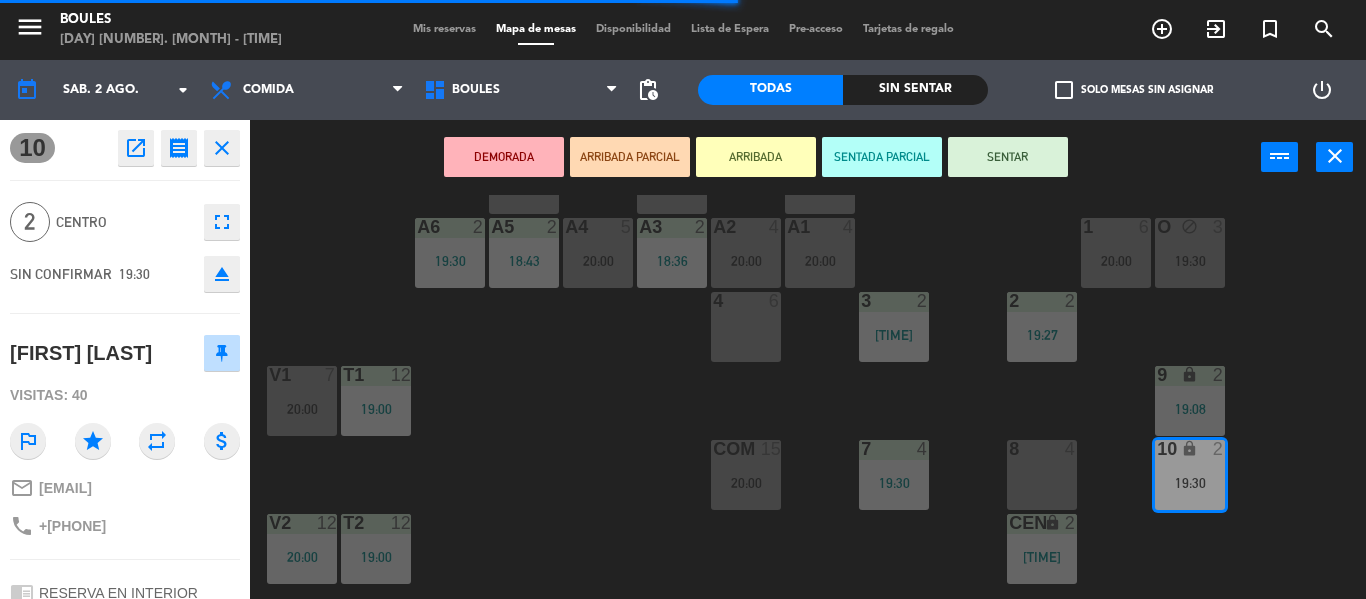 click on "SENTAR" at bounding box center [1008, 157] 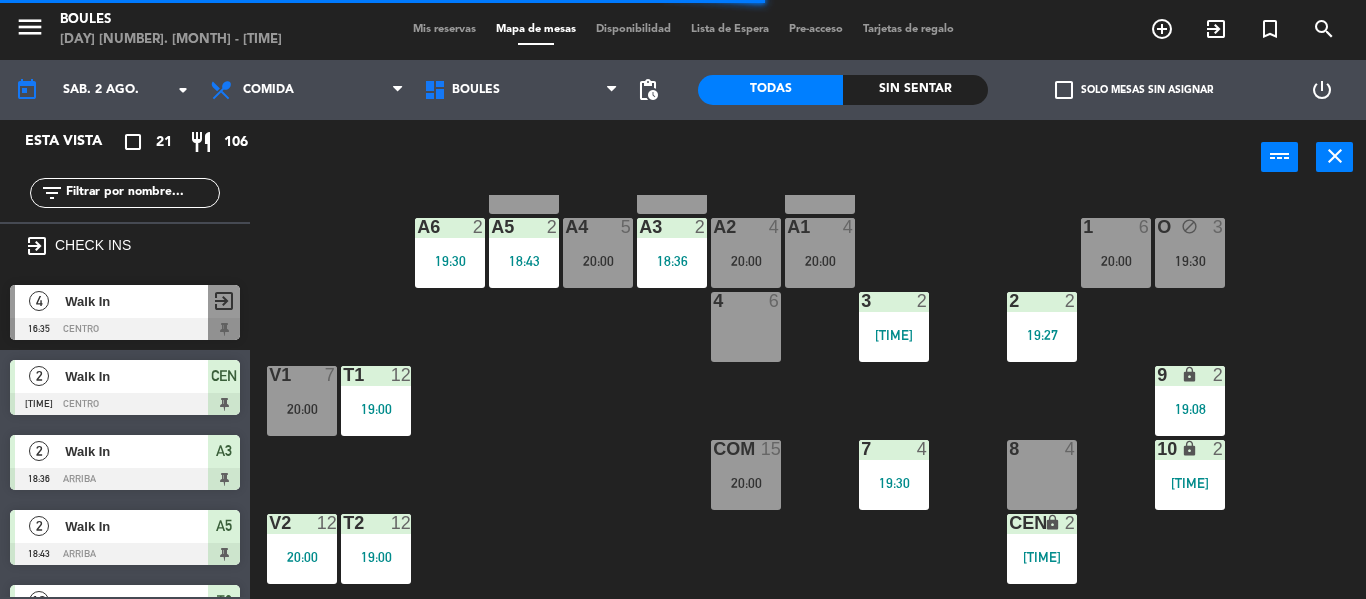 scroll, scrollTop: 0, scrollLeft: 0, axis: both 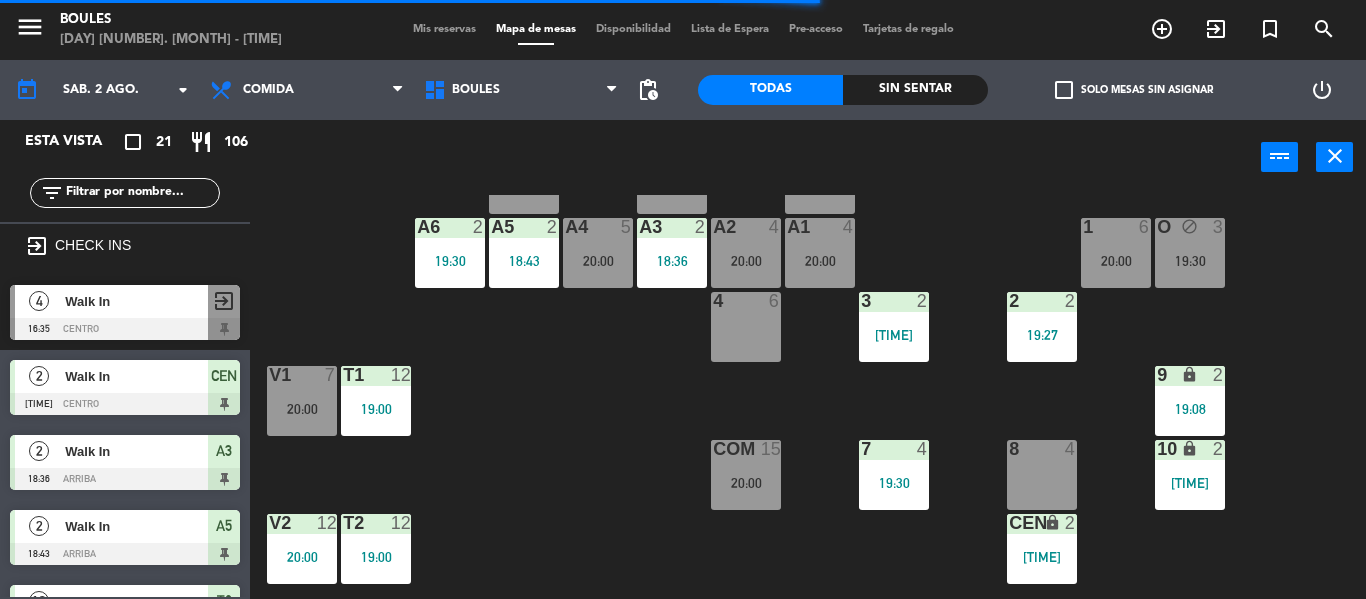 click on "O block  3   [TIME]" at bounding box center [1190, 253] 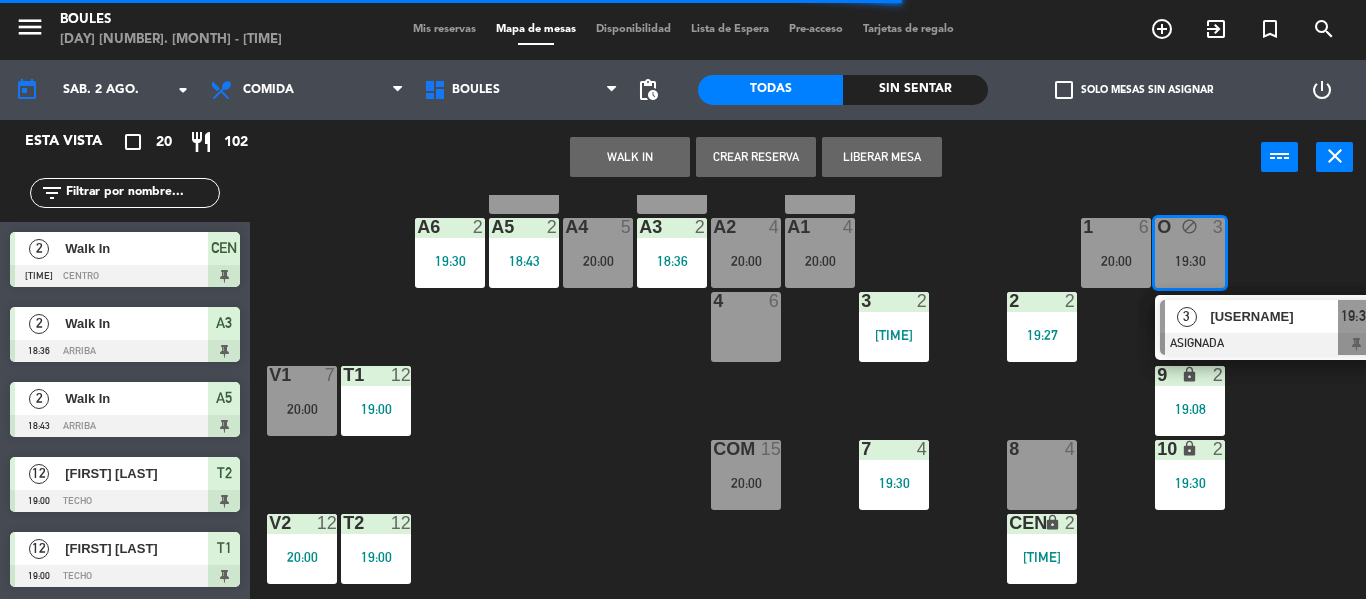 click on "[NUMBER] [NUMBER]" at bounding box center (1042, 475) 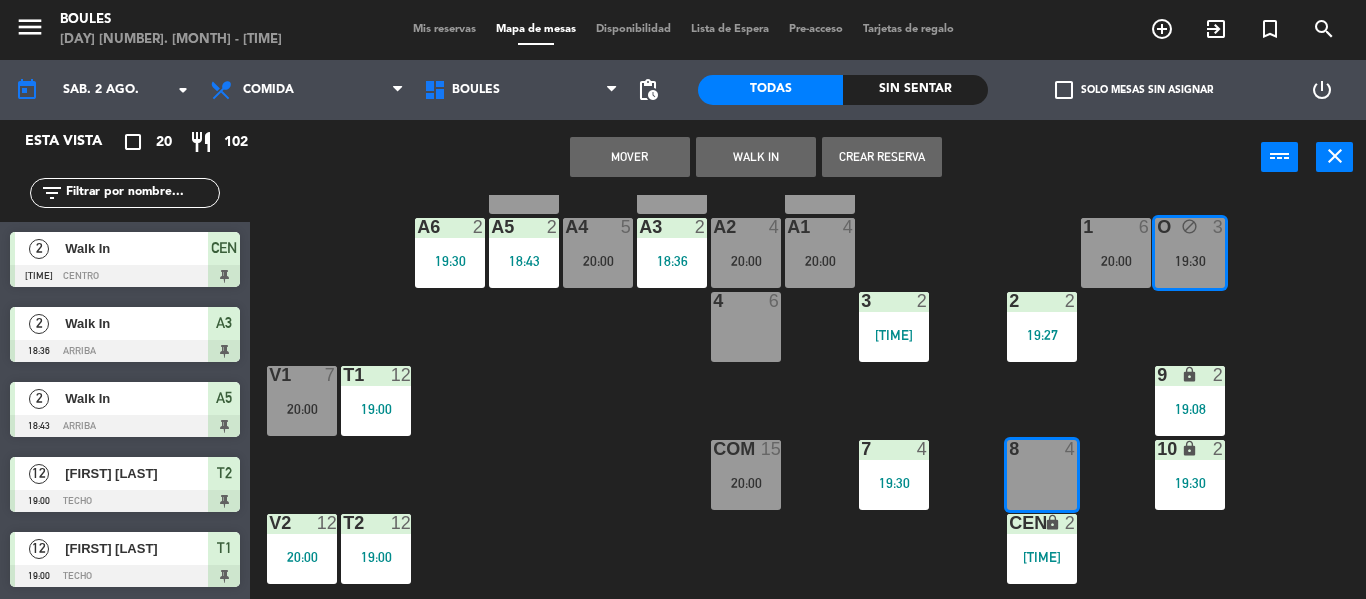 click on "Mover" at bounding box center [630, 157] 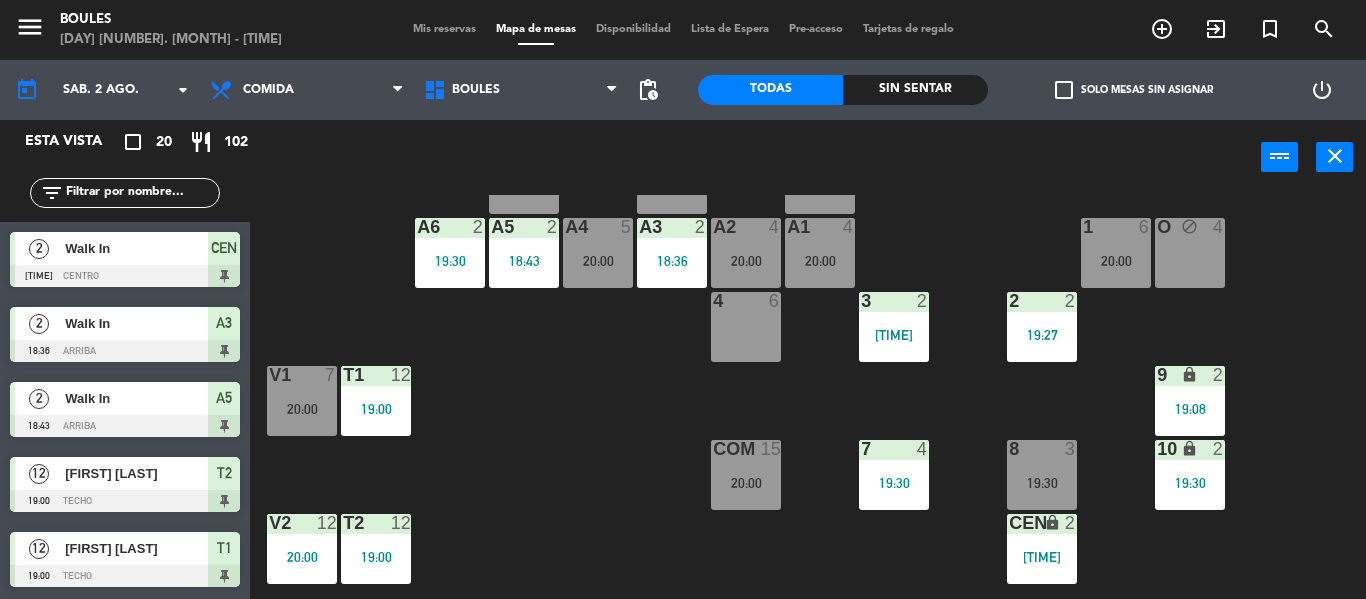 click on "O block  4" at bounding box center (1190, 253) 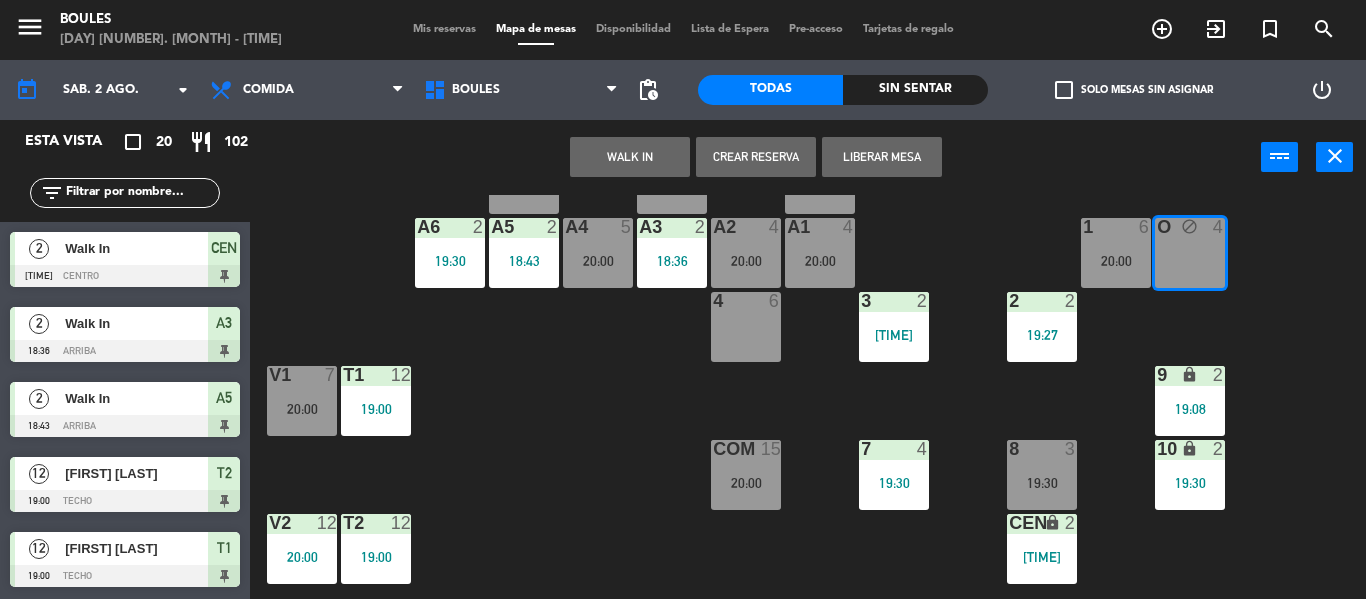 click on "Liberar Mesa" at bounding box center [882, 157] 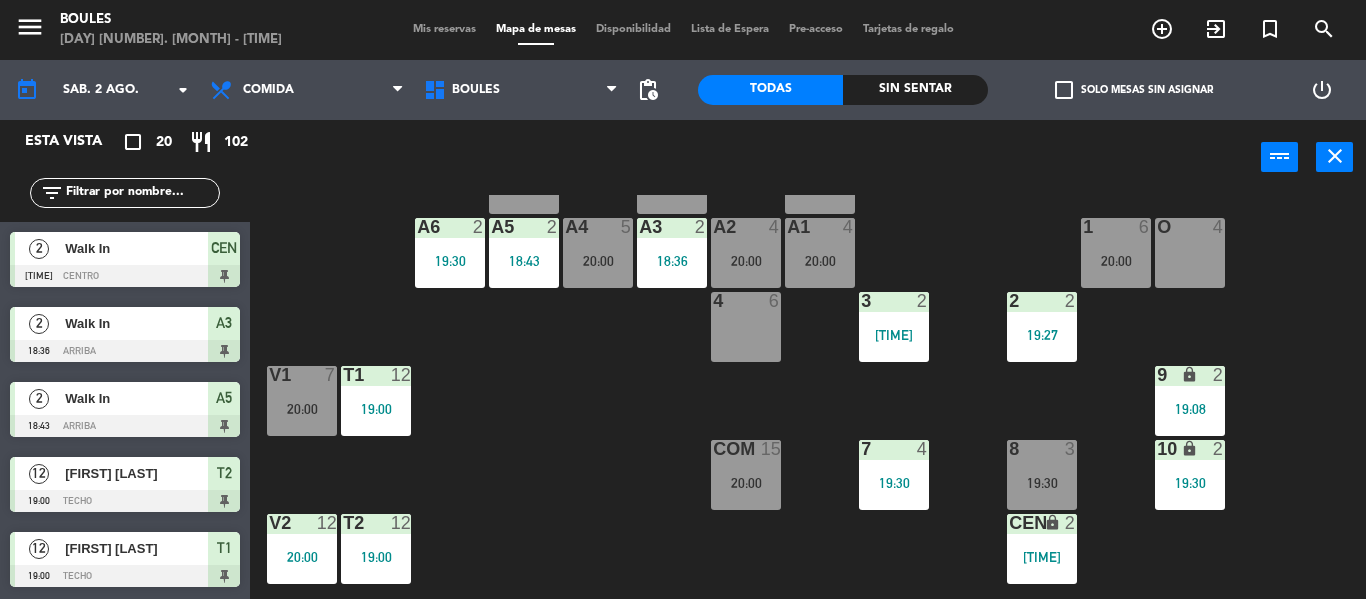 click on "O  4" at bounding box center (1190, 253) 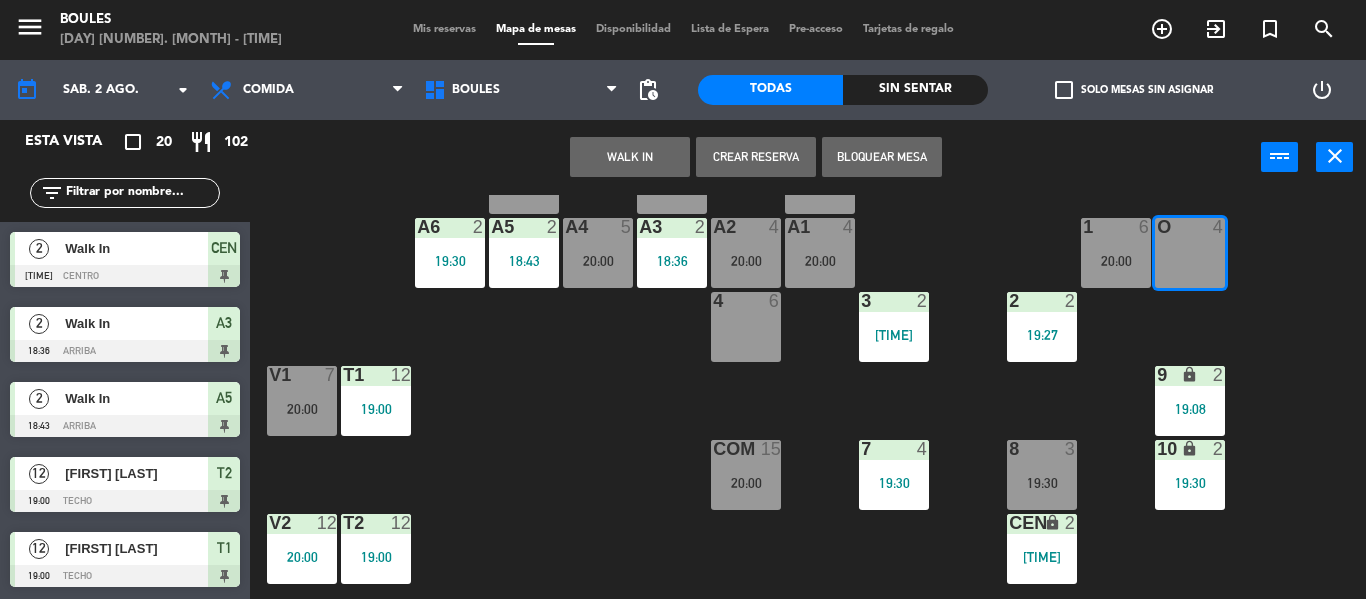 click on "WALK IN" at bounding box center (630, 157) 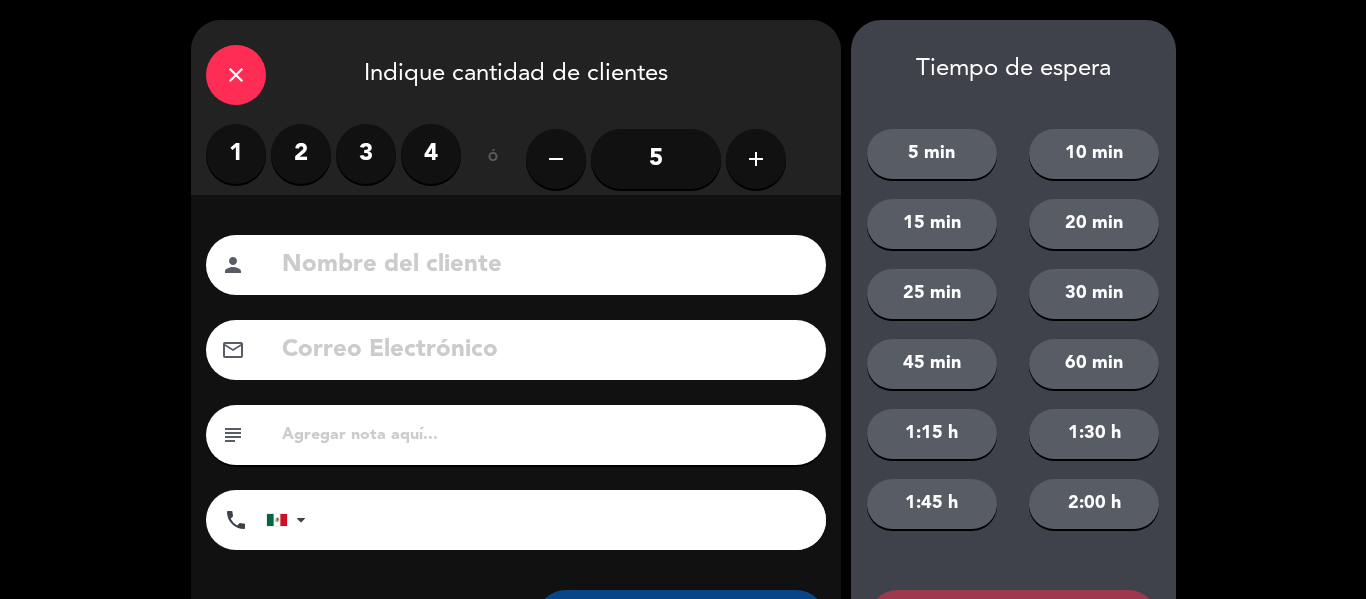 click on "4" at bounding box center [431, 154] 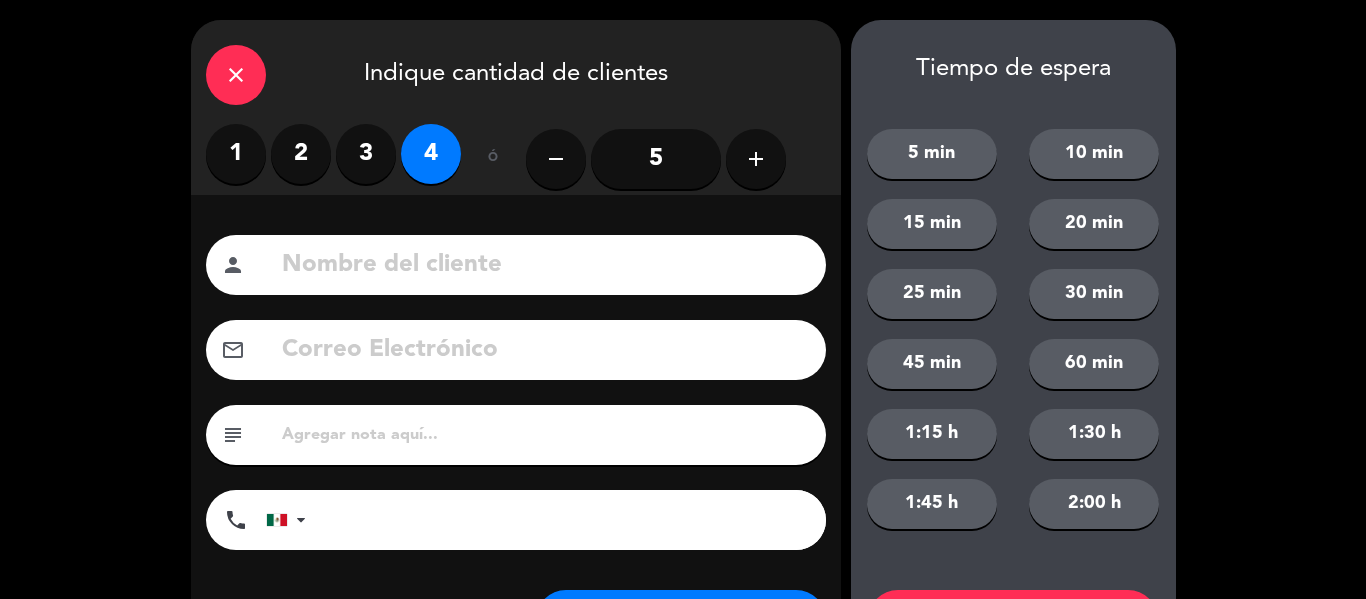 scroll, scrollTop: 101, scrollLeft: 0, axis: vertical 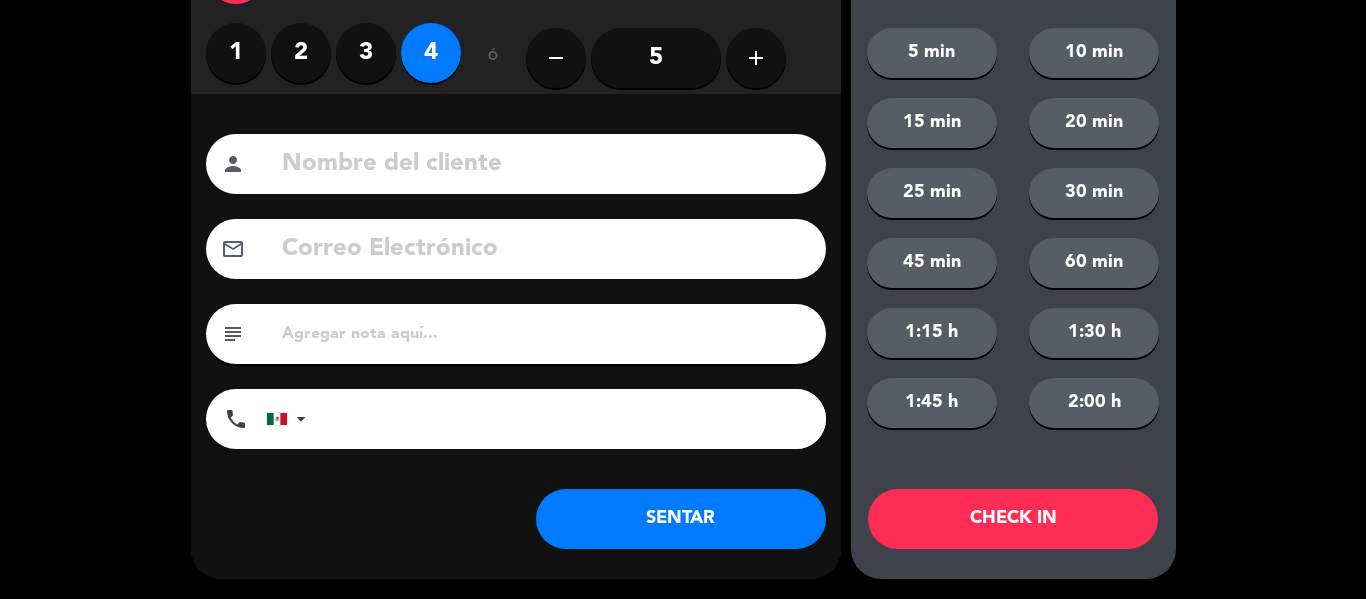 click on "SENTAR" 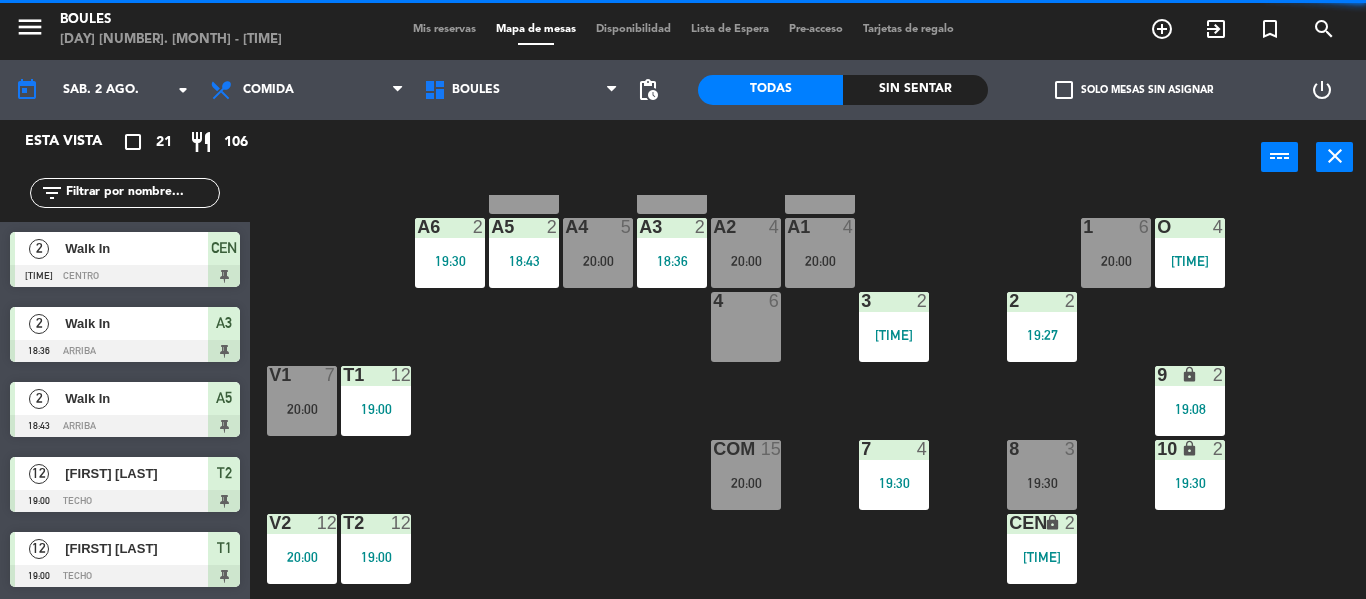 click on "P1  2  P2  2  A11 lock  2  A5  2   [TIME]  A6  2   [TIME]  A4  5   [TIME]  A3  2   [TIME]  A2  4   [TIME]  A1  4   [TIME]  1  6   [TIME]  O  4   [TIME]  4  6  3  2   [TIME]  2  2   [TIME]  V1  7   [TIME]  T1  12   [TIME]  9 lock  2   [TIME]  COM  15   [TIME]  7  4   [TIME]  8  3   [TIME]  10 lock  2   [TIME]  V2  12   [TIME]  T2  12   [TIME]  CEN lock  2   [TIME]  PB1 lock  10  PB2 lock  10" 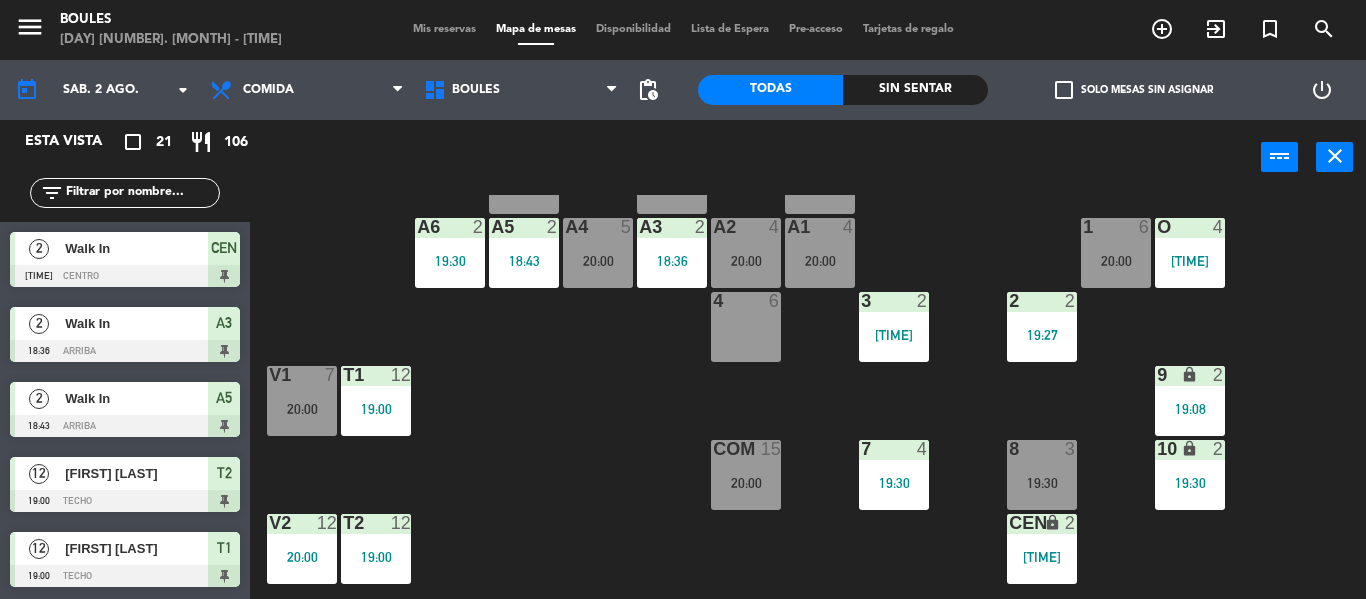 click on "P1  2  P2  2  A11 lock  2  A5  2   [TIME]  A6  2   [TIME]  A4  5   [TIME]  A3  2   [TIME]  A2  4   [TIME]  A1  4   [TIME]  1  6   [TIME]  O  4   [TIME]  4  6  3  2   [TIME]  2  2   [TIME]  V1  7   [TIME]  T1  12   [TIME]  9 lock  2   [TIME]  COM  15   [TIME]  7  4   [TIME]  8  3   [TIME]  10 lock  2   [TIME]  V2  12   [TIME]  T2  12   [TIME]  CEN lock  2   [TIME]  PB1 lock  10  PB2 lock  10" 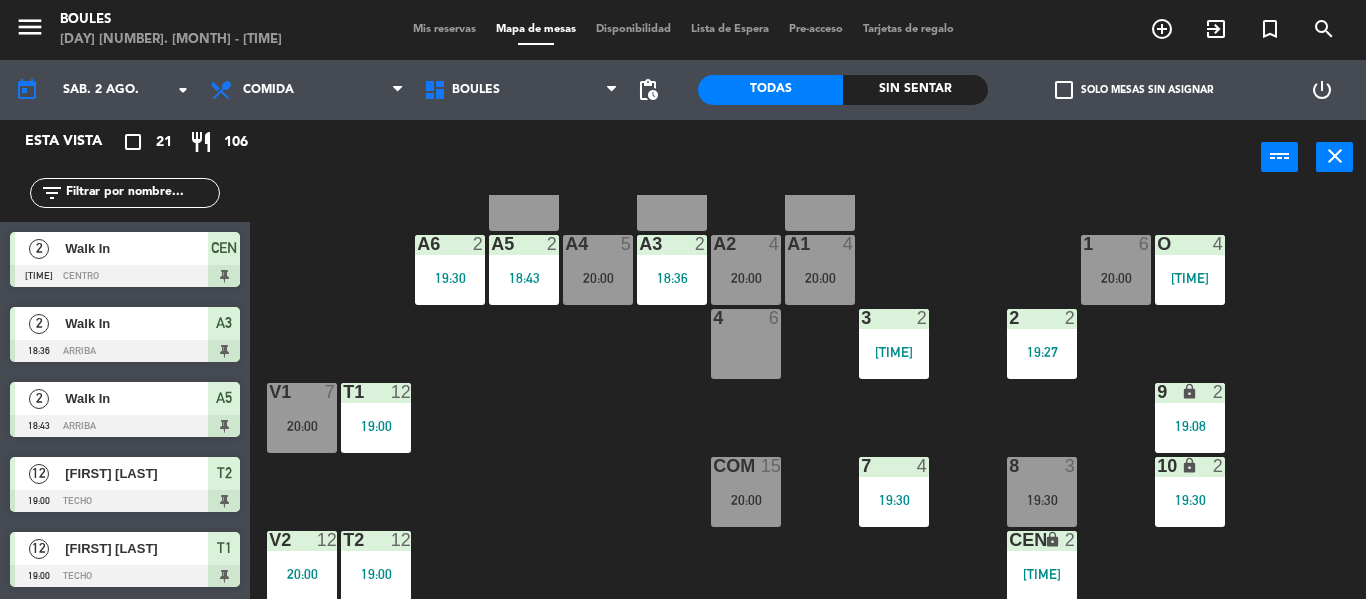 scroll, scrollTop: 68, scrollLeft: 0, axis: vertical 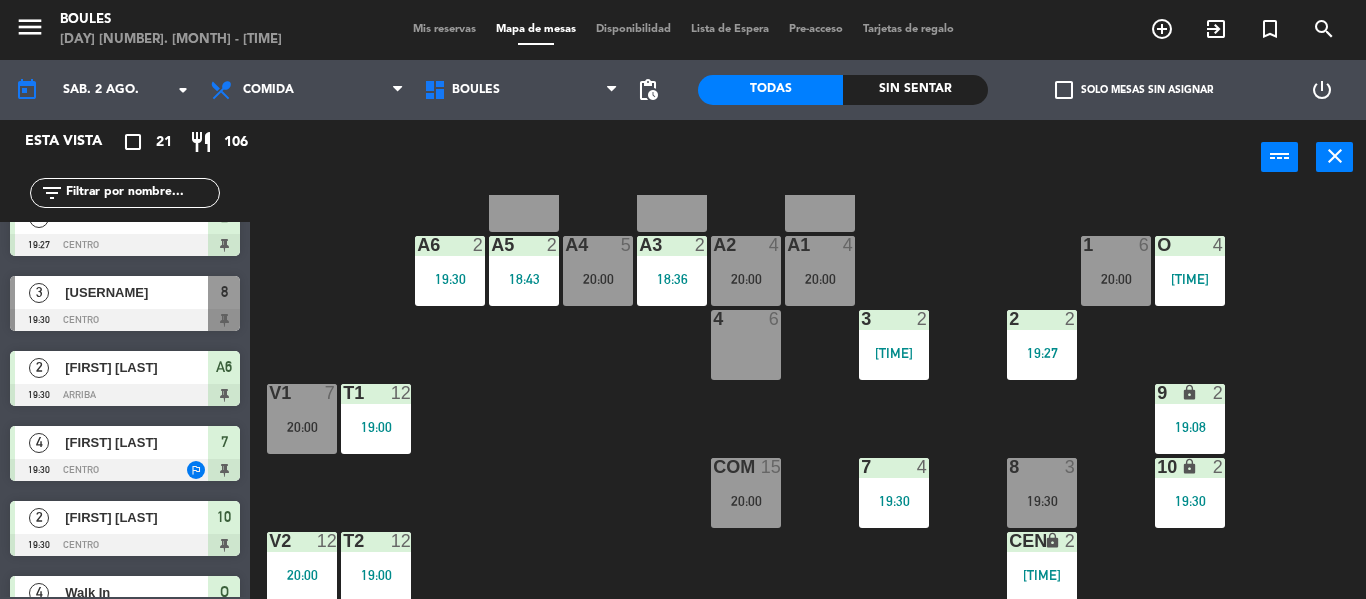 click on "[USERNAME]" at bounding box center [136, 292] 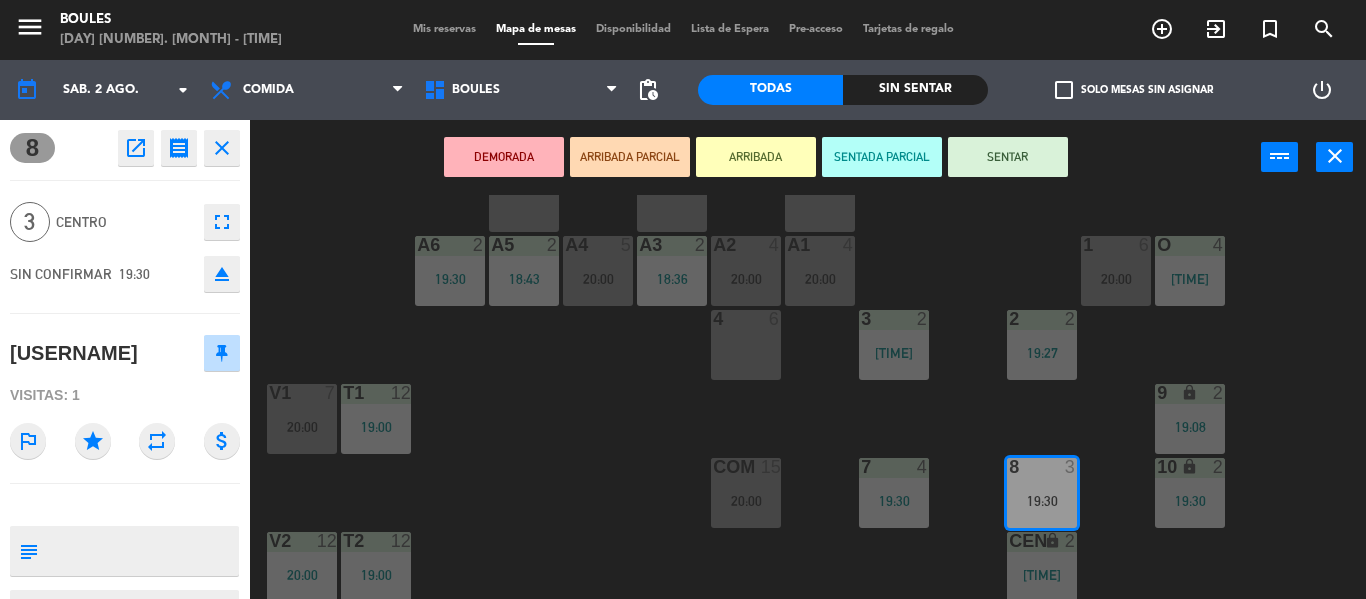 click on "SENTAR" at bounding box center (1008, 157) 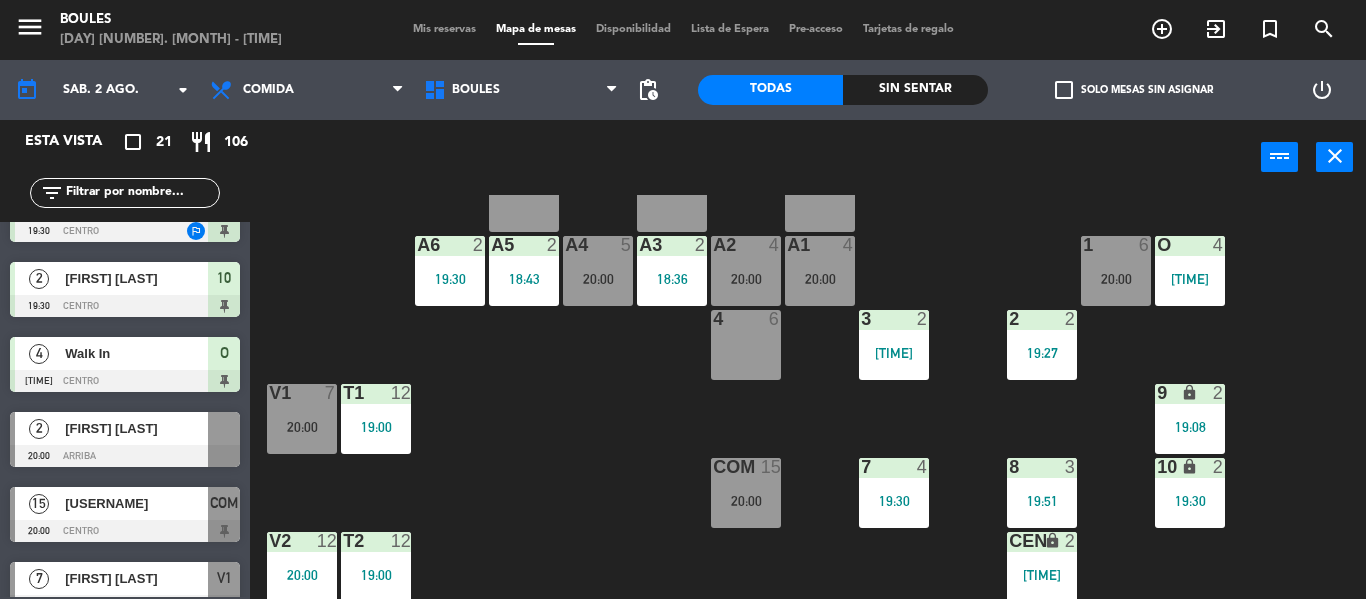 scroll, scrollTop: 797, scrollLeft: 0, axis: vertical 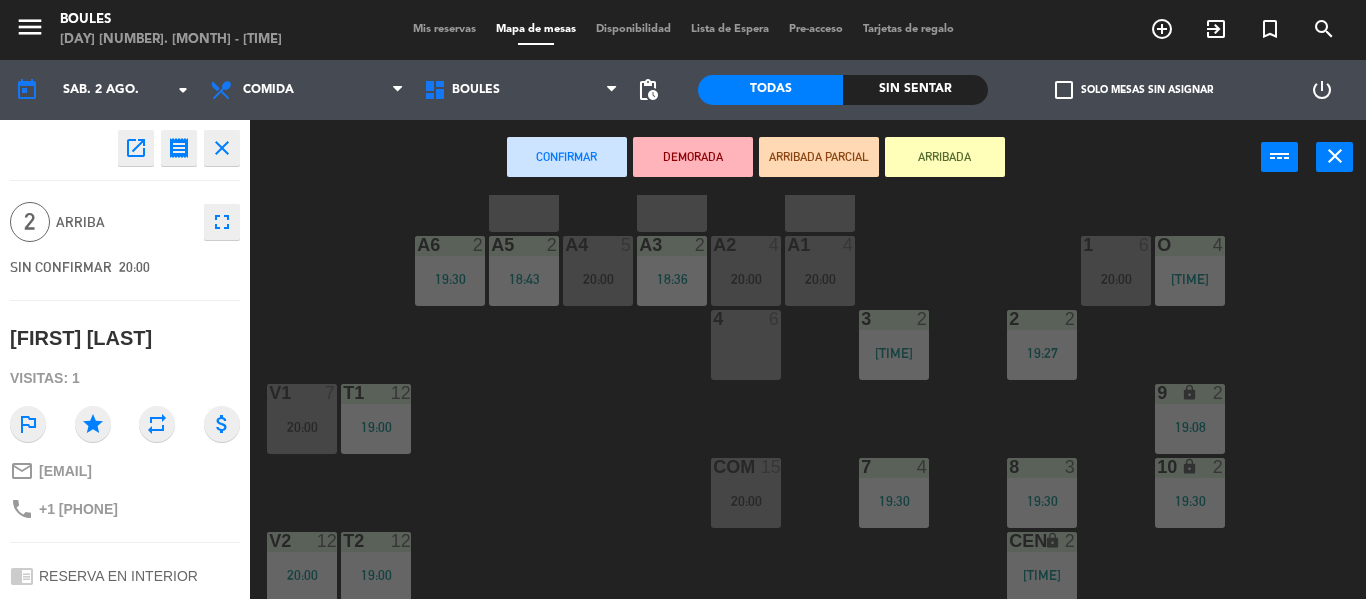 click on "P1  2" at bounding box center (672, 197) 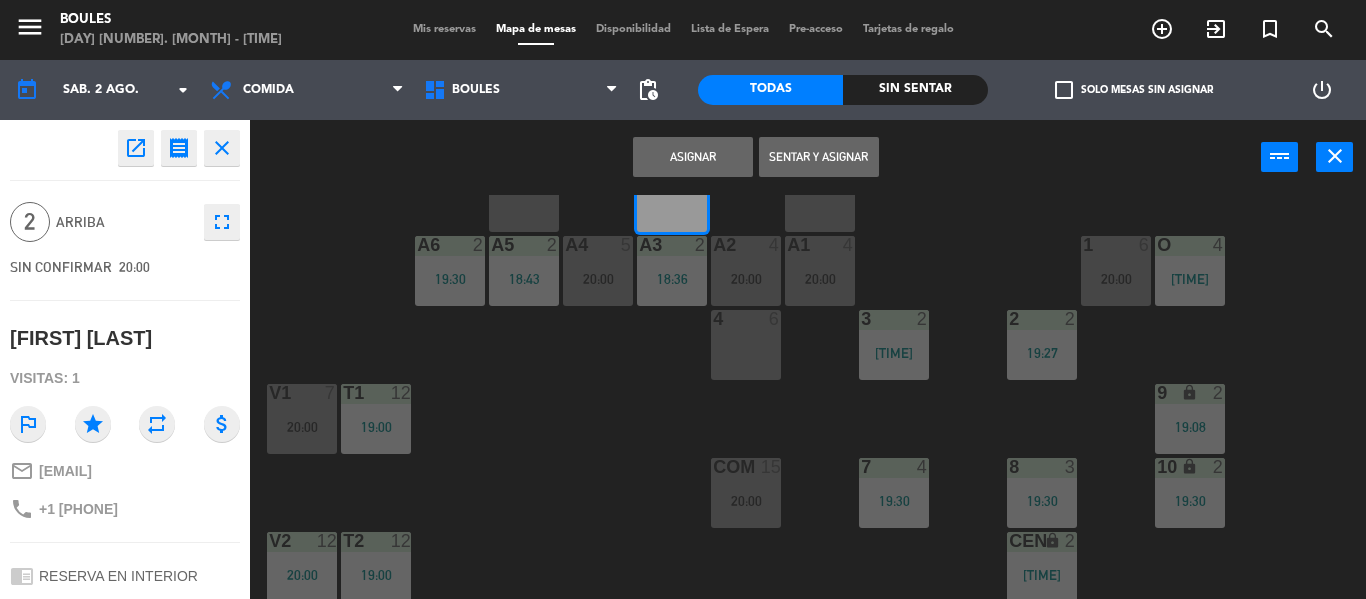 click on "Asignar" at bounding box center (693, 157) 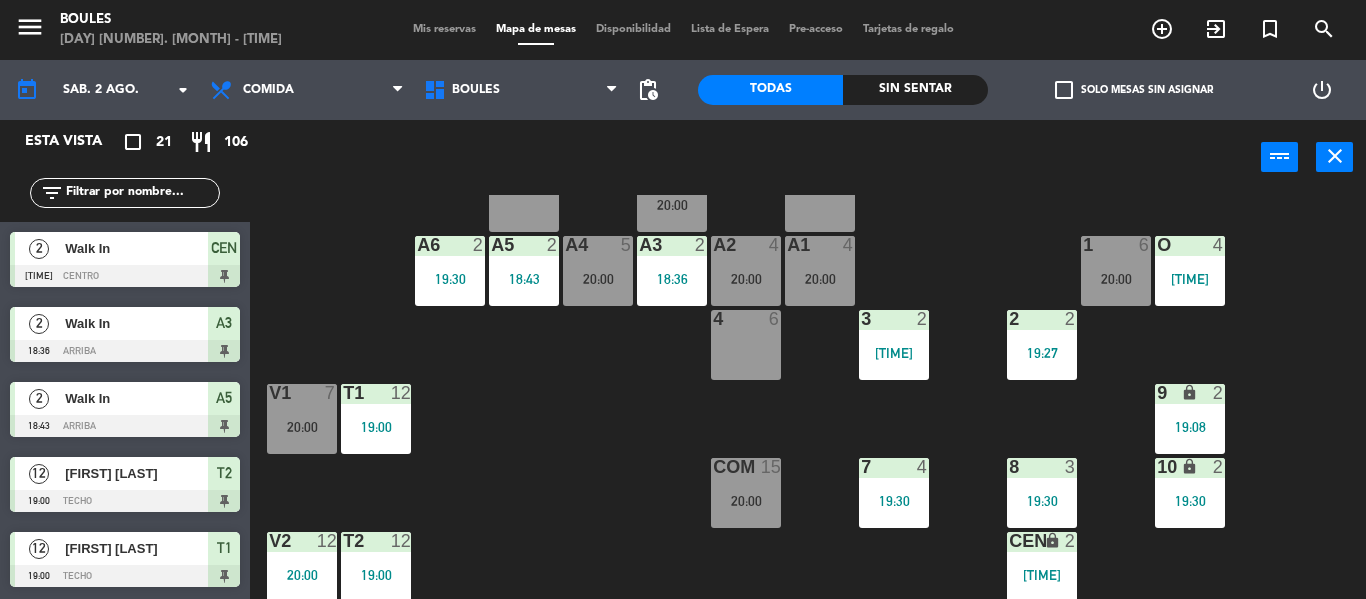 scroll, scrollTop: 0, scrollLeft: 0, axis: both 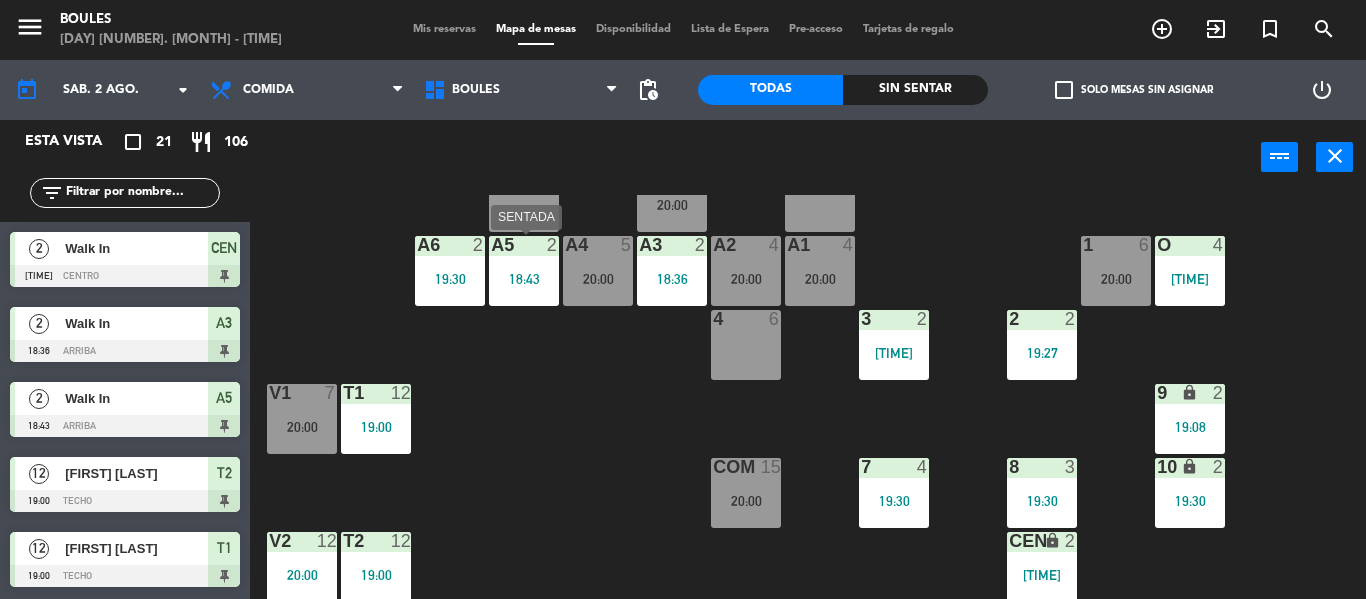 click on "18:43" at bounding box center [524, 279] 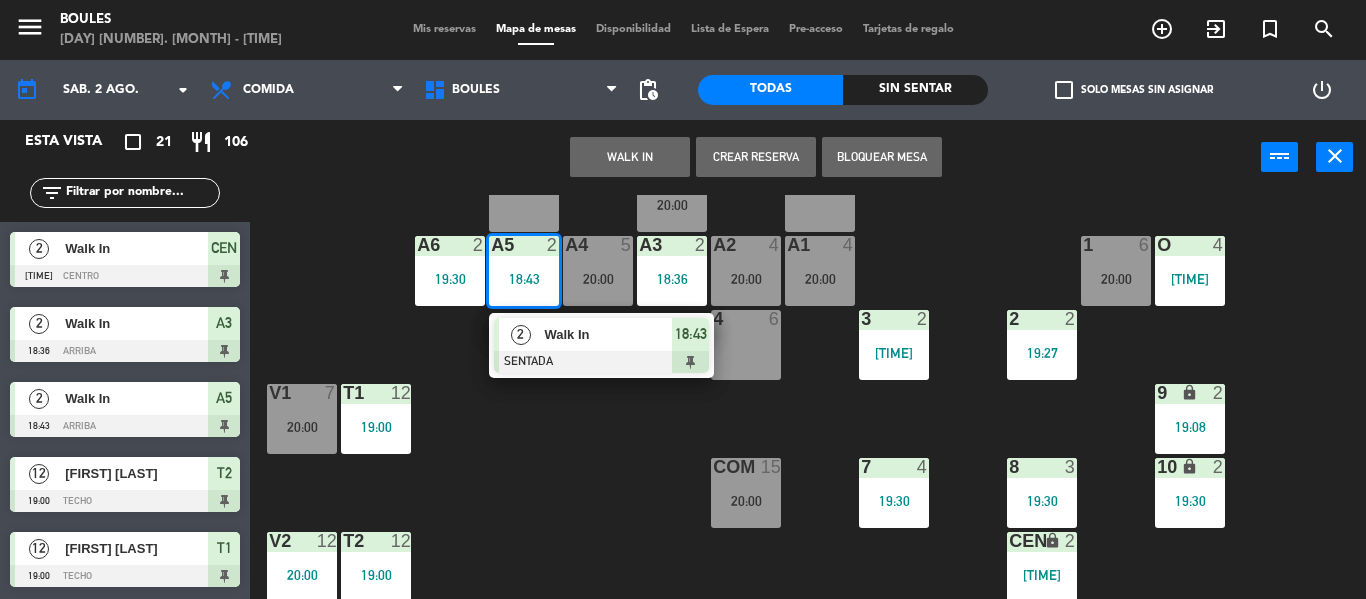 click on "Walk In" at bounding box center (608, 334) 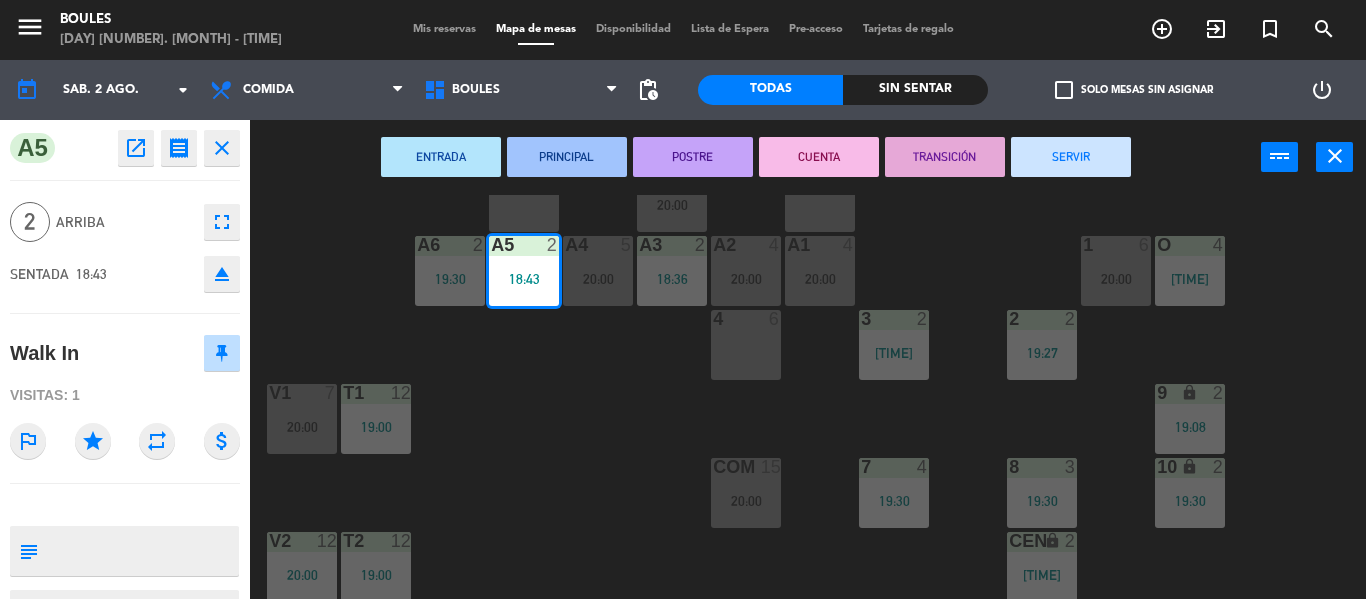 scroll, scrollTop: 51, scrollLeft: 0, axis: vertical 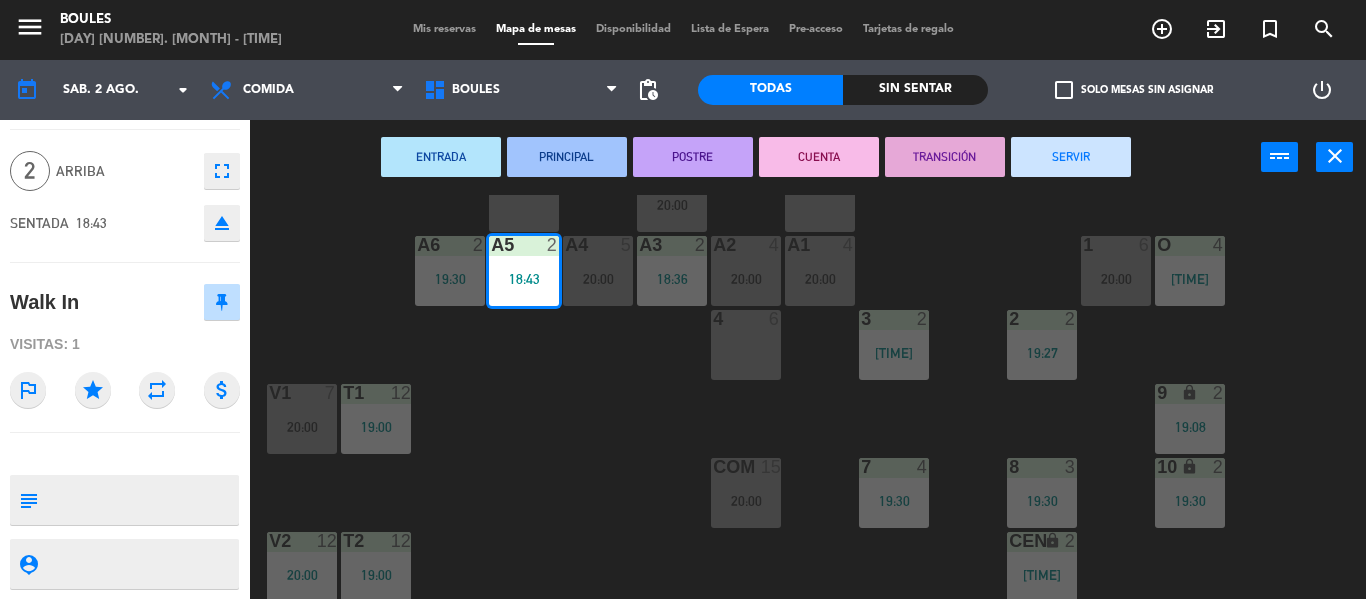 click on "SERVIR" at bounding box center (1071, 157) 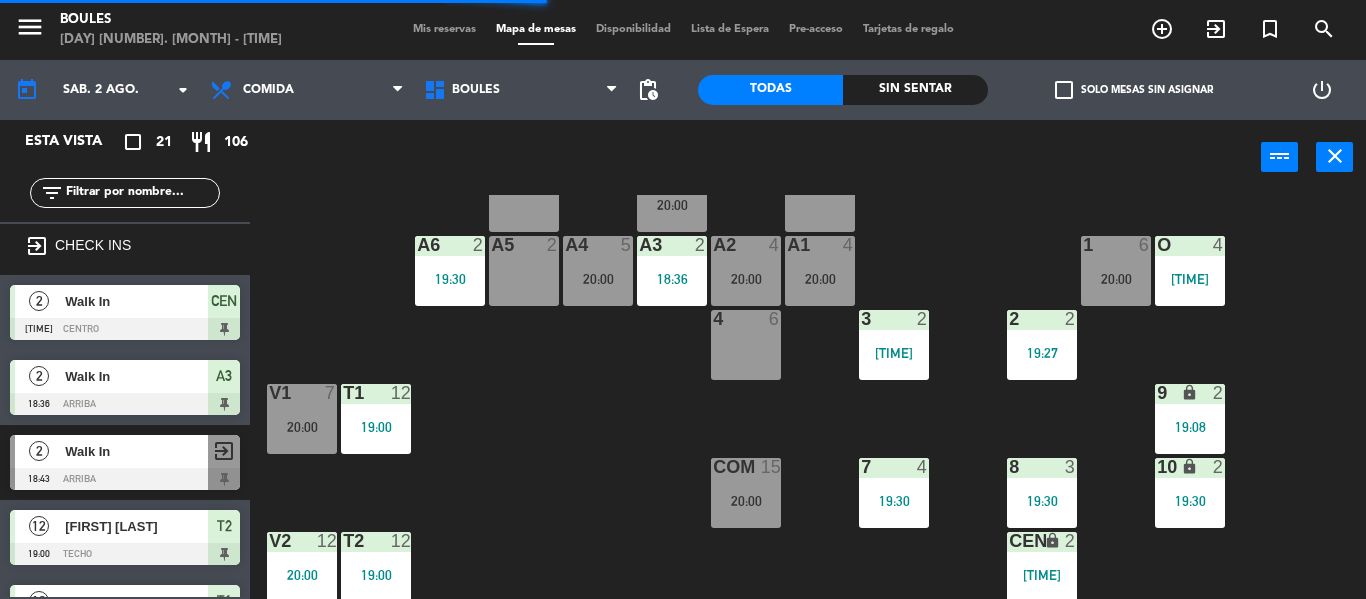 click on "A5  2" at bounding box center (524, 271) 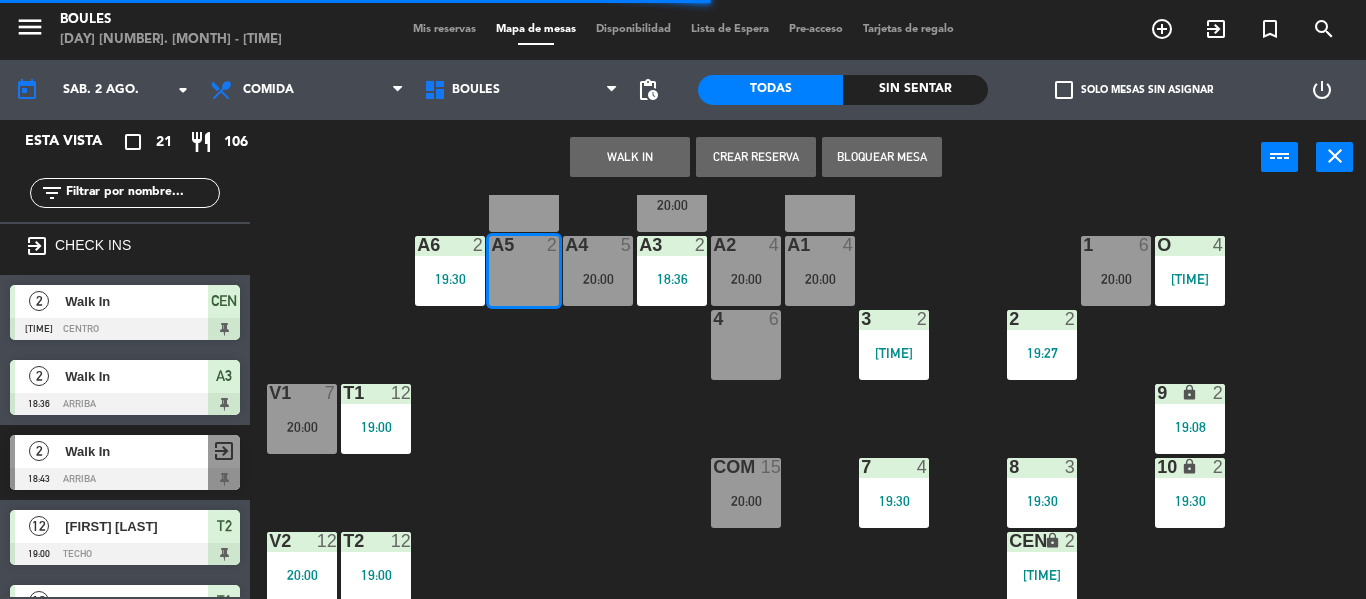 click on "WALK IN" at bounding box center [630, 157] 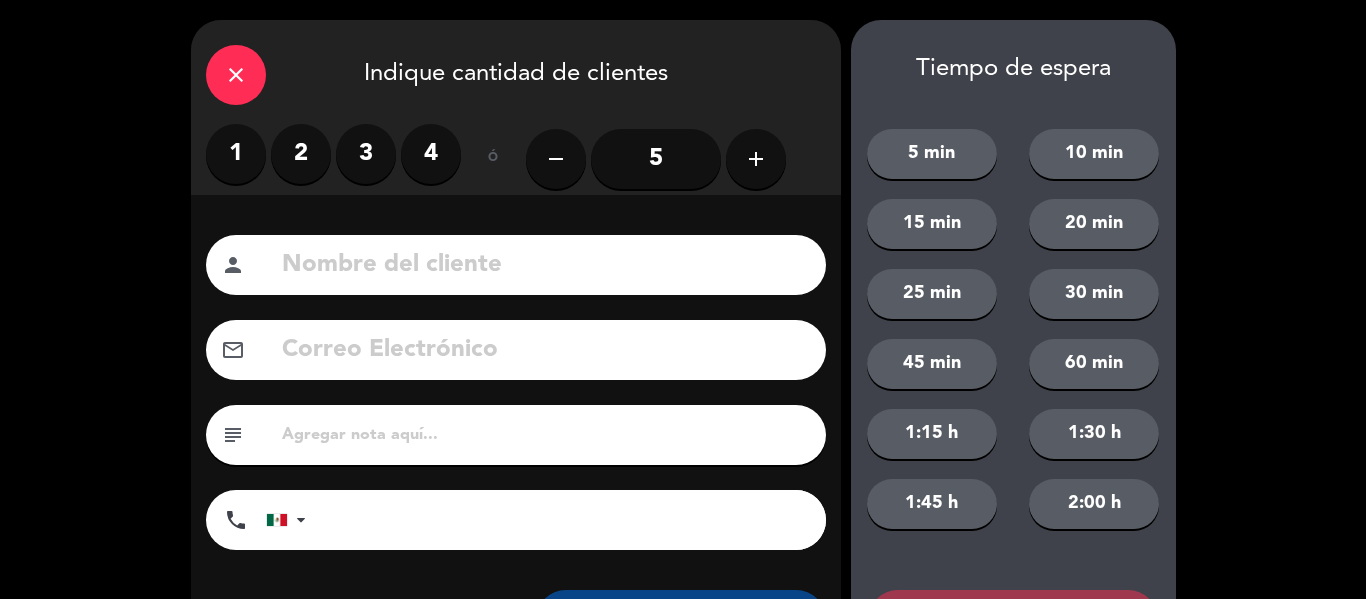 click on "2" at bounding box center [301, 154] 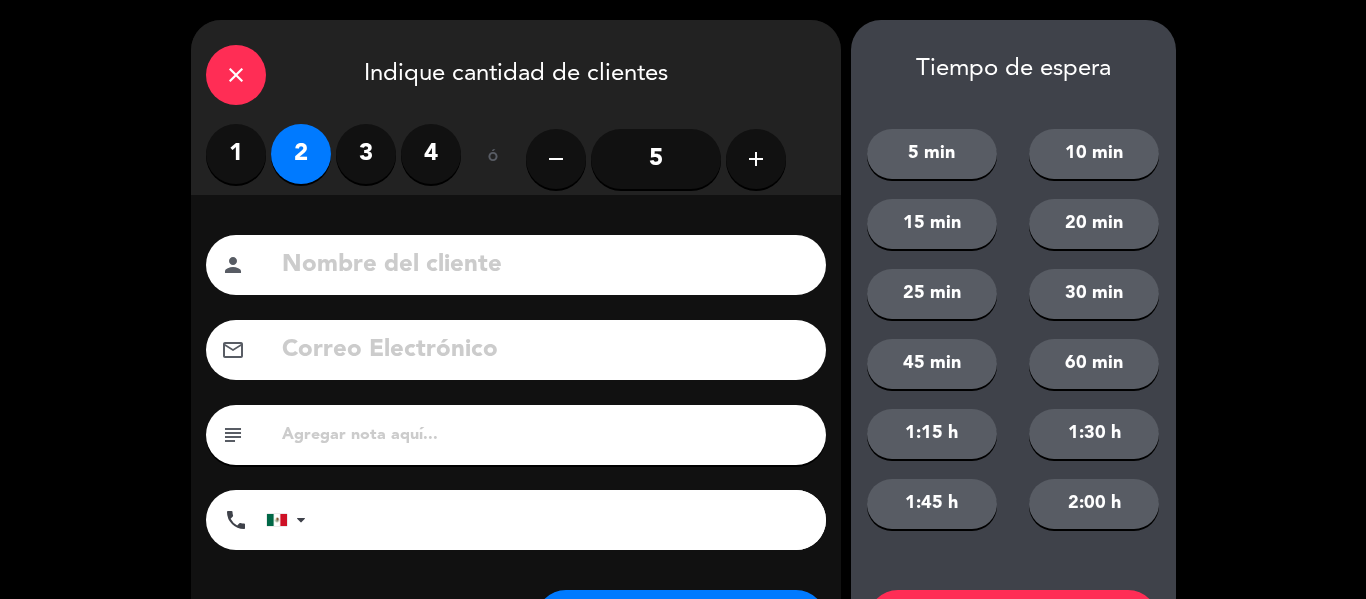 scroll, scrollTop: 101, scrollLeft: 0, axis: vertical 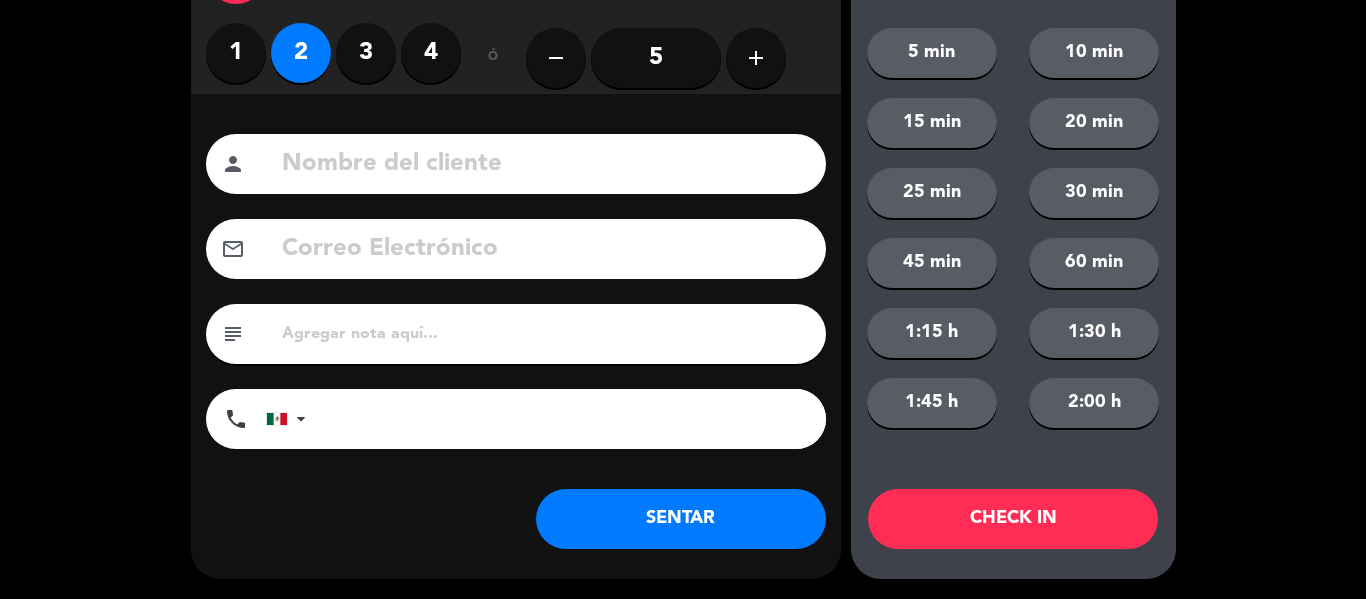 click on "SENTAR" 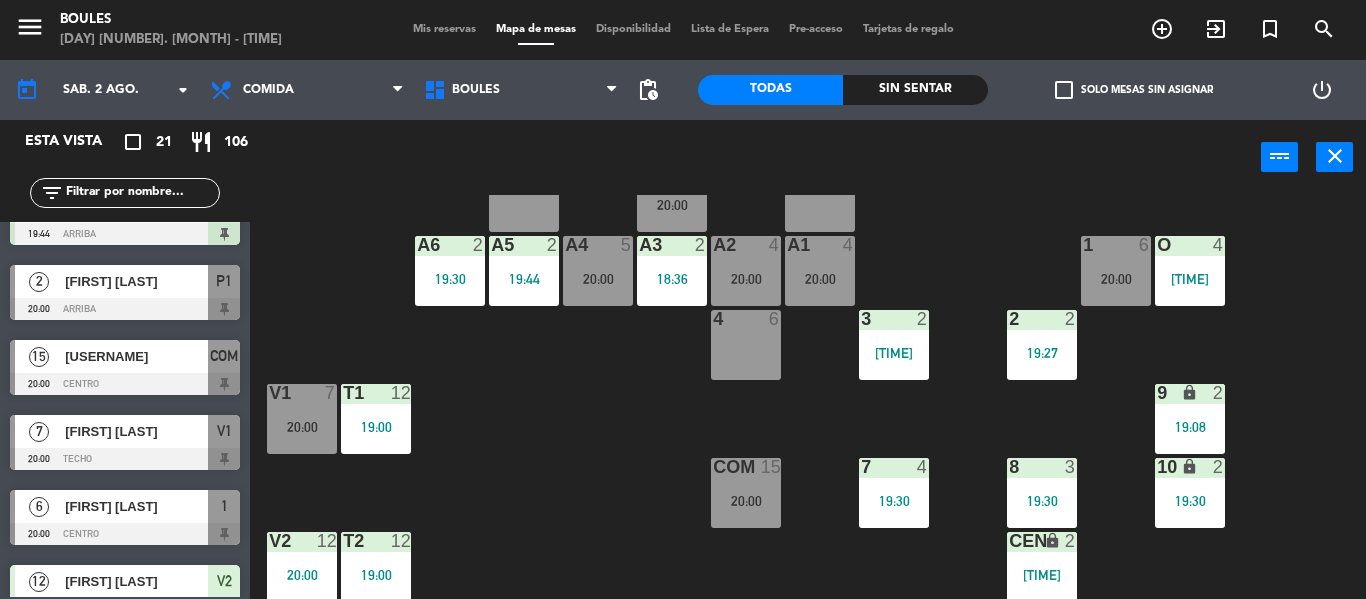 scroll, scrollTop: 948, scrollLeft: 0, axis: vertical 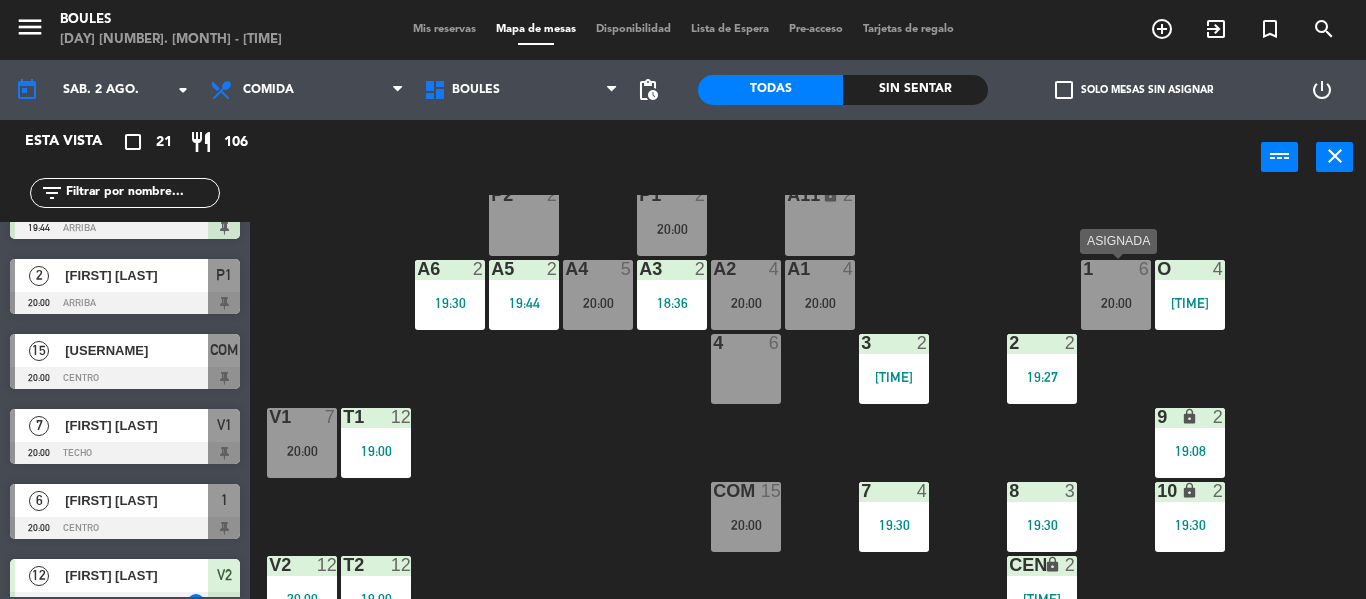 click on "1  6   20:00" at bounding box center (1116, 295) 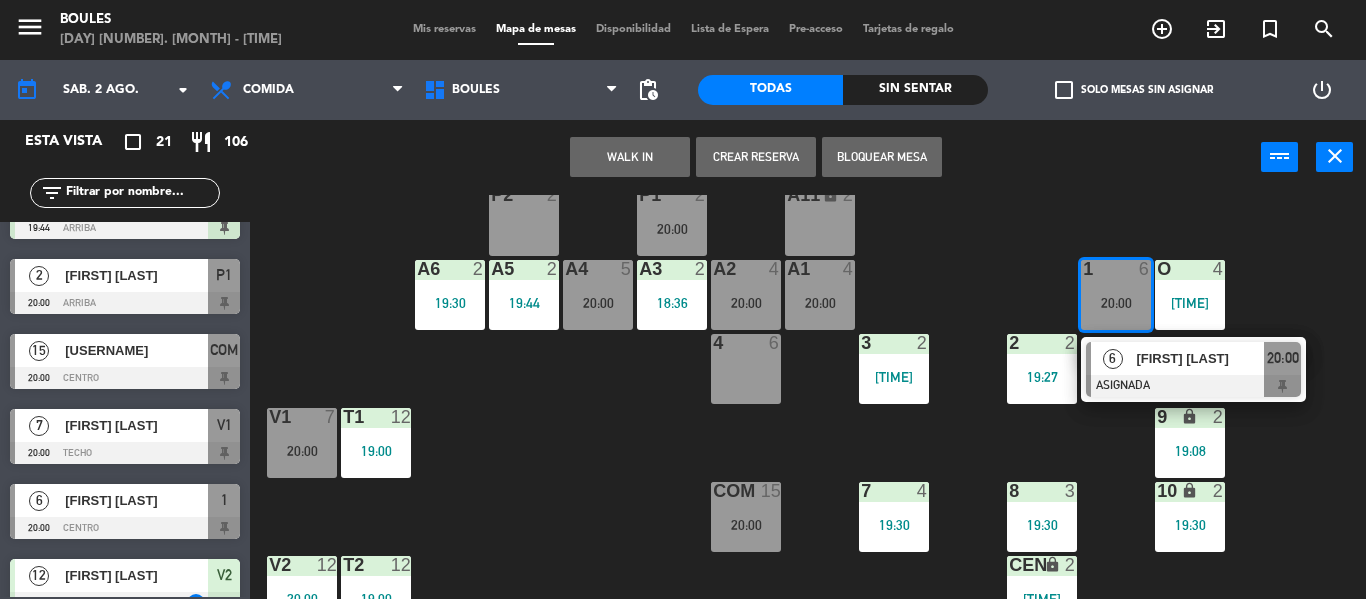 click on "4  6" at bounding box center (746, 369) 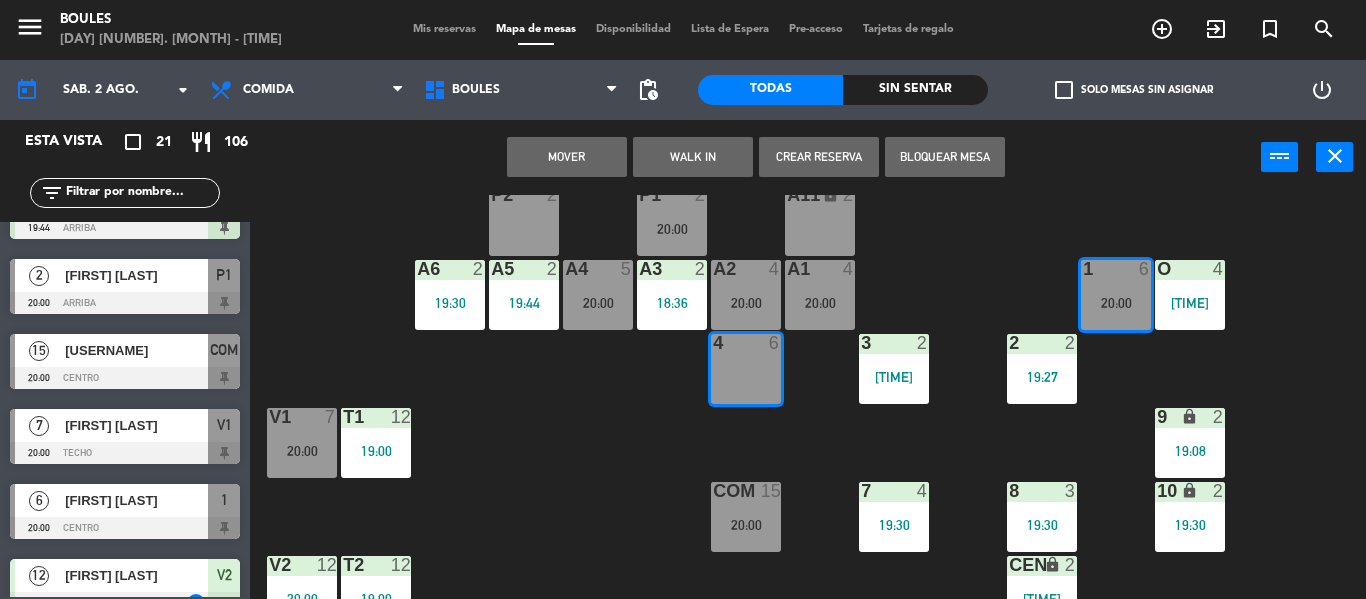 click on "Mover" at bounding box center [567, 157] 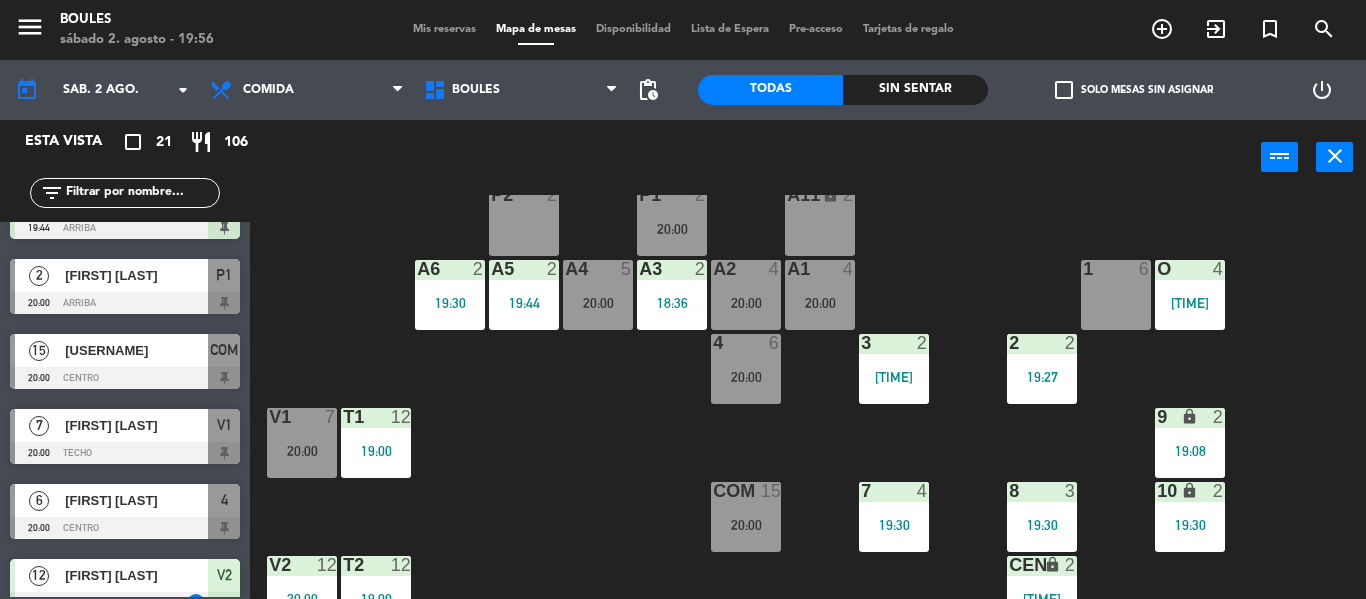 scroll, scrollTop: 933, scrollLeft: 0, axis: vertical 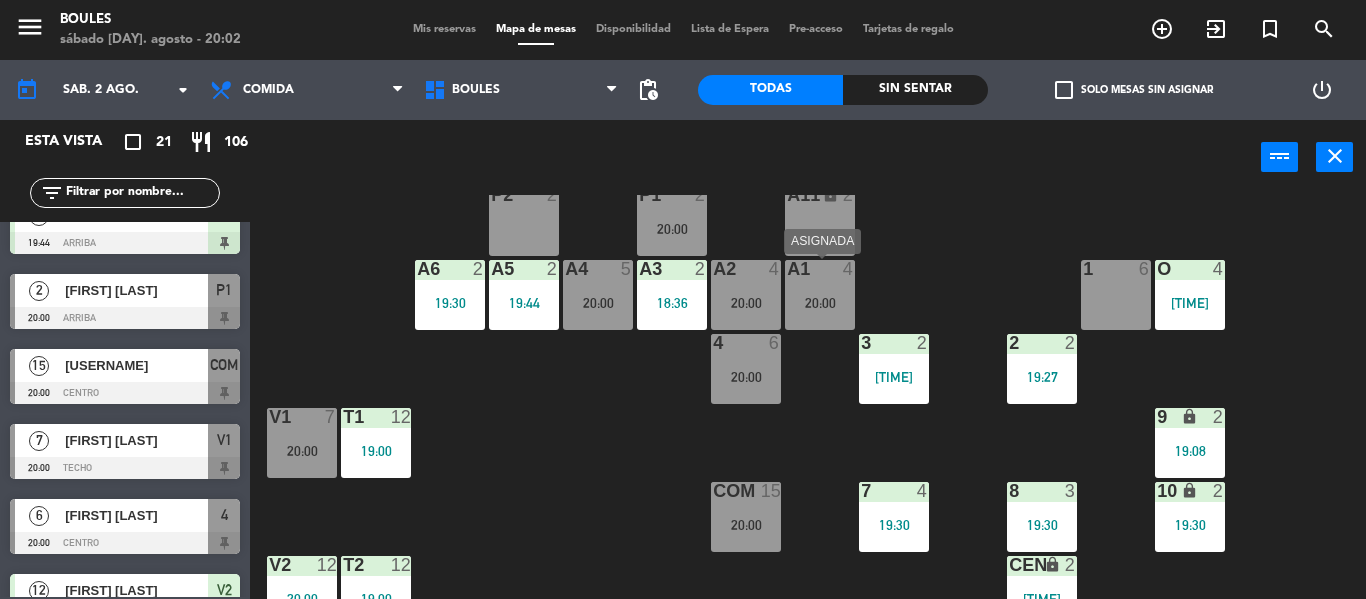 click on "20:00" at bounding box center (820, 303) 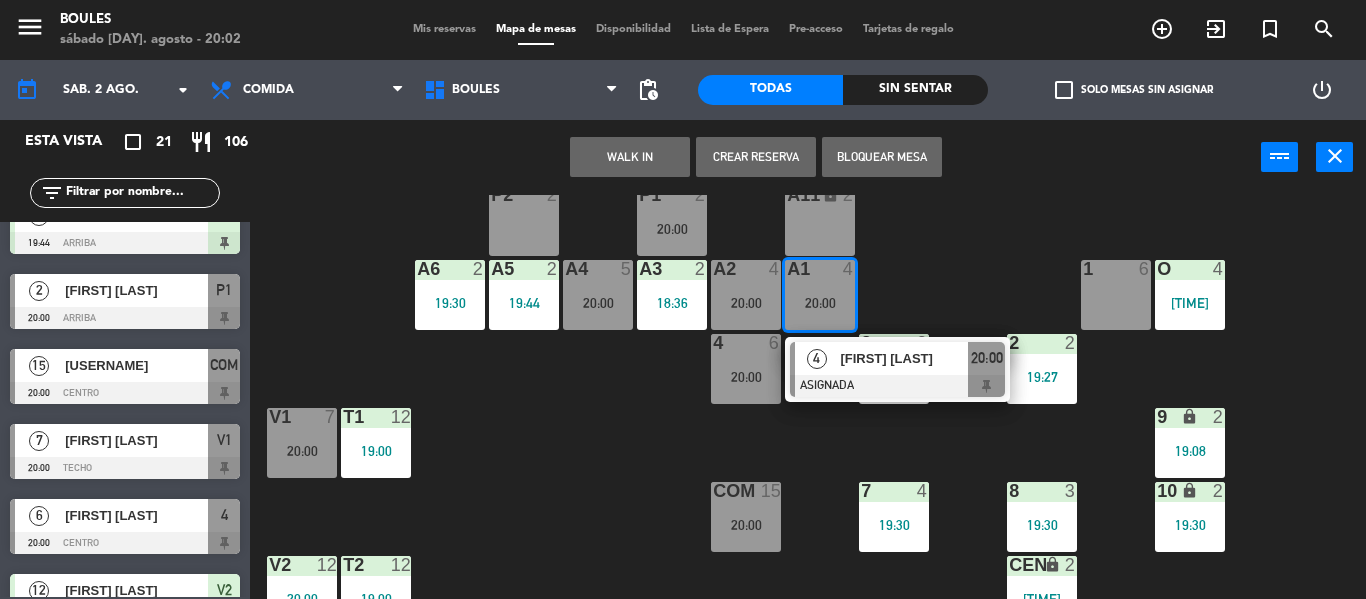 click at bounding box center (897, 386) 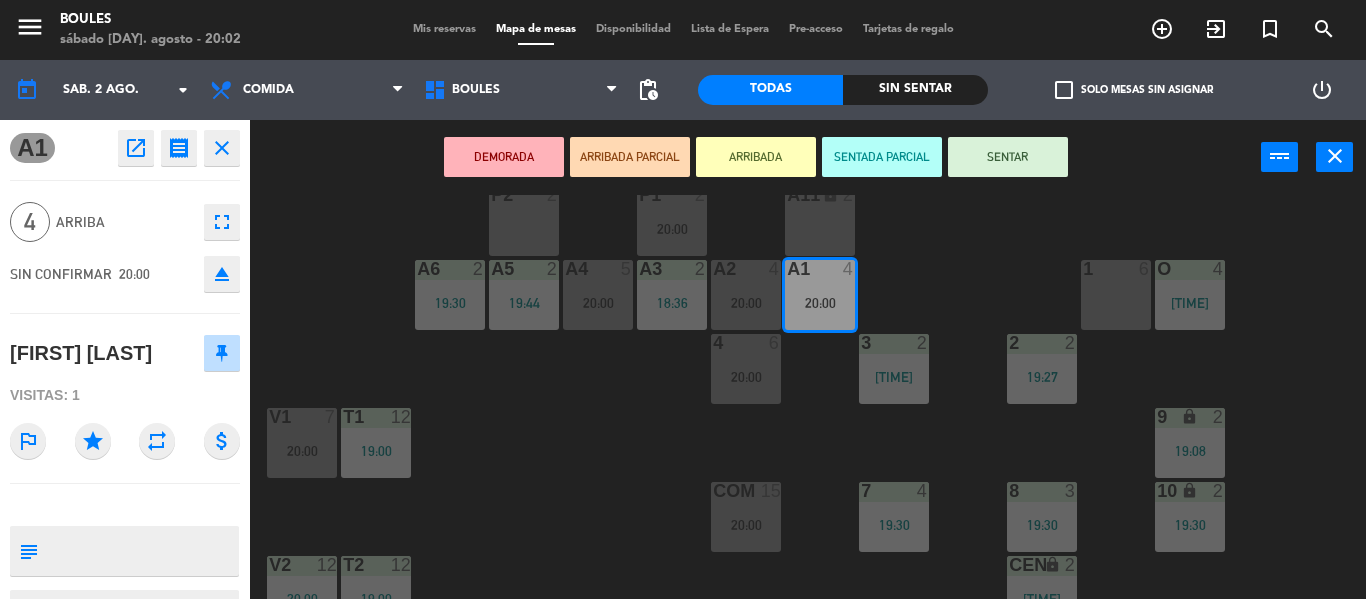 click on "SENTAR" at bounding box center (1008, 157) 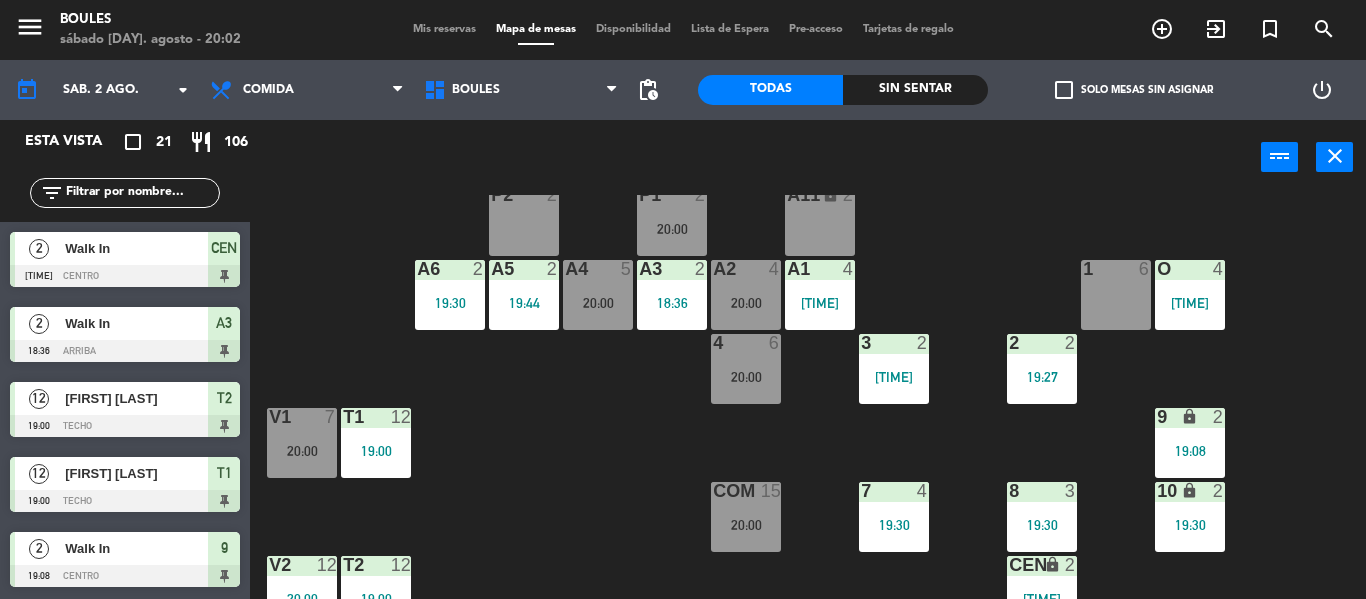 scroll, scrollTop: 0, scrollLeft: 0, axis: both 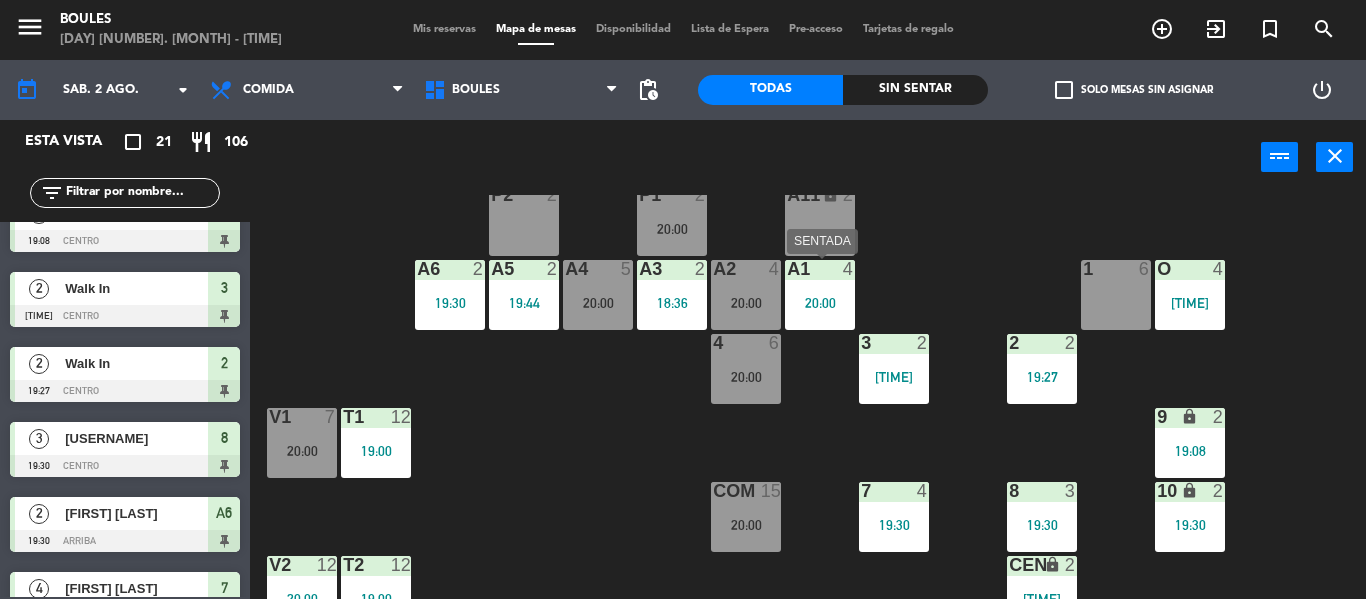 click on "20:00" at bounding box center [820, 303] 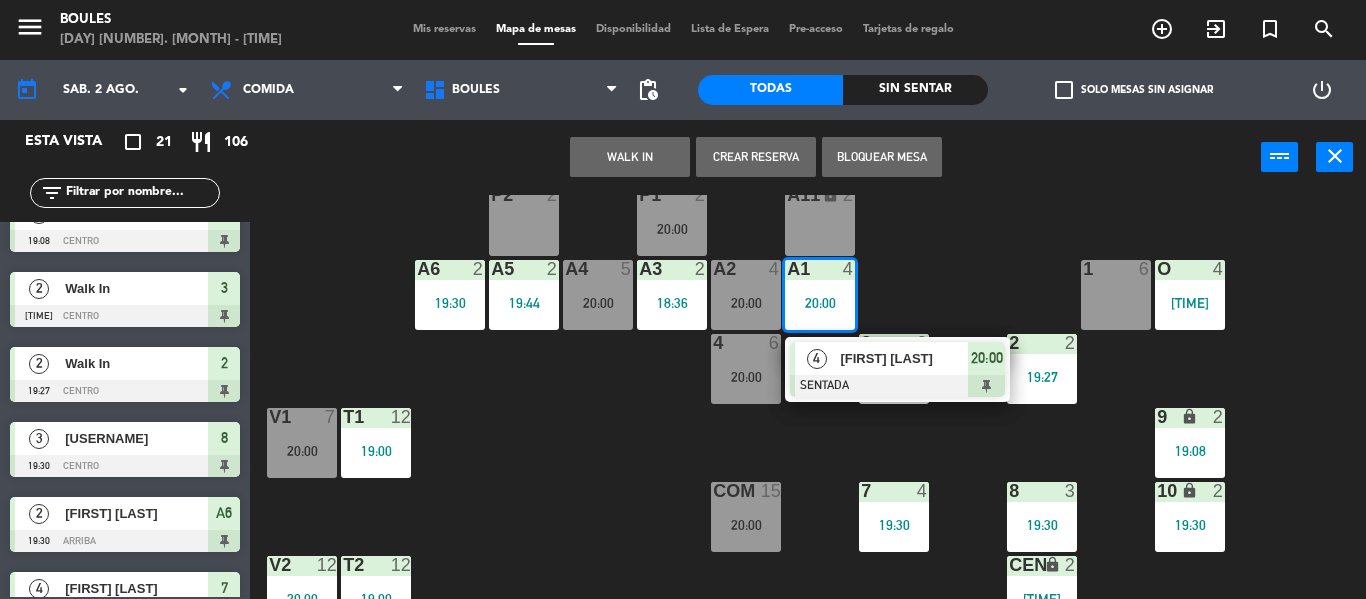 click on "6" at bounding box center (1149, 269) 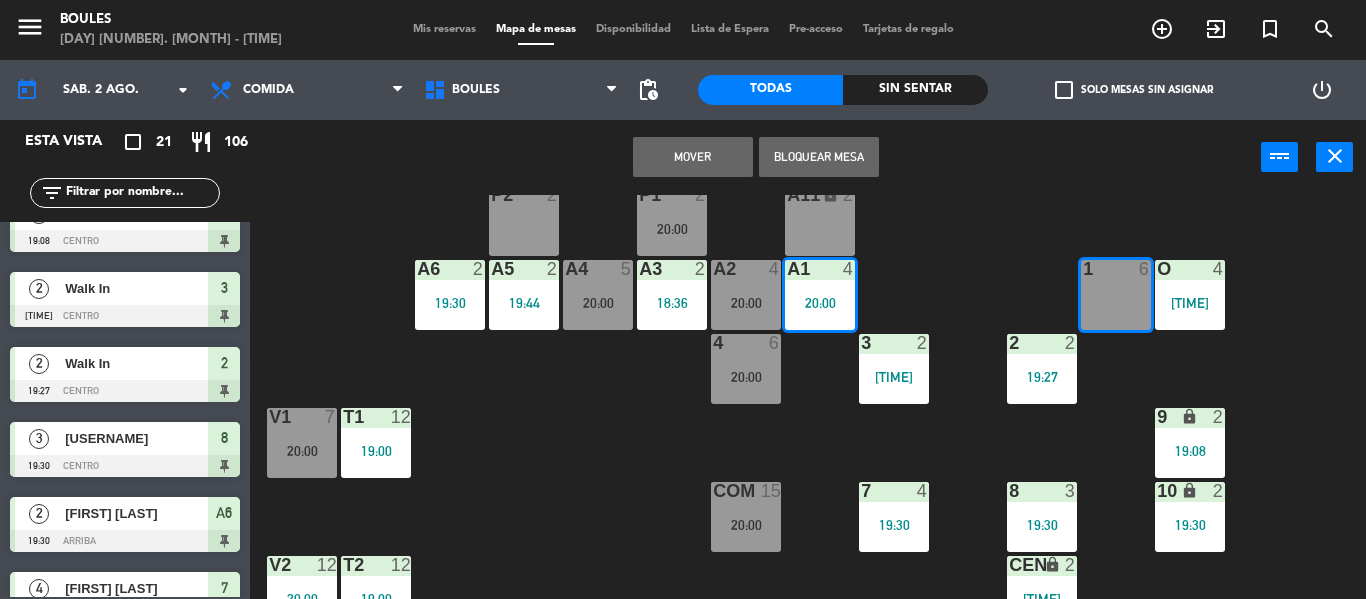 click on "Mover" at bounding box center (693, 157) 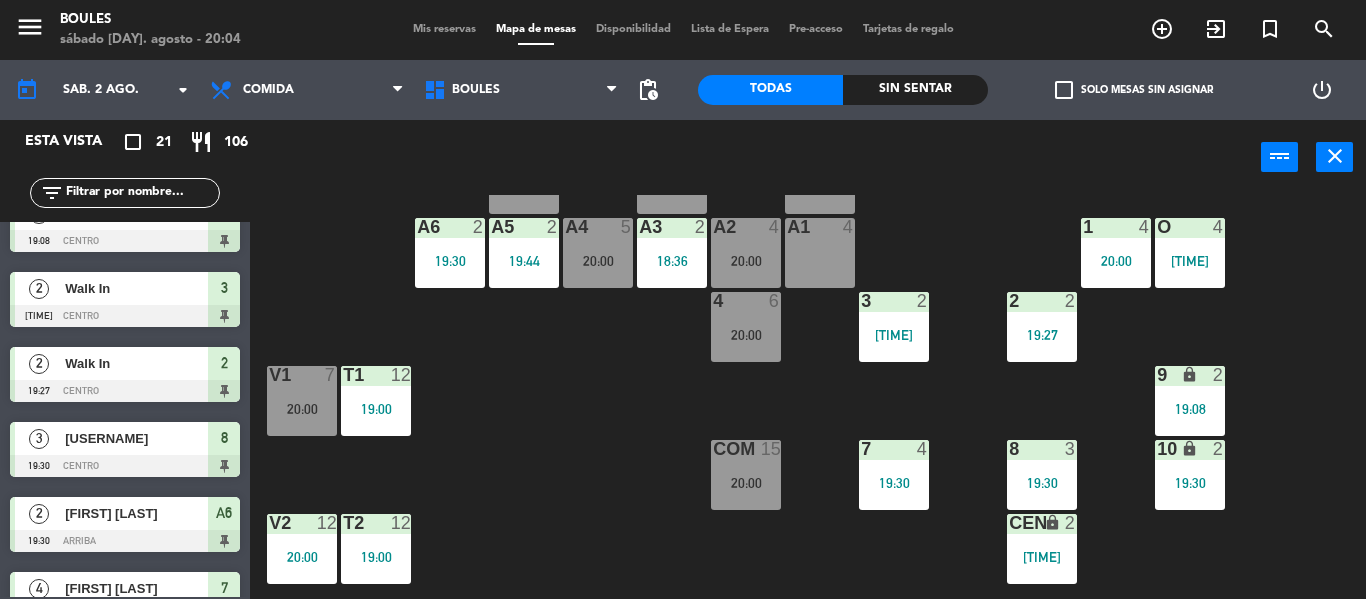 scroll, scrollTop: 89, scrollLeft: 0, axis: vertical 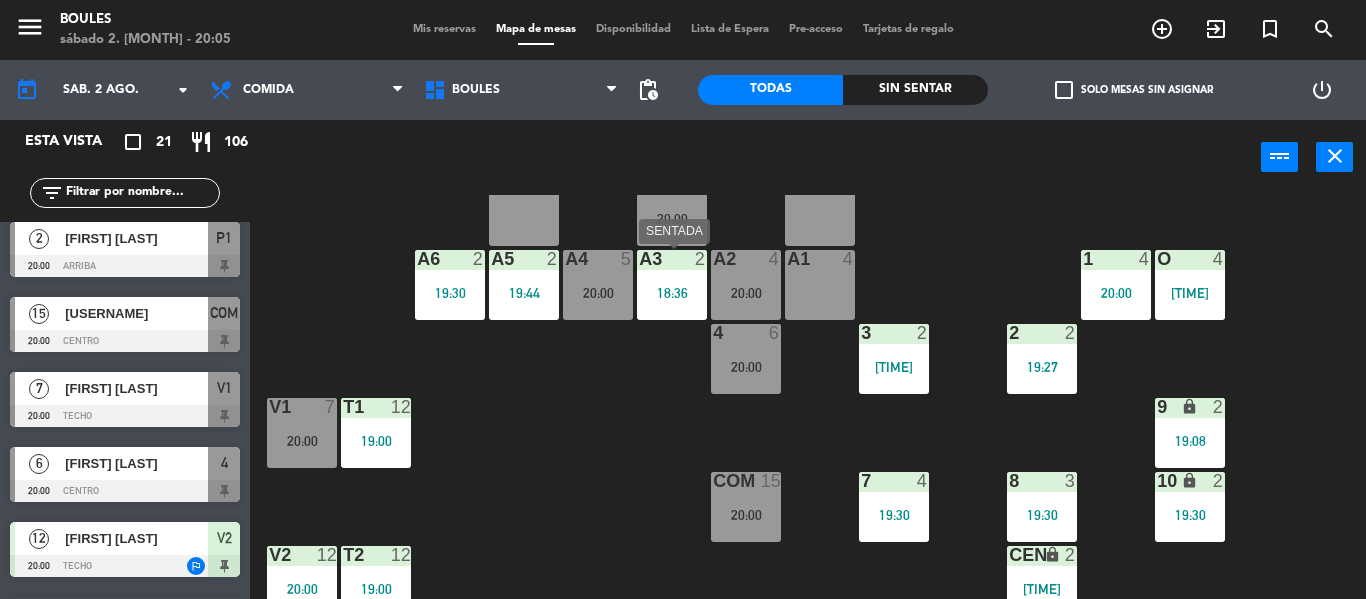 click on "18:36" at bounding box center (672, 293) 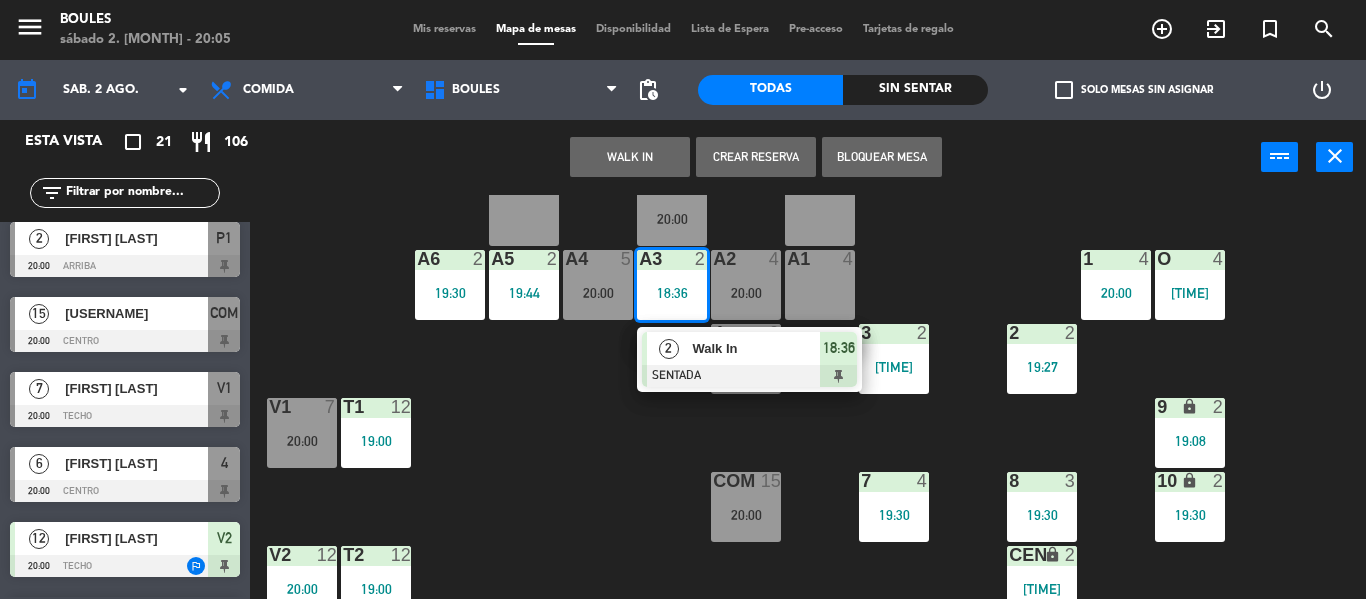 click at bounding box center [749, 376] 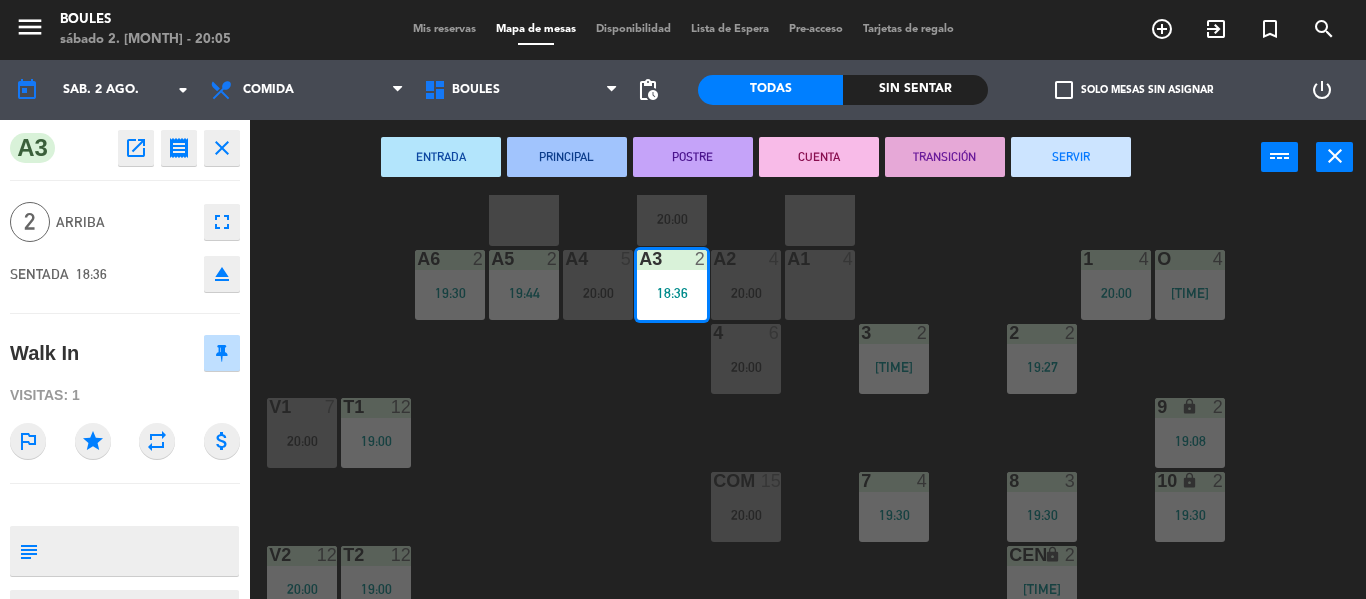 click on "SERVIR" at bounding box center [1071, 157] 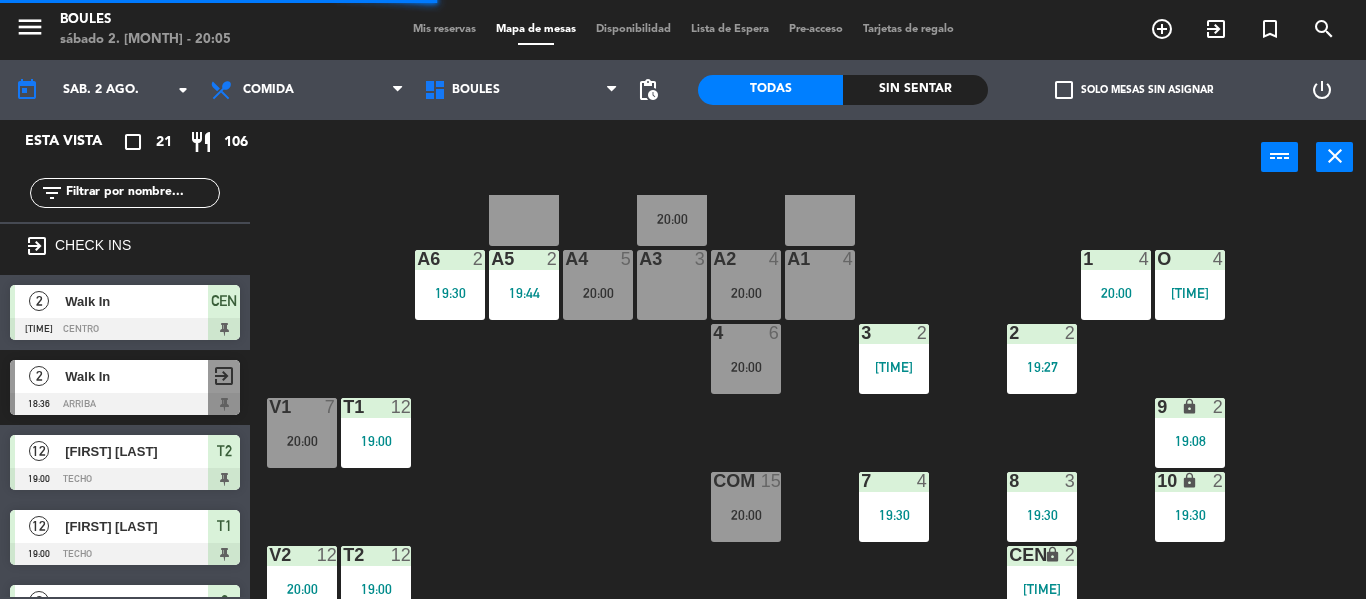 click on "A5  2   19:44" at bounding box center [524, 285] 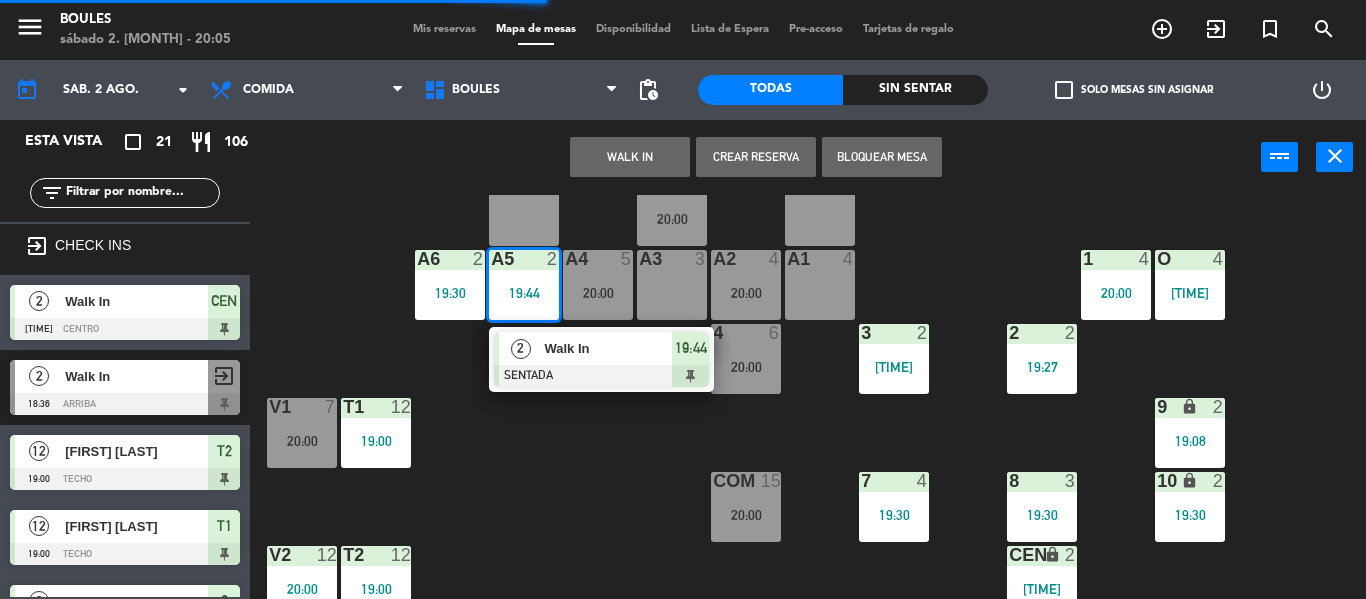 click at bounding box center (601, 376) 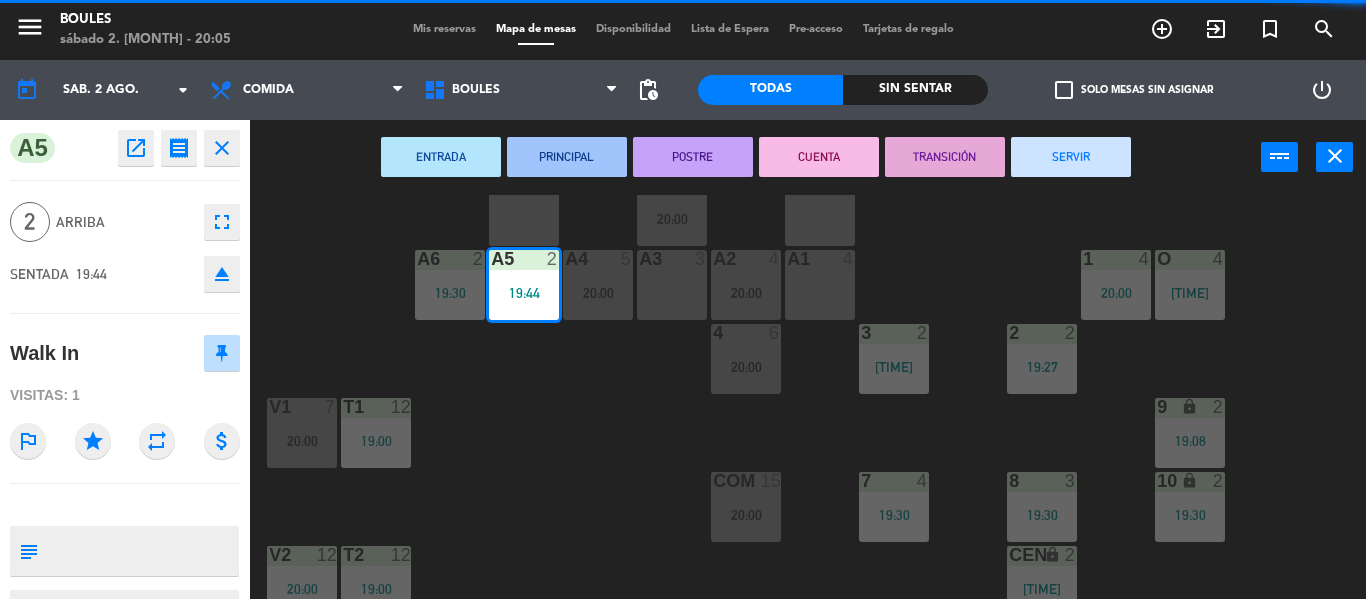 click on "SERVIR" at bounding box center (1071, 157) 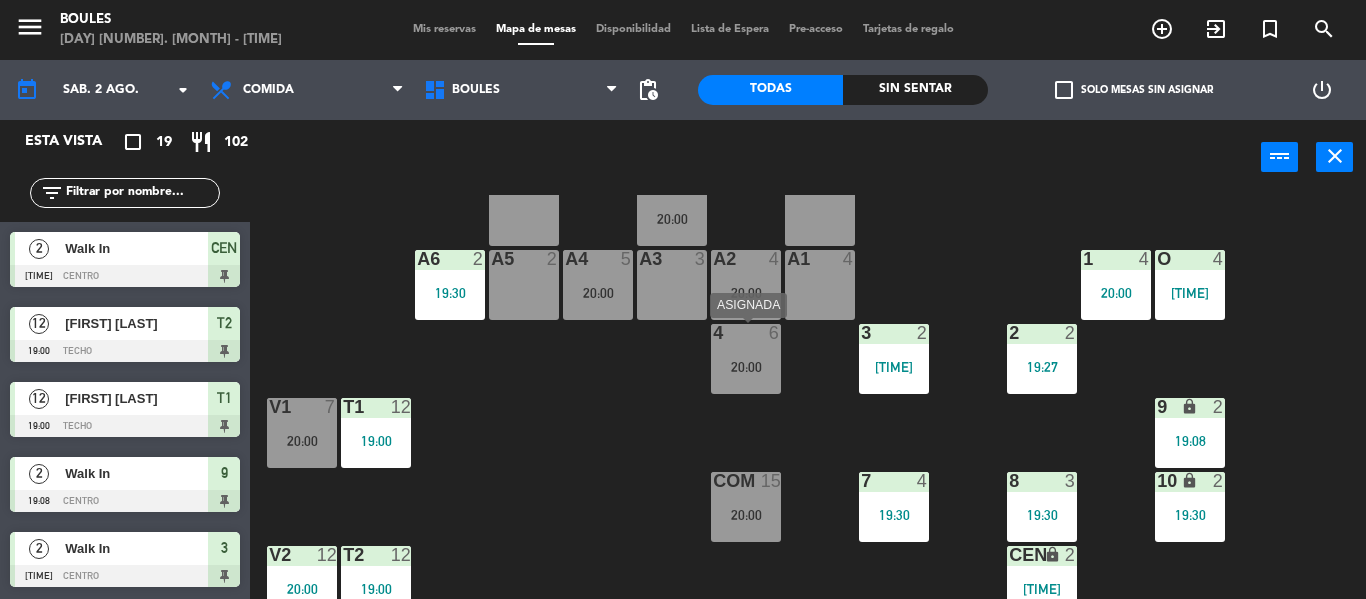 click on "20:00" at bounding box center [746, 367] 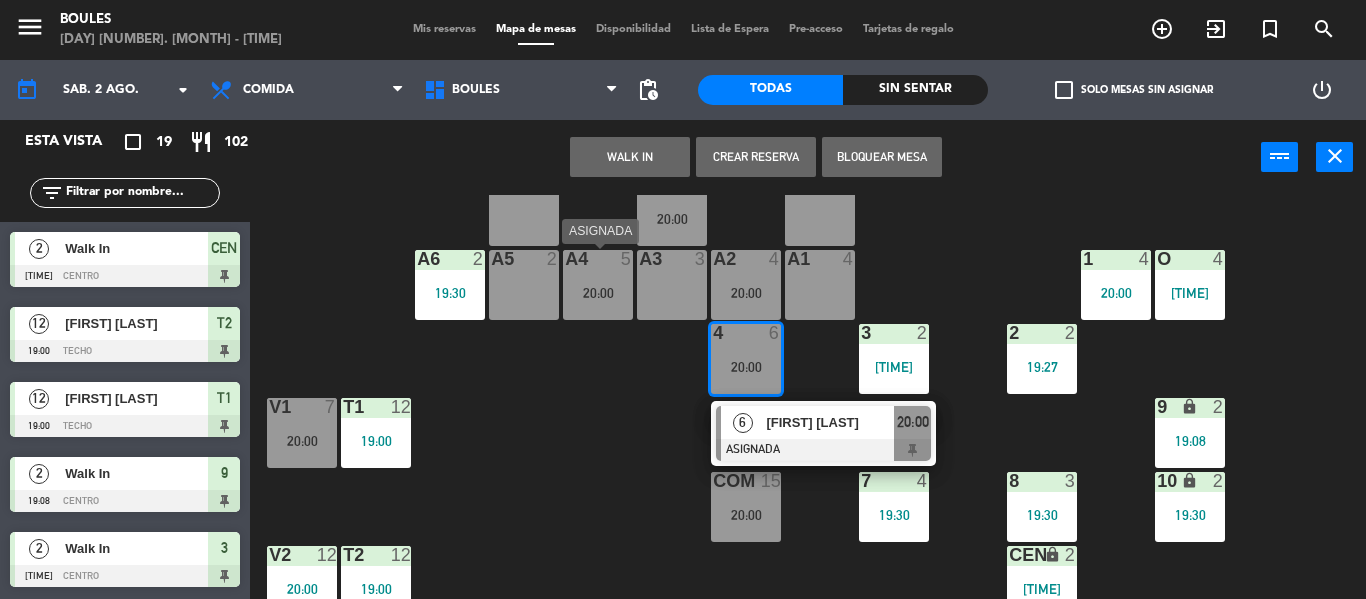 click on "A4  5   20:00" at bounding box center [598, 285] 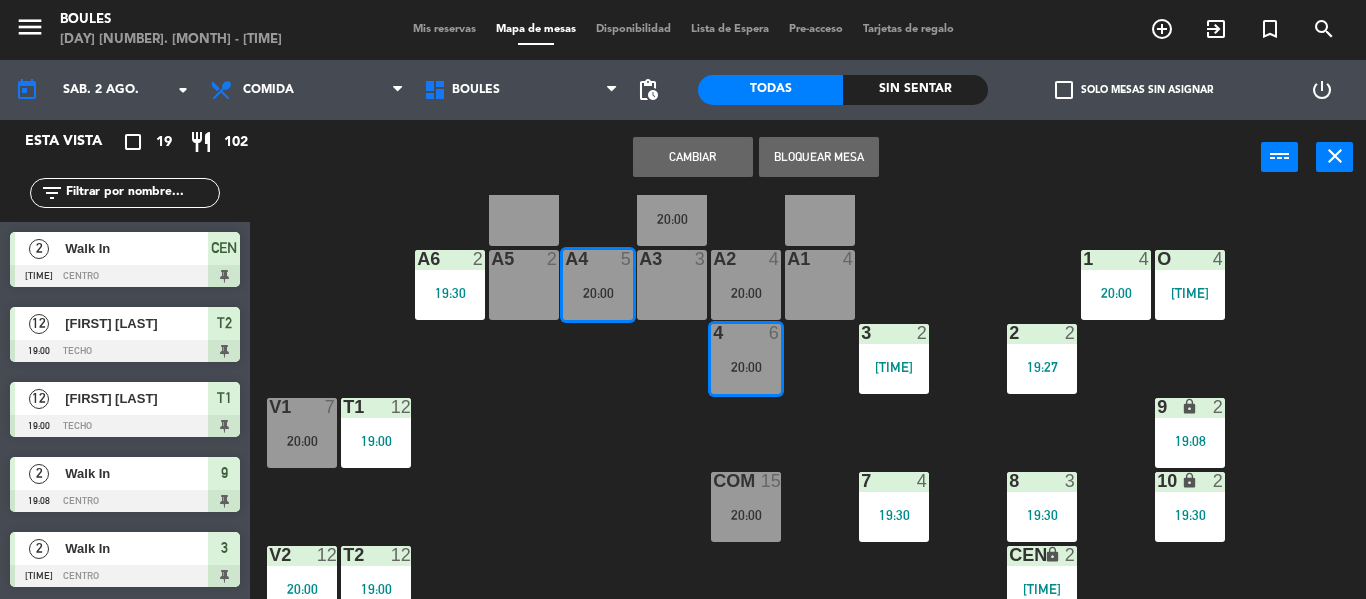 click on "Cambiar" at bounding box center (693, 157) 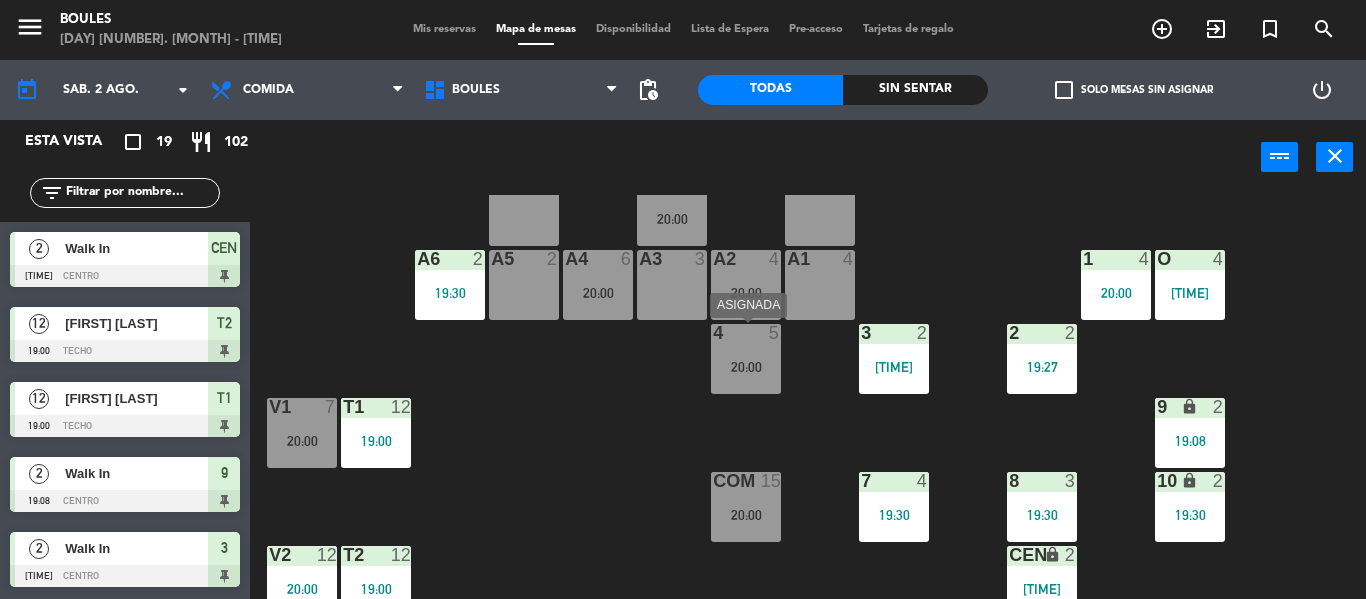 click on "20:00" at bounding box center [746, 367] 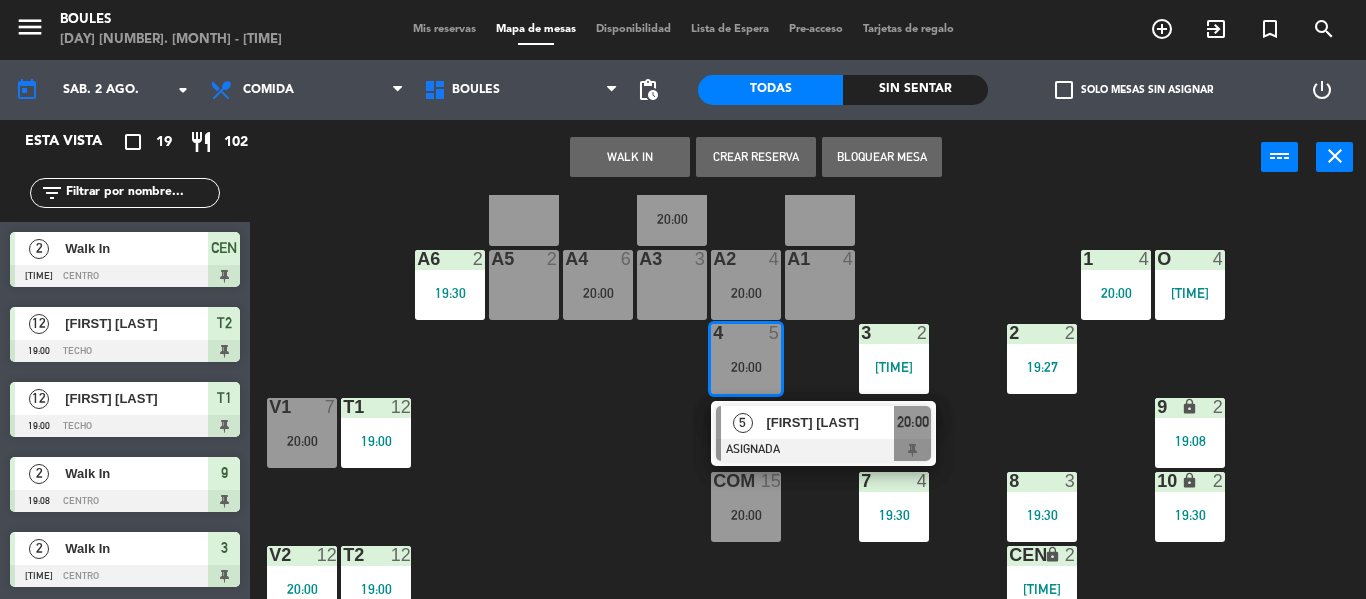 click on "[FIRST] [LAST]" at bounding box center (830, 422) 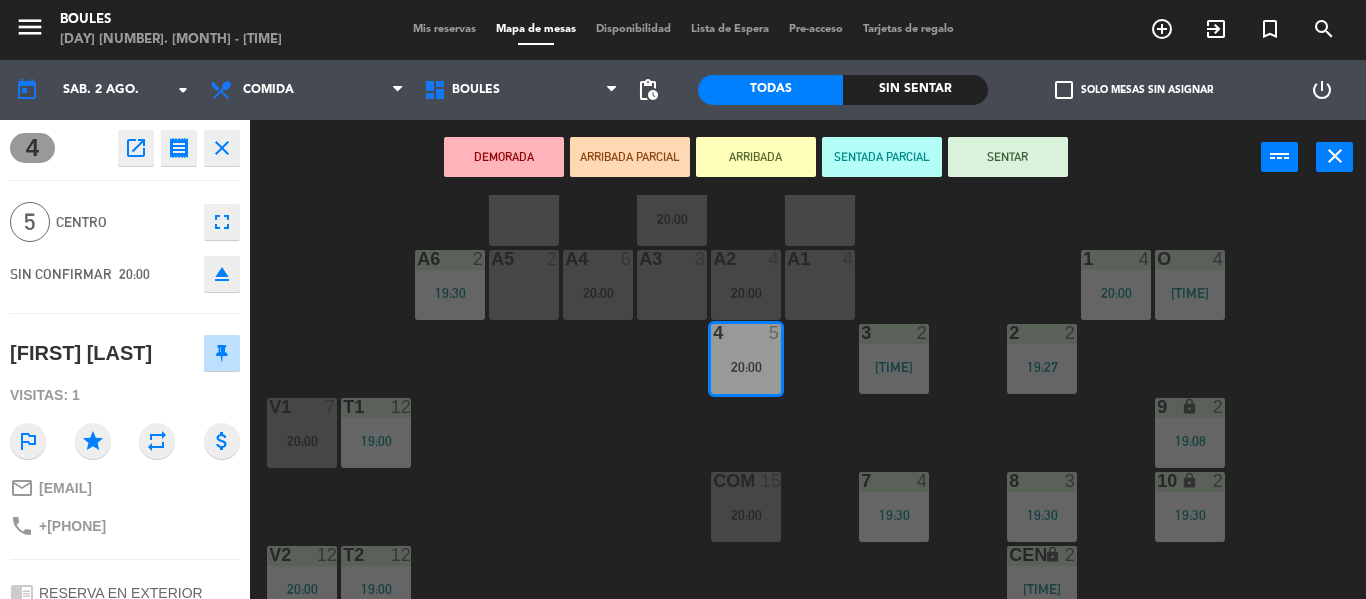 click on "SENTAR" at bounding box center [1008, 157] 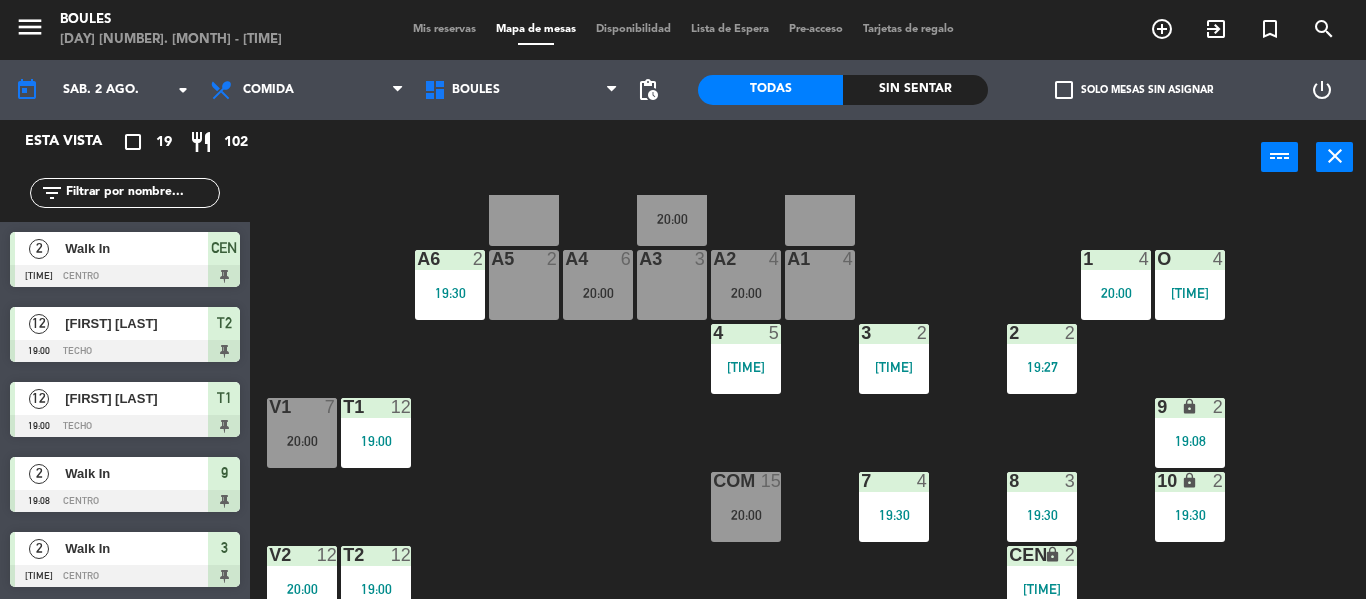 scroll, scrollTop: 0, scrollLeft: 0, axis: both 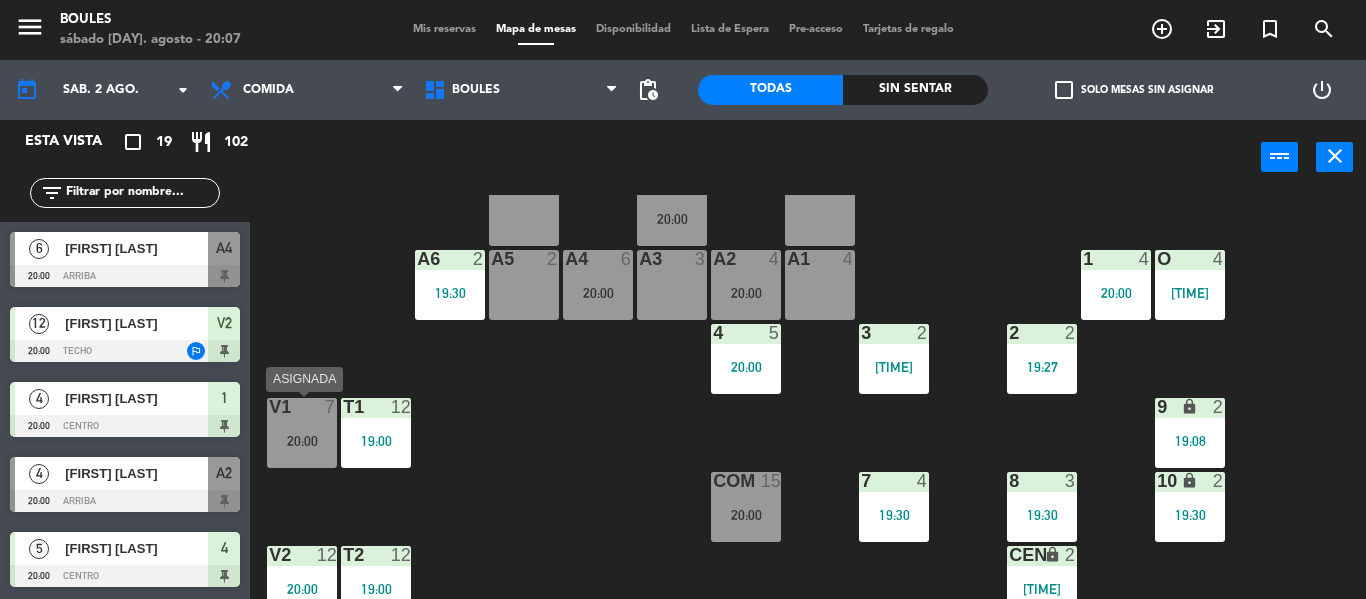 click on "20:00" at bounding box center (302, 441) 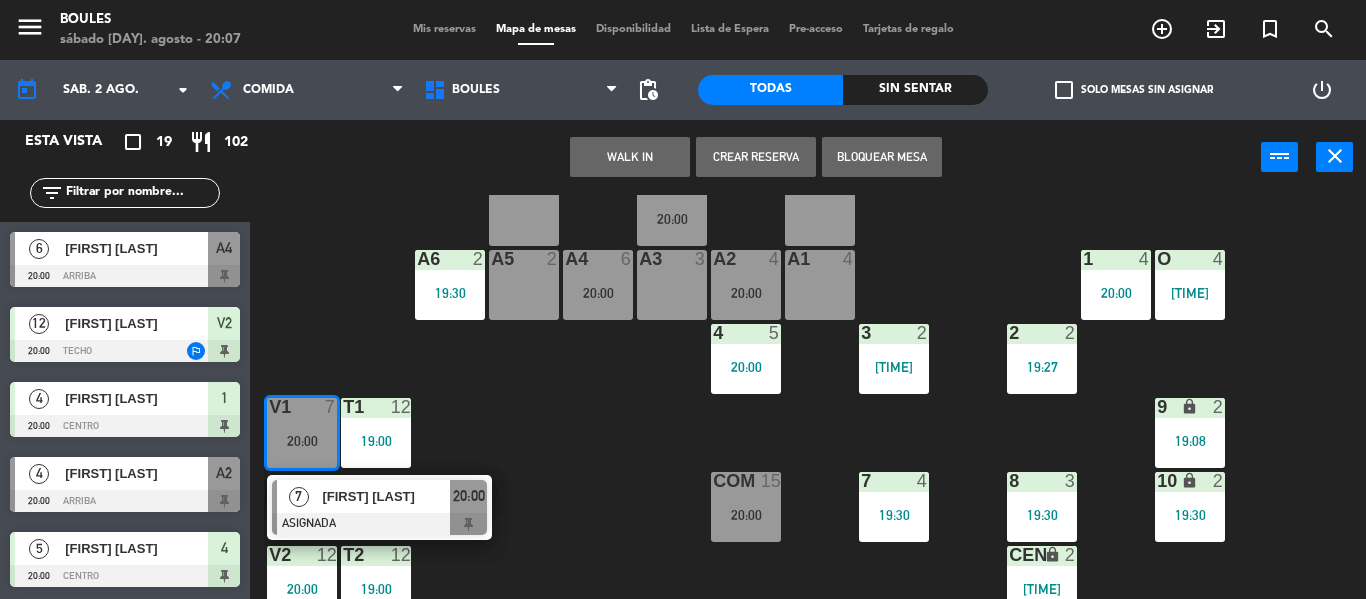 click on "P1  2   [TIME]  P2  2  A11 lock  2  A5  2  A6  2   [TIME]  A4  6   [TIME]  A3  3  A2  4   [TIME]  A1  4  1  4   [TIME]  O  4   [TIME]  4  5   [TIME]  3  2   [TIME]  2  2   [TIME]  V1  7   [TIME]   7   [NAME]   ASIGNADA  [TIME] T1  12   [TIME]  9 lock  2   [TIME]  COM  15   [TIME]  7  4   [TIME]  8  3   [TIME]  10 lock  2   [TIME]  V2  12   [TIME]  T2  12   [TIME]  CEN lock  2   [TIME]  PB1 lock  10  PB2 lock  10" 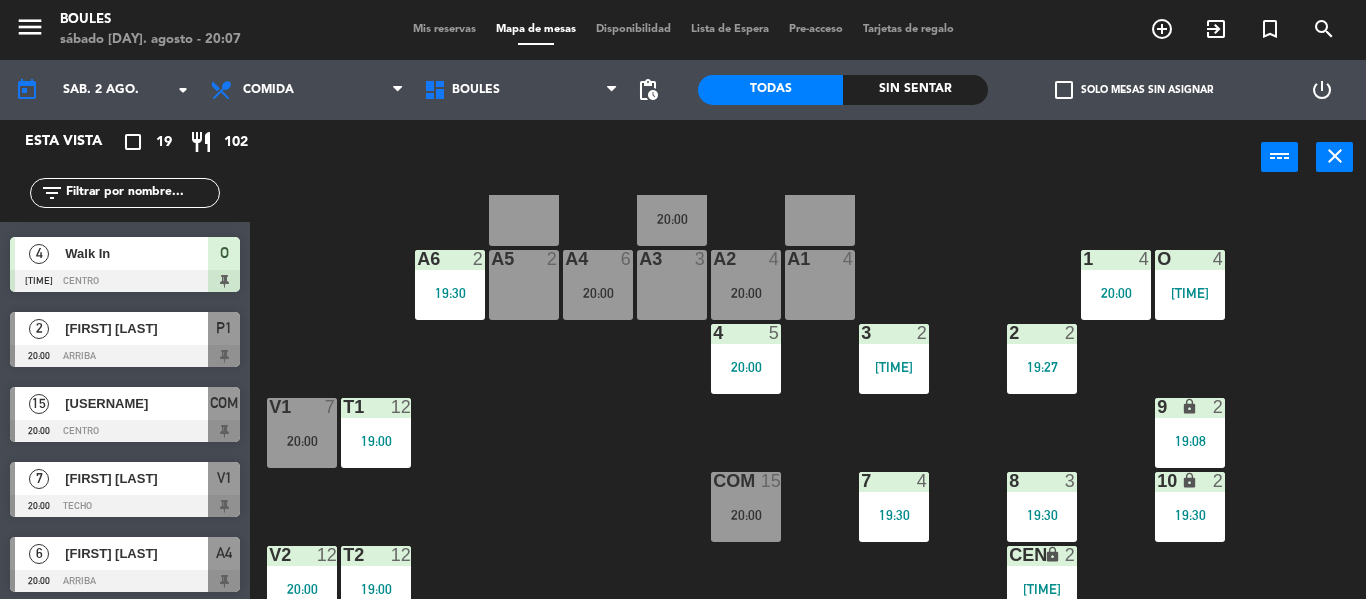 scroll, scrollTop: 746, scrollLeft: 0, axis: vertical 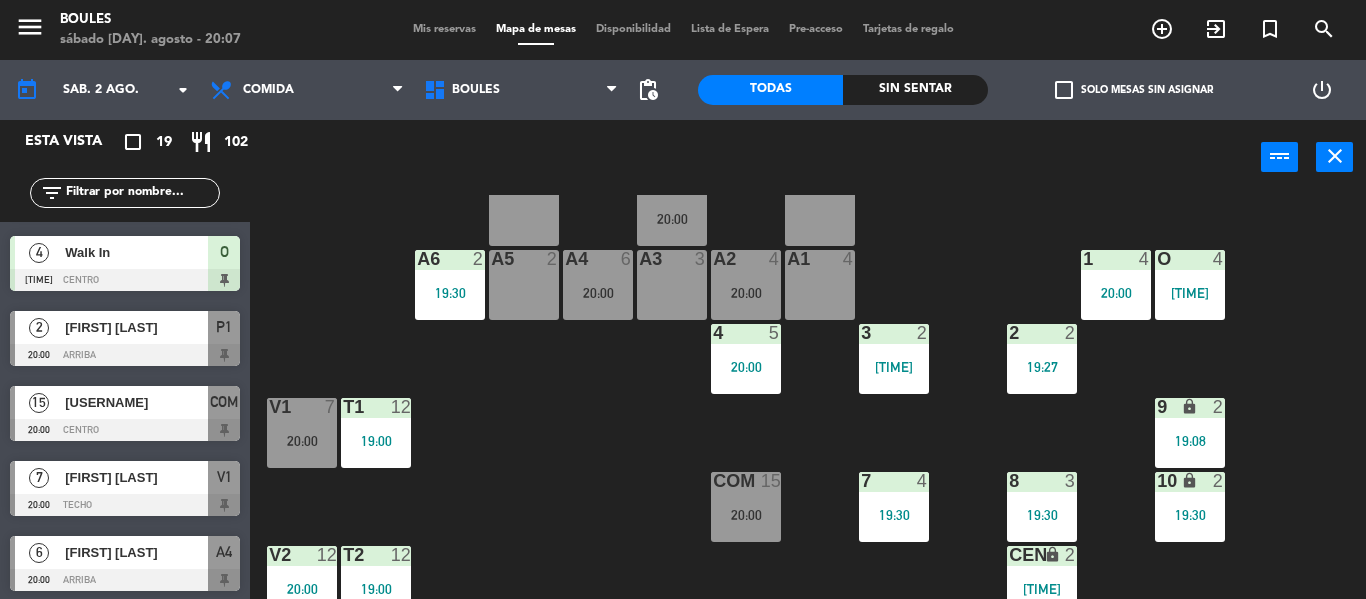 click at bounding box center [125, 430] 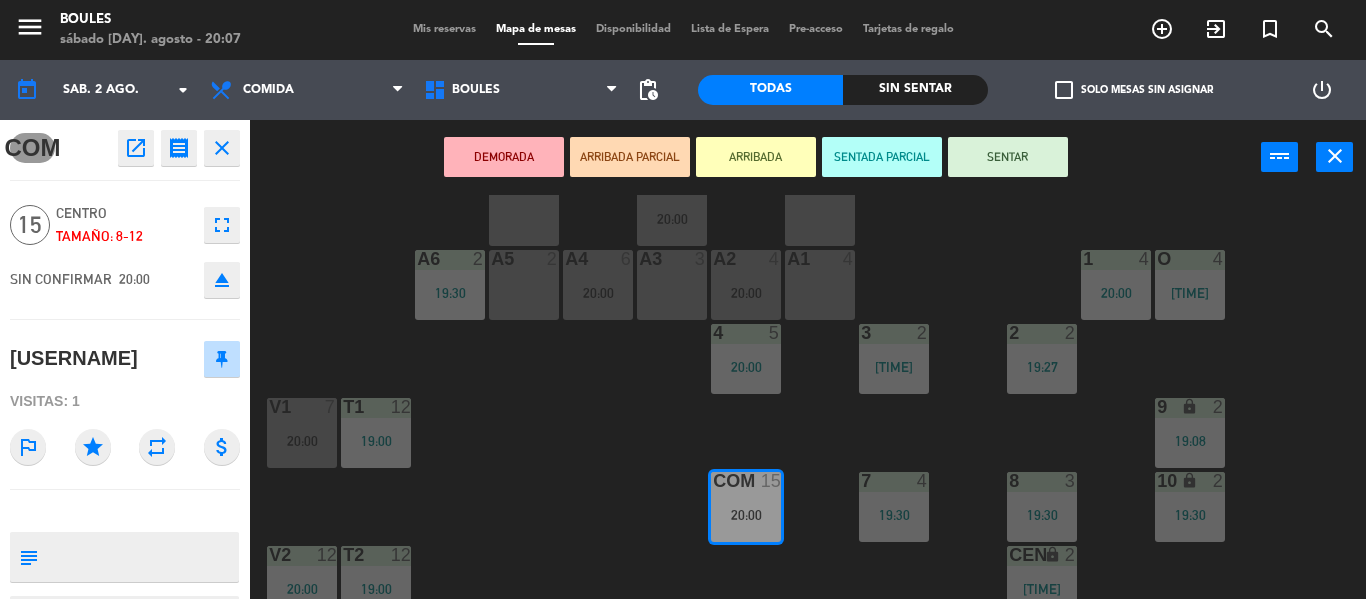 click on "P1  2   [TIME]  P2  2  A11 lock  2  A5  2  A6  2   [TIME]  A4  6   [TIME]  A3  3  A2  4   [TIME]  A1  4  1  4   [TIME]  O  4   [TIME]  4  5   [TIME]  3  2   [TIME]  2  2   [TIME]  V1  7   [TIME]  T1  12   [TIME]  9 lock  2   [TIME]  COM  15   [TIME]  7  4   [TIME]  8  3   [TIME]  10 lock  2   [TIME]  V2  12   [TIME]  T2  12   [TIME]  CEN lock  2   [TIME]  PB1 lock  10  PB2 lock  10" 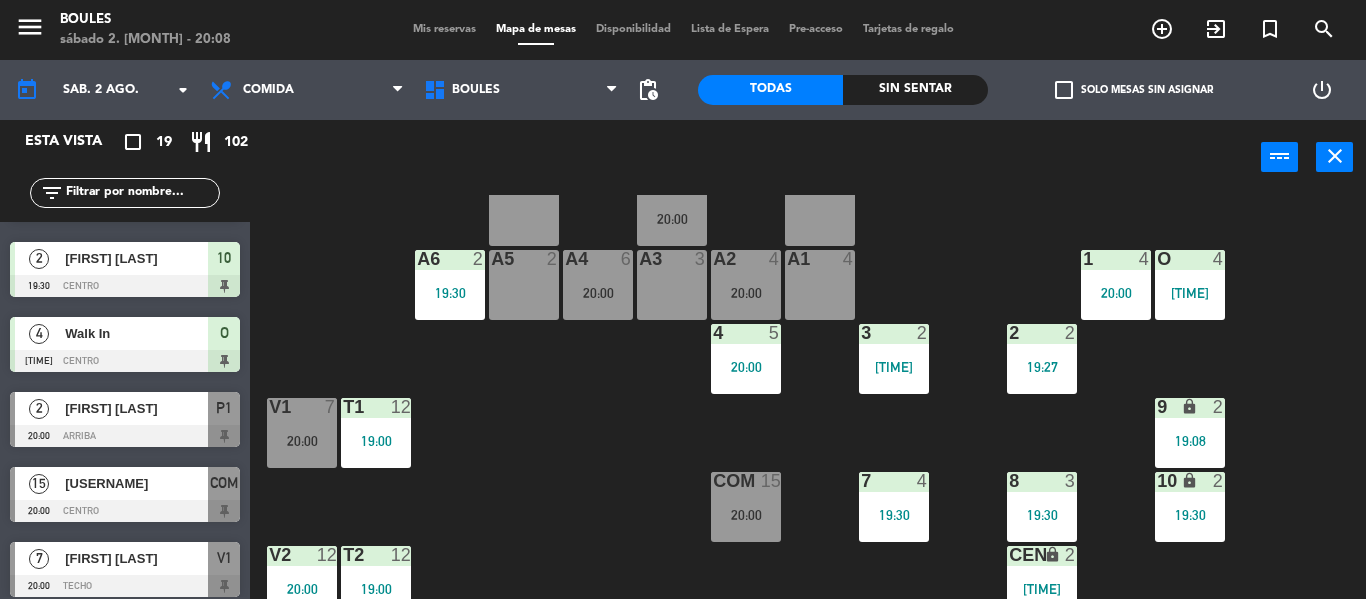scroll, scrollTop: 666, scrollLeft: 0, axis: vertical 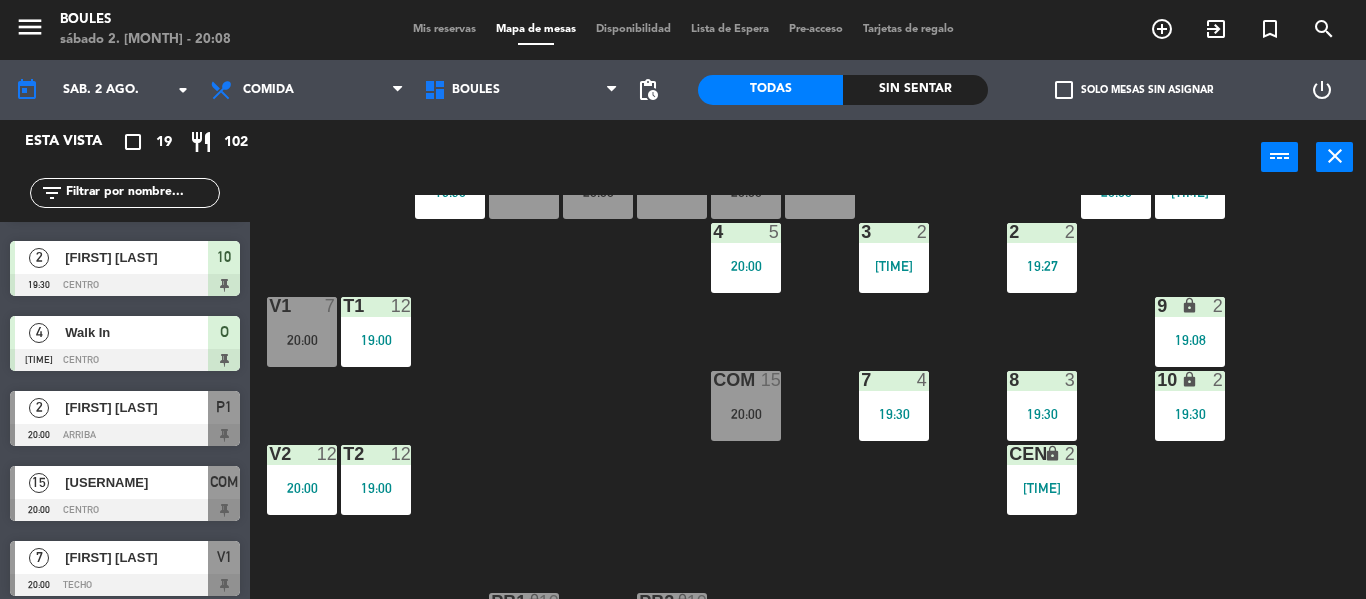 click on "[TIME]" at bounding box center (1042, 488) 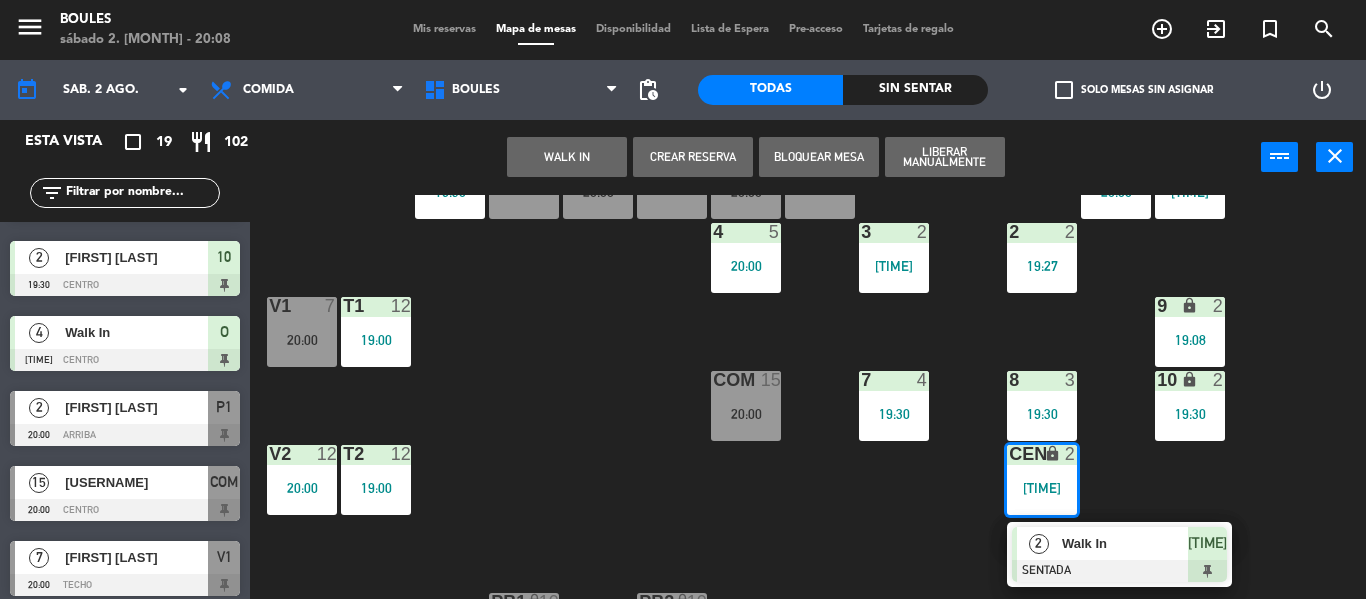 click at bounding box center [1119, 571] 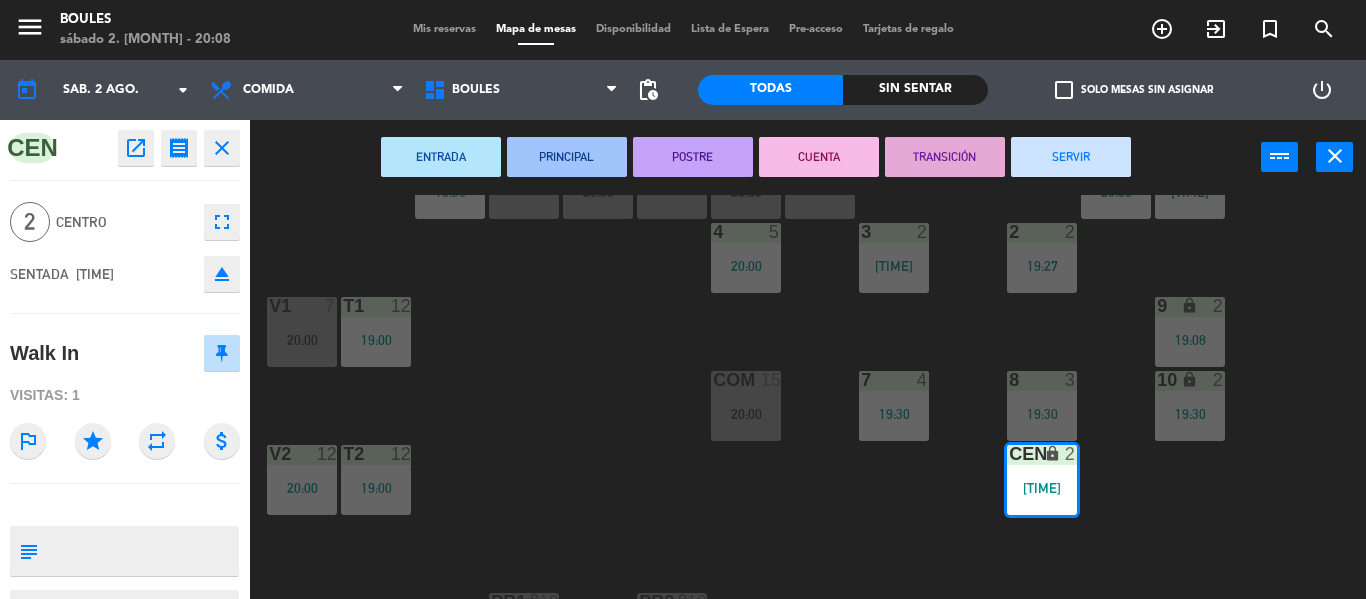 click on "SERVIR" at bounding box center [1071, 157] 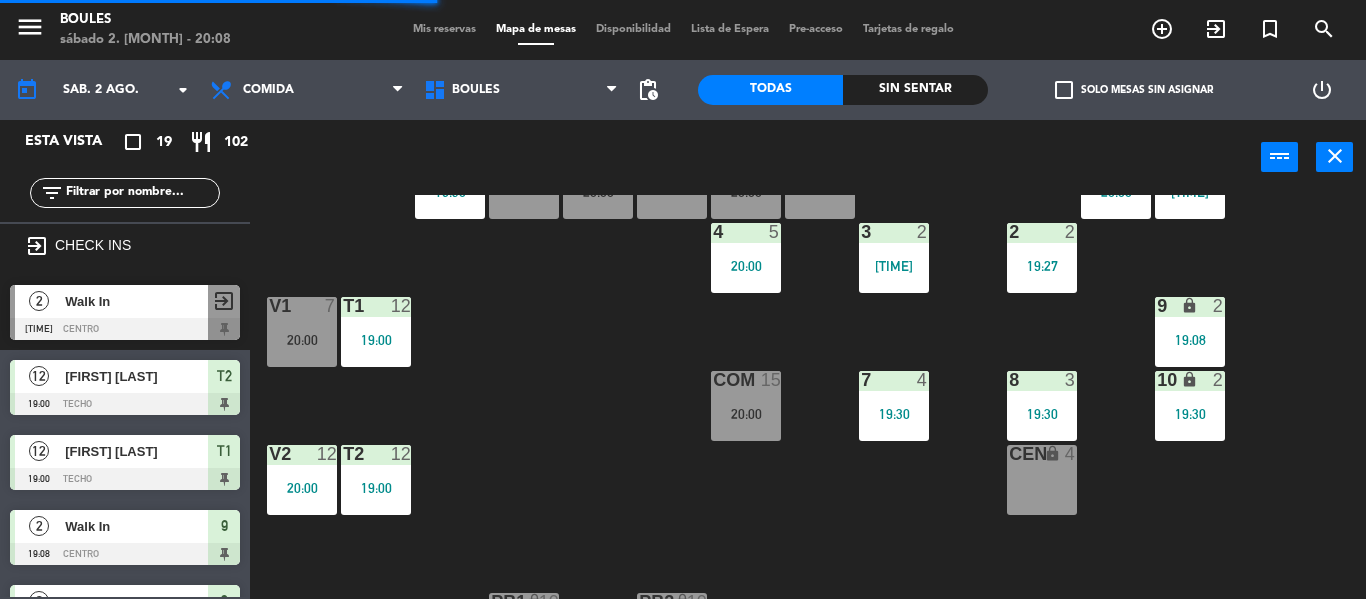 click on "CEN lock  4" at bounding box center [1042, 480] 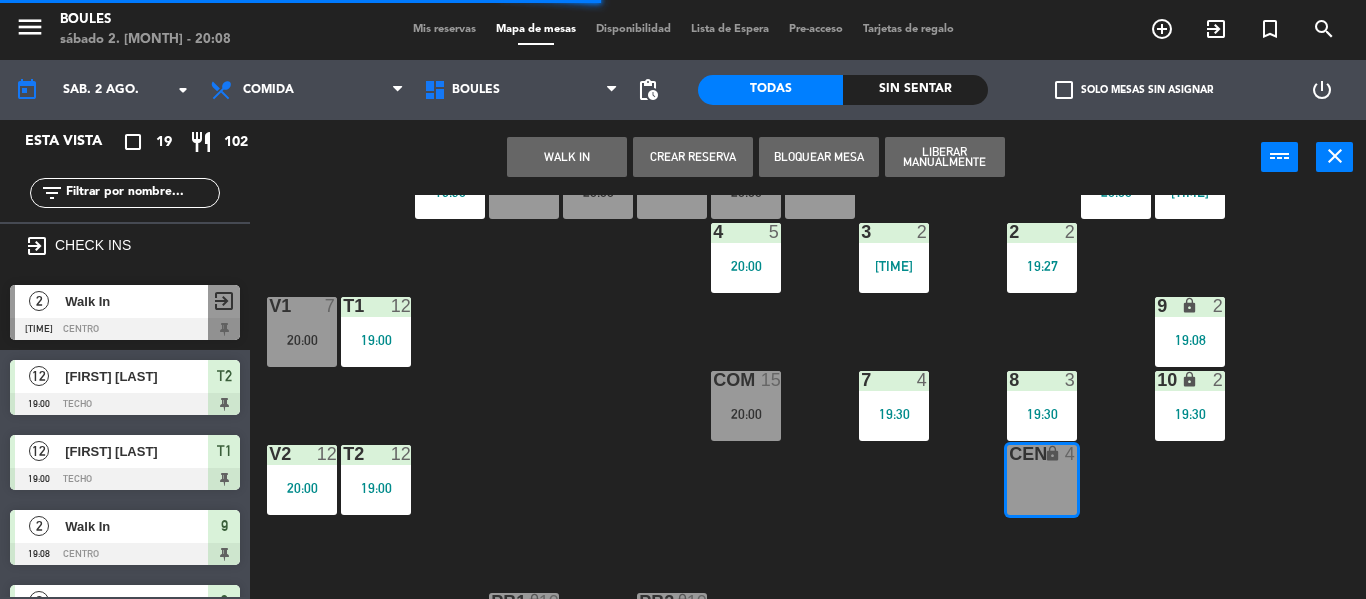 click on "WALK IN" at bounding box center [567, 157] 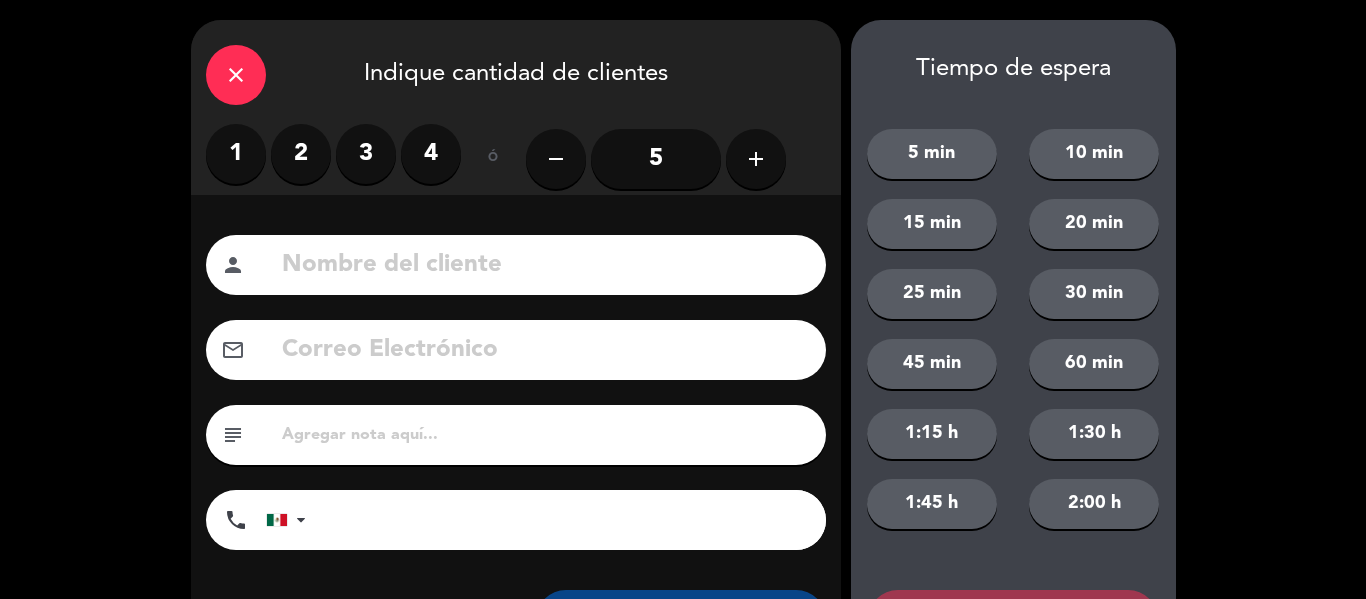 click on "2" at bounding box center [301, 154] 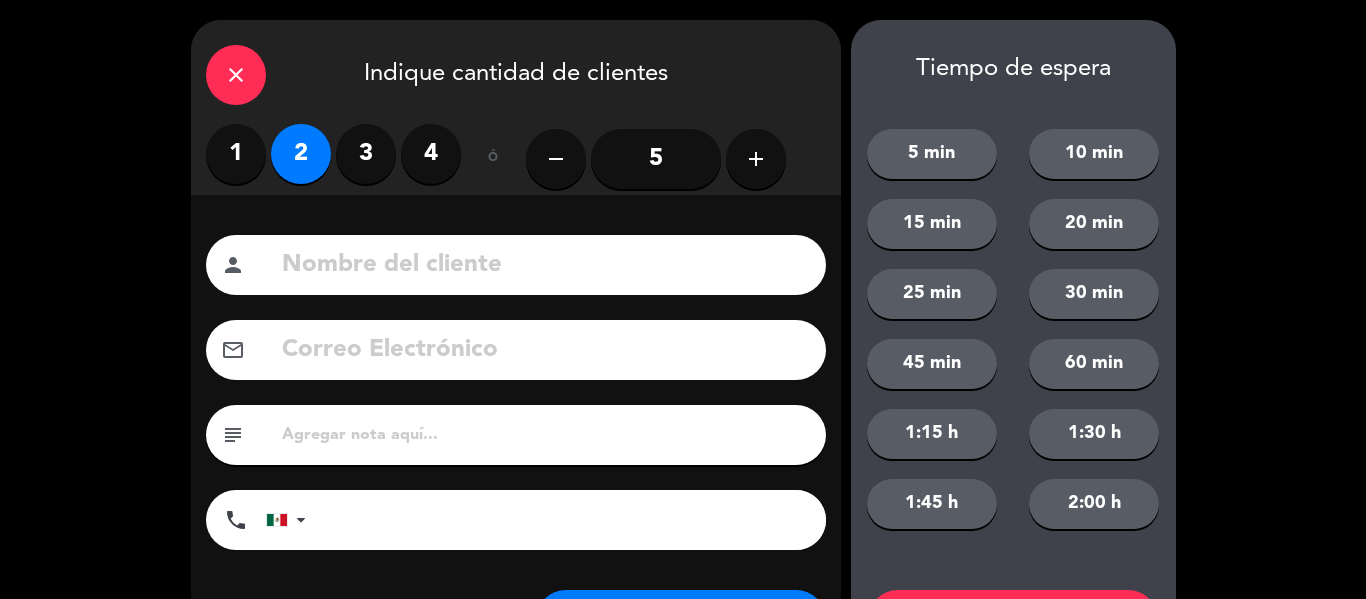 scroll, scrollTop: 101, scrollLeft: 0, axis: vertical 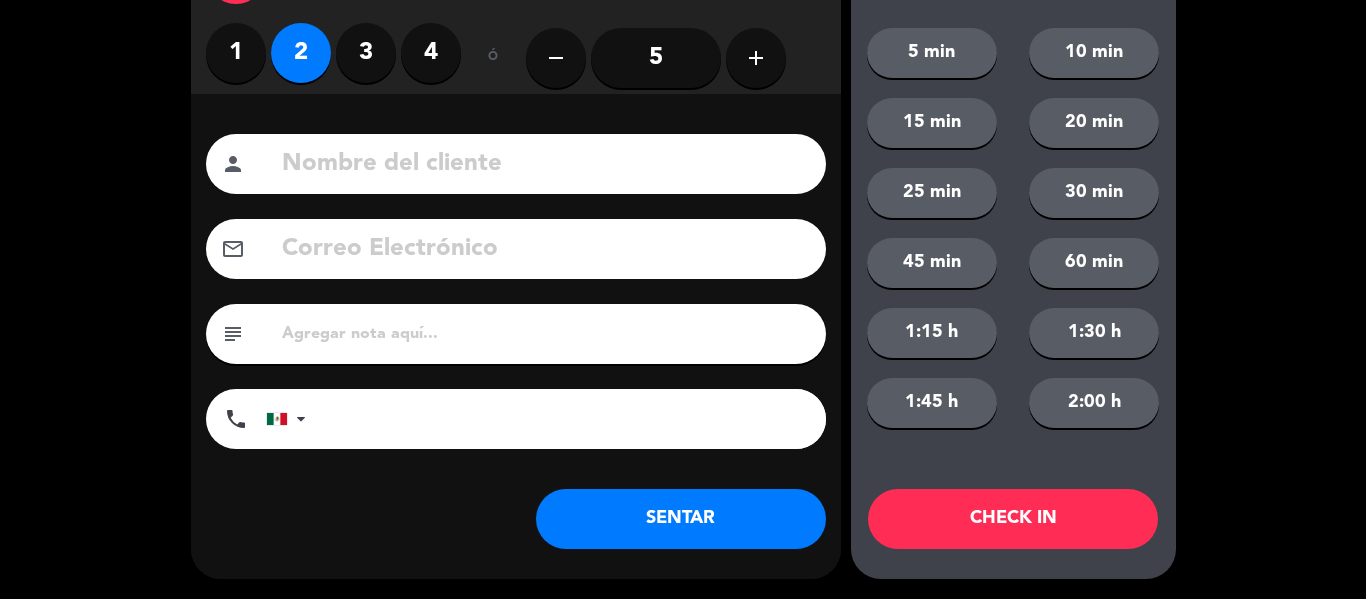 click on "SENTAR" 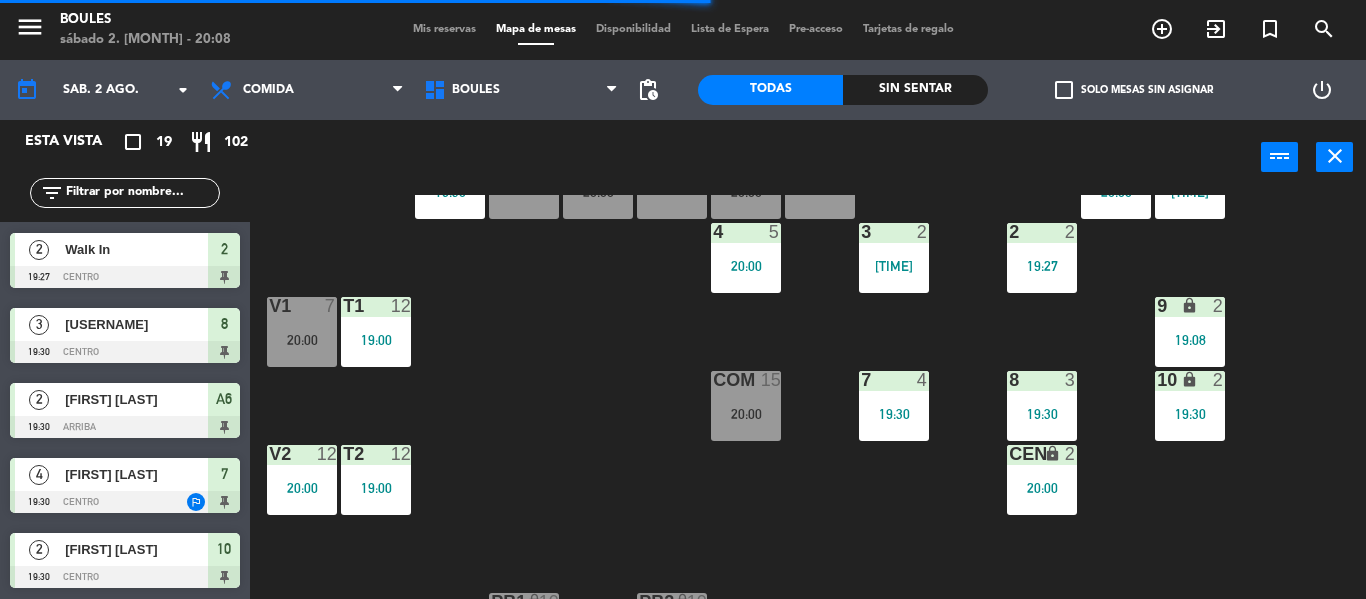scroll, scrollTop: 381, scrollLeft: 0, axis: vertical 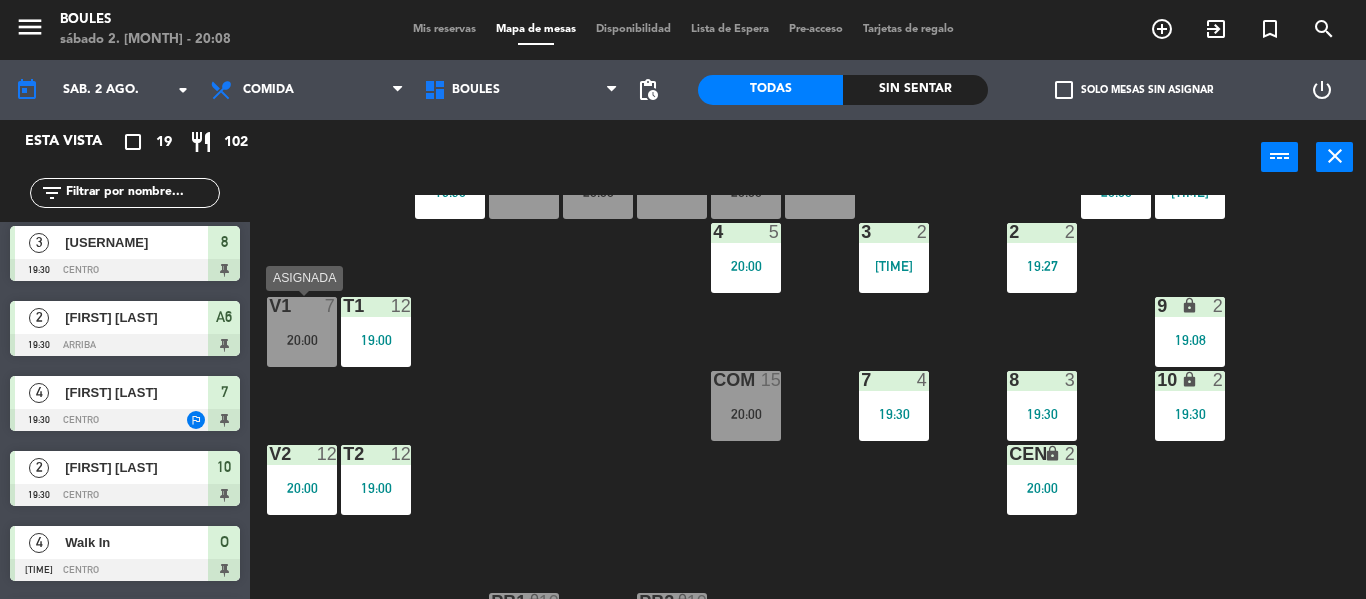 click on "20:00" at bounding box center (302, 340) 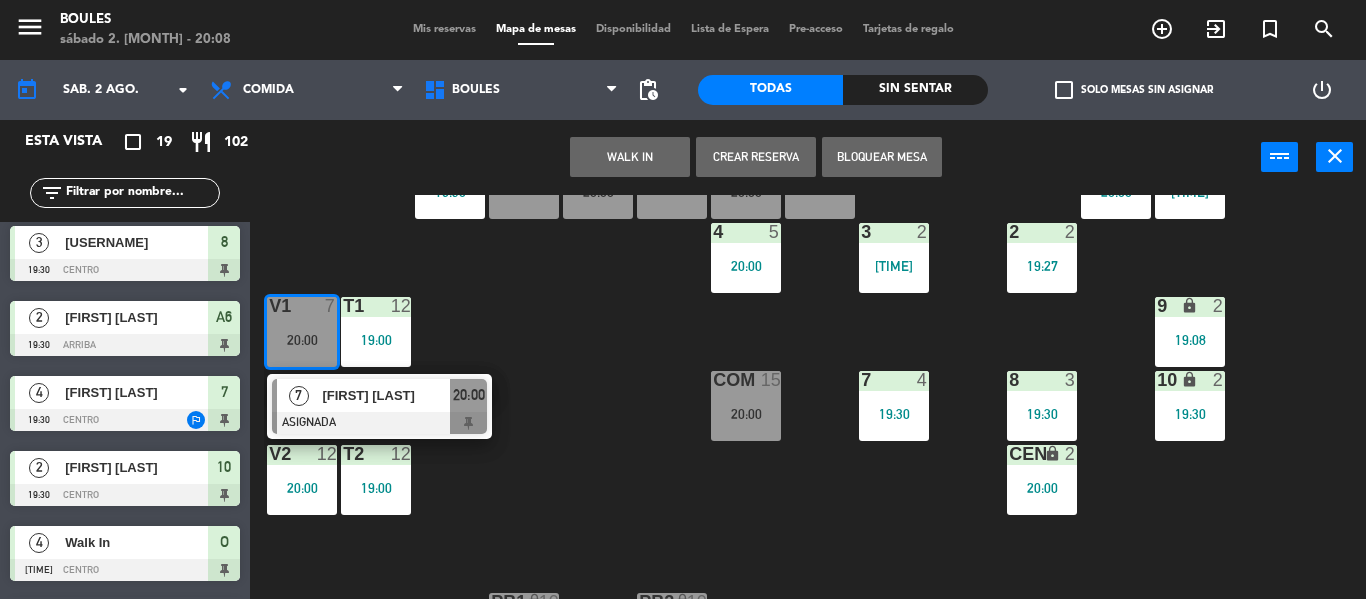 scroll, scrollTop: 69, scrollLeft: 0, axis: vertical 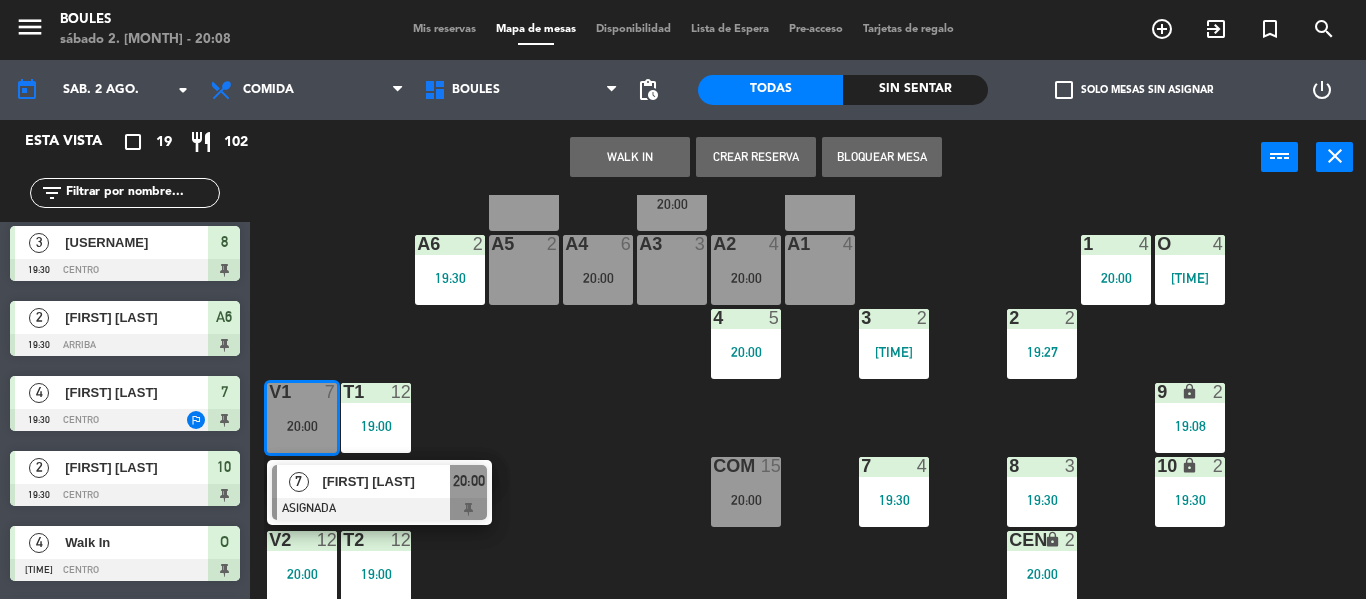 click on "P1  2   [TIME]  P2  2  A11 lock  2  A5  2  A6  2   [TIME]  A4  6   [TIME]  A3  3  A2  4   [TIME]  A1  4  1  4   [TIME]  O  4   [TIME]  4  5   [TIME]  3  2   [TIME]  2  2   [TIME]  V1  7   [TIME]   7   [NAME]   ASIGNADA  [TIME] T1  12   [TIME]  9 lock  2   [TIME]  COM  15   [TIME]  7  4   [TIME]  8  3   [TIME]  10 lock  2   [TIME]  V2  12   [TIME]  T2  12   [TIME]  CEN lock  2   [TIME]  PB1 lock  10  PB2 lock  10" 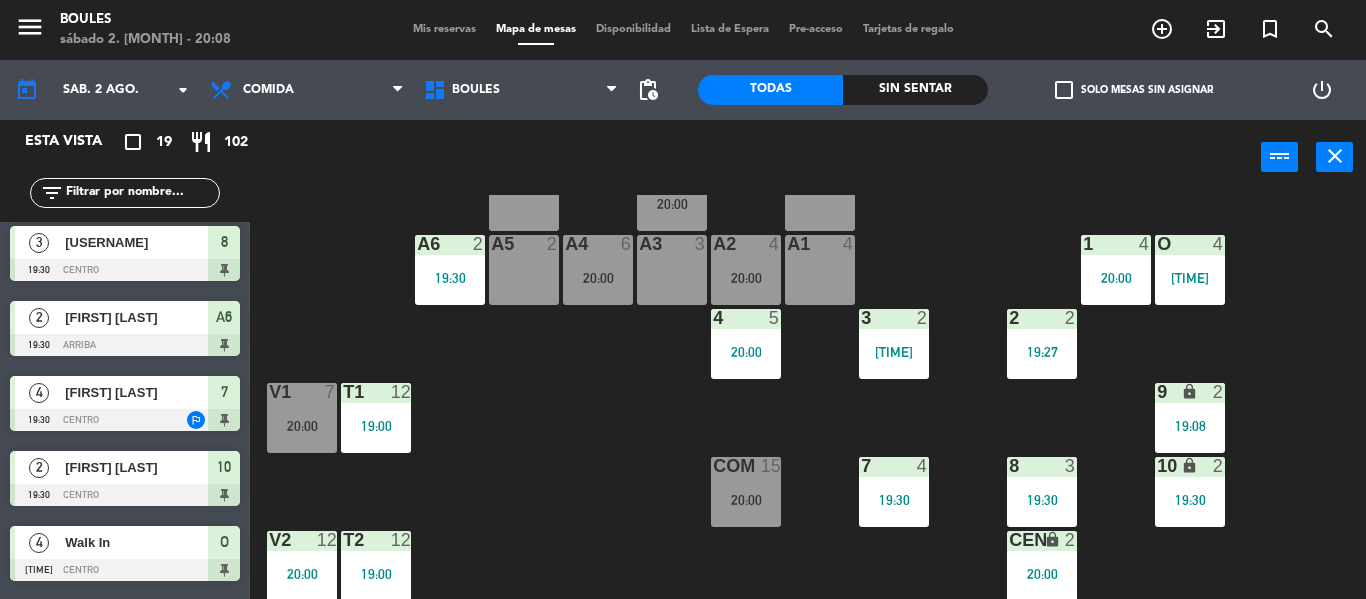 click on "20:00" at bounding box center [746, 278] 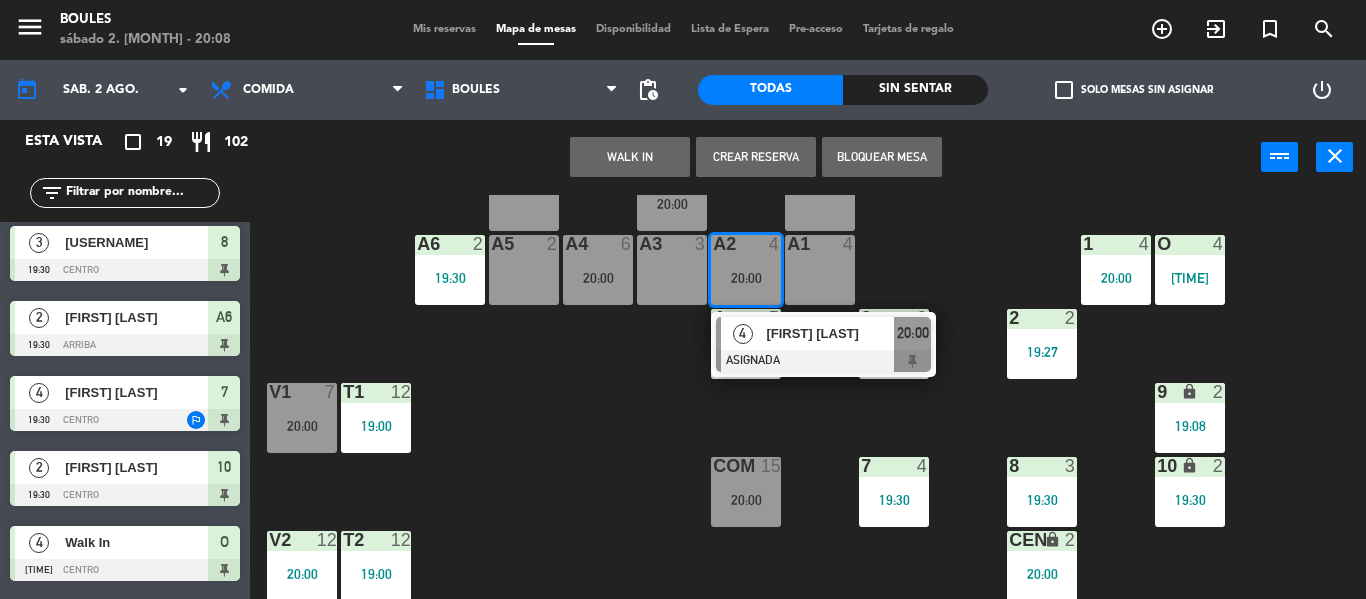 click on "A1  4" at bounding box center [820, 270] 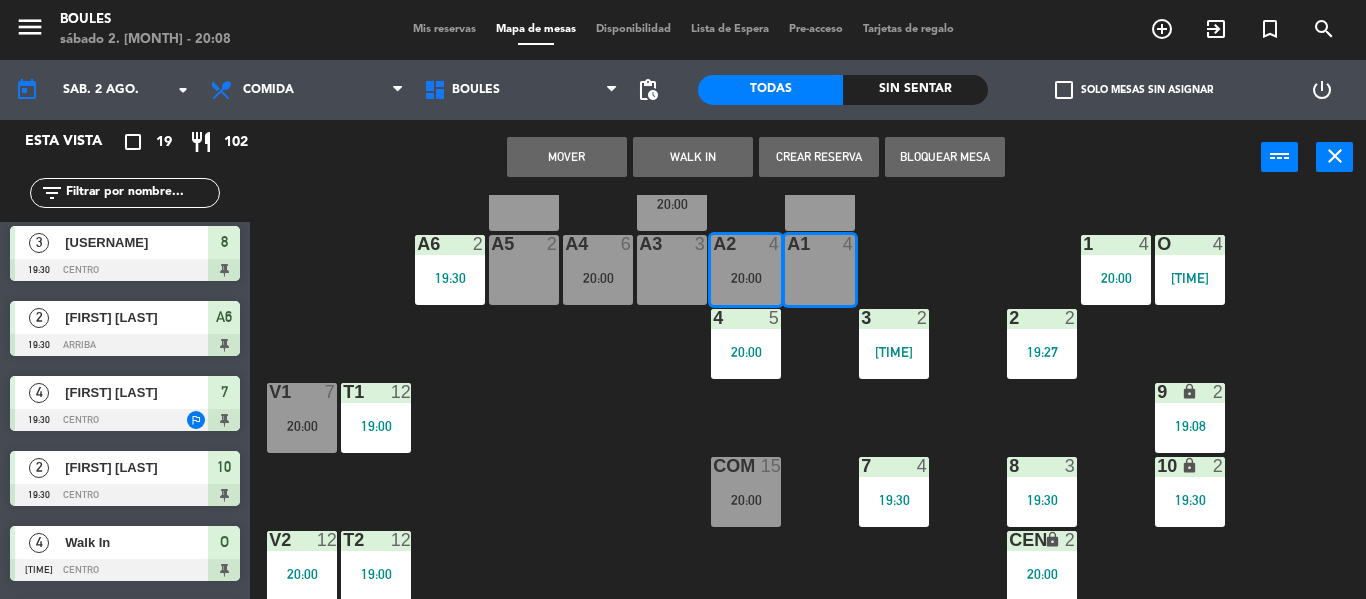 click on "Mover" at bounding box center (567, 157) 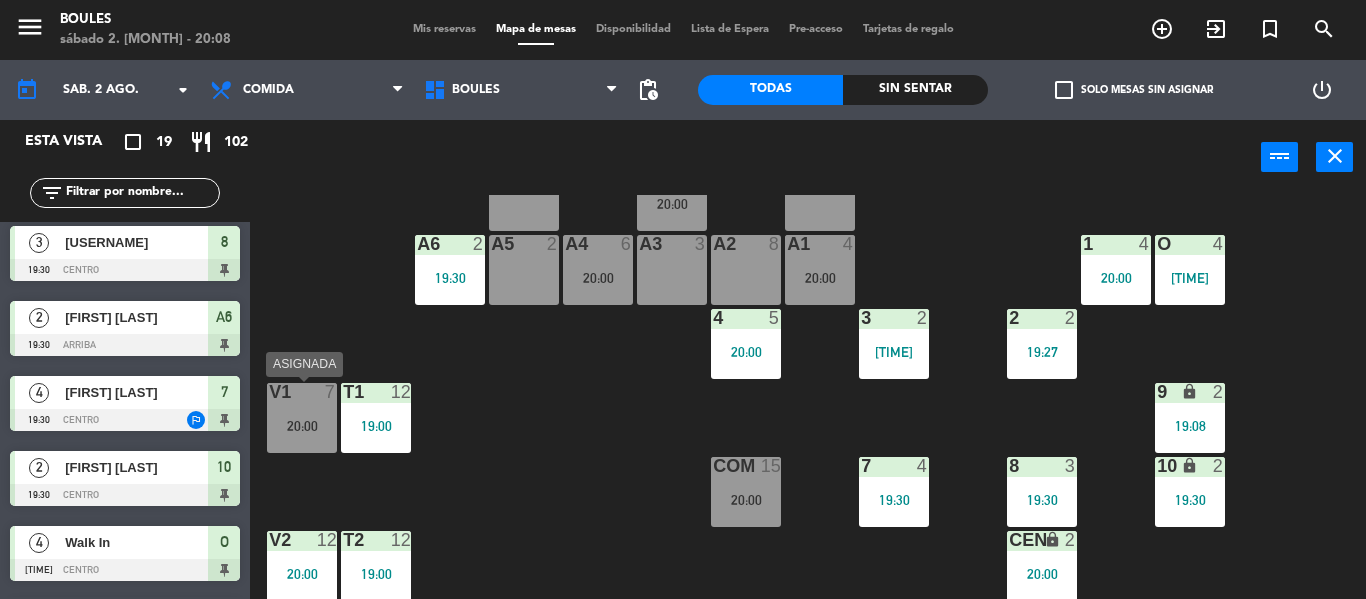 click on "V1  7   20:00" at bounding box center (302, 418) 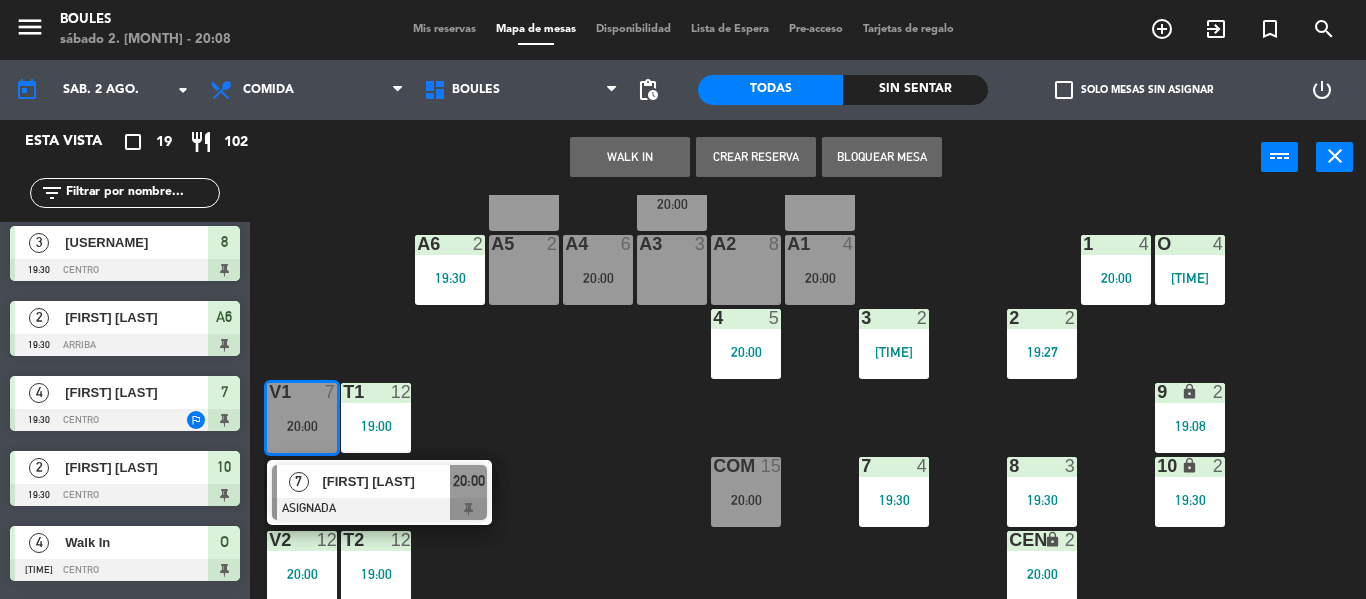 click on "A2  8" at bounding box center (746, 270) 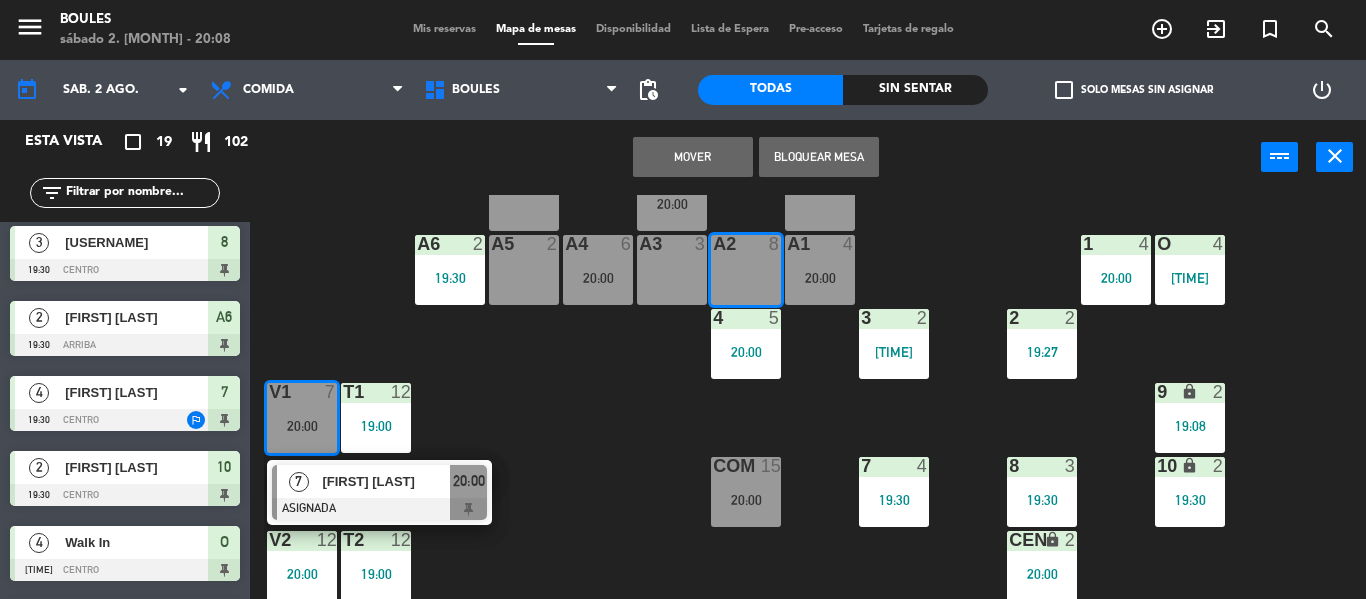 click on "Mover" at bounding box center (693, 157) 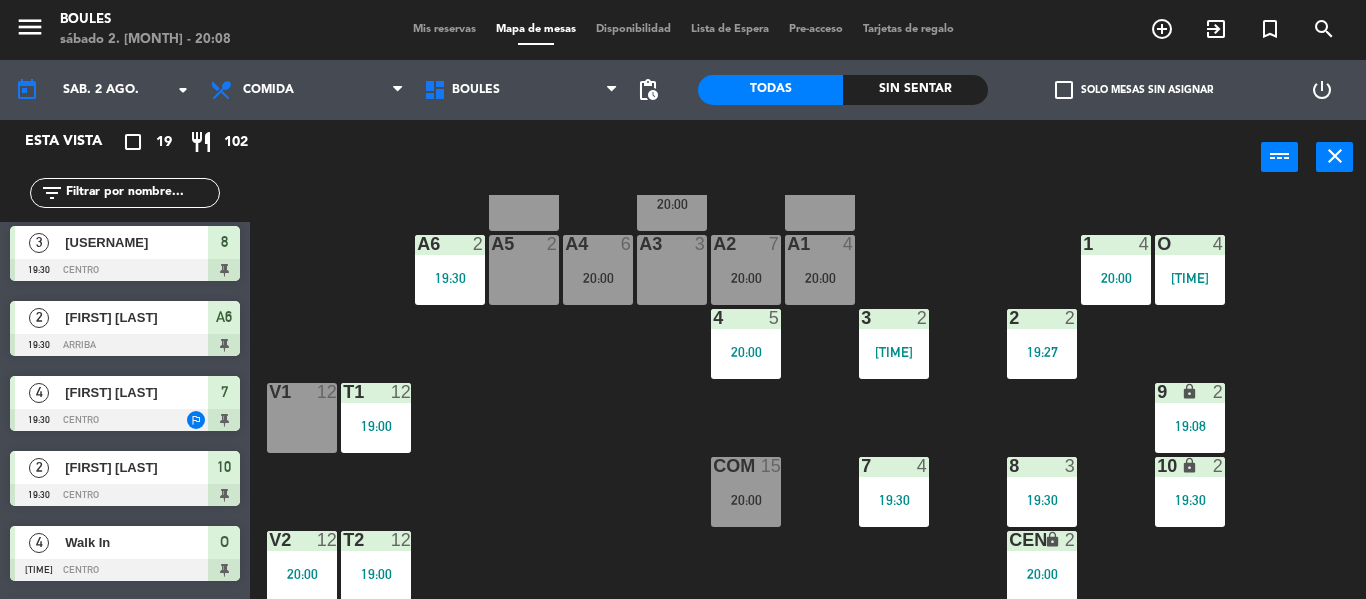 click at bounding box center [301, 392] 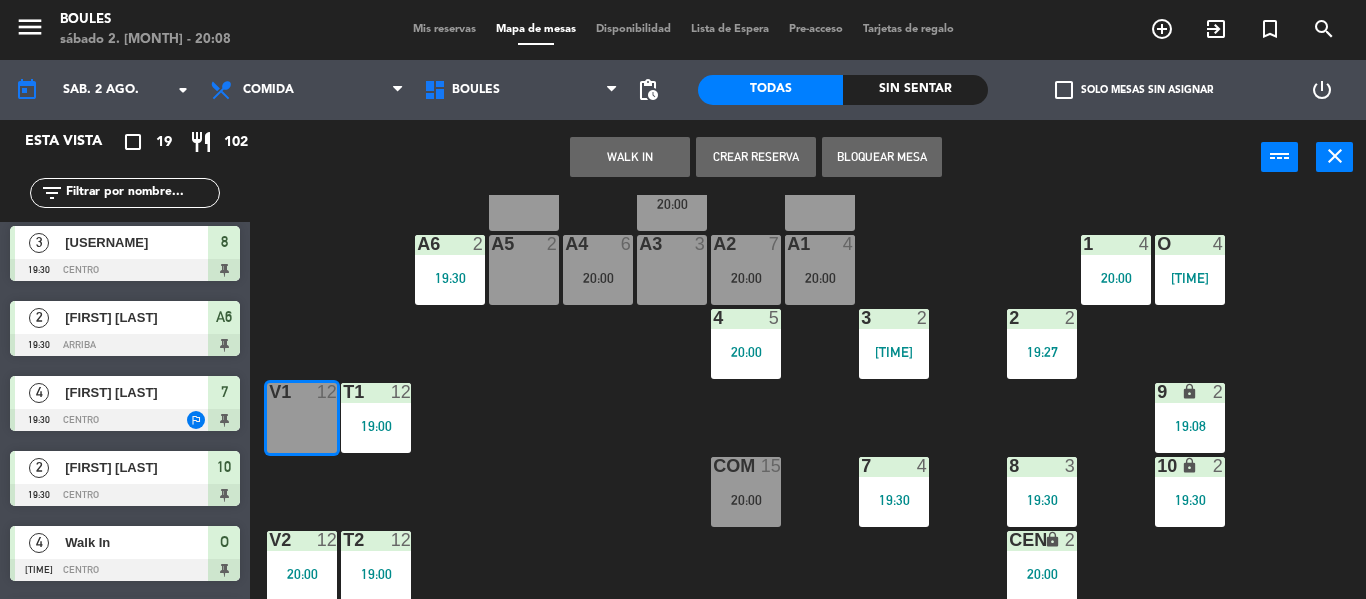 click on "WALK IN" at bounding box center [630, 157] 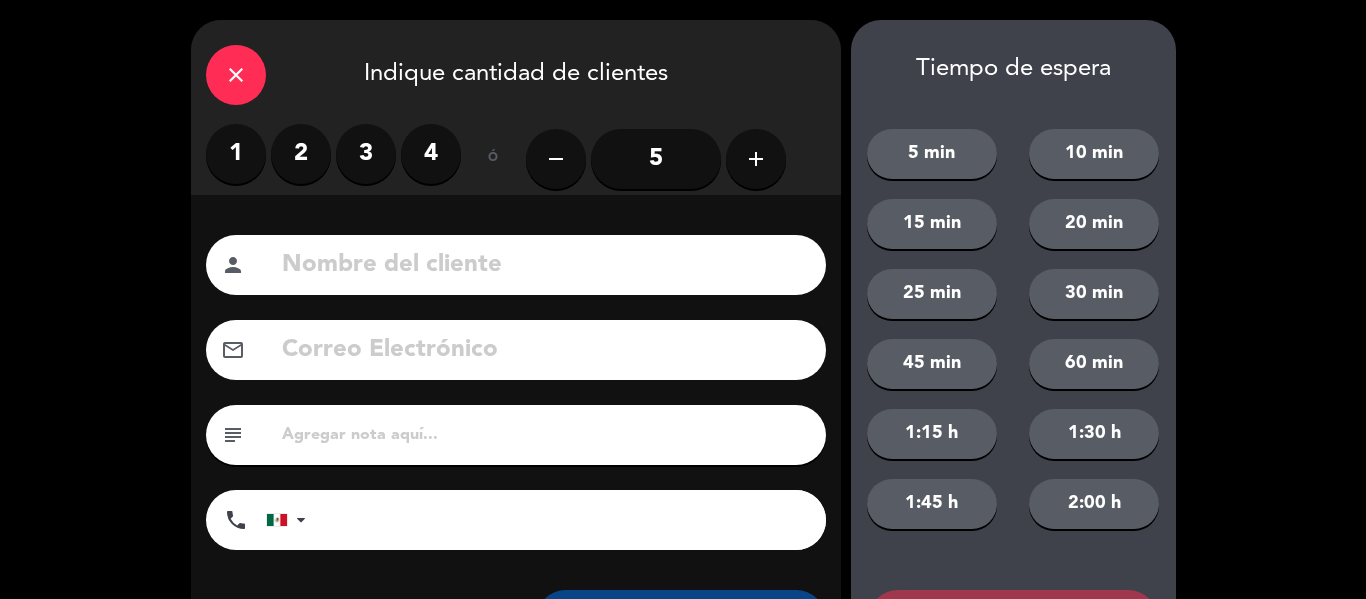 click on "add" 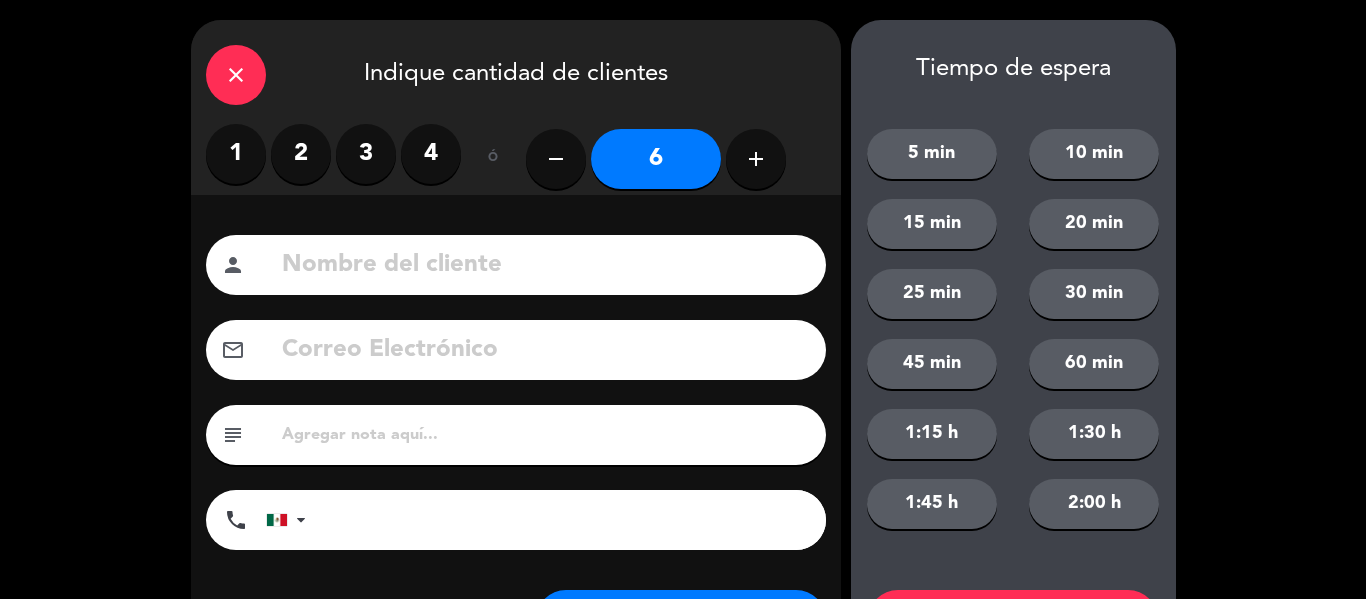click on "add" 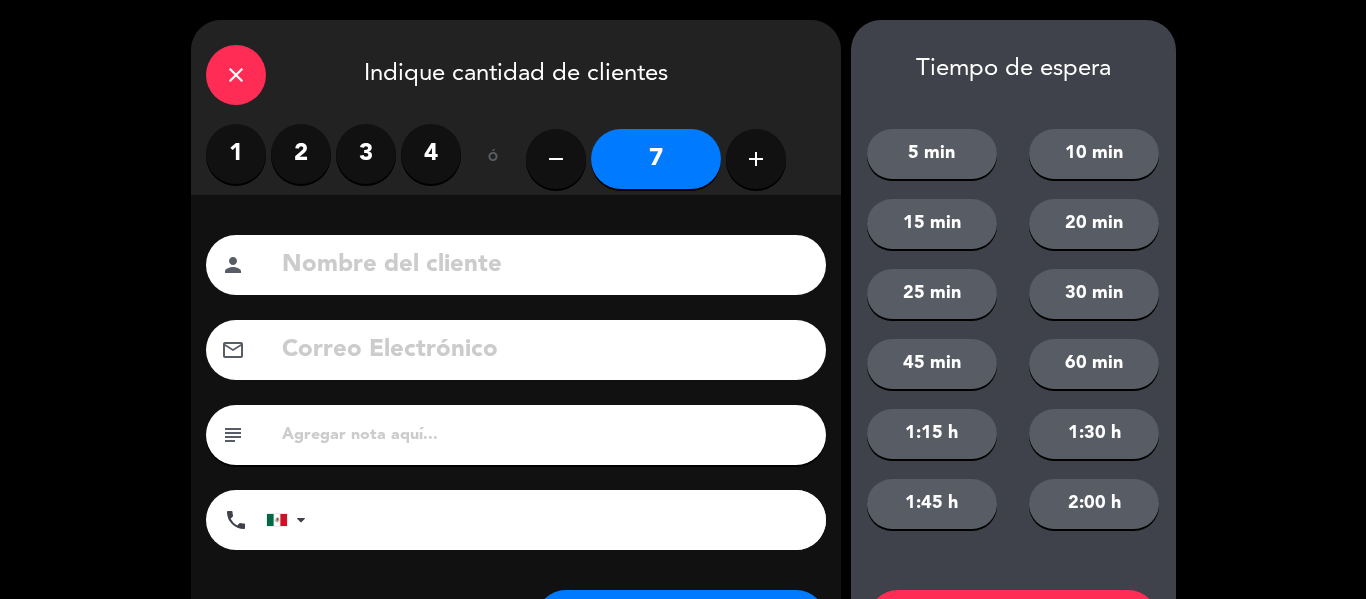 click on "add" 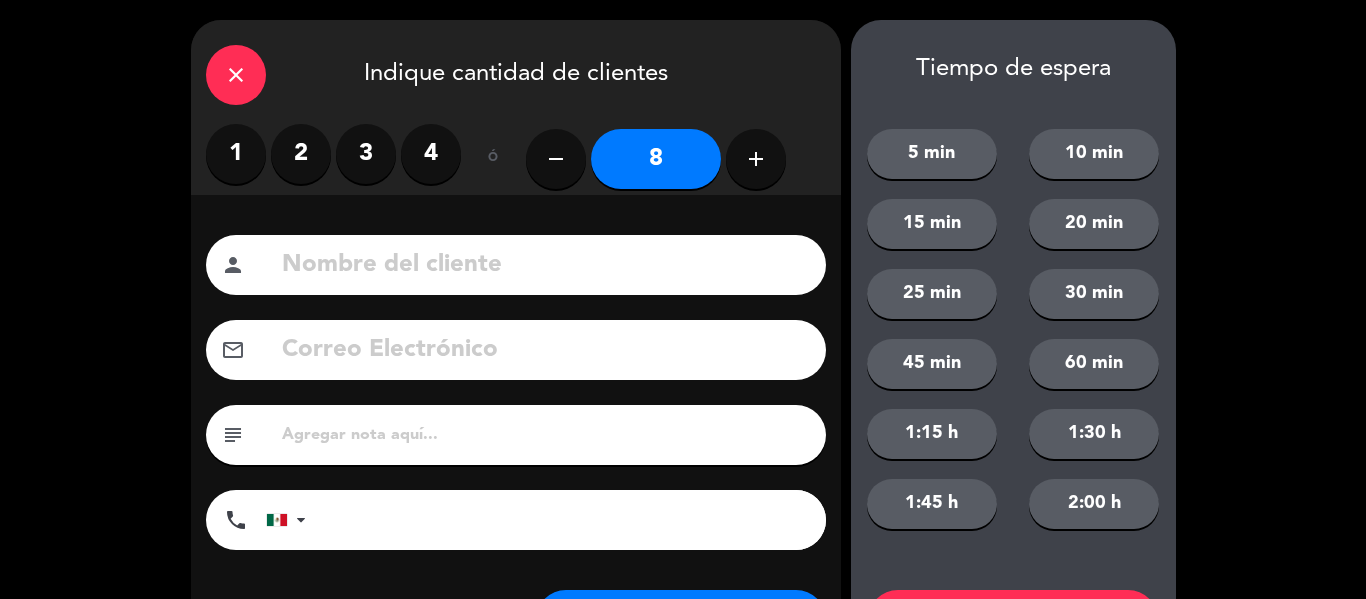 click on "add" 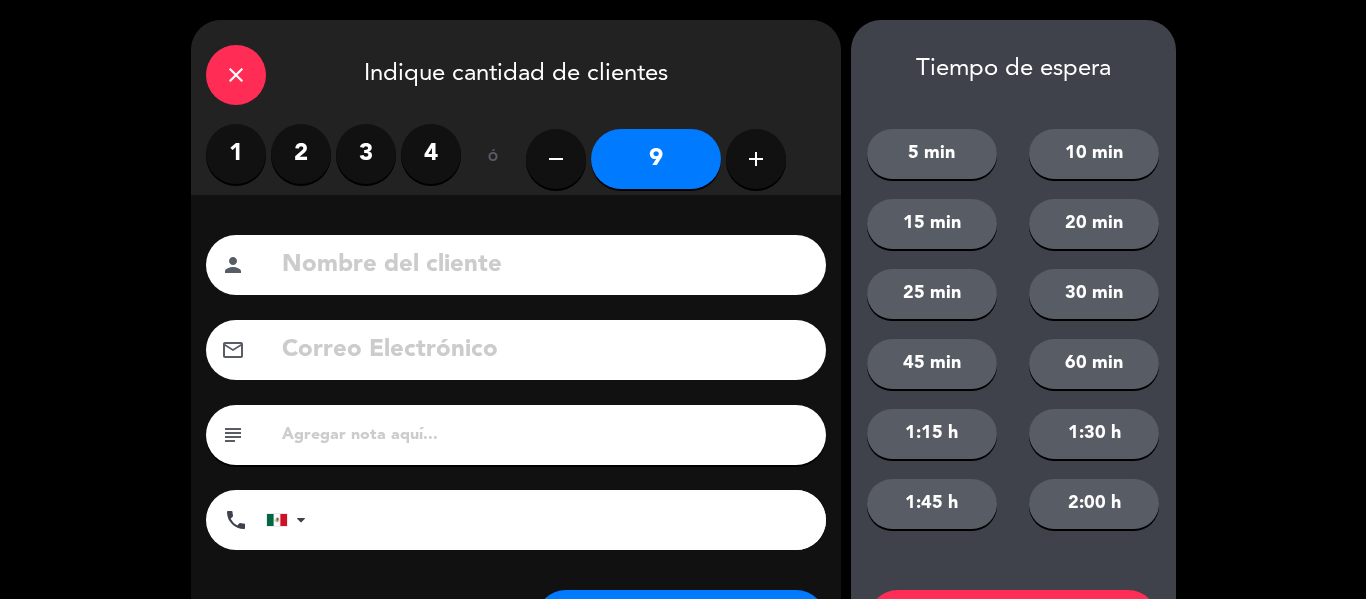 scroll, scrollTop: 101, scrollLeft: 0, axis: vertical 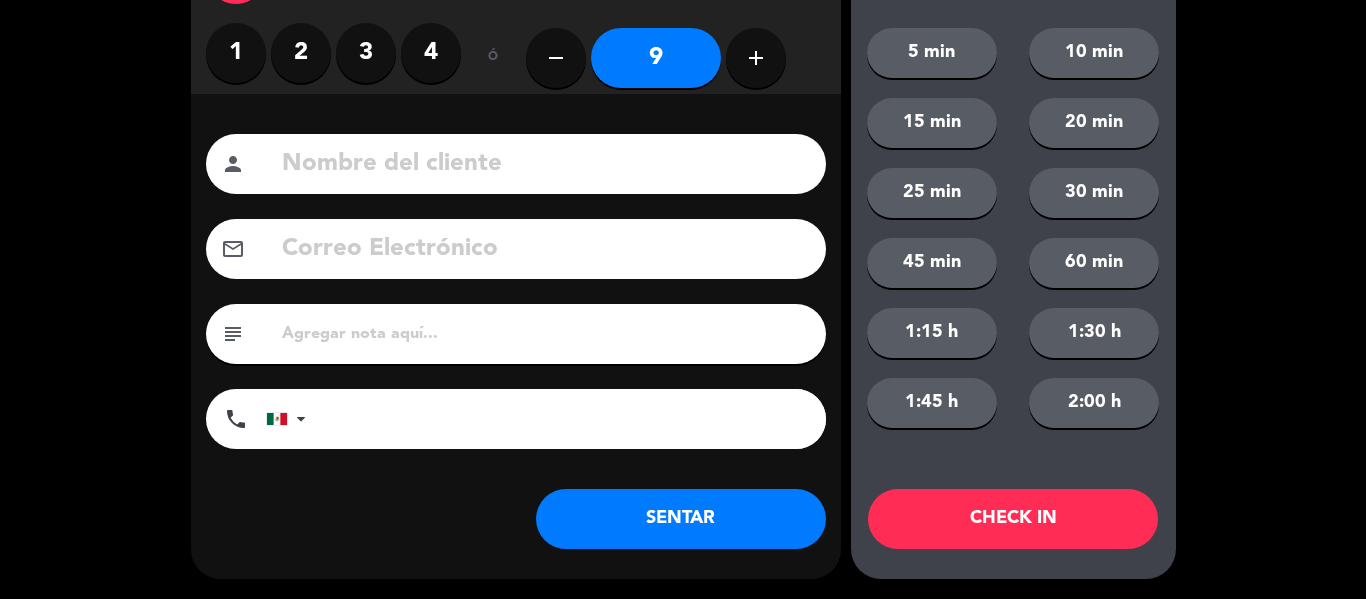 click on "SENTAR" 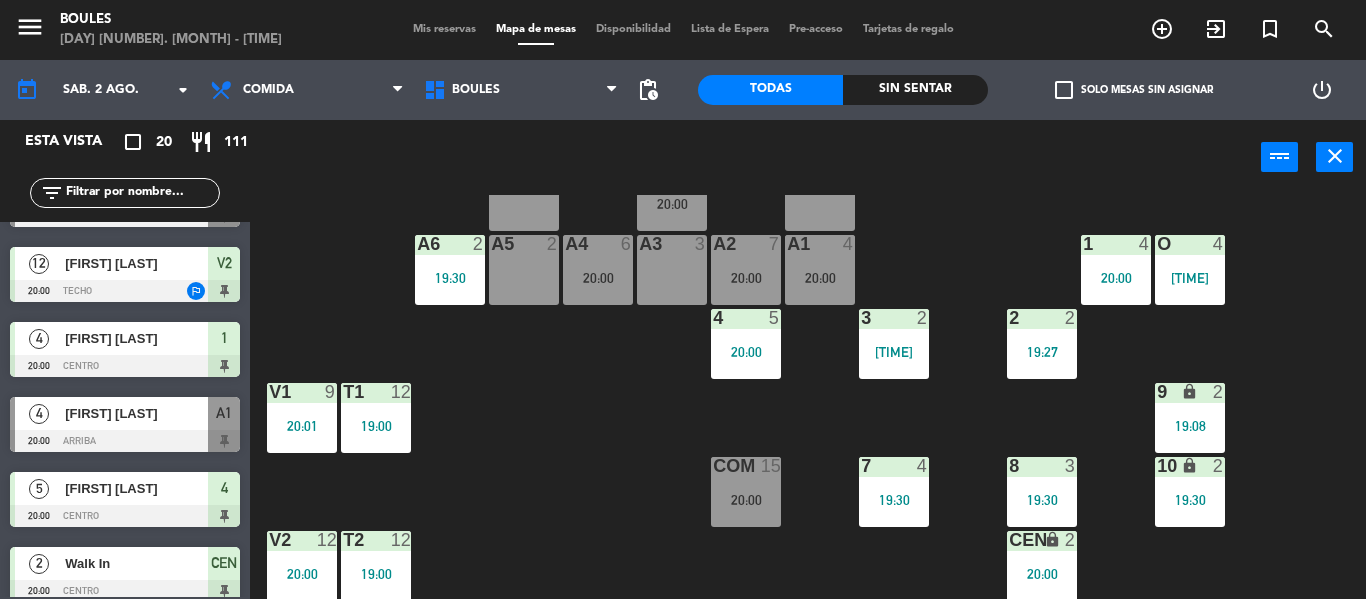 scroll, scrollTop: 1029, scrollLeft: 0, axis: vertical 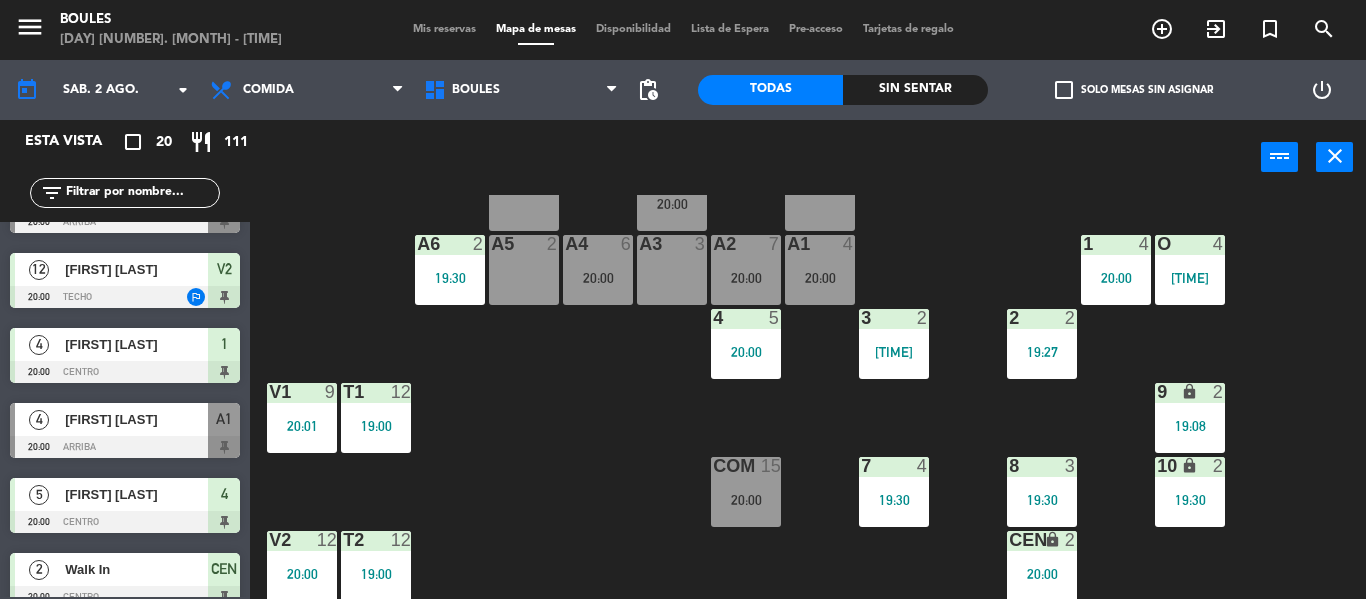 click on "[FIRST] [LAST]" at bounding box center [135, 419] 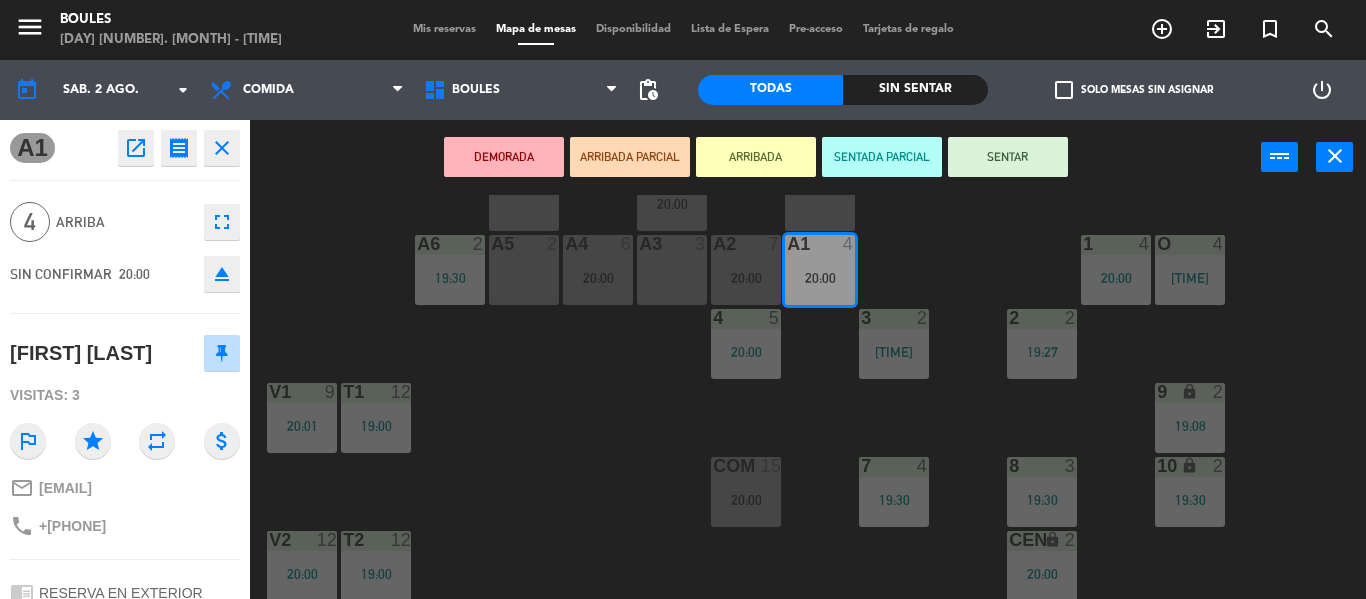 click on "P1  2   20:00  P2  2  A11 lock  2  A5  2  A6  2   19:30  A4  6   20:00  A3  3  A2  7   20:00  A1  4   20:00  1  4   20:00  O  4   19:43  4  5   20:00  3  2   19:21  2  2   19:27  V1  9   20:01  T1  12   19:00  9 lock  2   19:08  COM  15   20:00  7  4   19:30  8  3   19:30  10 lock  2   19:30  V2  12   20:00  T2  12   19:00  CEN lock  2   20:00  PB1 lock  10  PB2 lock  10" 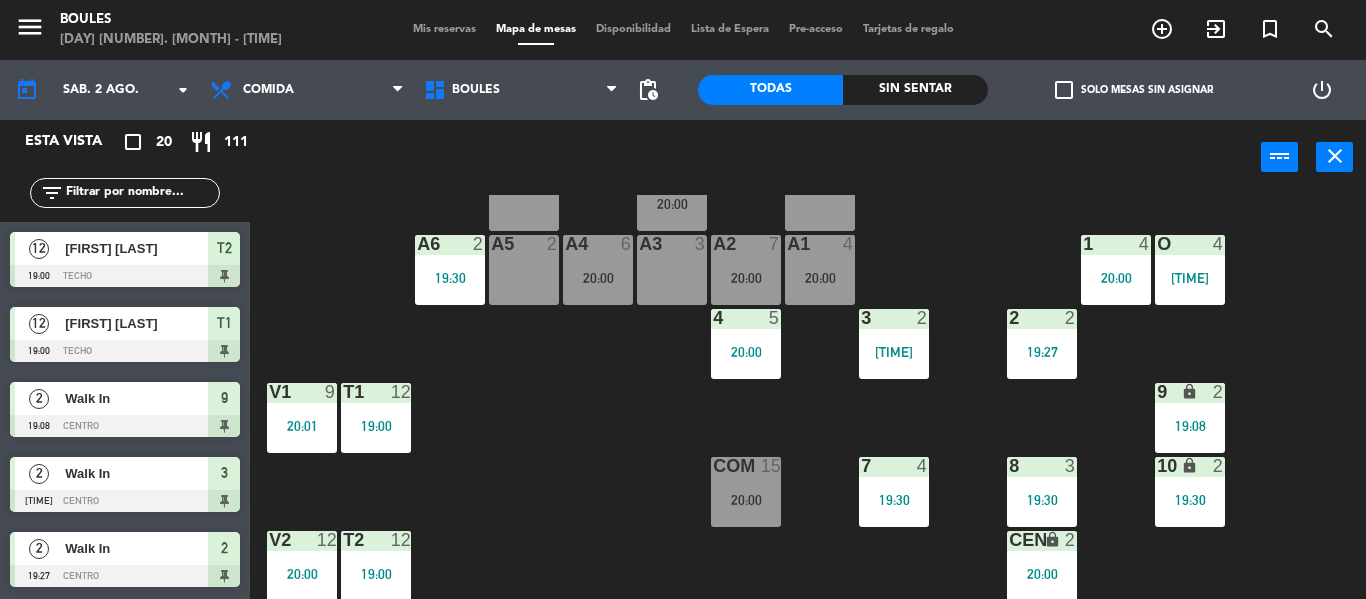 scroll, scrollTop: 0, scrollLeft: 0, axis: both 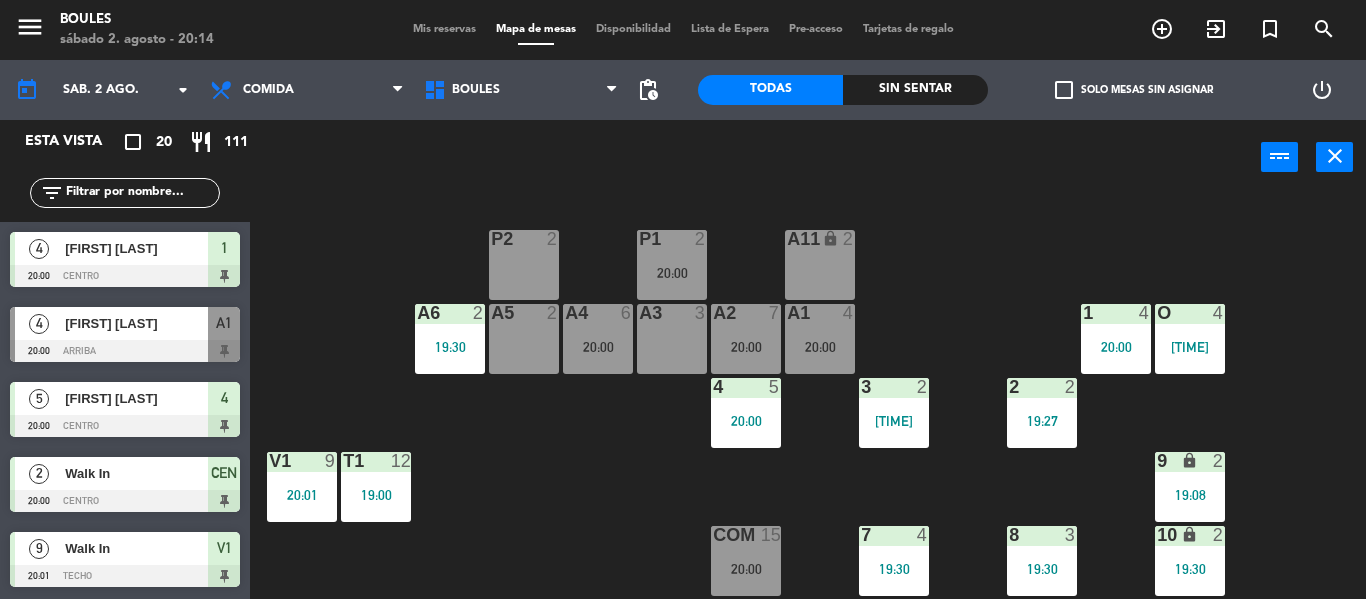 click on "P2  2" at bounding box center [524, 265] 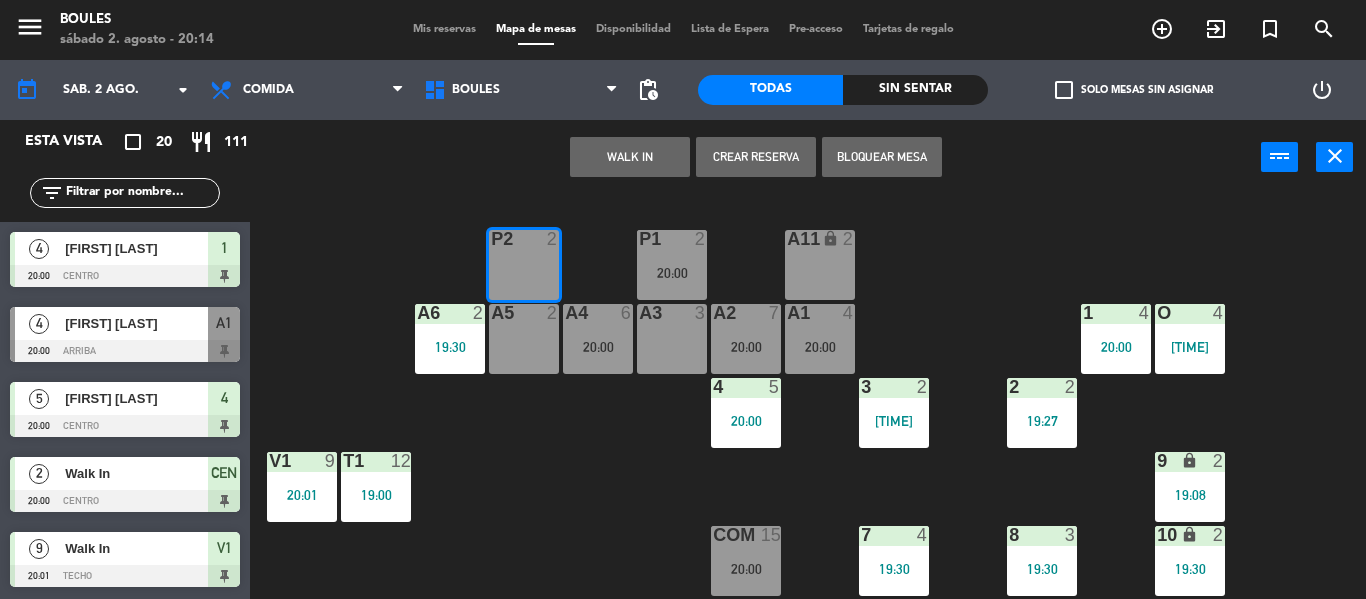 click on "WALK IN" at bounding box center [630, 157] 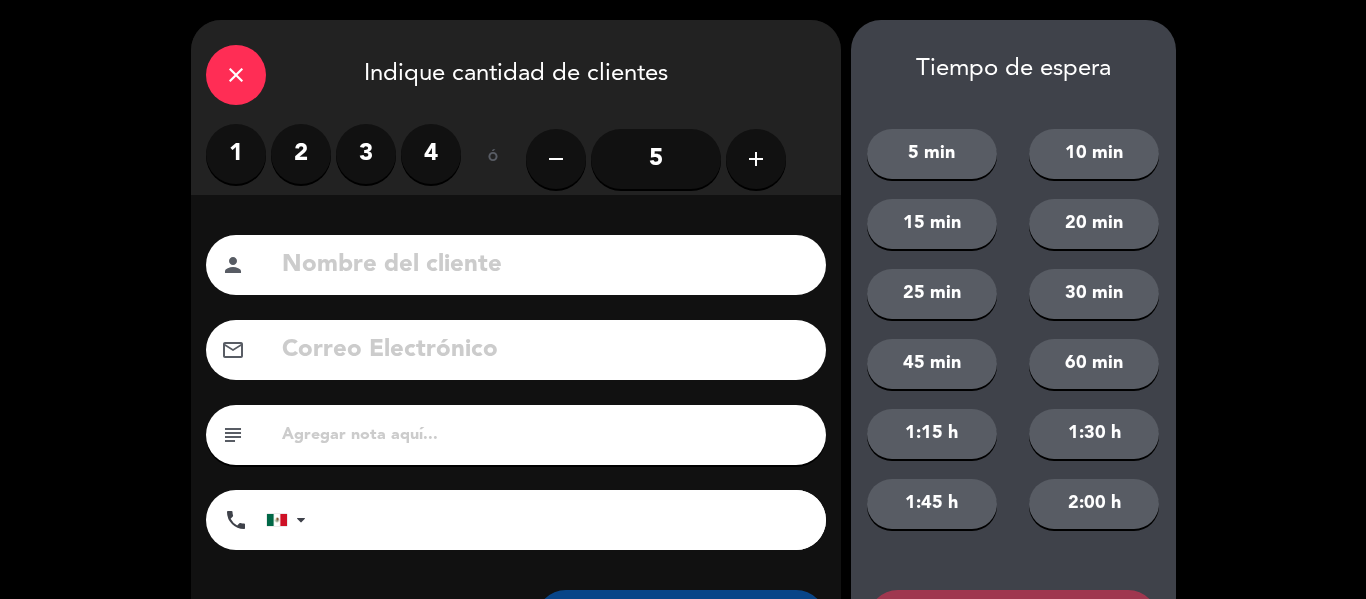 click on "1" at bounding box center [236, 154] 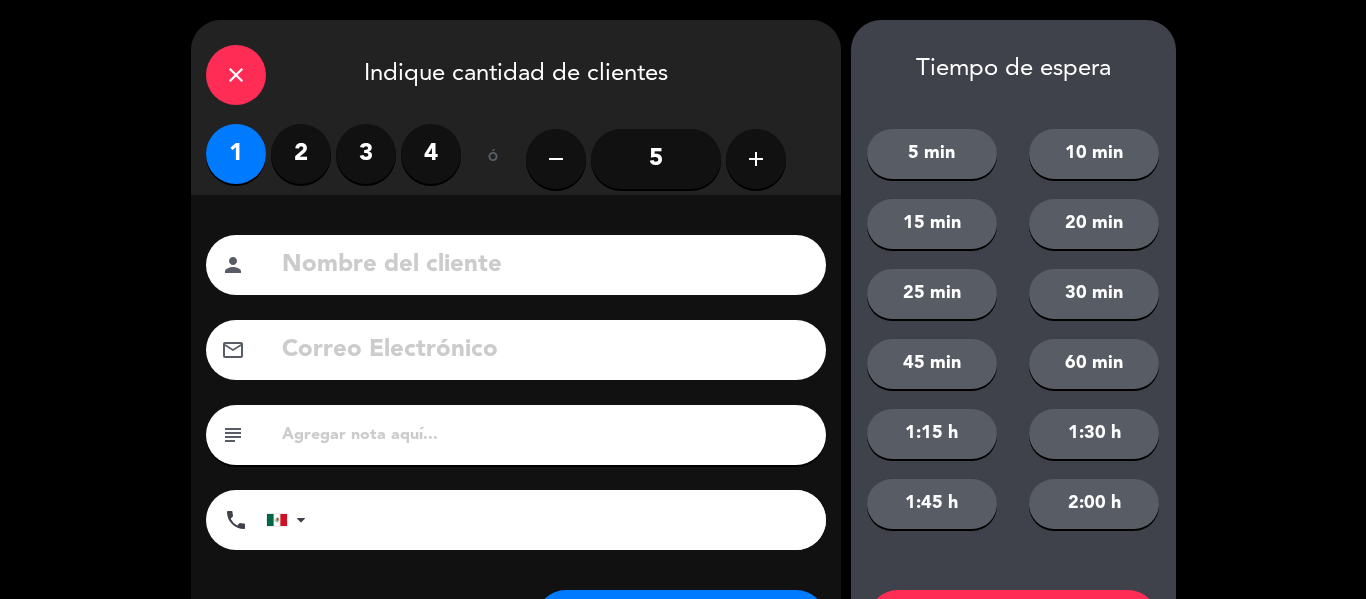 scroll, scrollTop: 101, scrollLeft: 0, axis: vertical 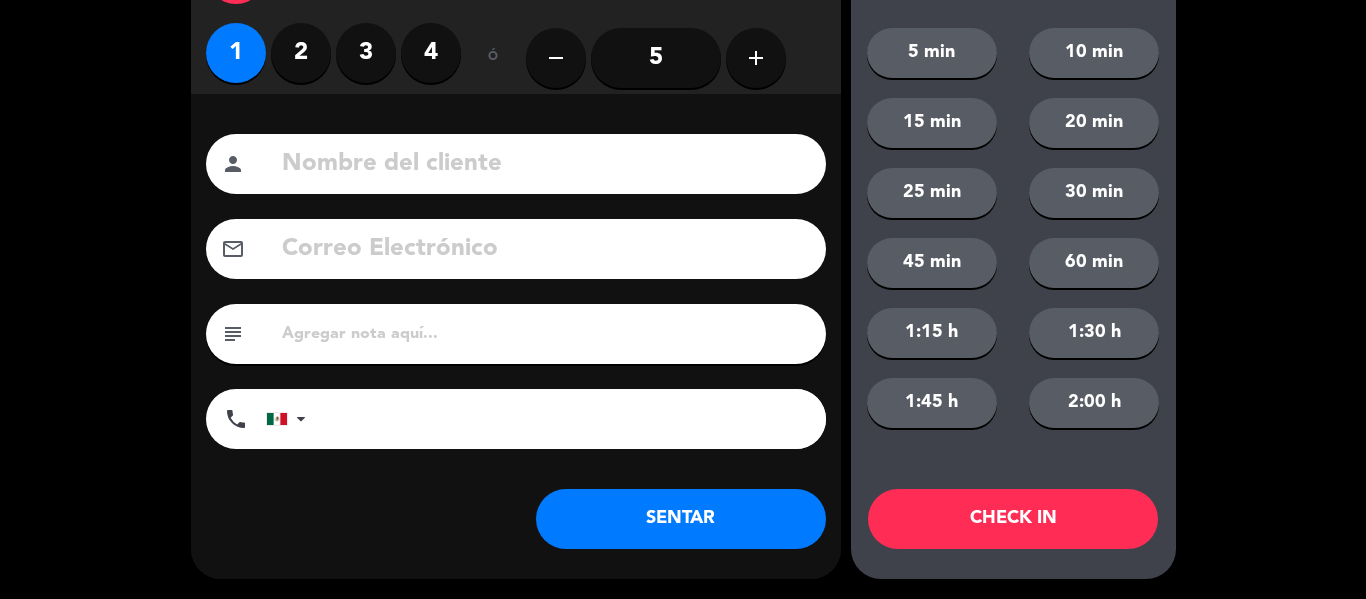 click on "SENTAR" 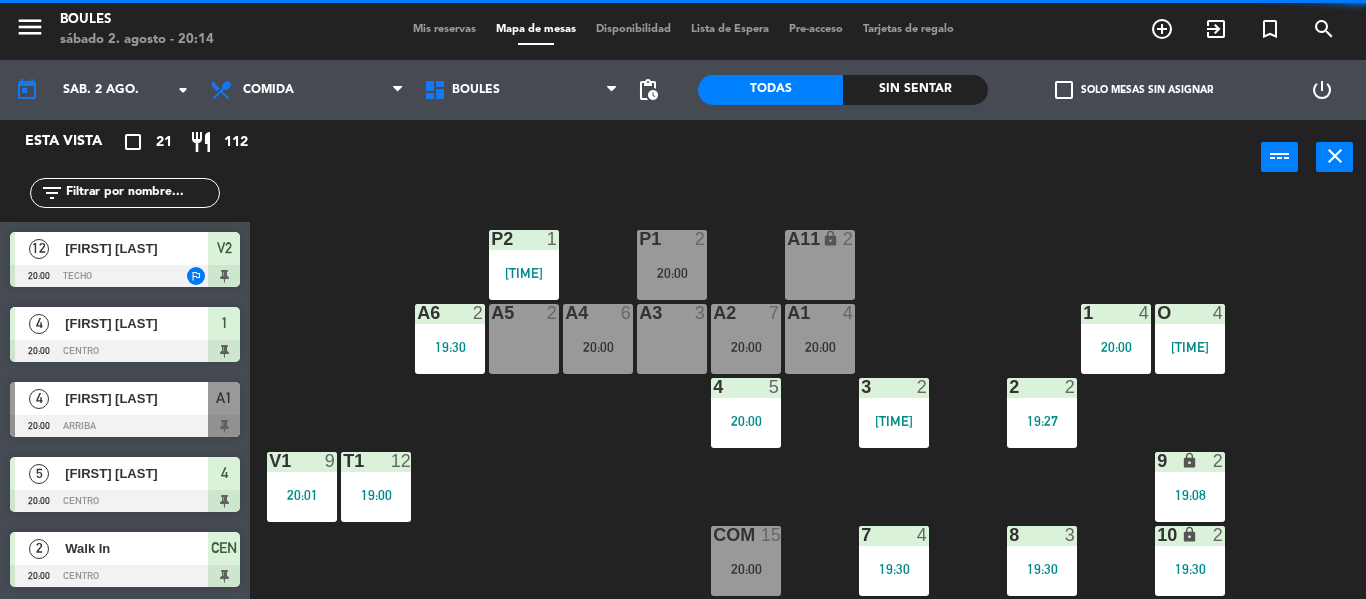 scroll, scrollTop: 0, scrollLeft: 0, axis: both 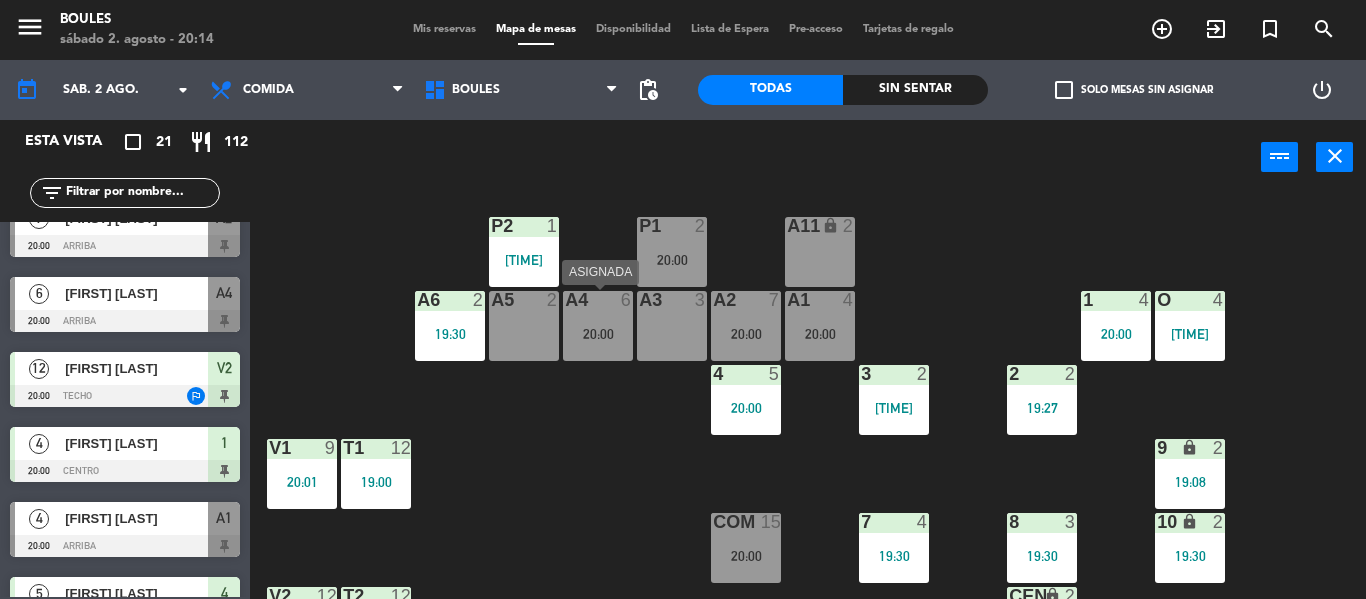 click at bounding box center [597, 300] 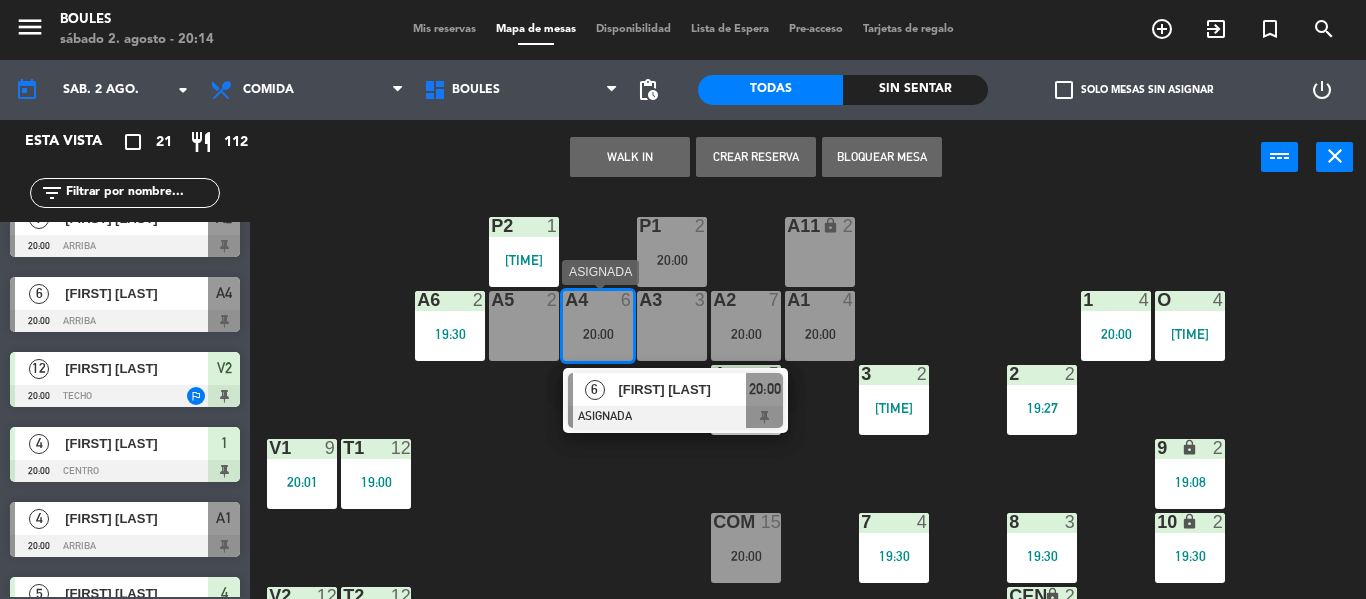 click on "[FIRST] [LAST]" at bounding box center (682, 389) 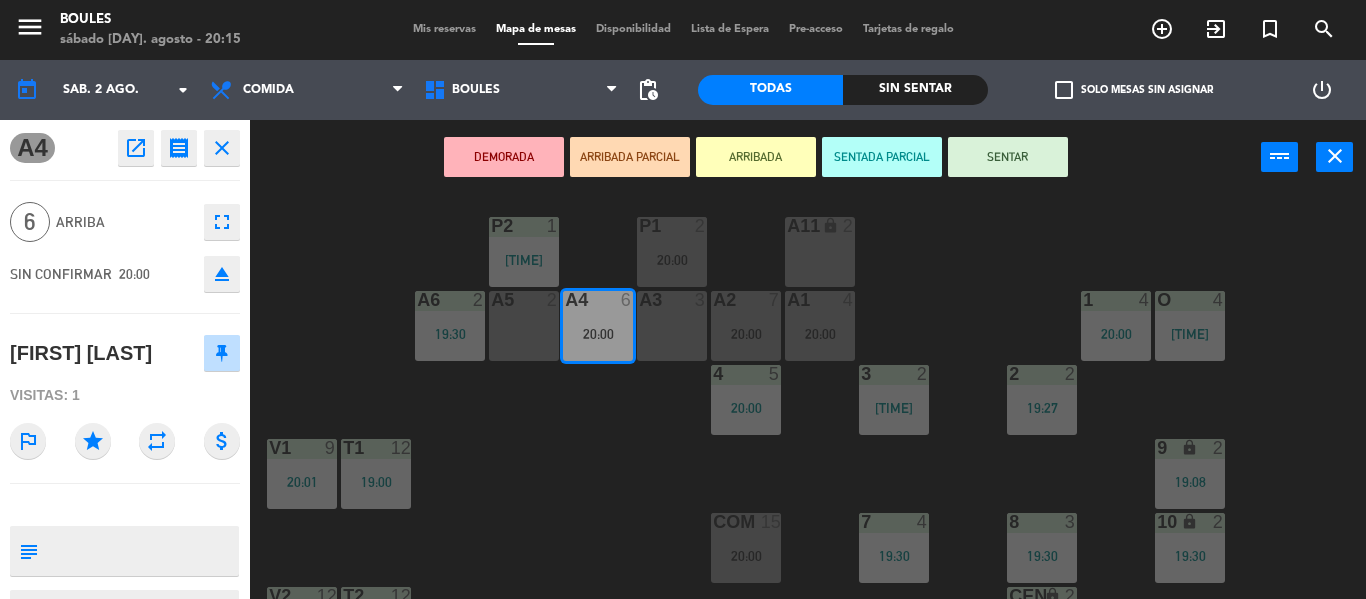 click on "outlined_flag" 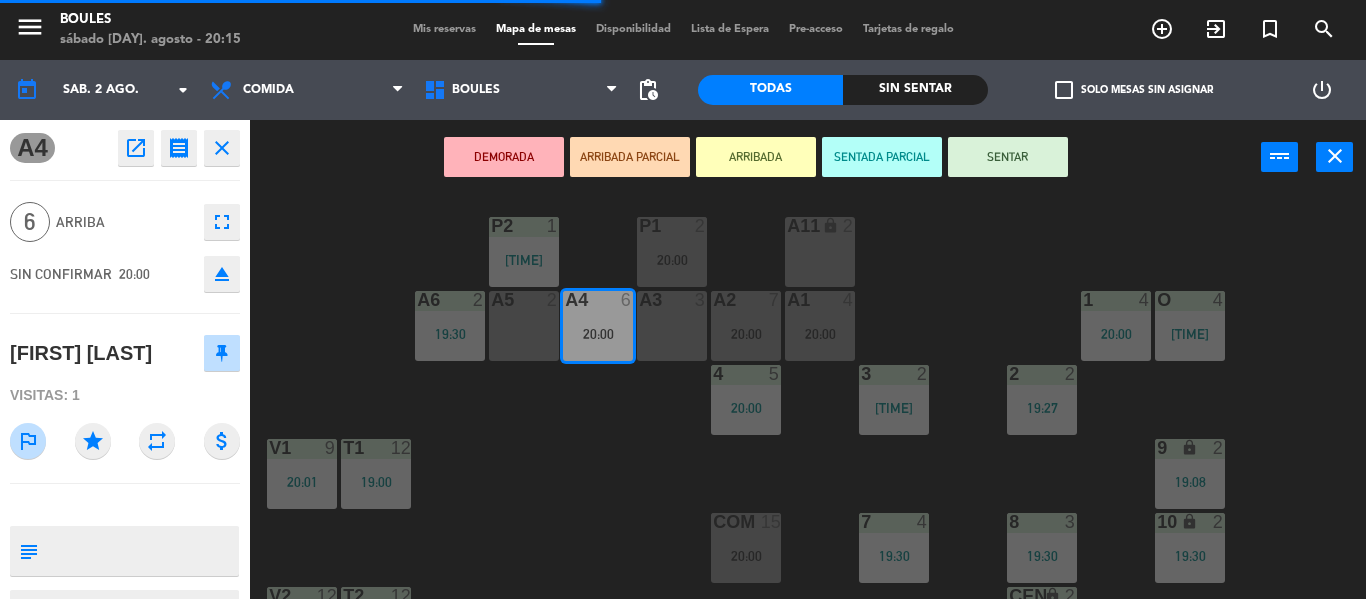click on "P1  2   20:00  P2  1   20:06  A11 lock  2  A5  2  A6  2   19:30  A4  6   20:00  A3  3  A2  7   20:00  A1  4   20:00  1  4   20:00  O  4   19:43  4  5   20:00  3  2   19:21  2  2   19:27  V1  9   20:01  T1  12   19:00  9 lock  2   19:08  COM  15   20:00  7  4   19:30  8  3   19:30  10 lock  2   19:30  V2  12   20:00  T2  12   19:00  CEN lock  2   20:00  PB1 lock  10  PB2 lock  10" 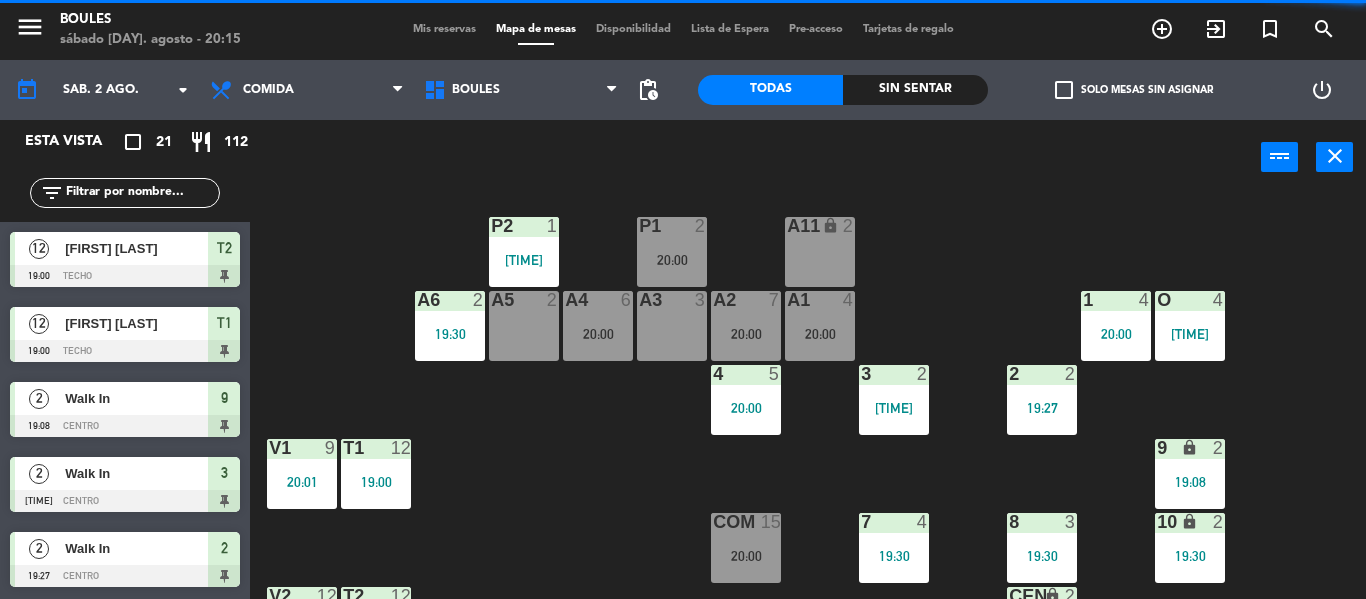 scroll, scrollTop: 0, scrollLeft: 0, axis: both 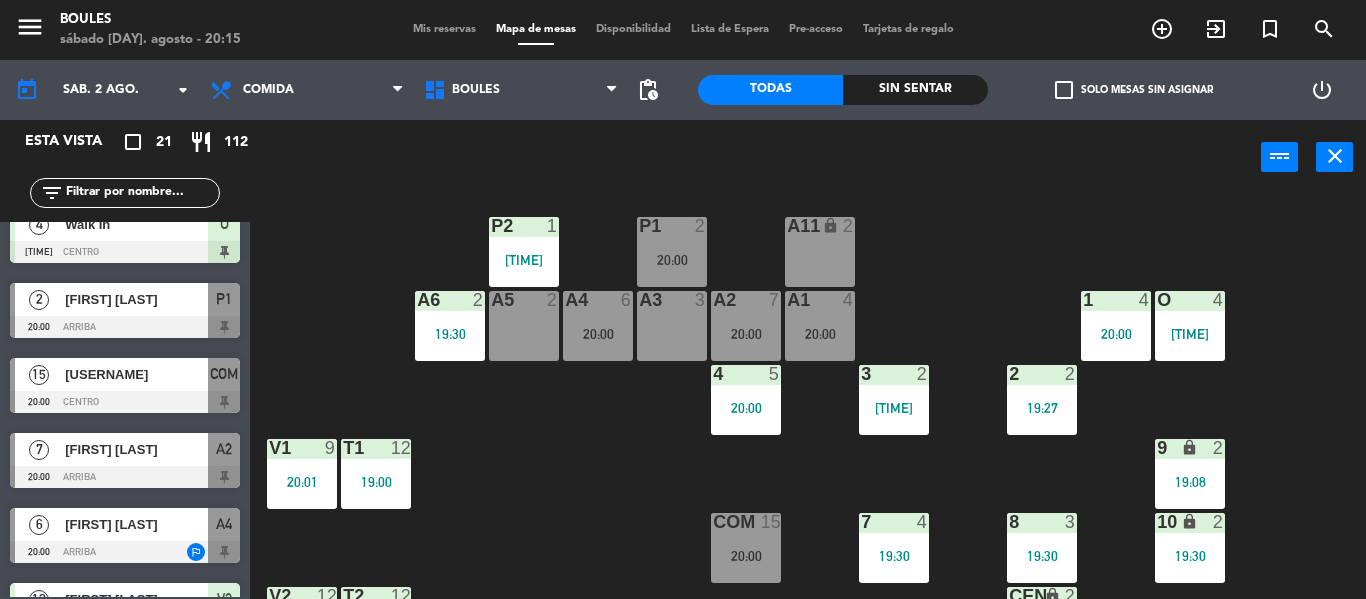 click on "[USERNAME]" at bounding box center (136, 374) 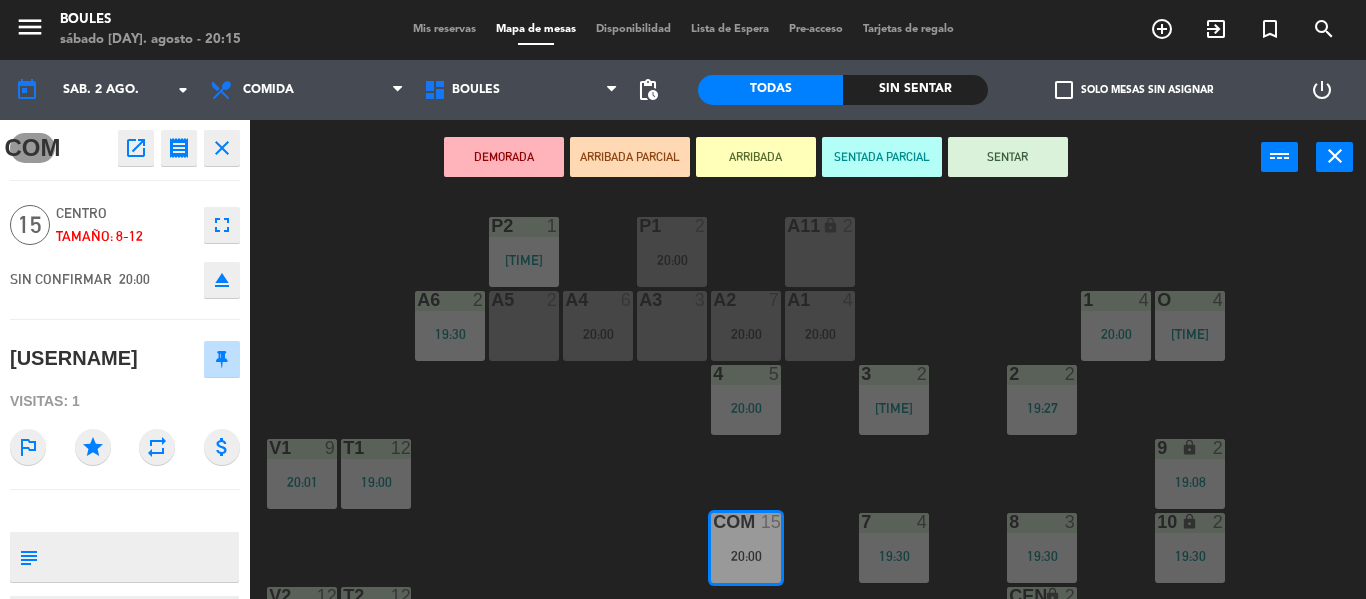 scroll, scrollTop: 102, scrollLeft: 0, axis: vertical 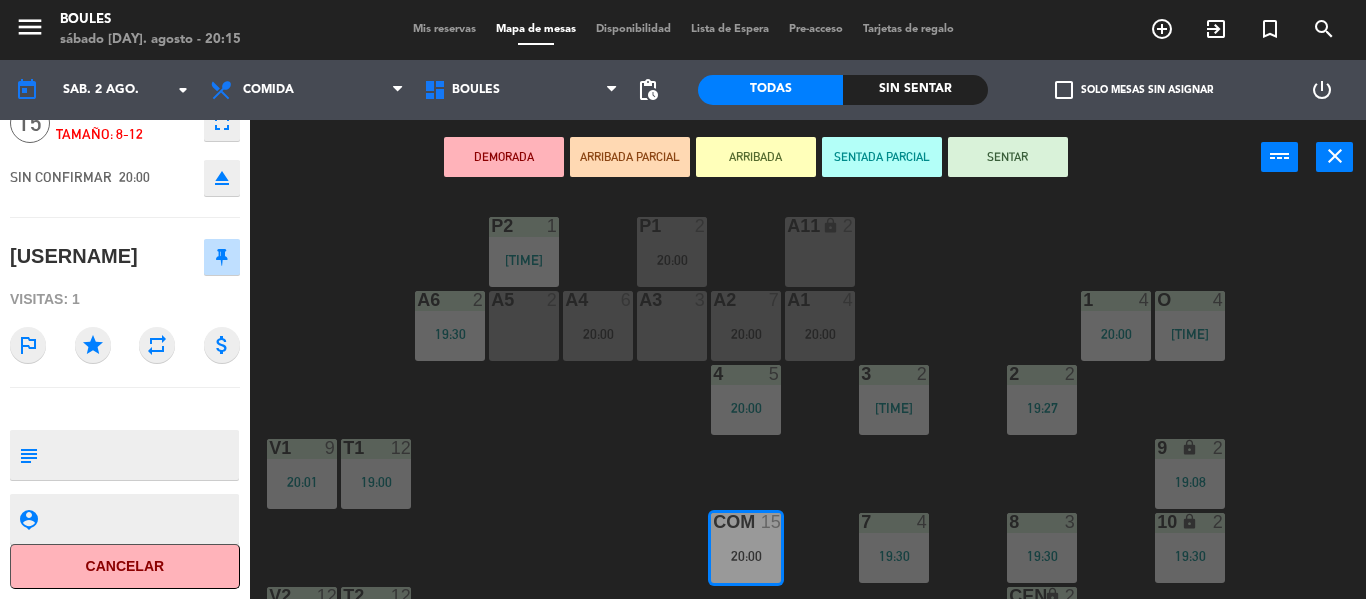 click on "outlined_flag" 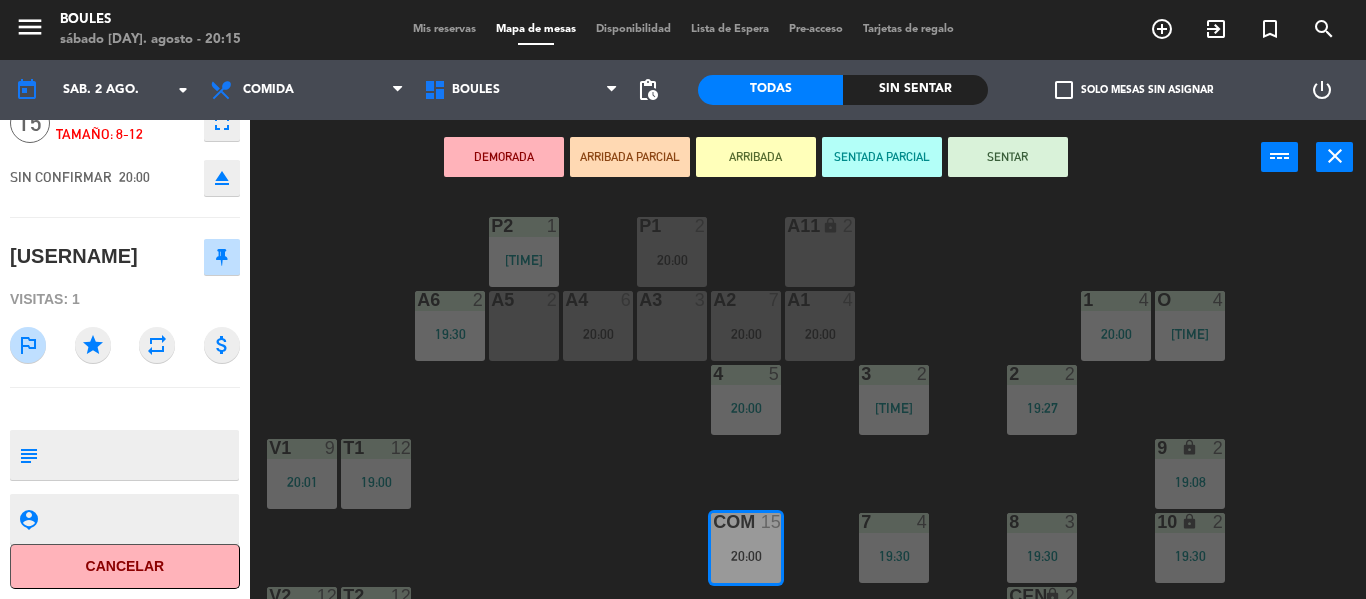 click on "P1  2   20:00  P2  1   20:06  A11 lock  2  A5  2  A6  2   19:30  A4  6   20:00  A3  3  A2  7   20:00  A1  4   20:00  1  4   20:00  O  4   19:43  4  5   20:00  3  2   19:21  2  2   19:27  V1  9   20:01  T1  12   19:00  9 lock  2   19:08  COM  15   20:00  7  4   19:30  8  3   19:30  10 lock  2   19:30  V2  12   20:00  T2  12   19:00  CEN lock  2   20:00  PB1 lock  10  PB2 lock  10" 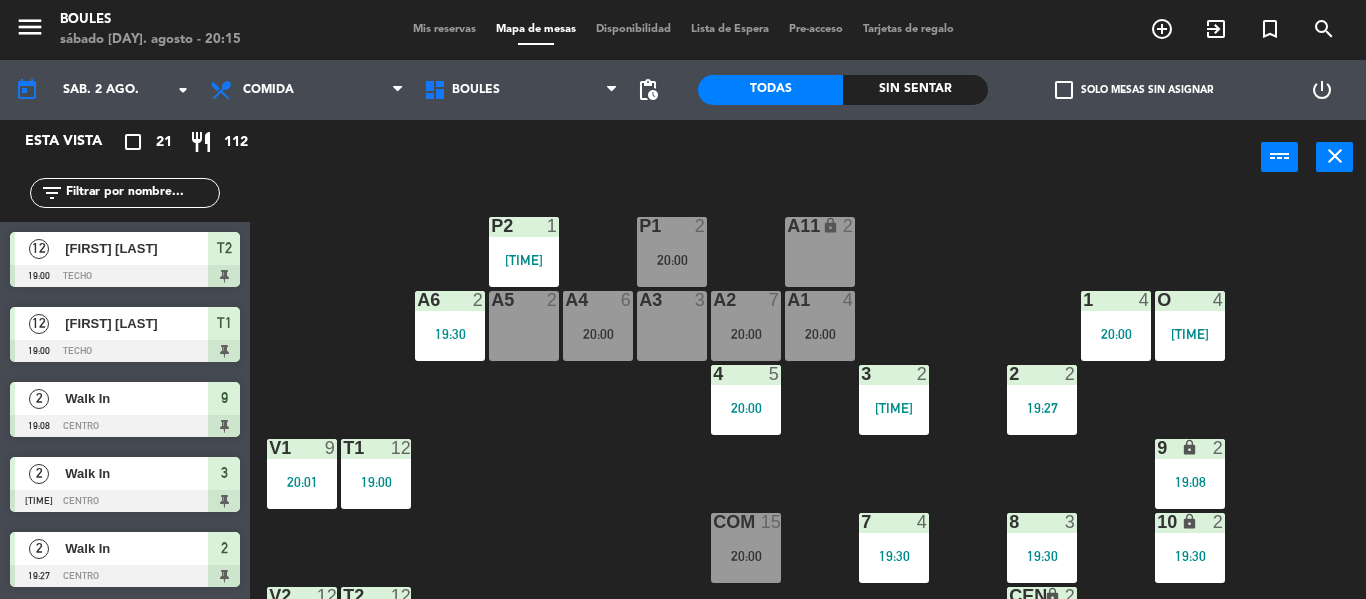 scroll, scrollTop: 0, scrollLeft: 0, axis: both 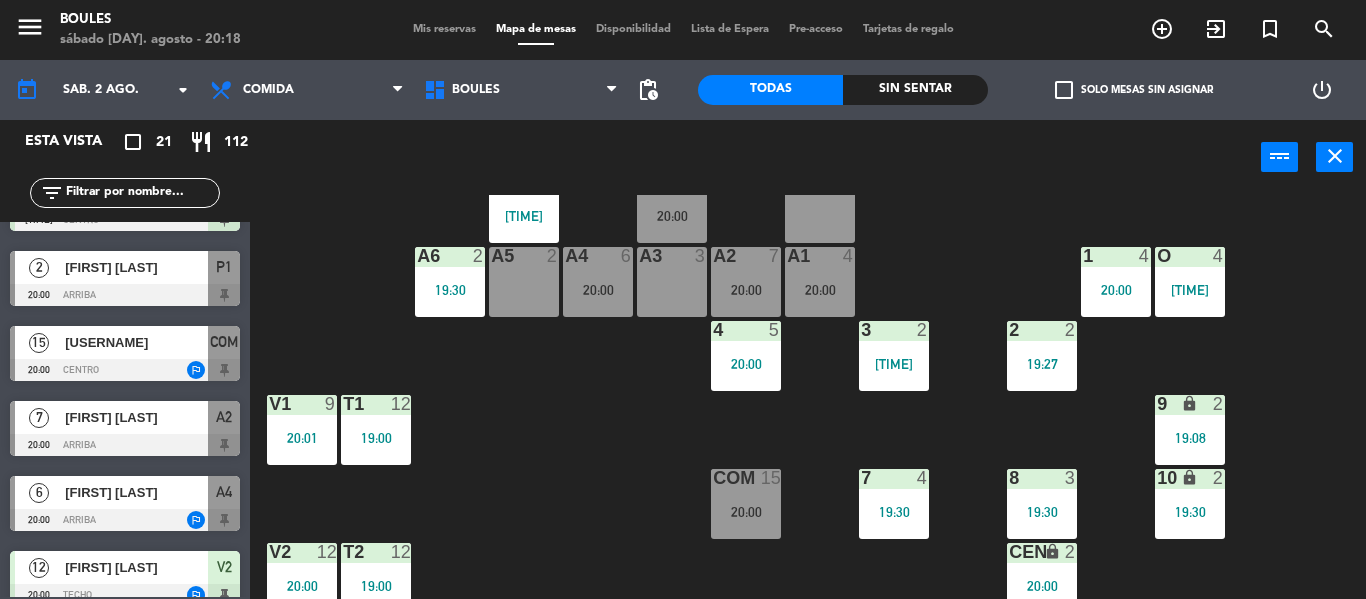 click on "A3  3" at bounding box center [672, 282] 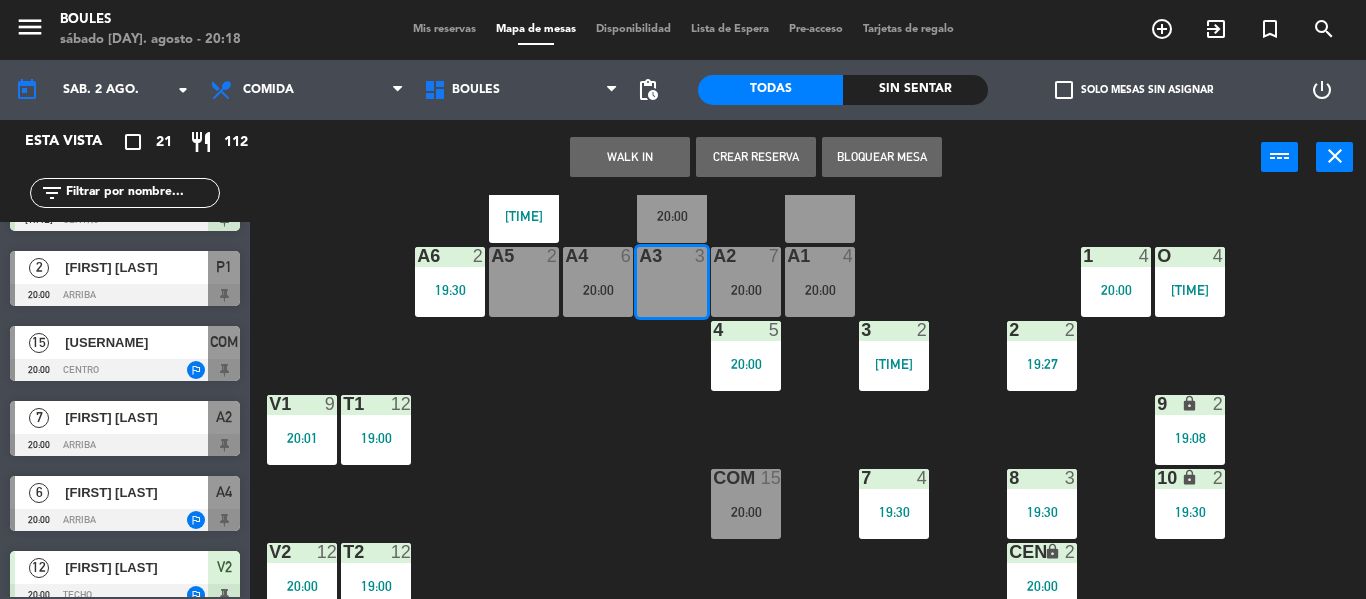 click on "WALK IN" at bounding box center (630, 157) 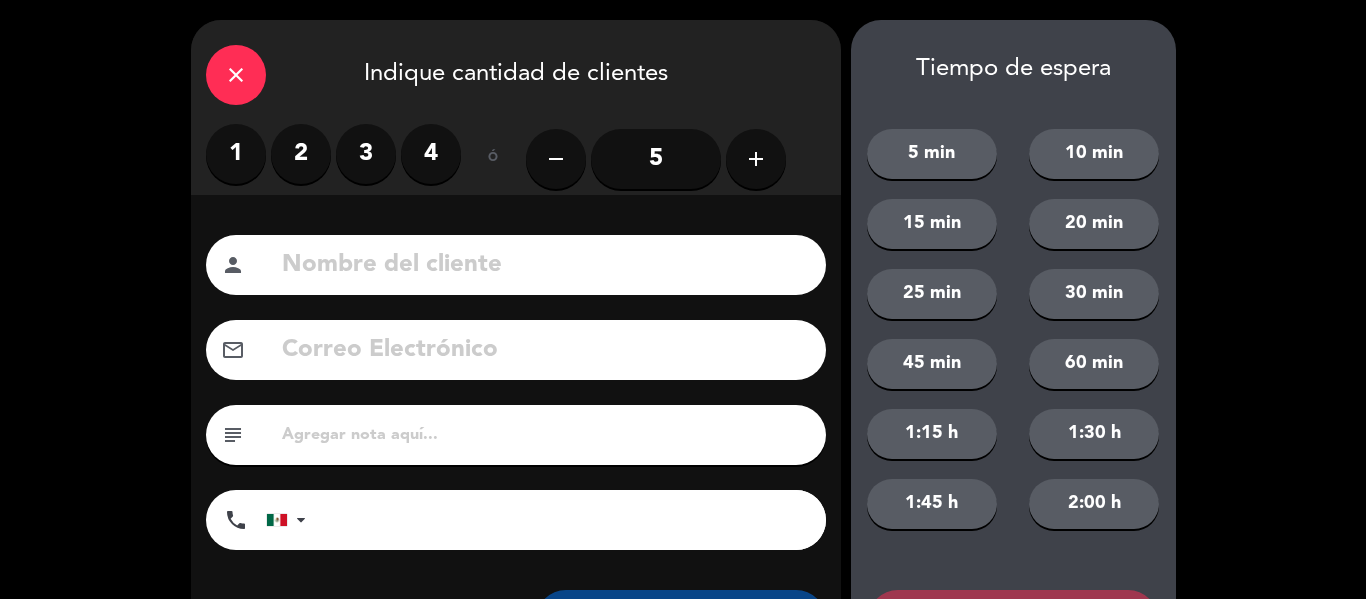 click on "3" at bounding box center [366, 154] 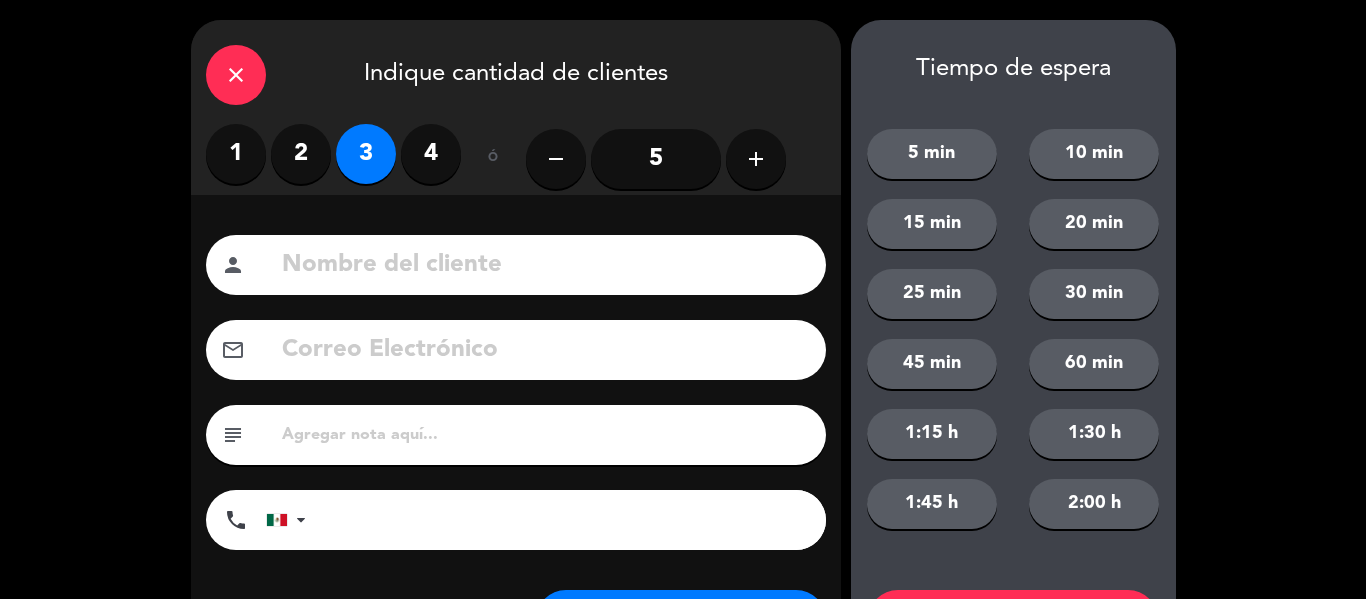 scroll, scrollTop: 101, scrollLeft: 0, axis: vertical 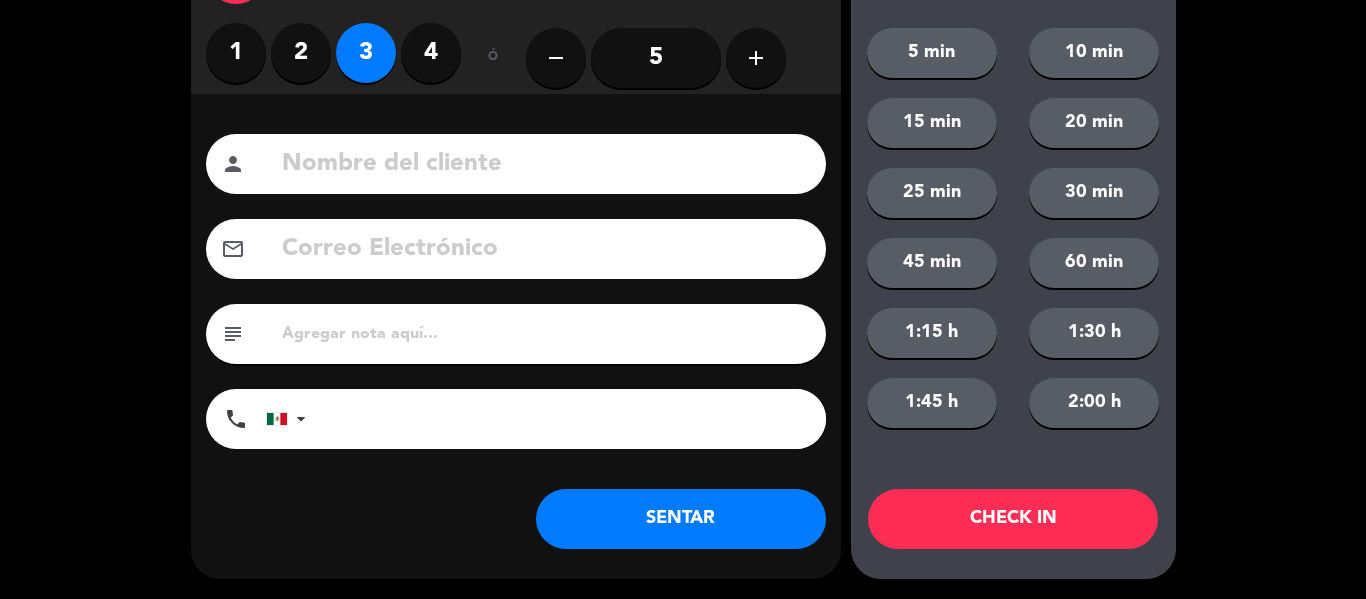 click on "SENTAR" 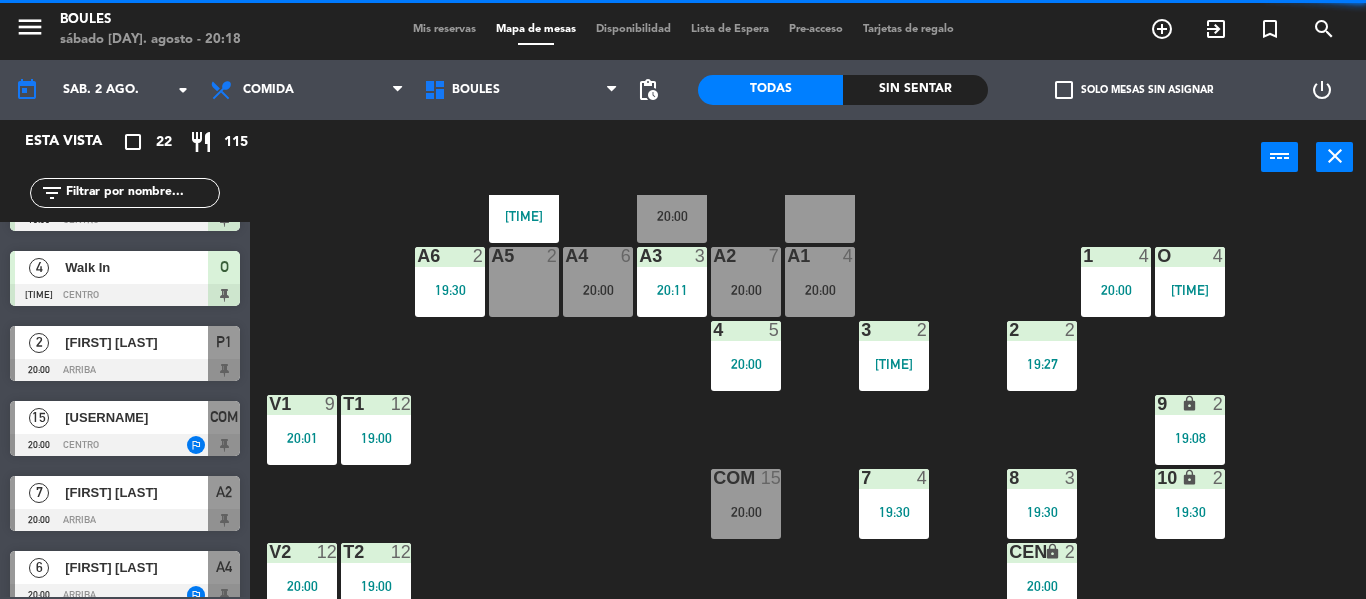 scroll, scrollTop: 0, scrollLeft: 0, axis: both 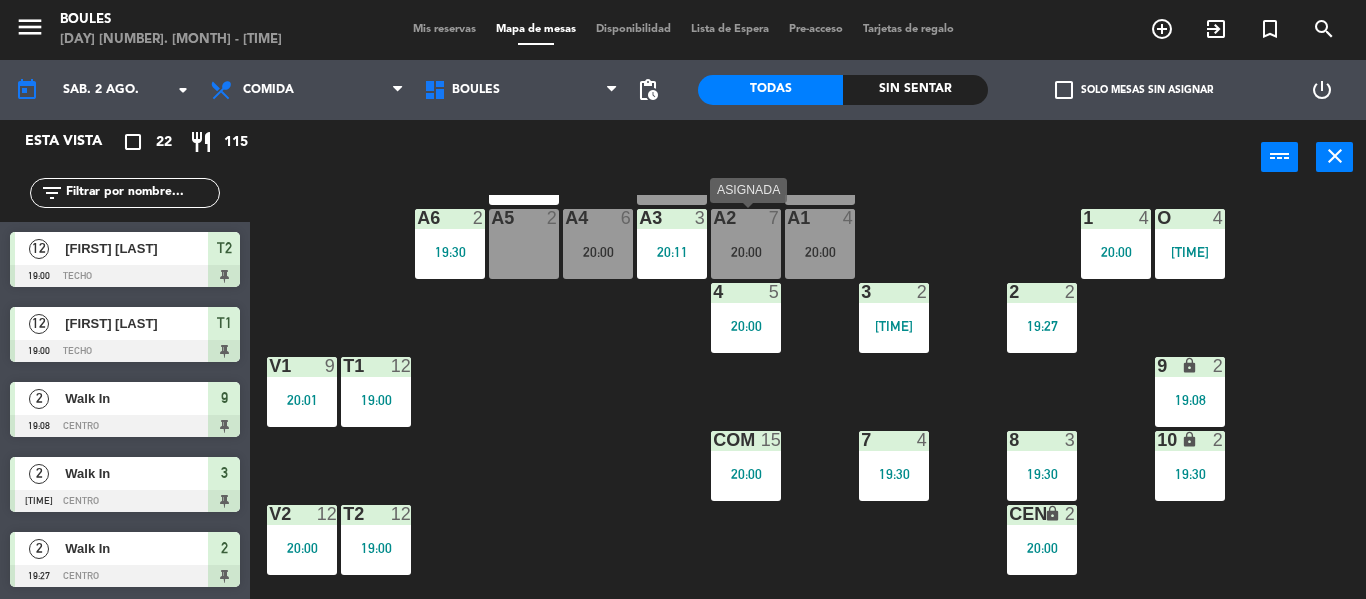 click on "20:00" at bounding box center [746, 252] 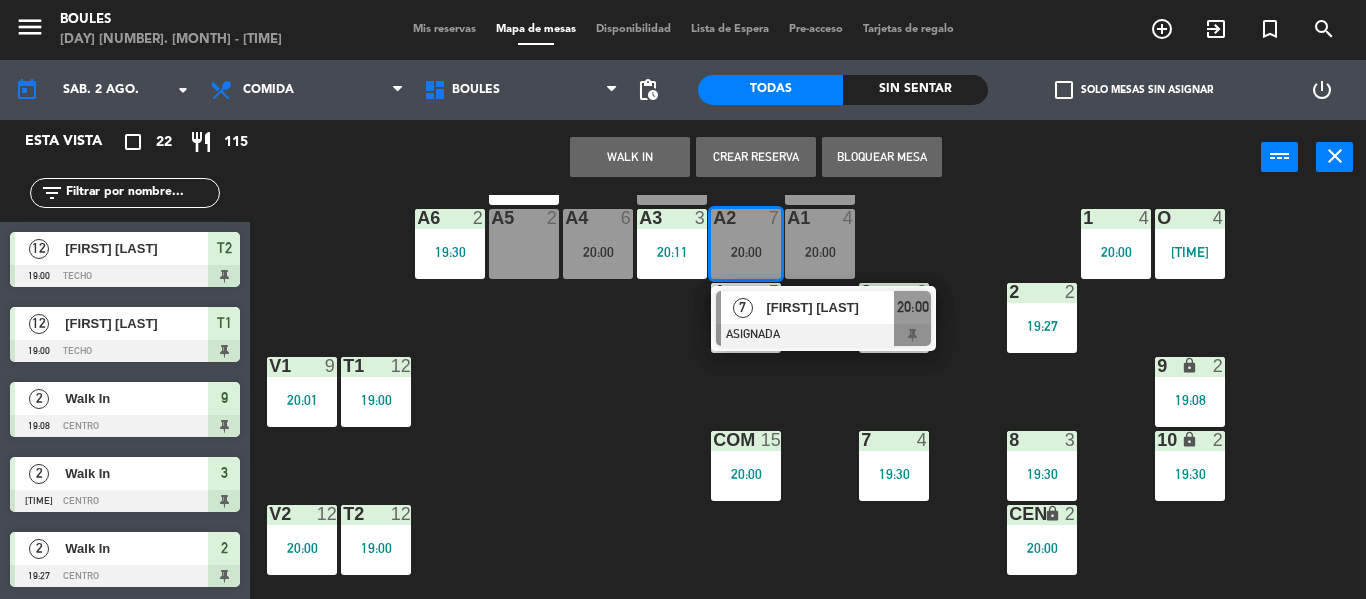 click on "P1  2   20:00  P2  1   20:06  A11 lock  2  A5  2  A6  2   19:30  A4  6   20:00  A3  3   20:11  A2  7   20:00   7   [FIRST] [LAST]   ASIGNADA  20:00 A1  4   20:00  1  4   20:00  O  4   19:43  4  5   20:00  3  2   19:21  2  2   19:27  V1  9   20:01  T1  12   19:00  9 lock  2   19:08  COM  15   20:00  7  4   19:30  8  3   19:30  10 lock  2   19:30  V2  12   20:00  T2  12   19:00  CEN lock  2   20:00  PB1 lock  10  PB2 lock  10" 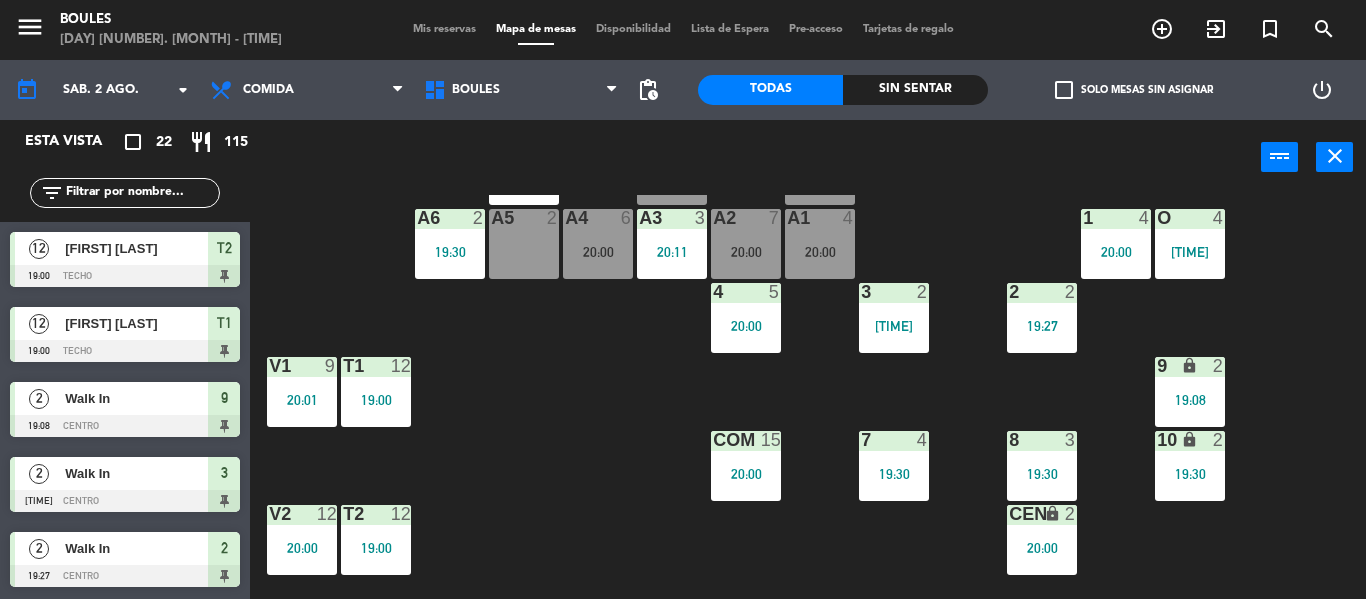 drag, startPoint x: 219, startPoint y: 440, endPoint x: 166, endPoint y: 14, distance: 429.2843 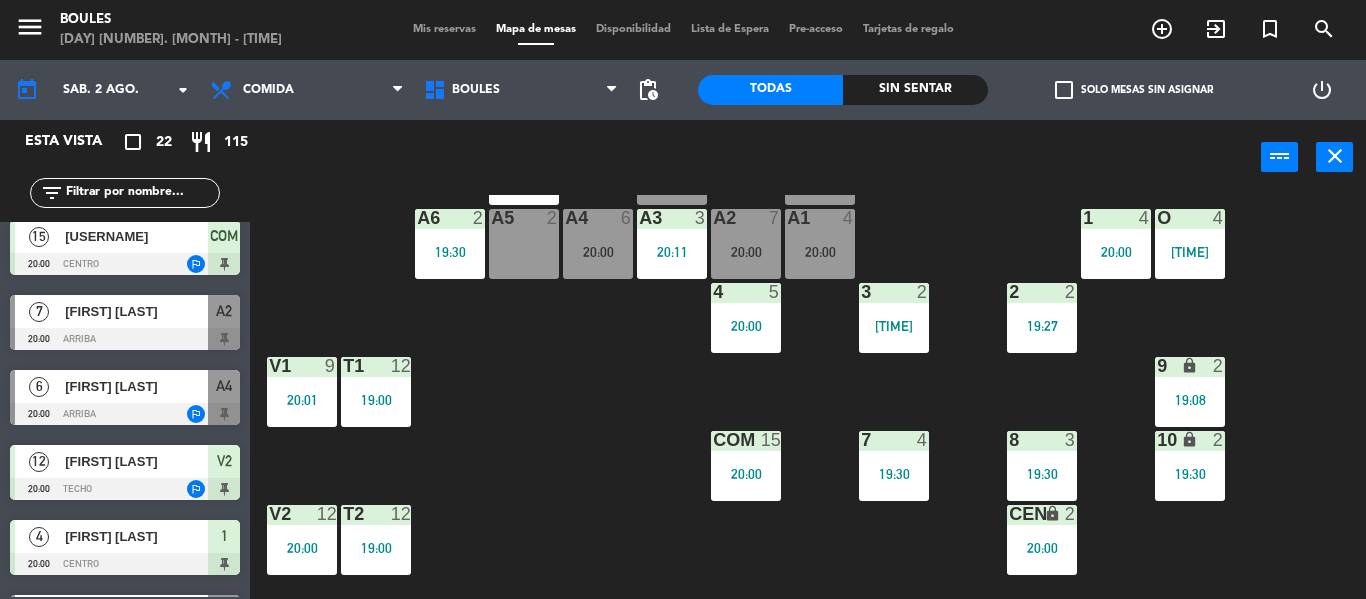 scroll, scrollTop: 820, scrollLeft: 0, axis: vertical 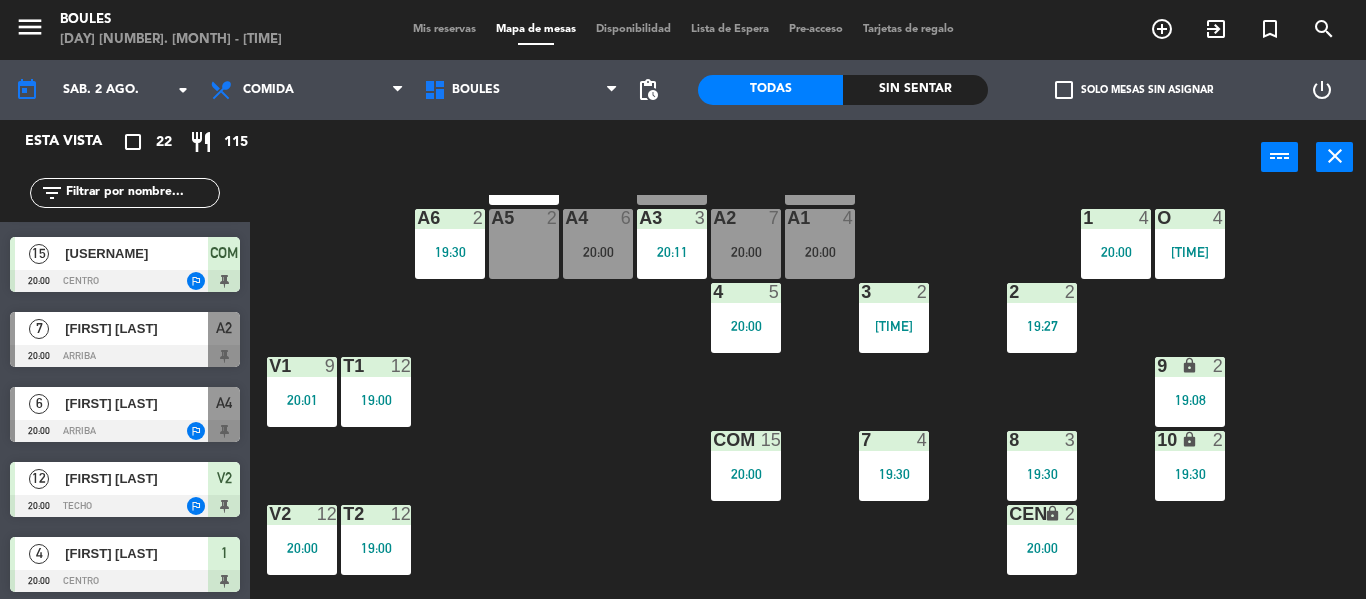 click on "[FIRST] [LAST]" at bounding box center [135, 328] 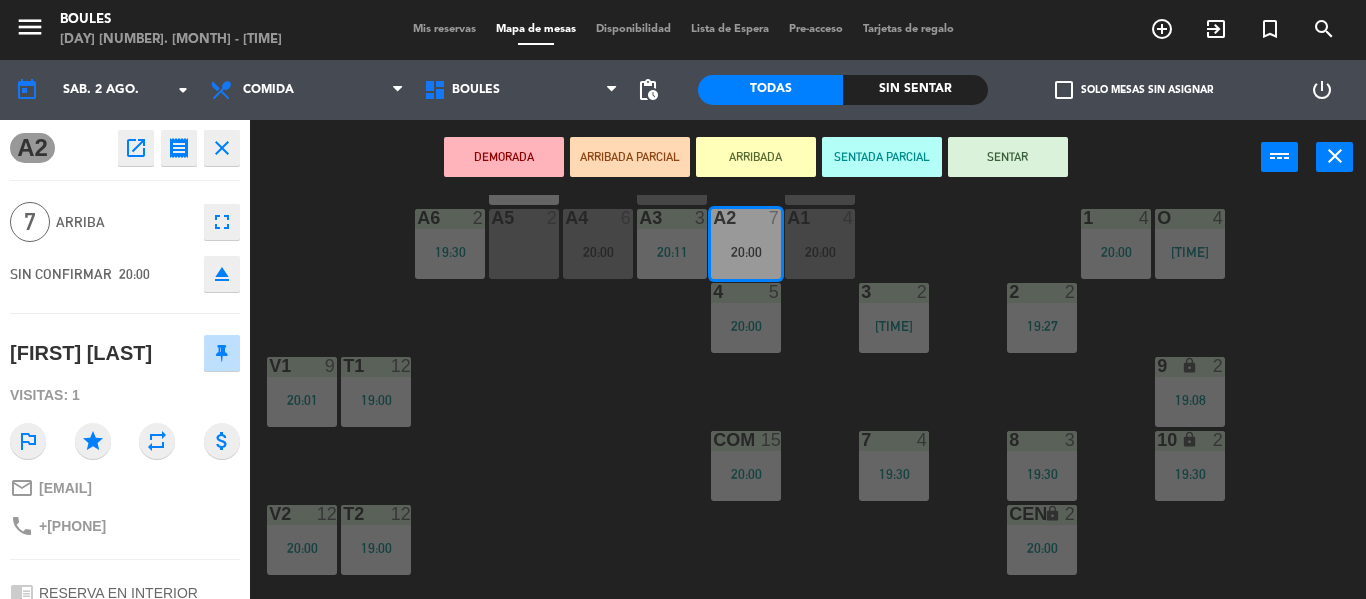 scroll, scrollTop: 210, scrollLeft: 0, axis: vertical 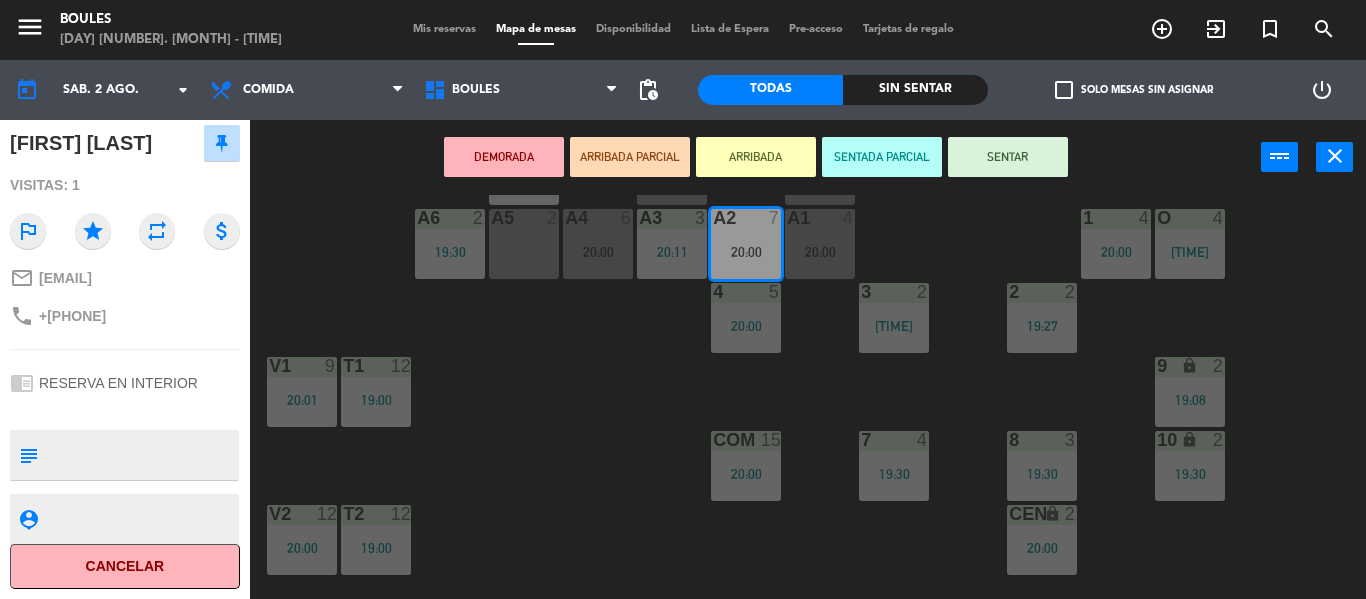 click on "Cancelar" 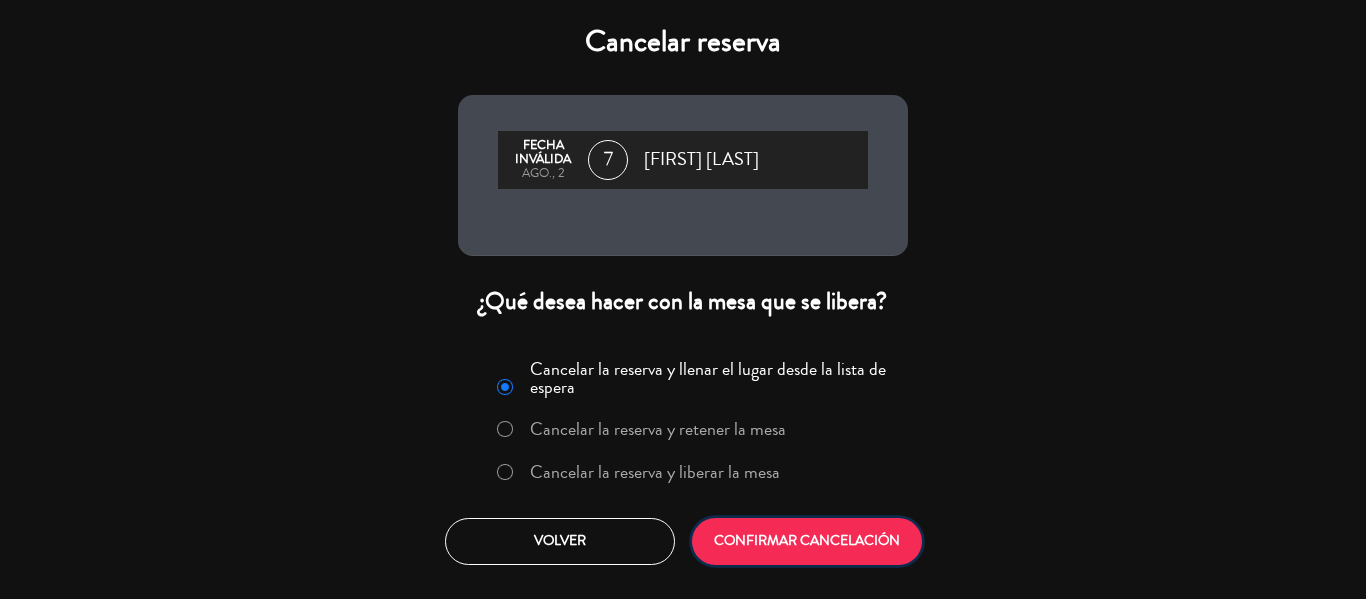click on "CONFIRMAR CANCELACIÓN" 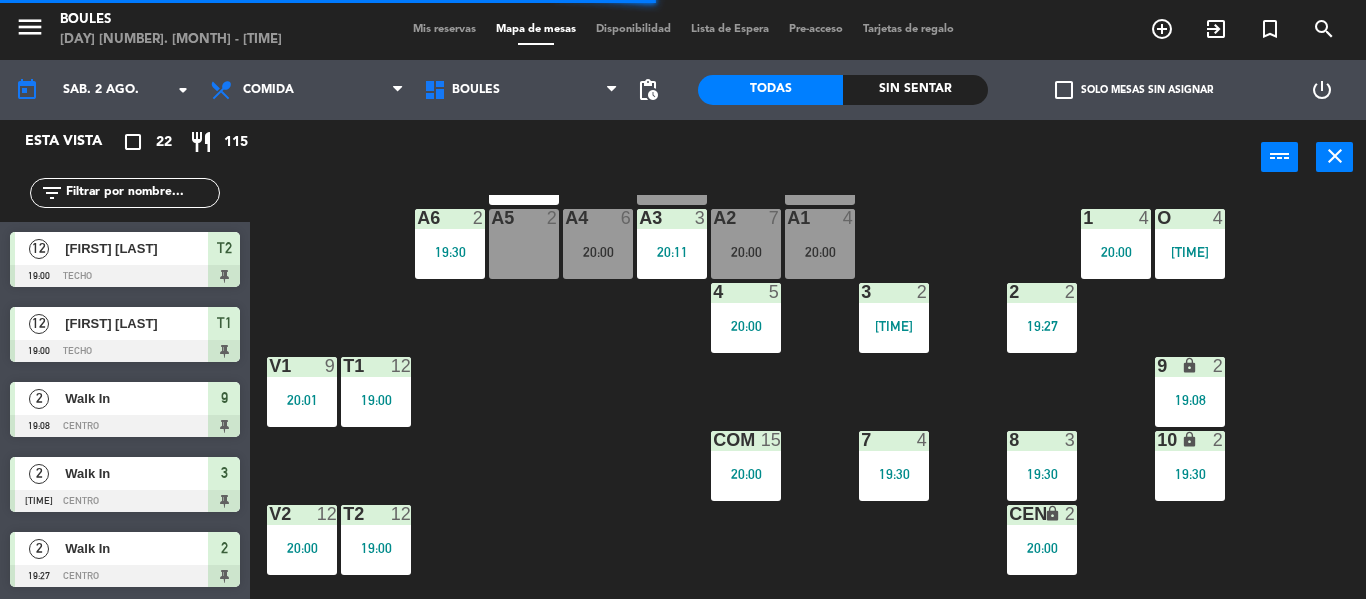 scroll, scrollTop: 0, scrollLeft: 0, axis: both 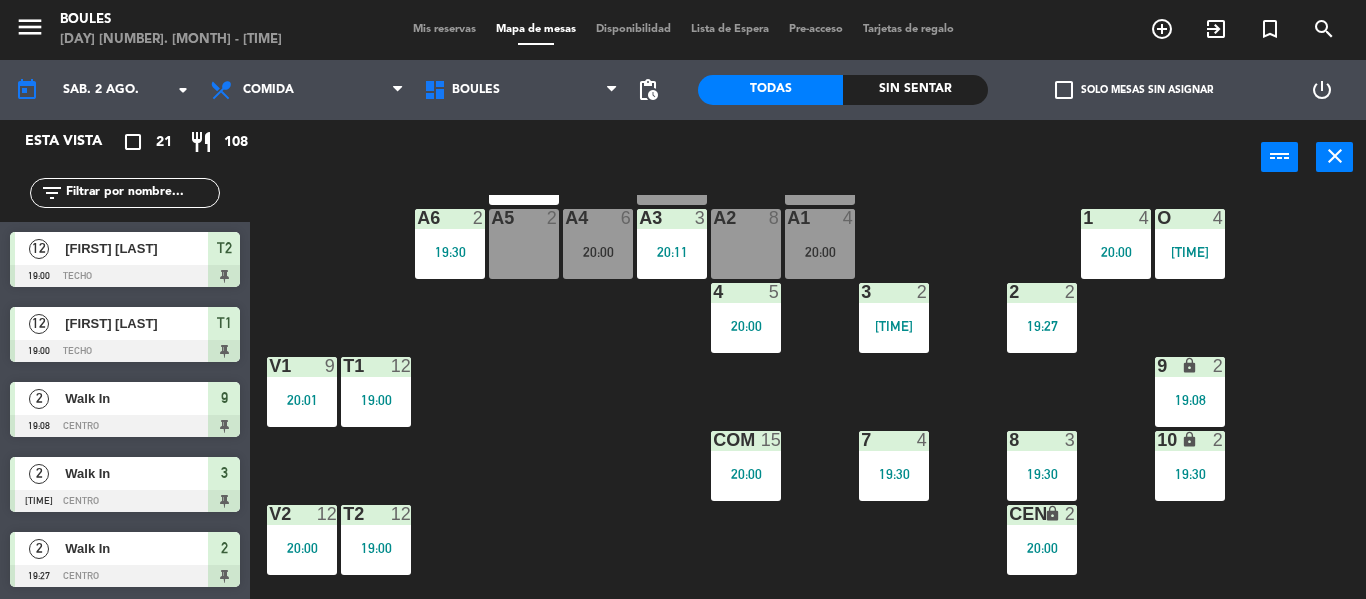 click on "A2  8" at bounding box center [746, 244] 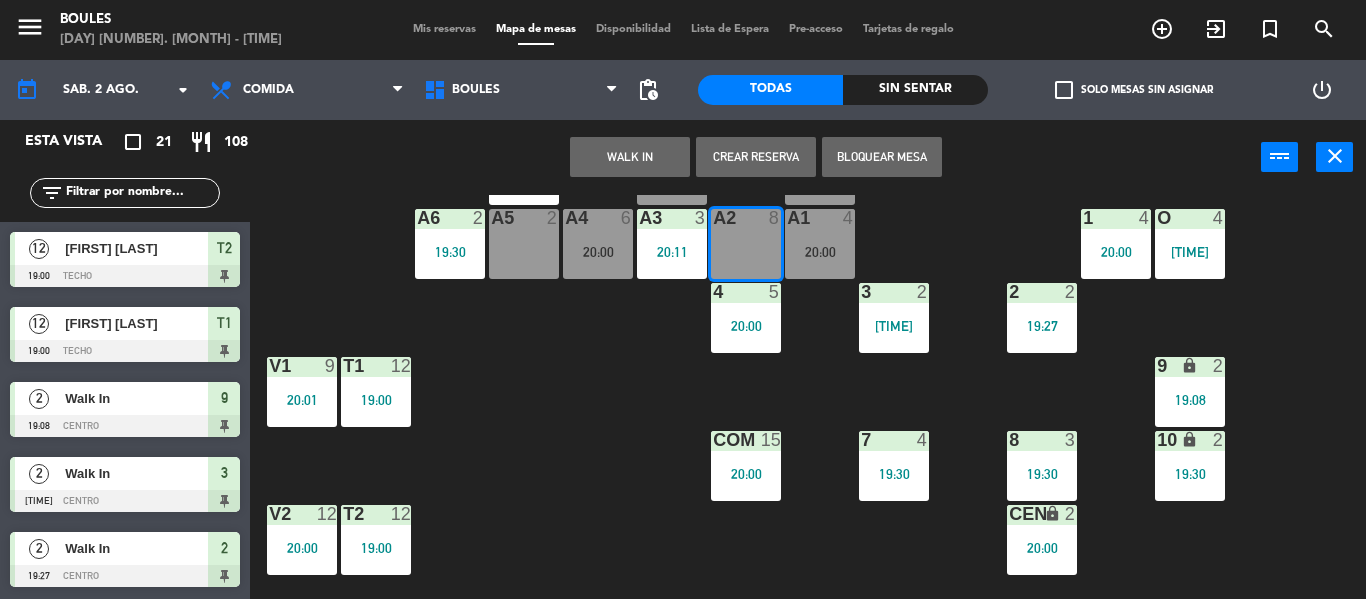 click on "WALK IN" at bounding box center (630, 157) 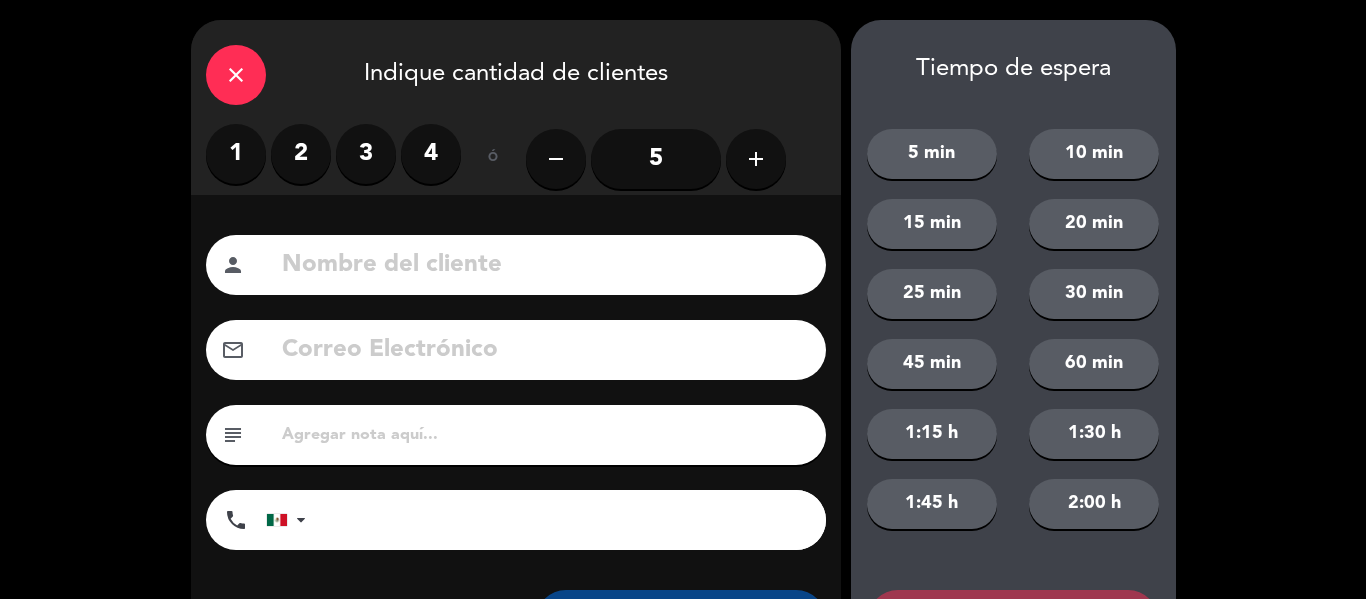 click on "add" 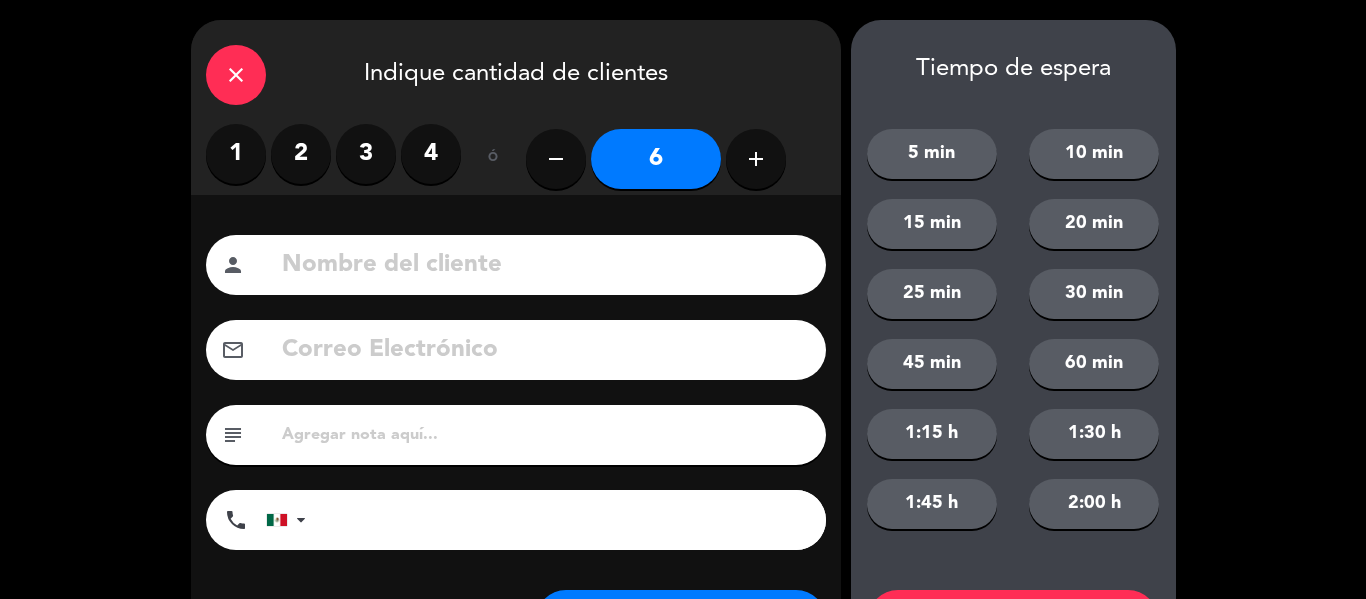 click on "add" 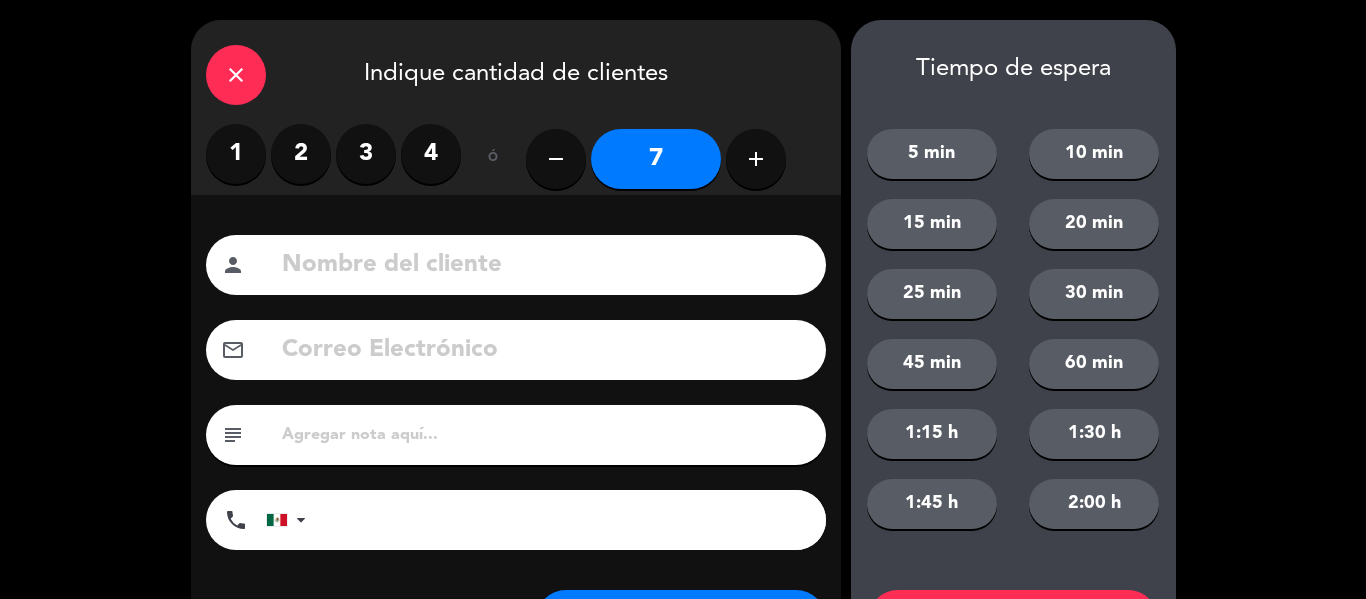 scroll, scrollTop: 101, scrollLeft: 0, axis: vertical 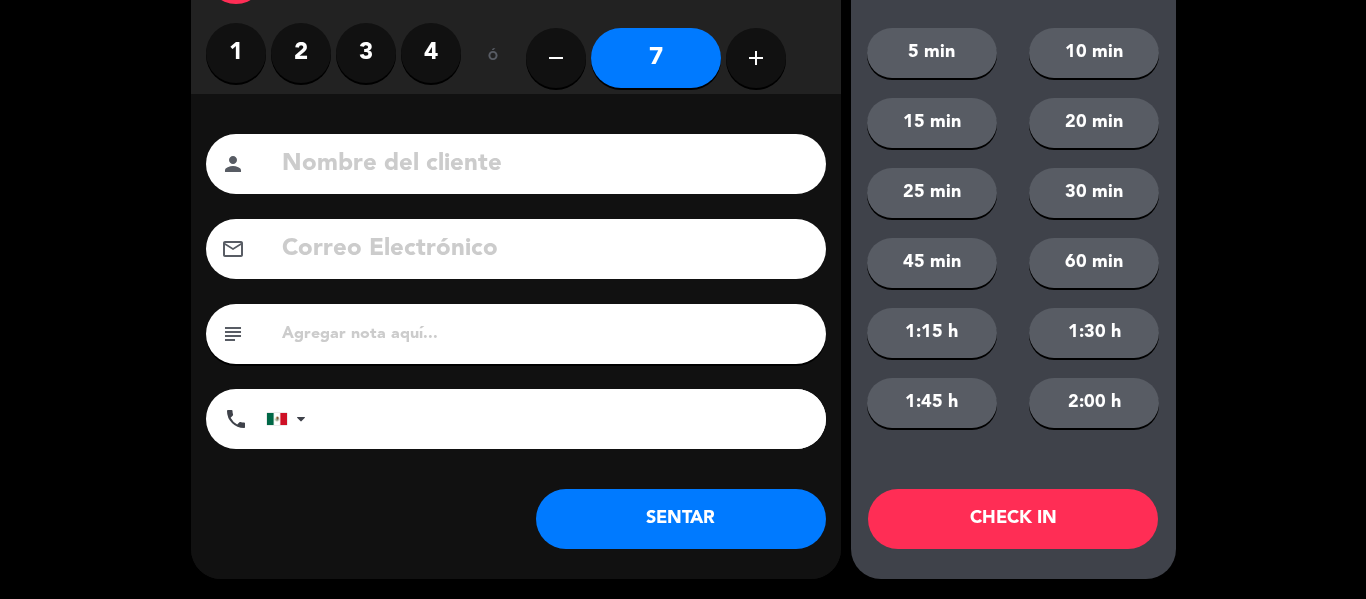 click on "SENTAR" 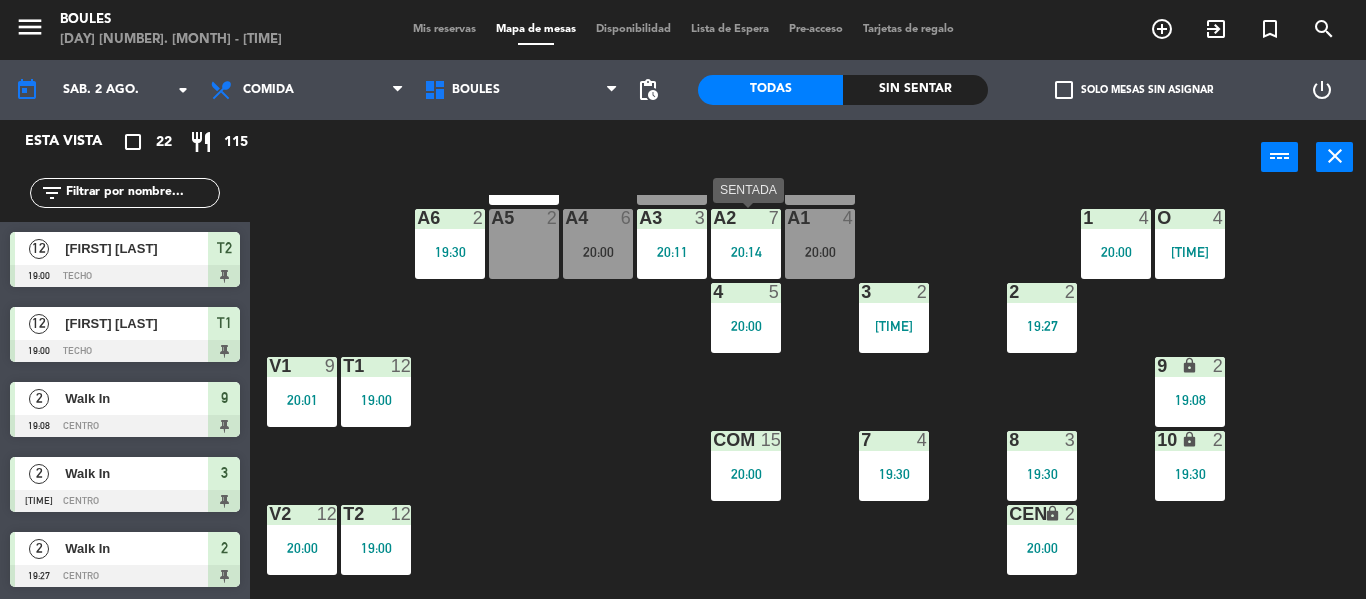 click on "A2  7   20:14" at bounding box center (746, 244) 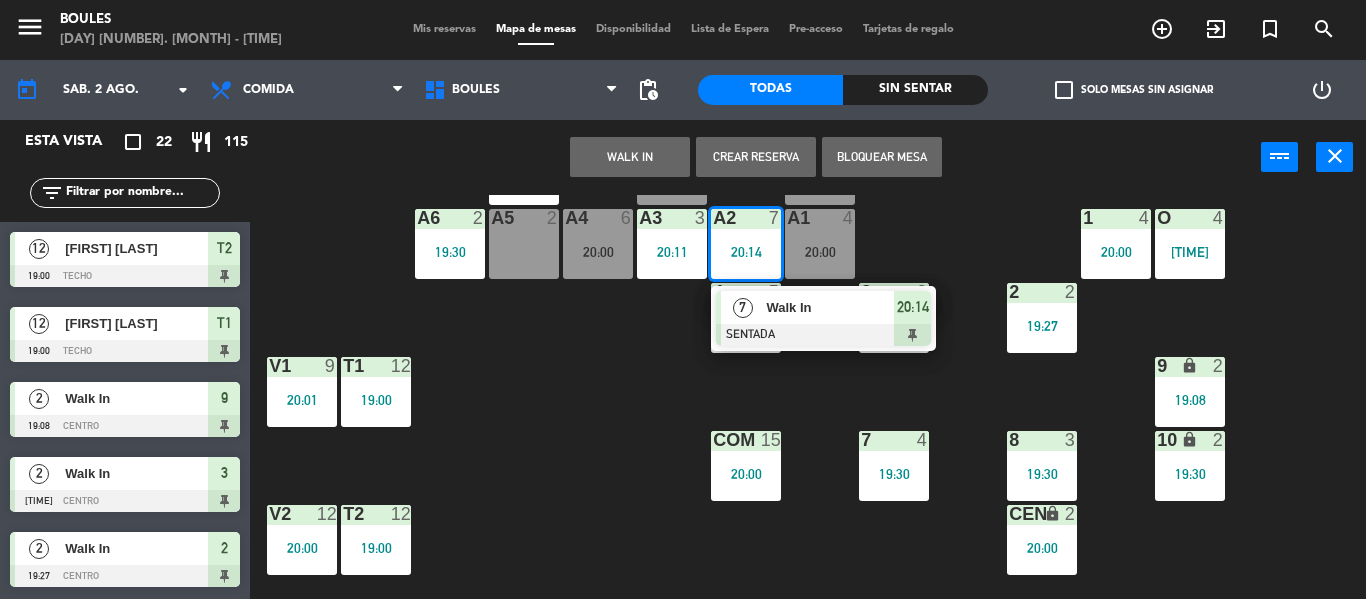 click on "P1  2   [TIME]  P2  1   [TIME]  A11 lock  2  A5  2  A6  2   [TIME]  A4  6   [TIME]  A3  3   [TIME]  A2  7   [TIME]   7   Walk In   SENTADA  [TIME] A1  4   [TIME]  1  4   [TIME]  O  4   [TIME]  4  5   [TIME]  3  2   [TIME]  2  2   [TIME]  V1  9   [TIME]  T1  12   [TIME]  9 lock  2   [TIME]  COM  15   [TIME]  7  4   [TIME]  8  3   [TIME]  10 lock  2   [TIME]  V2  12   [TIME]  T2  12   [TIME]  CEN lock  2   [TIME]  PB1 lock  10  PB2 lock  10" 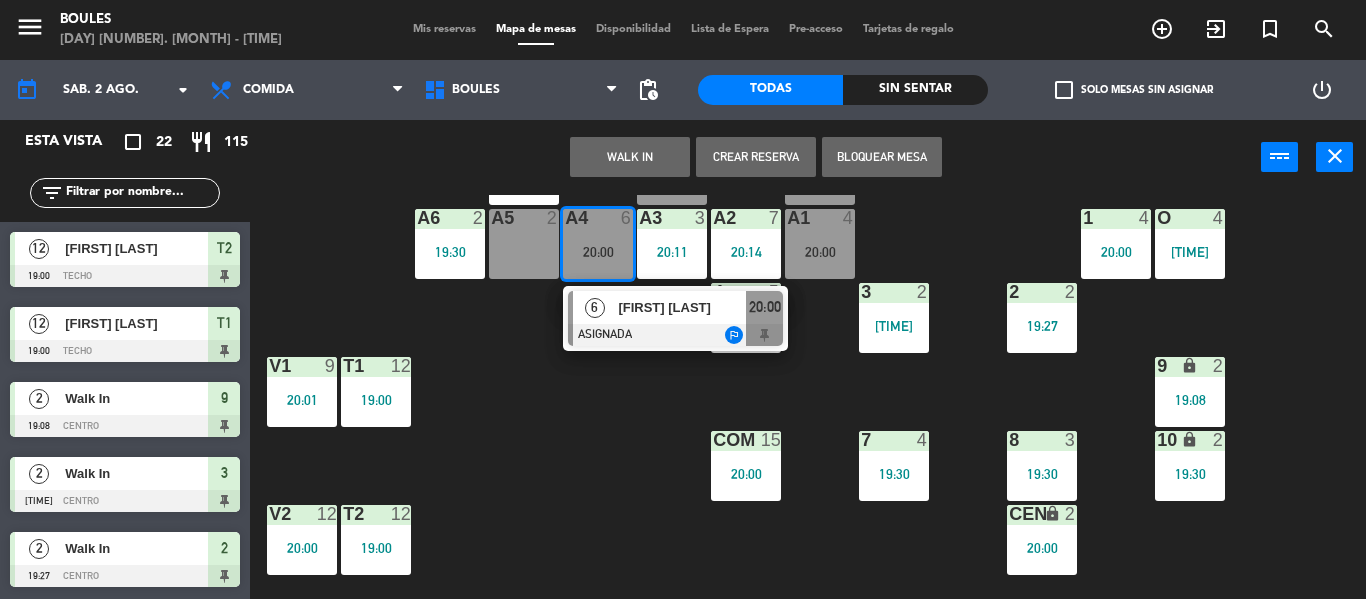 click on "P1  2   [TIME]  P2  1   [TIME]  A11 lock  2  A5  2  A6  2   [TIME]  A4  6   [TIME]   6   [NAME]   ASIGNADA  outlined_flag [TIME] A3  3   [TIME]  A2  7   [TIME]  A1  4   [TIME]  1  4   [TIME]  O  4   [TIME]  4  5   [TIME]  3  2   [TIME]  2  2   [TIME]  V1  9   [TIME]  T1  12   [TIME]  9 lock  2   [TIME]  COM  15   [TIME]  7  4   [TIME]  8  3   [TIME]  10 lock  2   [TIME]  V2  12   [TIME]  T2  12   [TIME]  CEN lock  2   [TIME]  PB1 lock  10  PB2 lock  10" 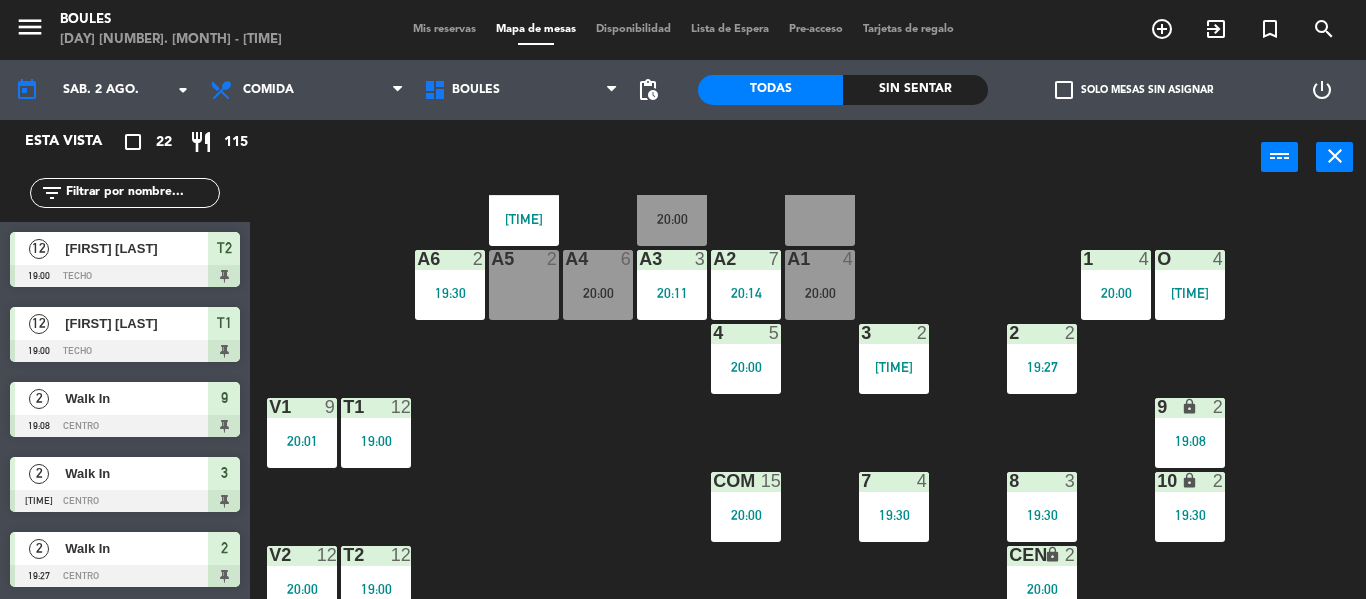 scroll, scrollTop: 48, scrollLeft: 0, axis: vertical 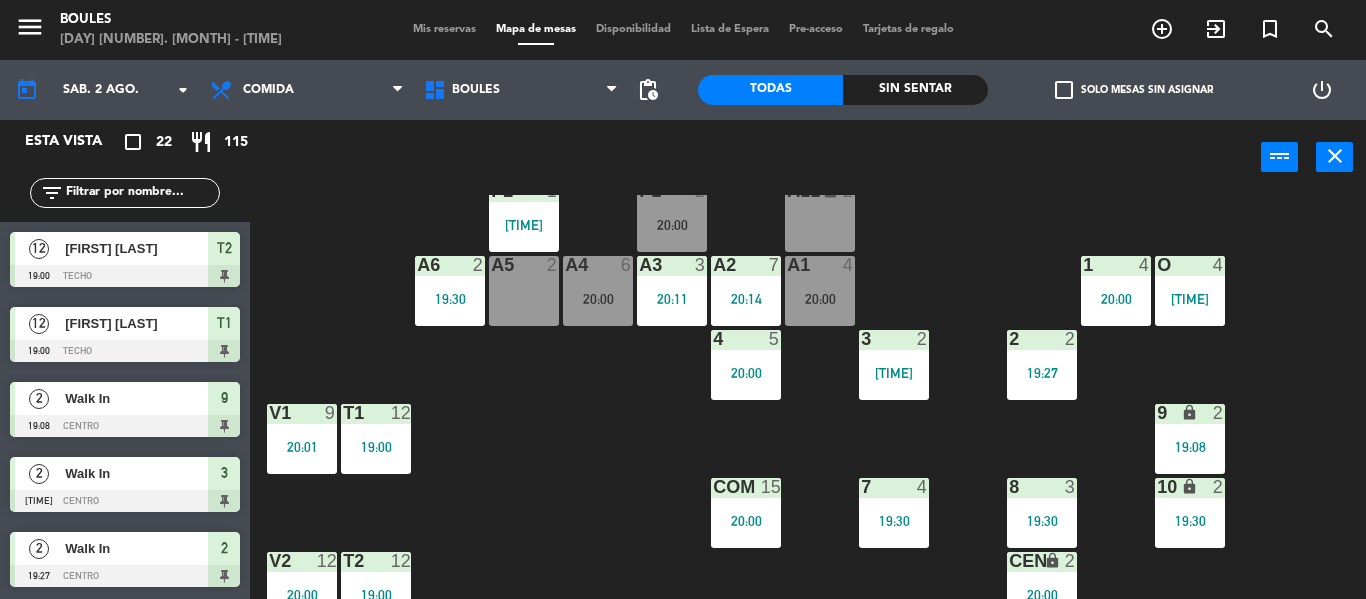 click on "20:00" at bounding box center [820, 299] 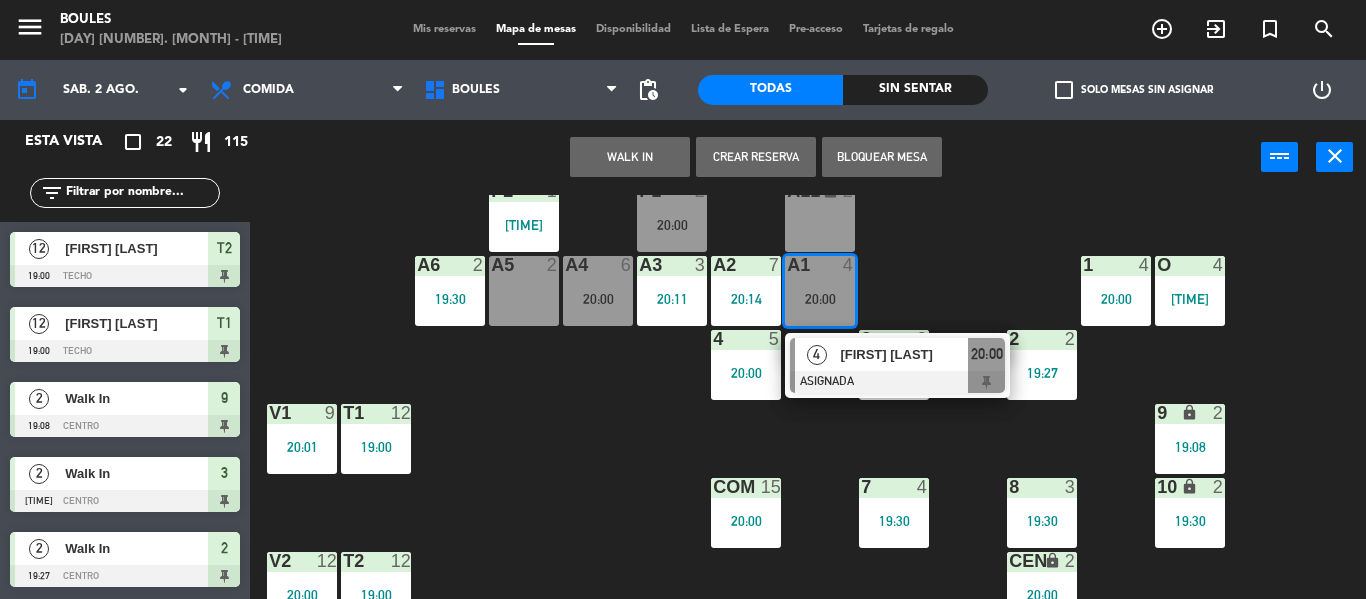 click at bounding box center (897, 382) 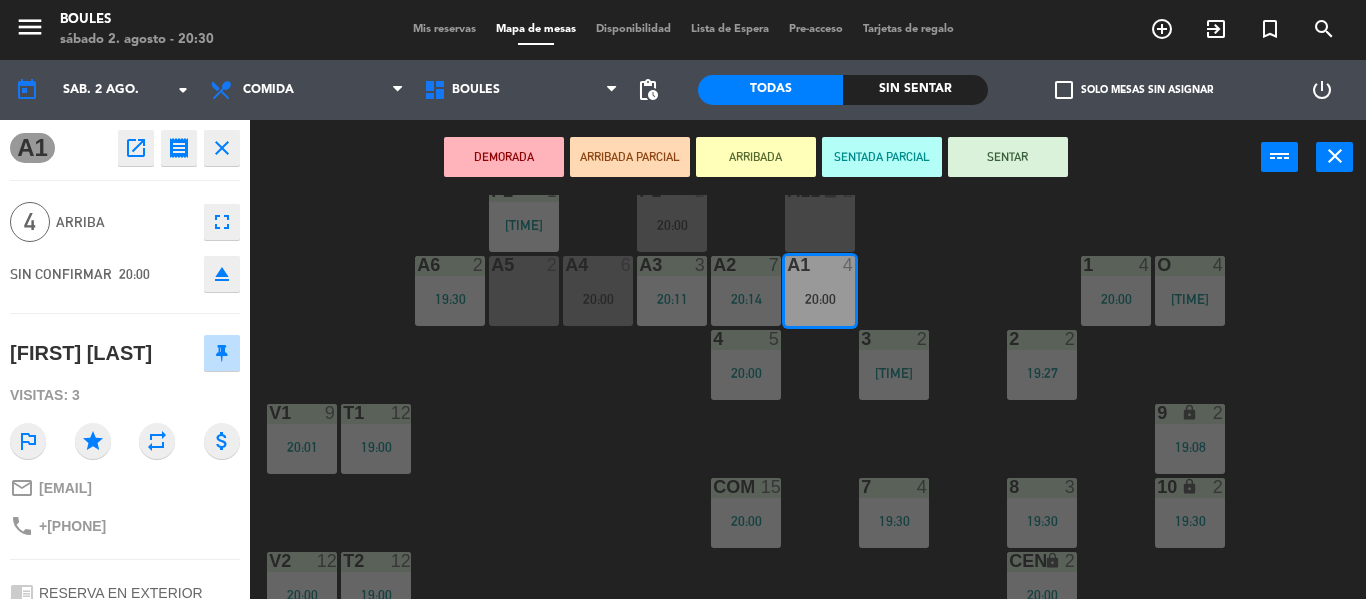 click on "SENTAR" at bounding box center (1008, 157) 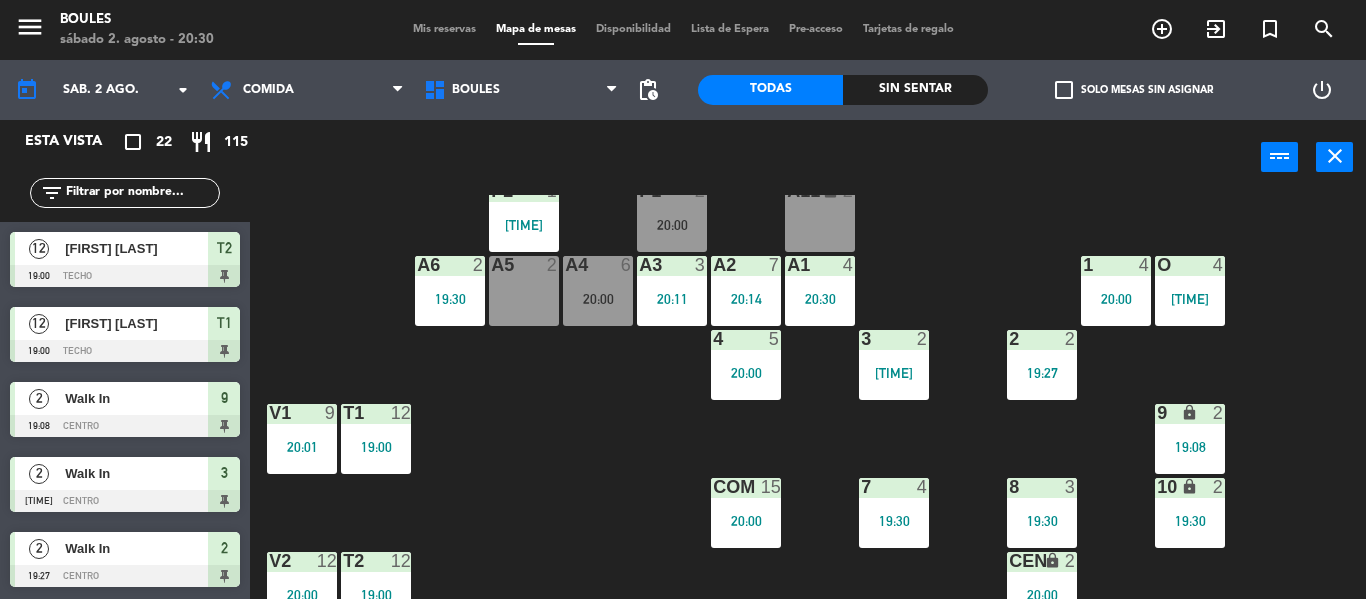 scroll, scrollTop: 0, scrollLeft: 0, axis: both 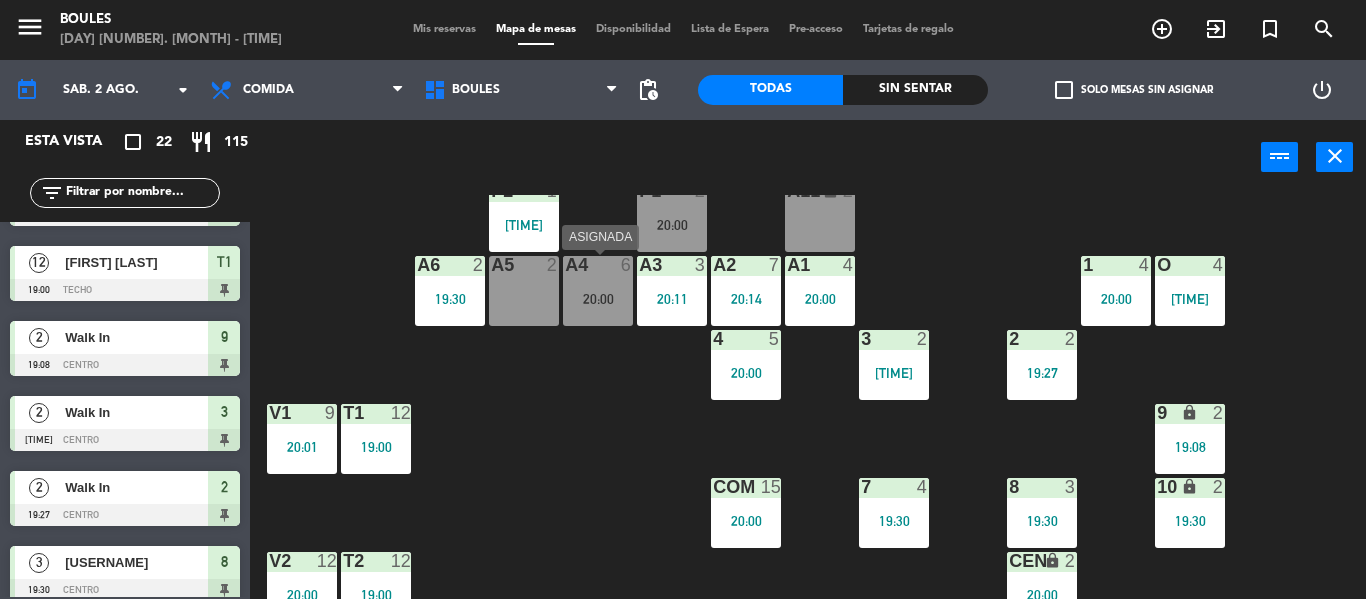 click on "A4  6   20:00" at bounding box center (598, 291) 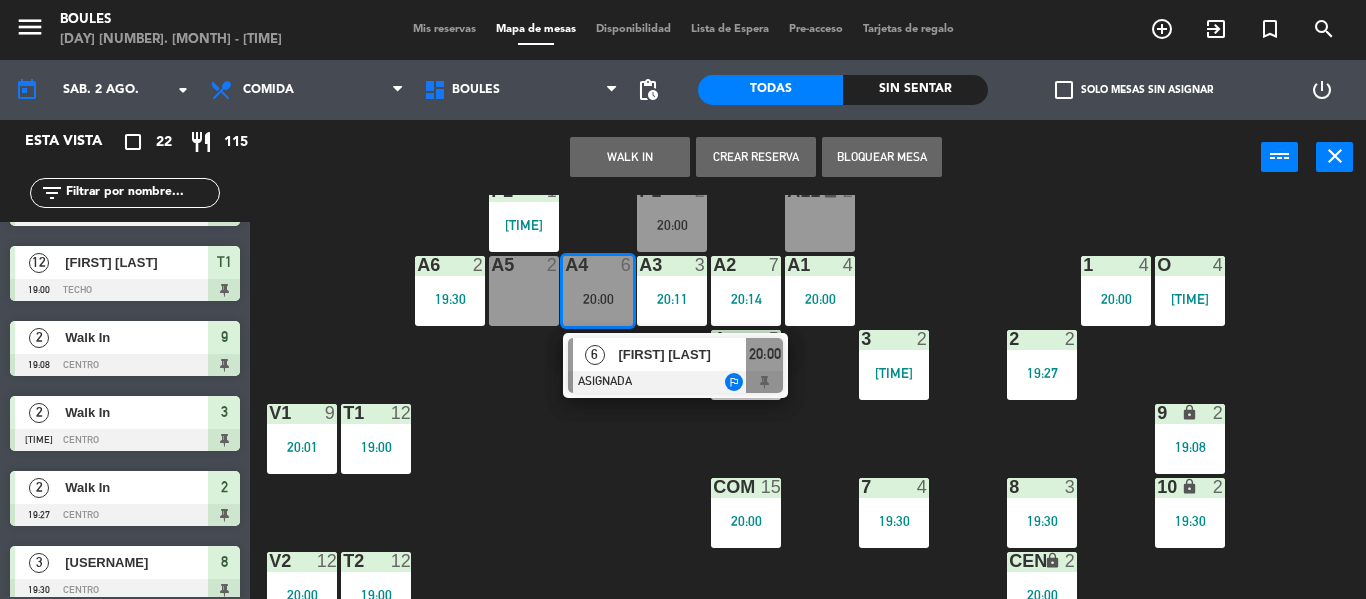 click at bounding box center [675, 382] 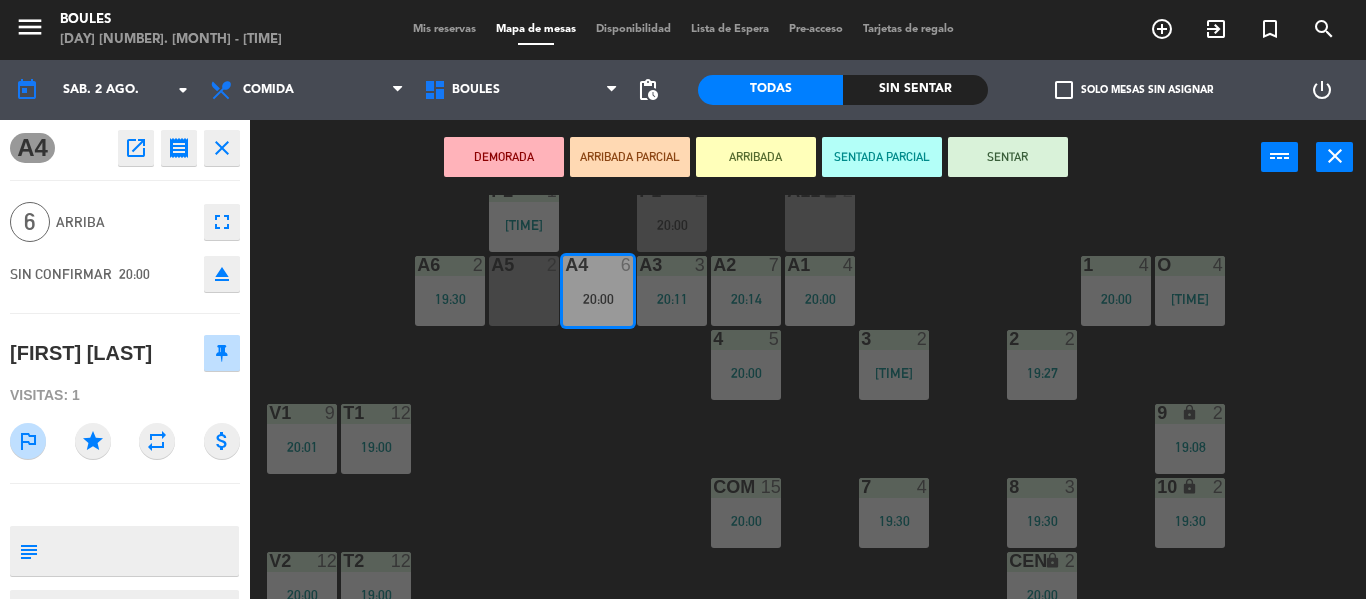click on "SENTAR" at bounding box center (1008, 157) 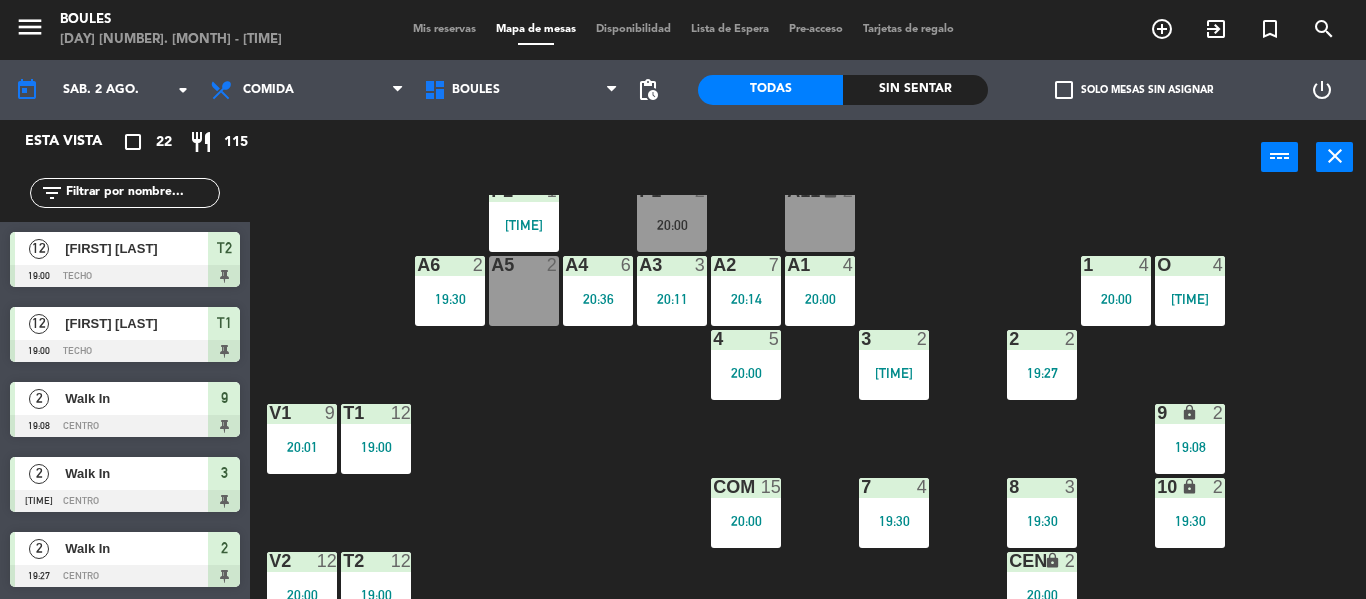 scroll, scrollTop: 0, scrollLeft: 0, axis: both 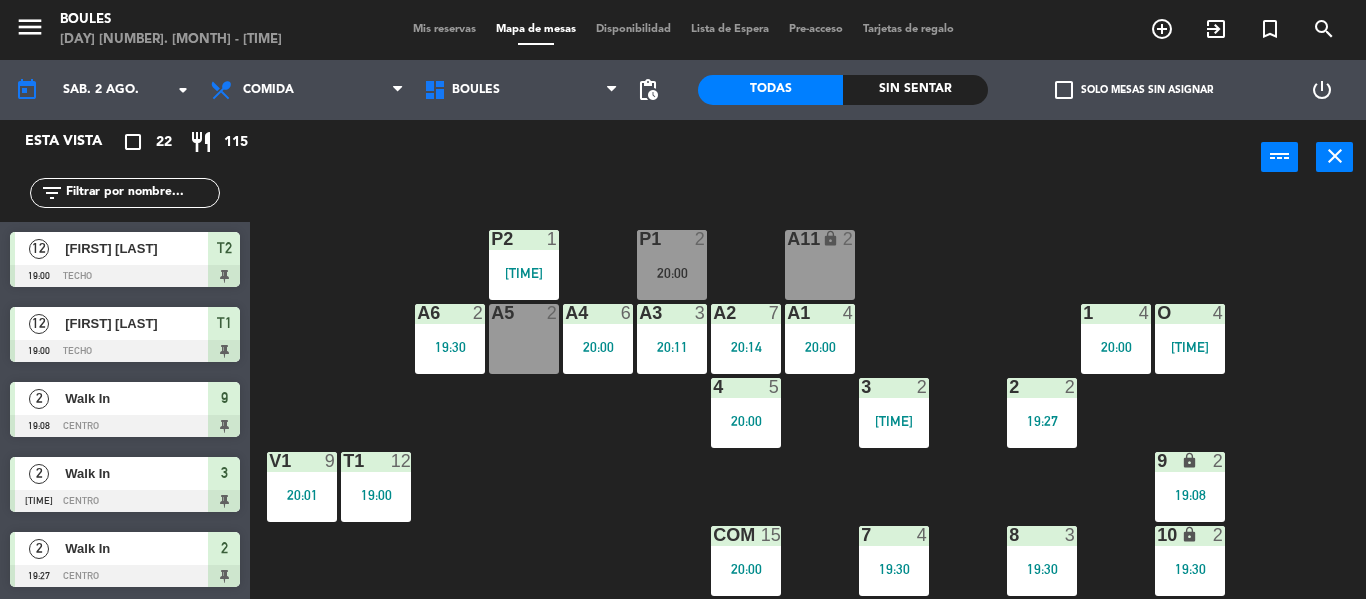 click on "A5  2" at bounding box center (524, 339) 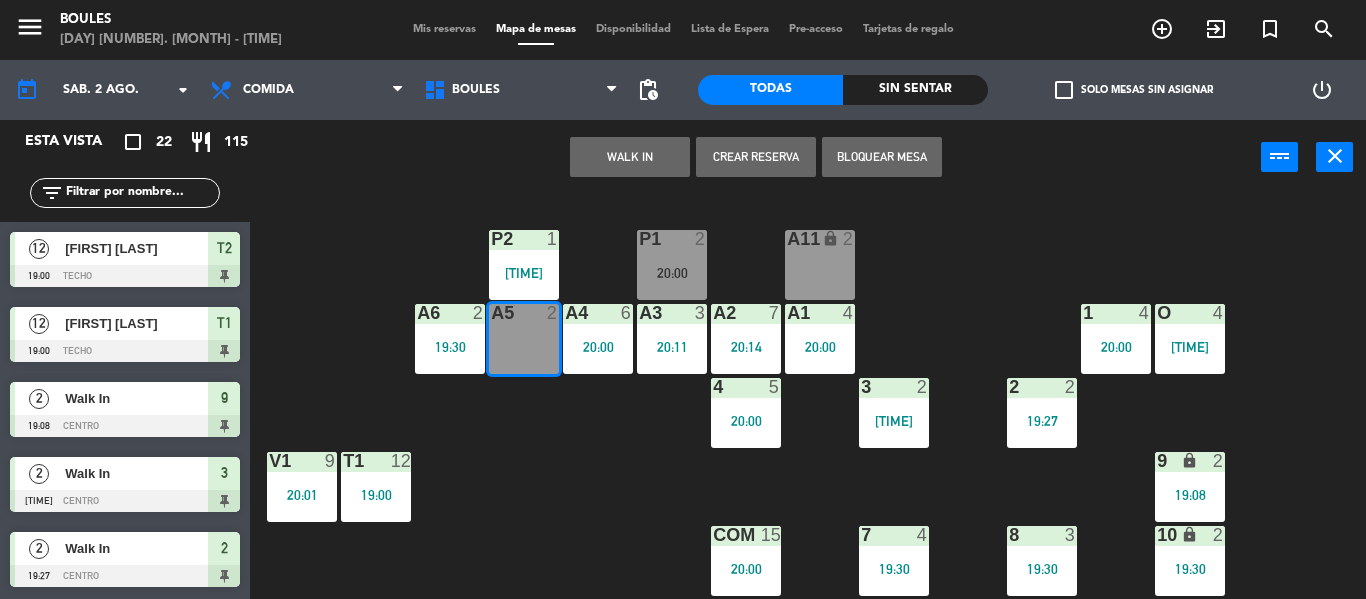 click on "WALK IN" at bounding box center [630, 157] 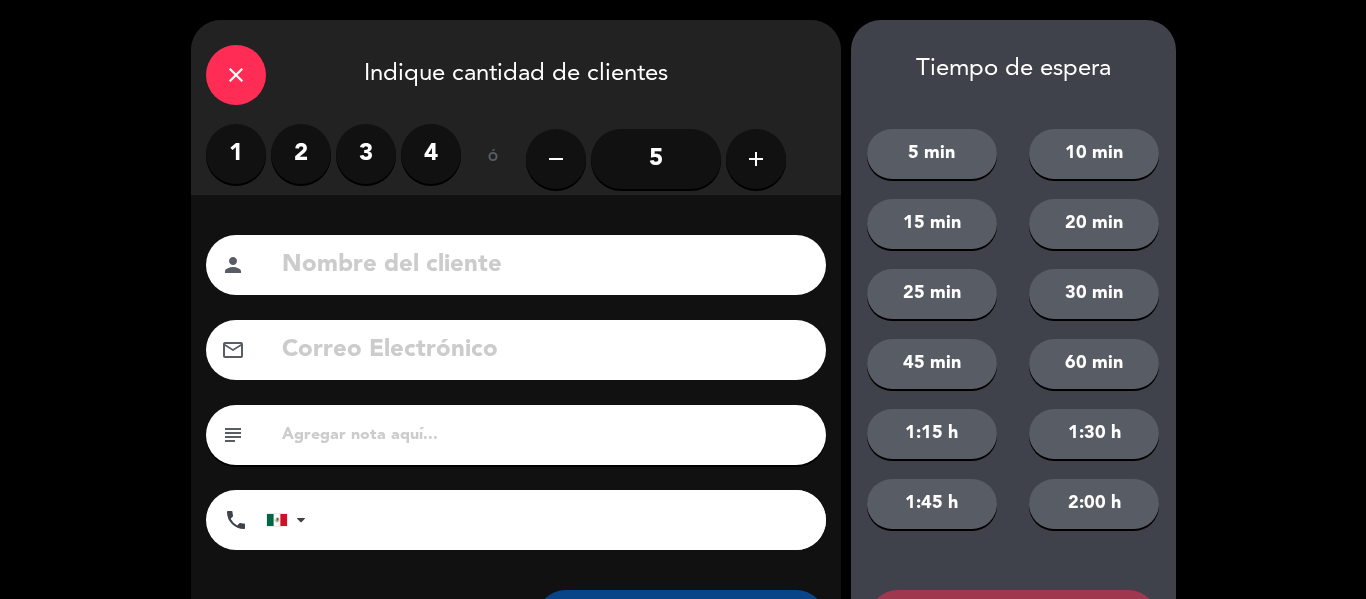 click on "2" at bounding box center (301, 154) 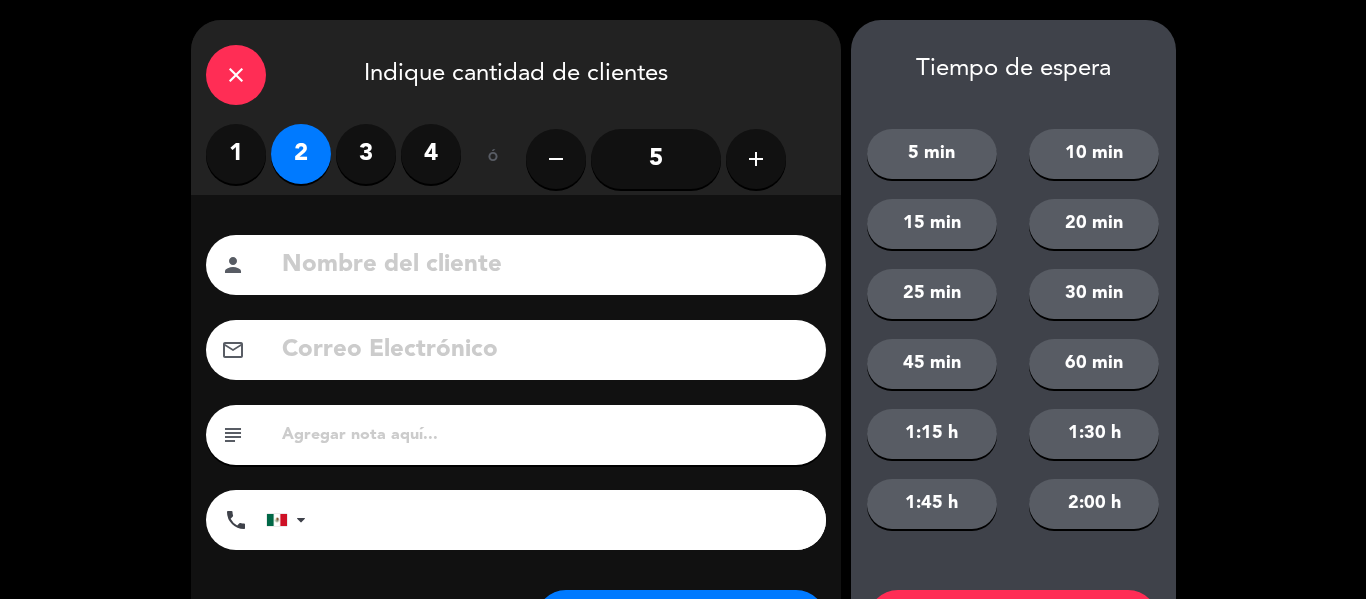 scroll, scrollTop: 101, scrollLeft: 0, axis: vertical 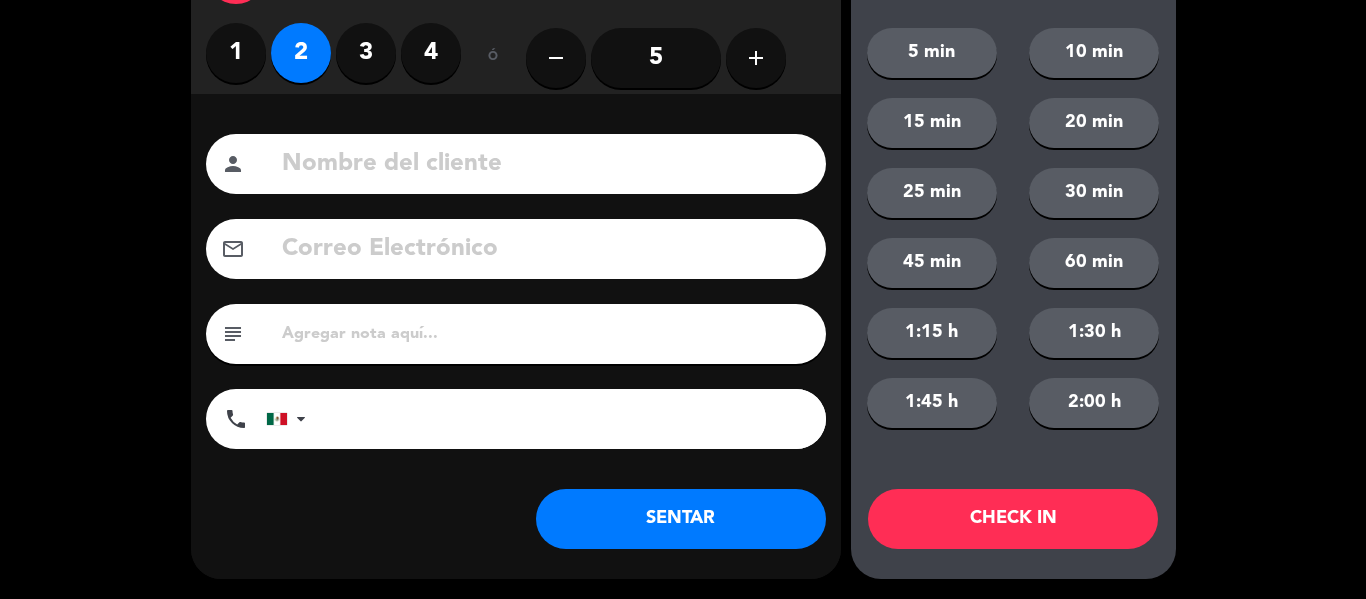 click on "SENTAR" 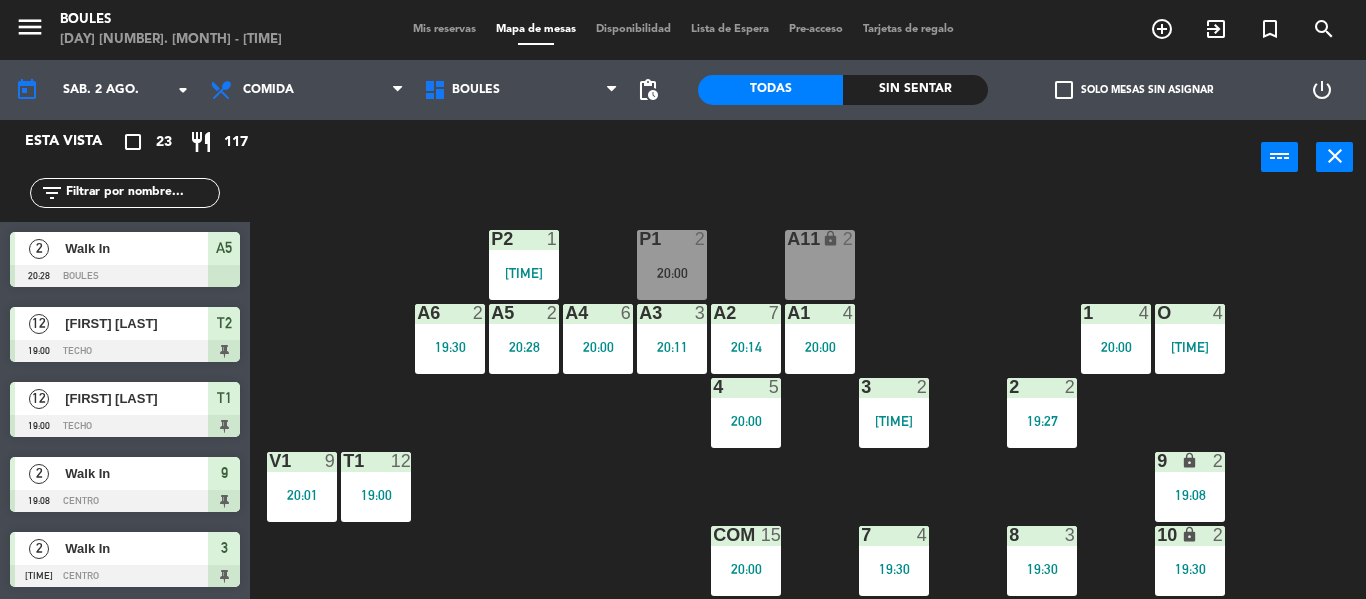 click on "P1  2   [TIME]" at bounding box center (672, 265) 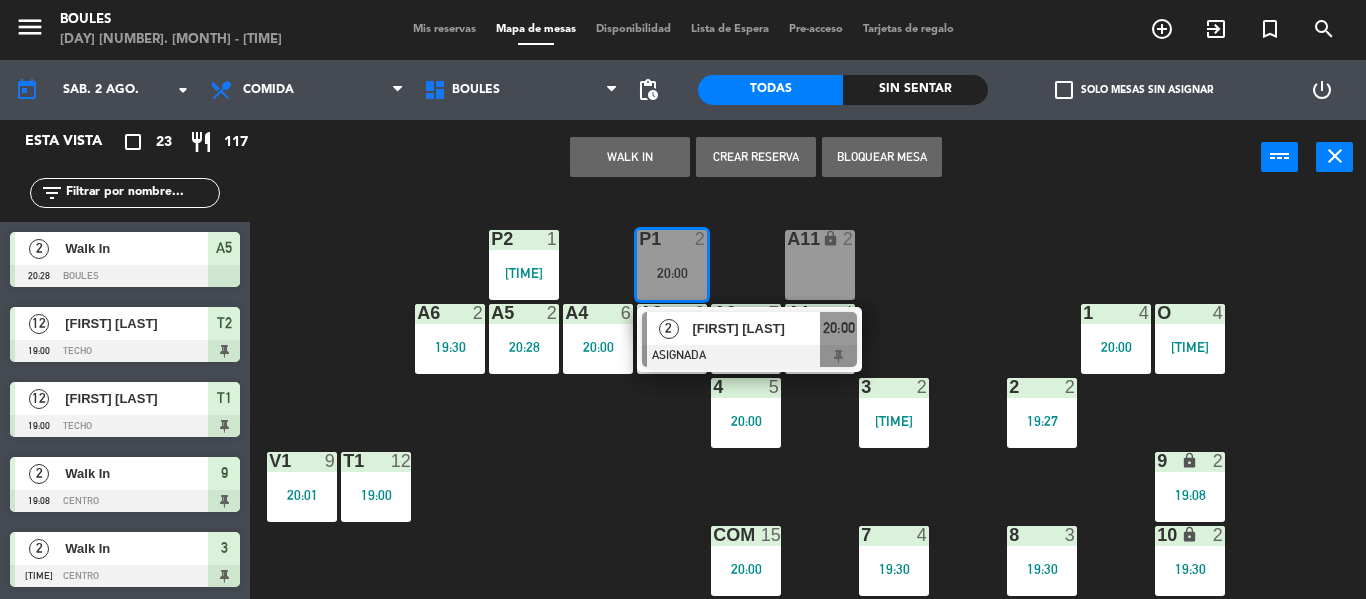 click at bounding box center [749, 356] 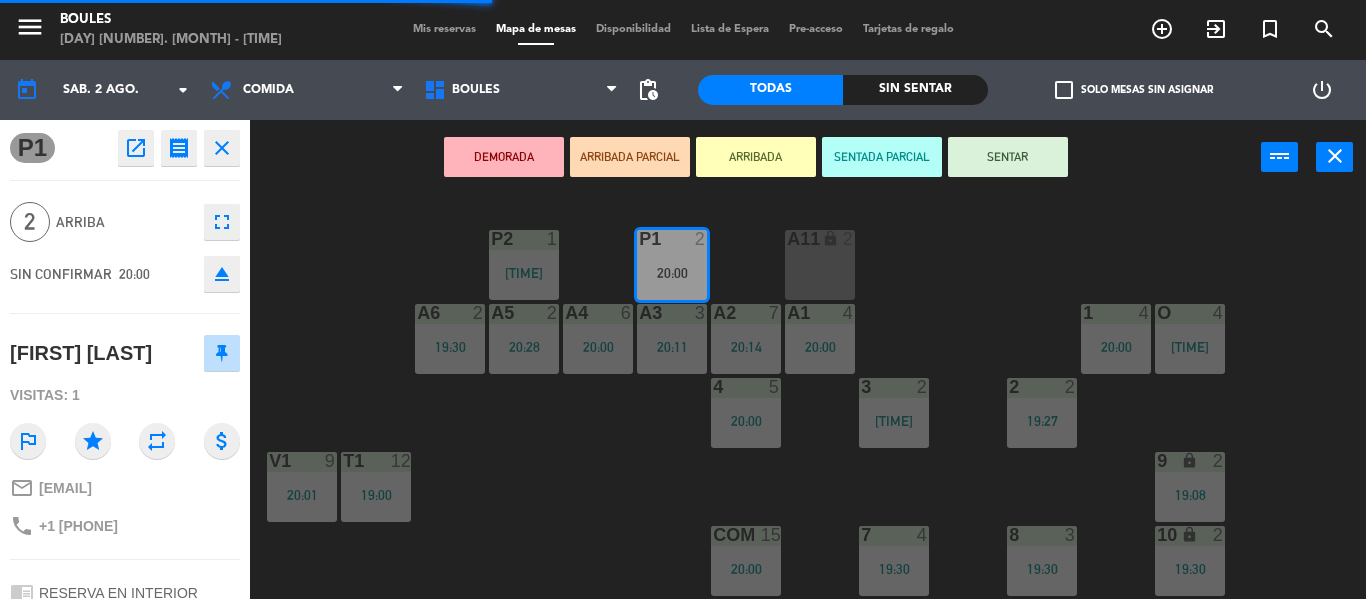 scroll, scrollTop: 210, scrollLeft: 0, axis: vertical 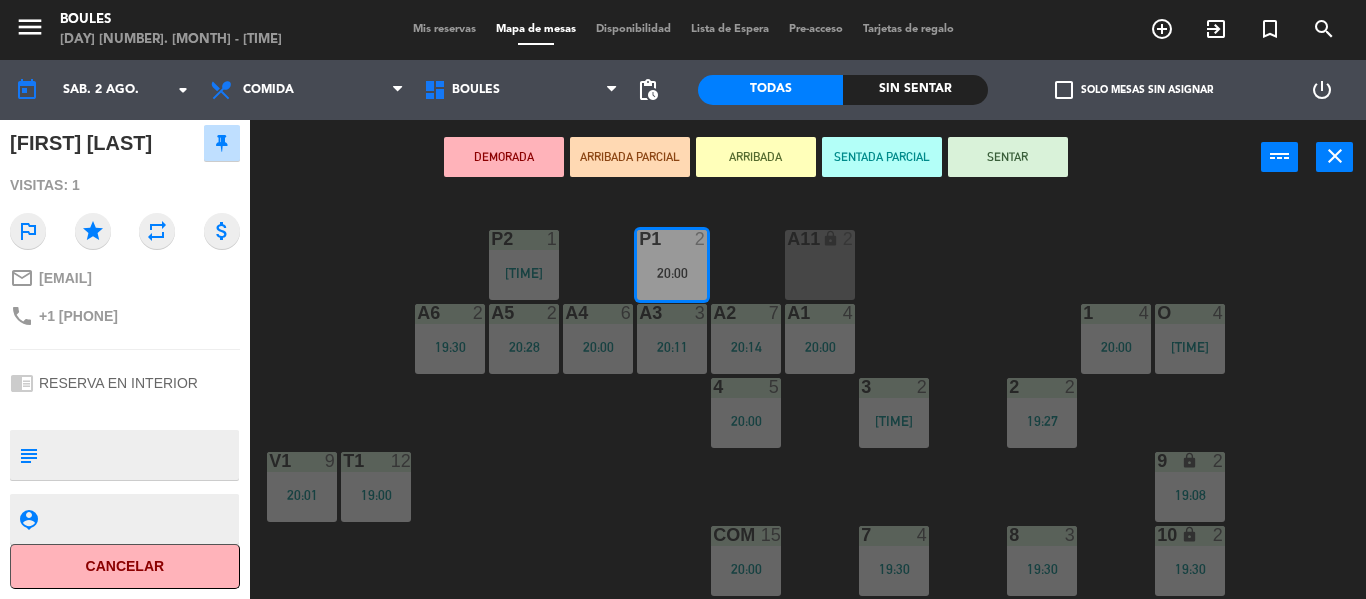 click on "Cancelar" 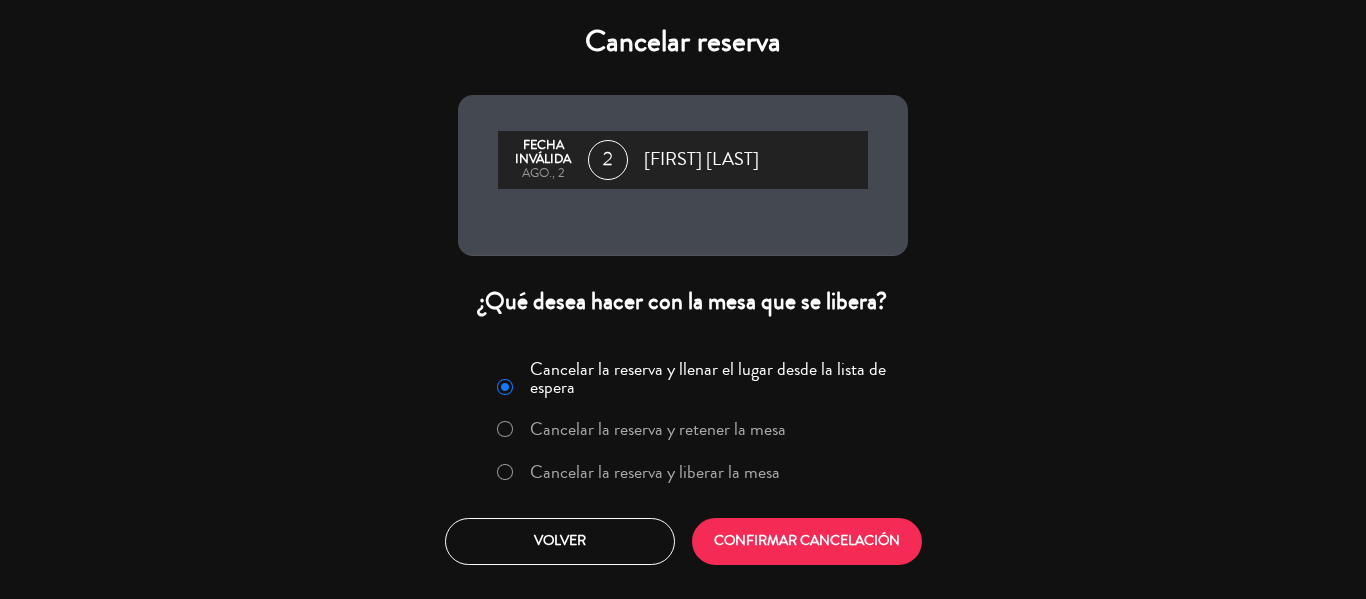 type 